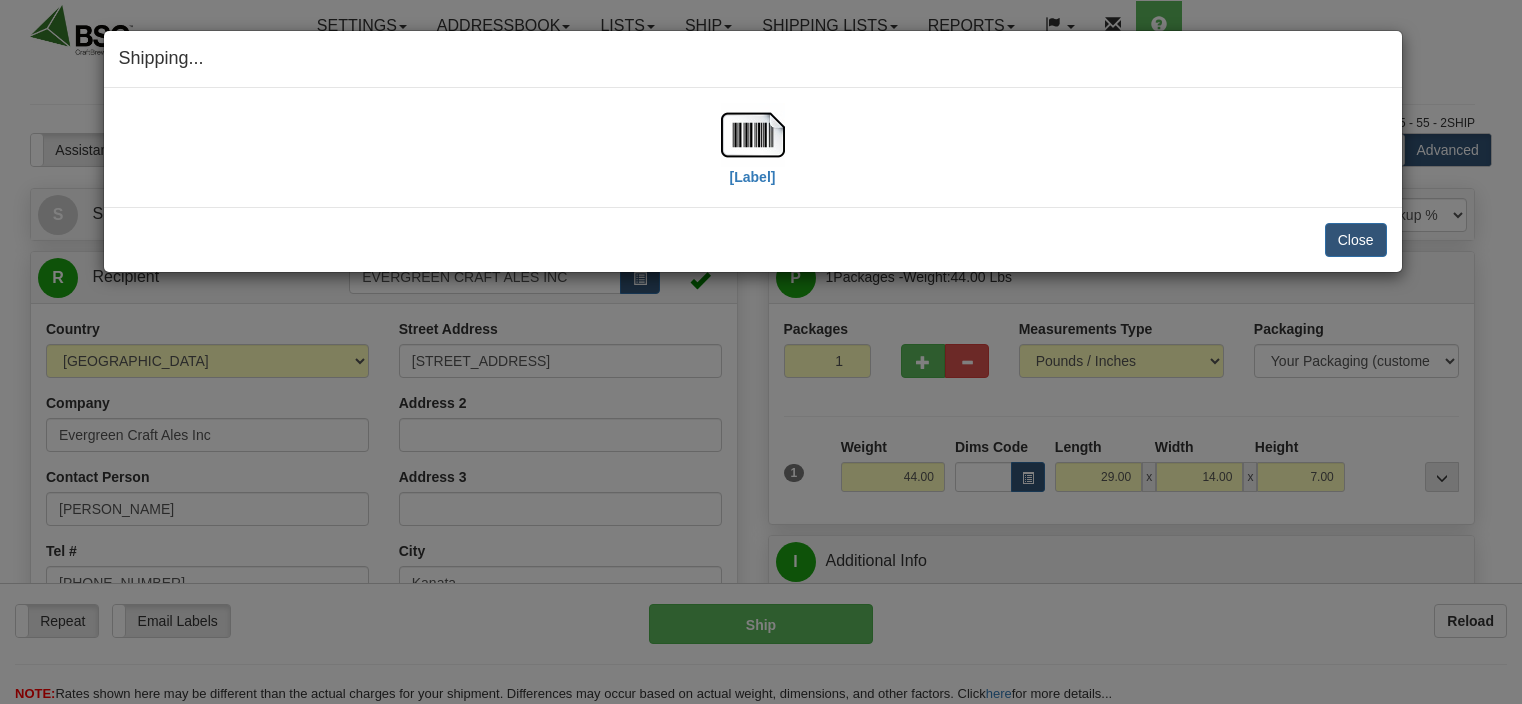 select on "0" 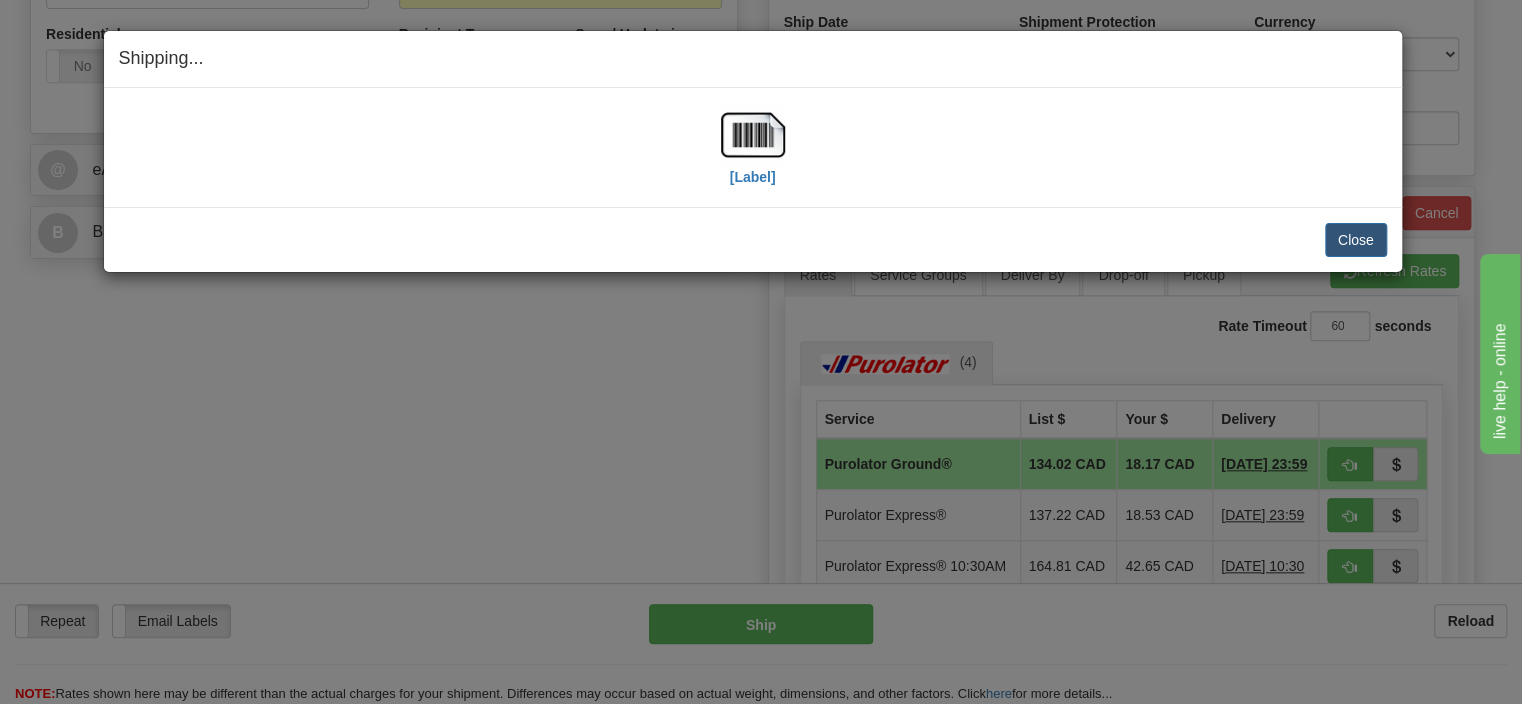 scroll, scrollTop: 0, scrollLeft: 0, axis: both 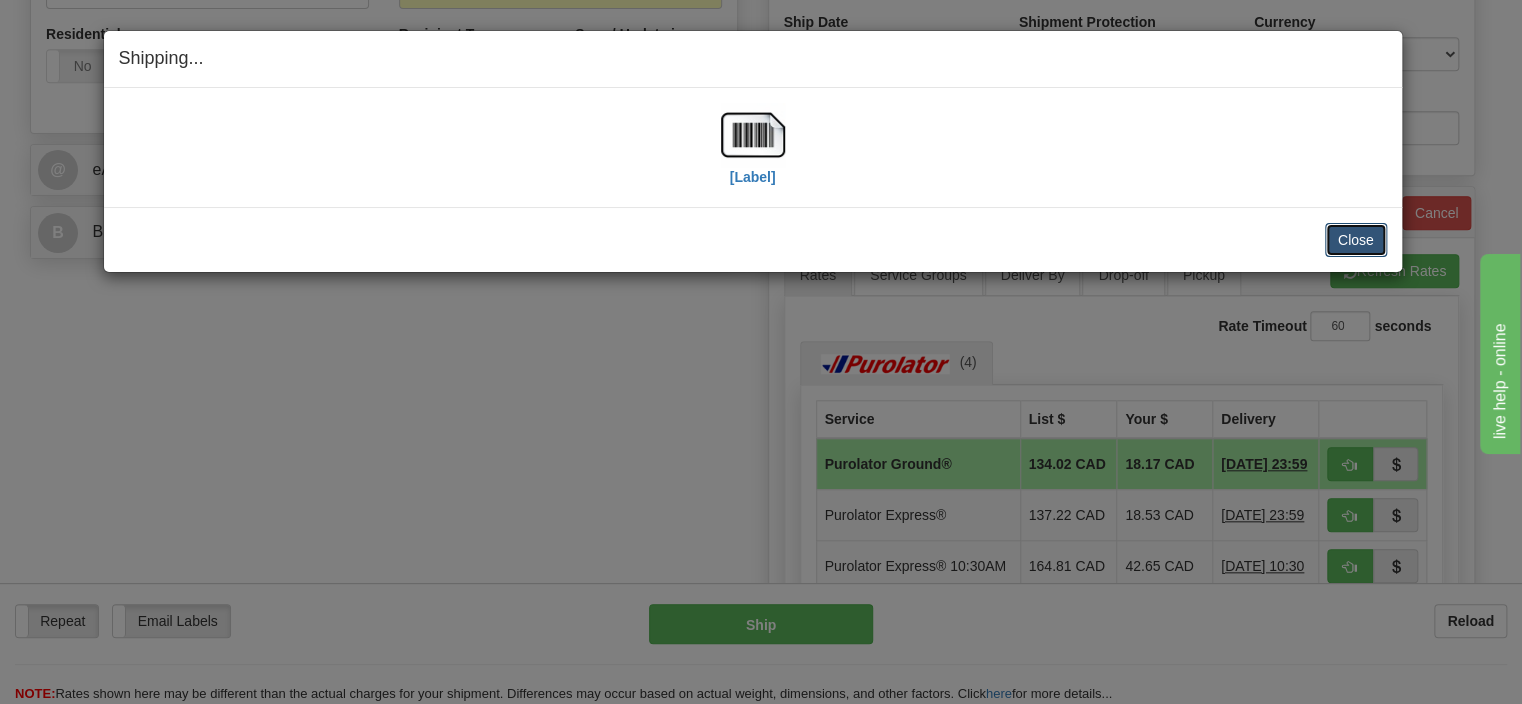 click on "Close" at bounding box center (1356, 240) 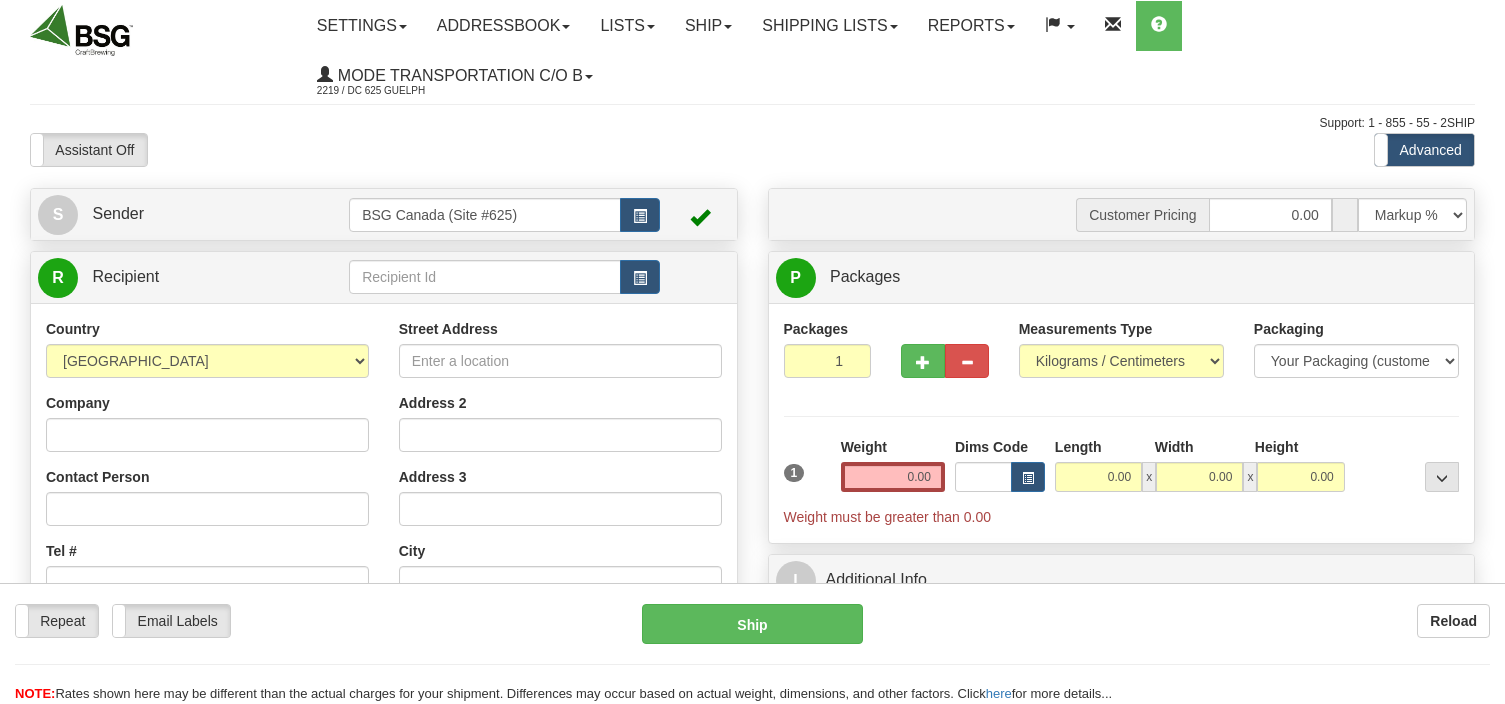 scroll, scrollTop: 0, scrollLeft: 0, axis: both 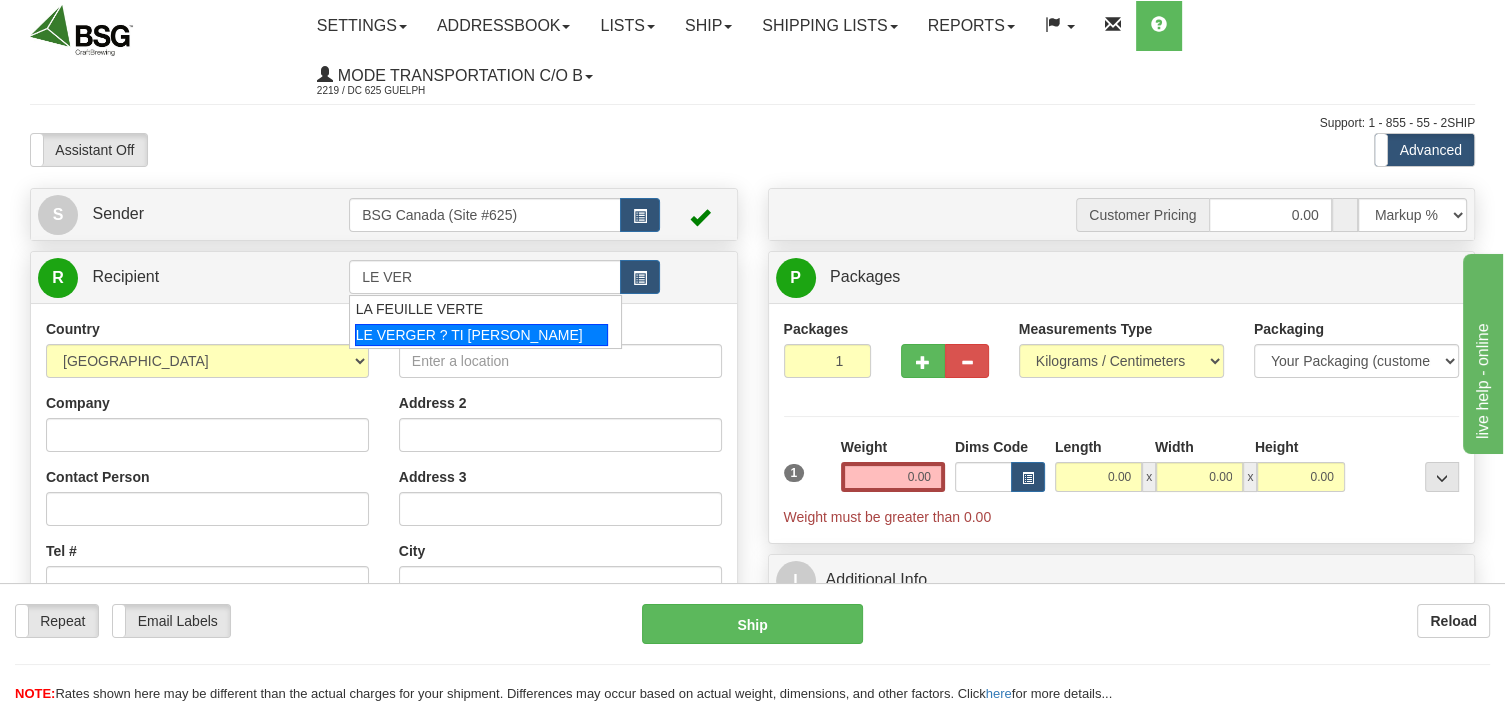 click on "LE VERGER ? TI [PERSON_NAME]" at bounding box center [481, 335] 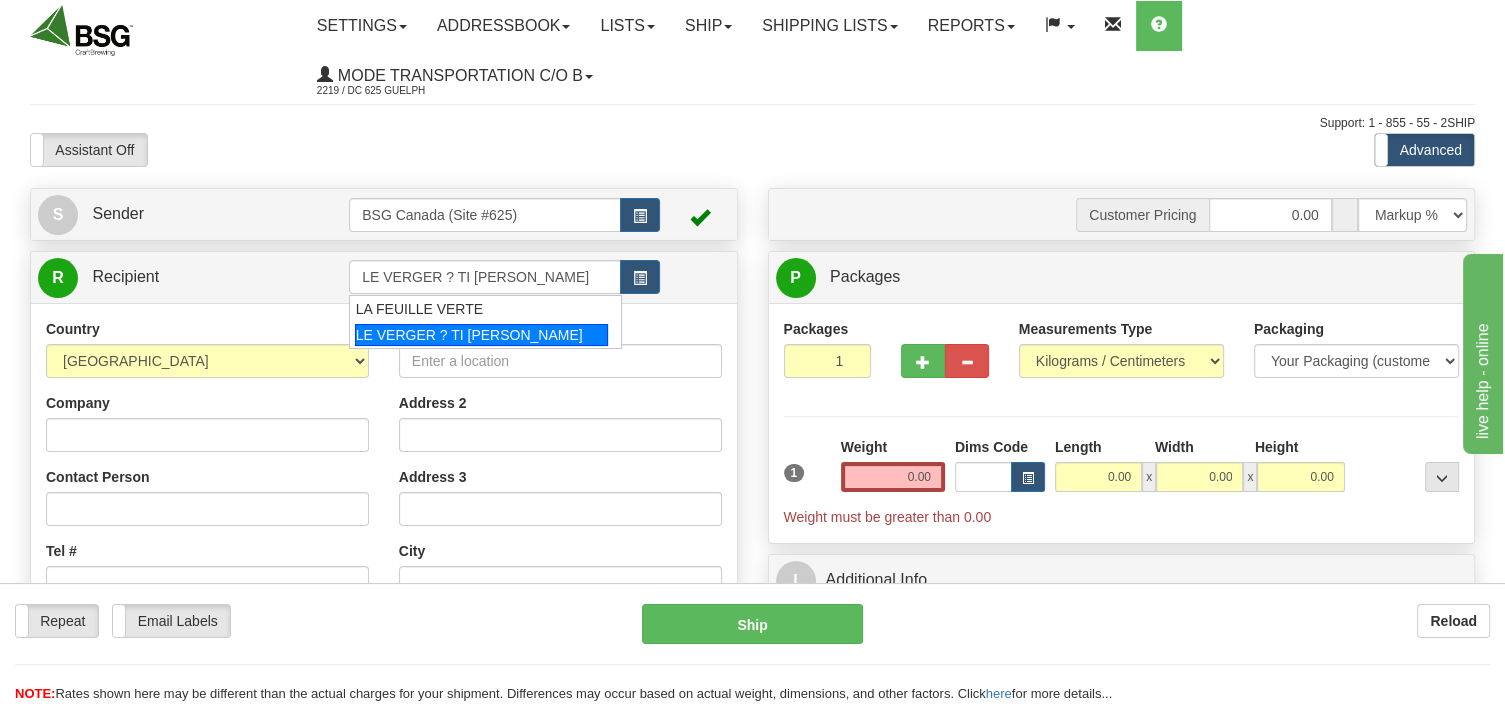 type on "LE VERGER ? TI [PERSON_NAME]" 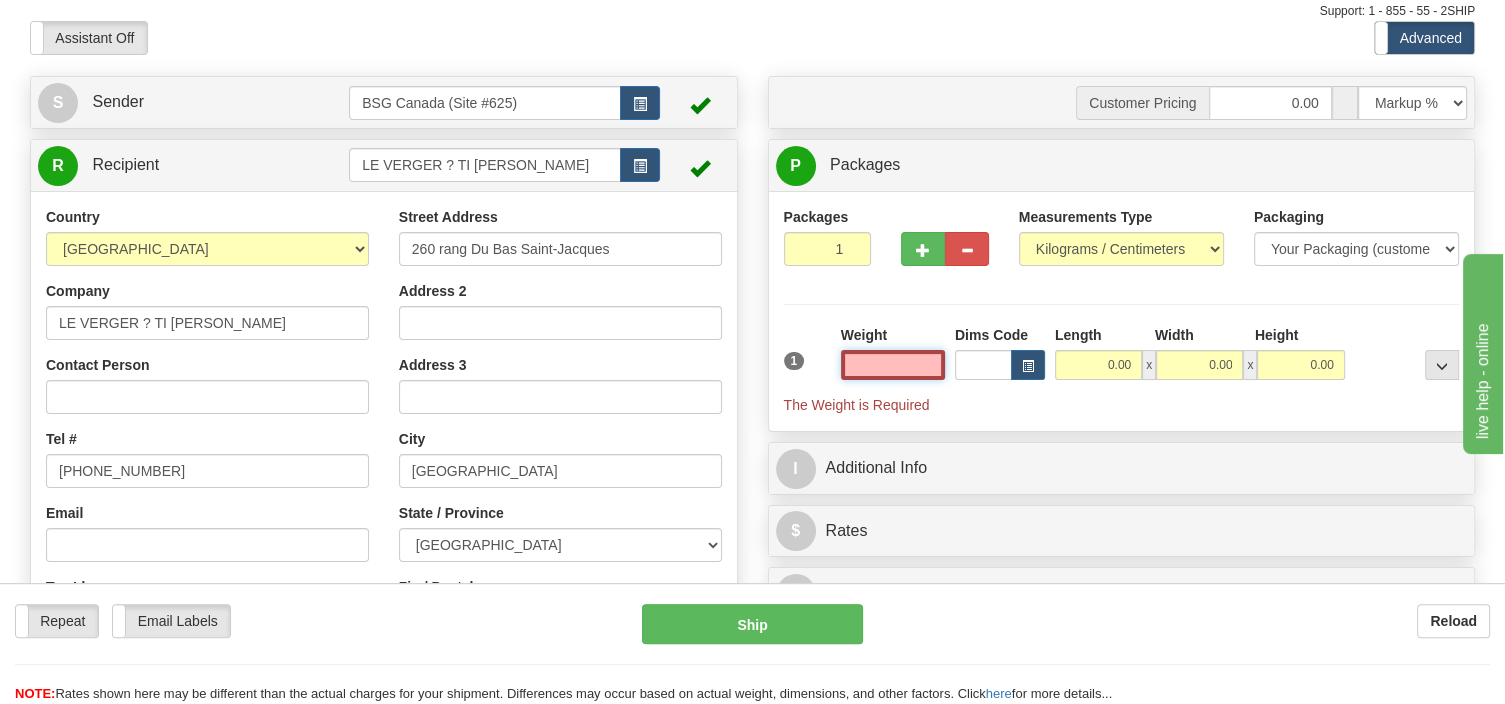 scroll, scrollTop: 105, scrollLeft: 0, axis: vertical 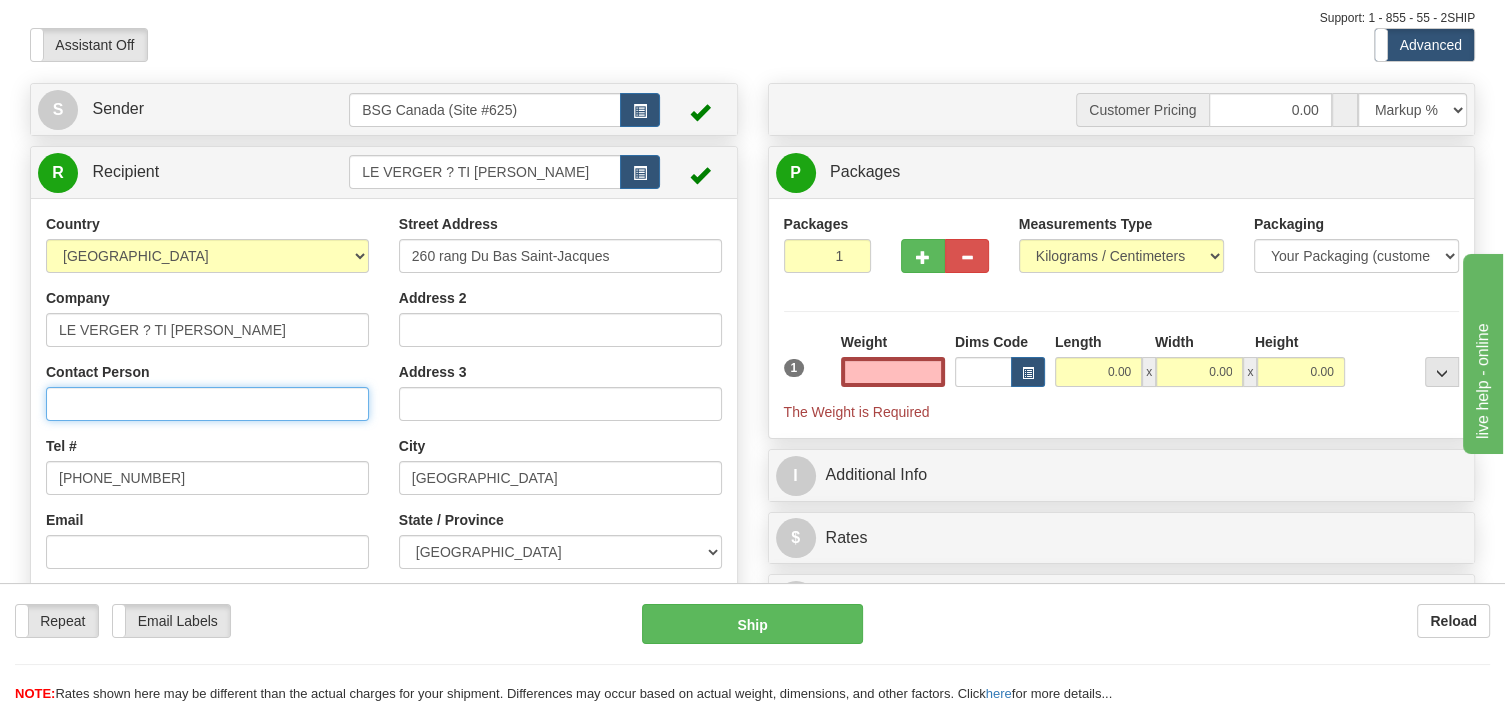 type on "0.00" 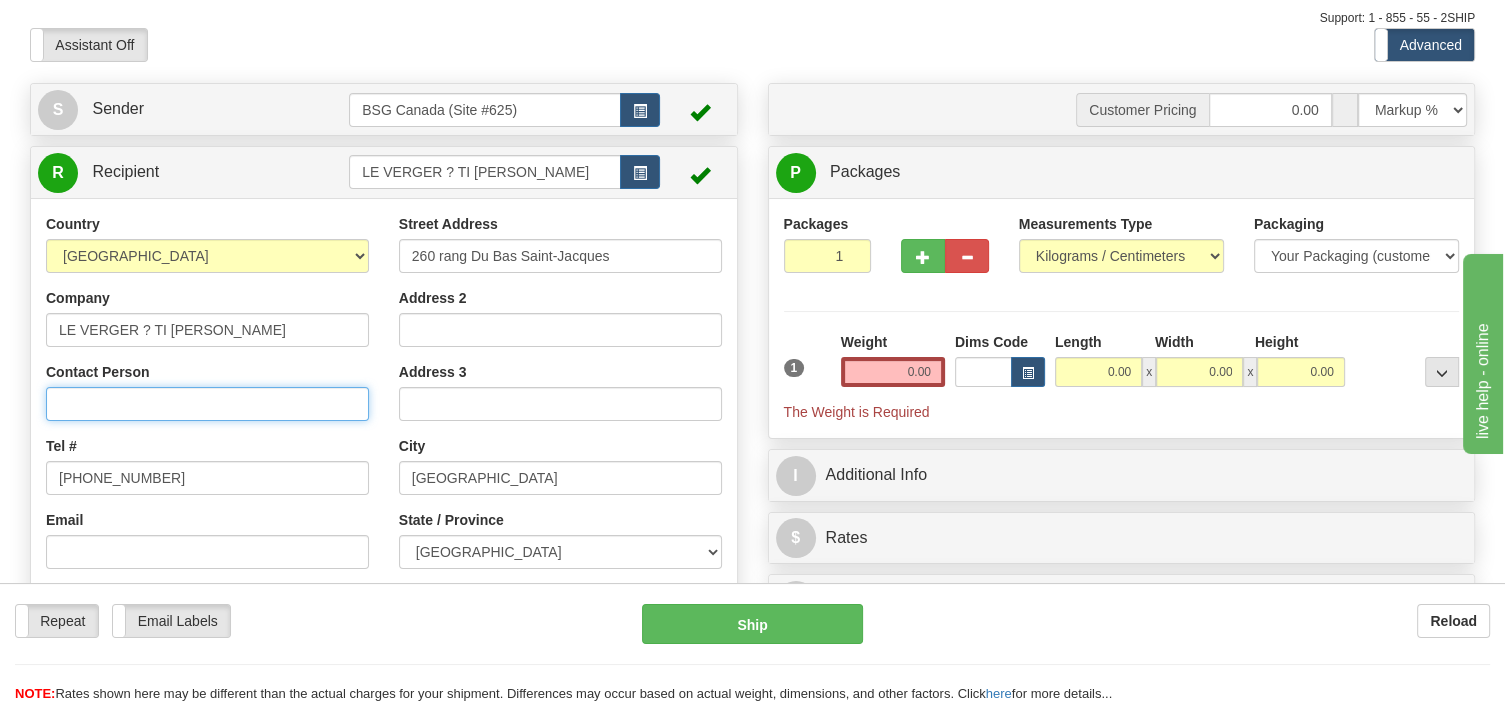 click on "Contact Person" at bounding box center [207, 404] 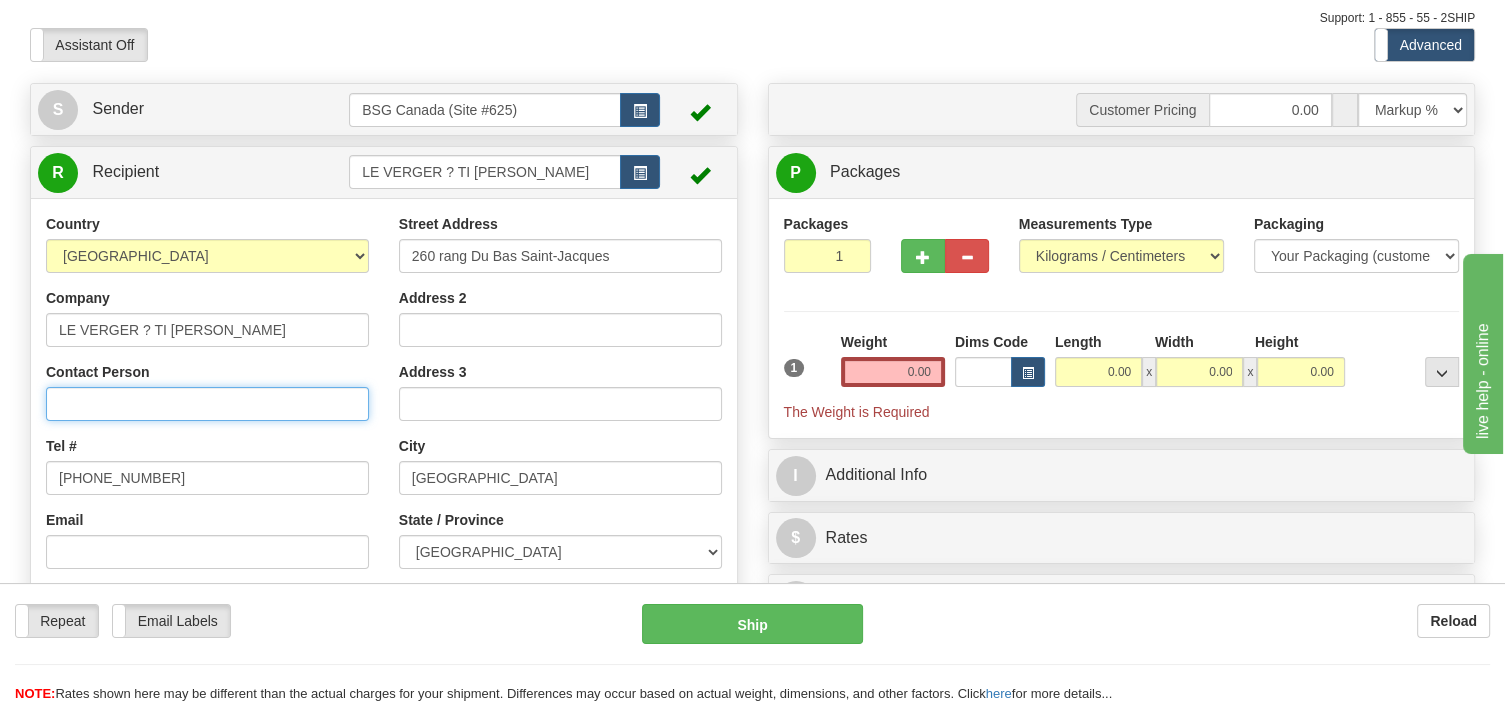 type on "v" 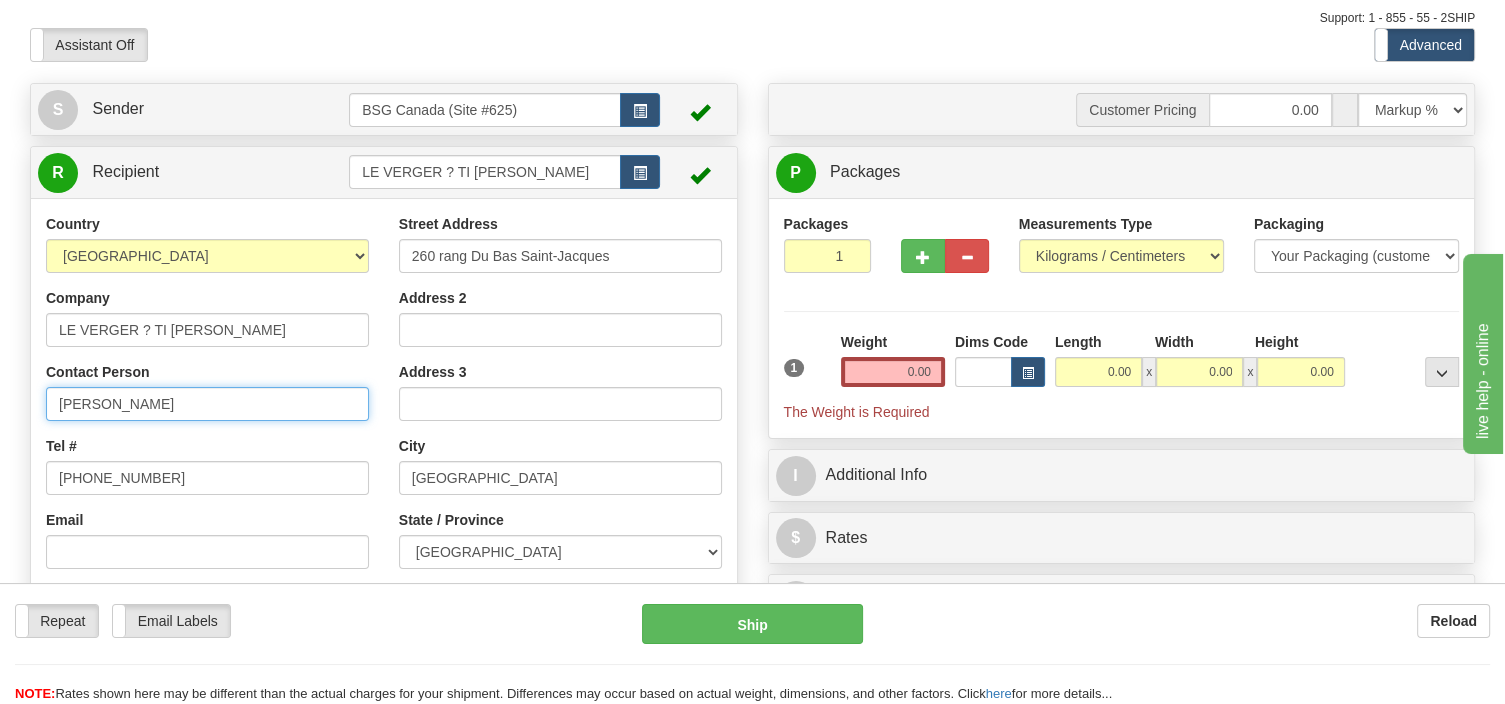 type on "Vincent" 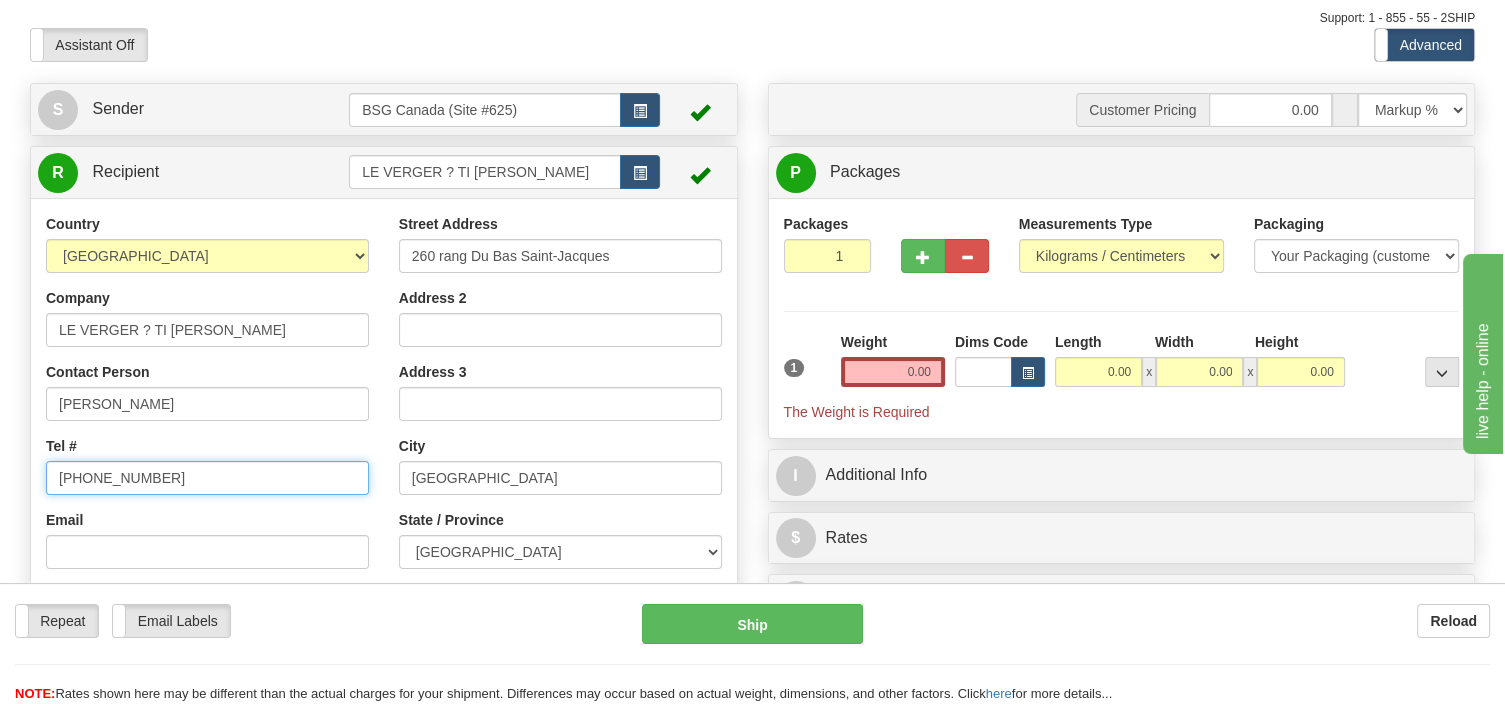 drag, startPoint x: 142, startPoint y: 474, endPoint x: -2, endPoint y: 484, distance: 144.3468 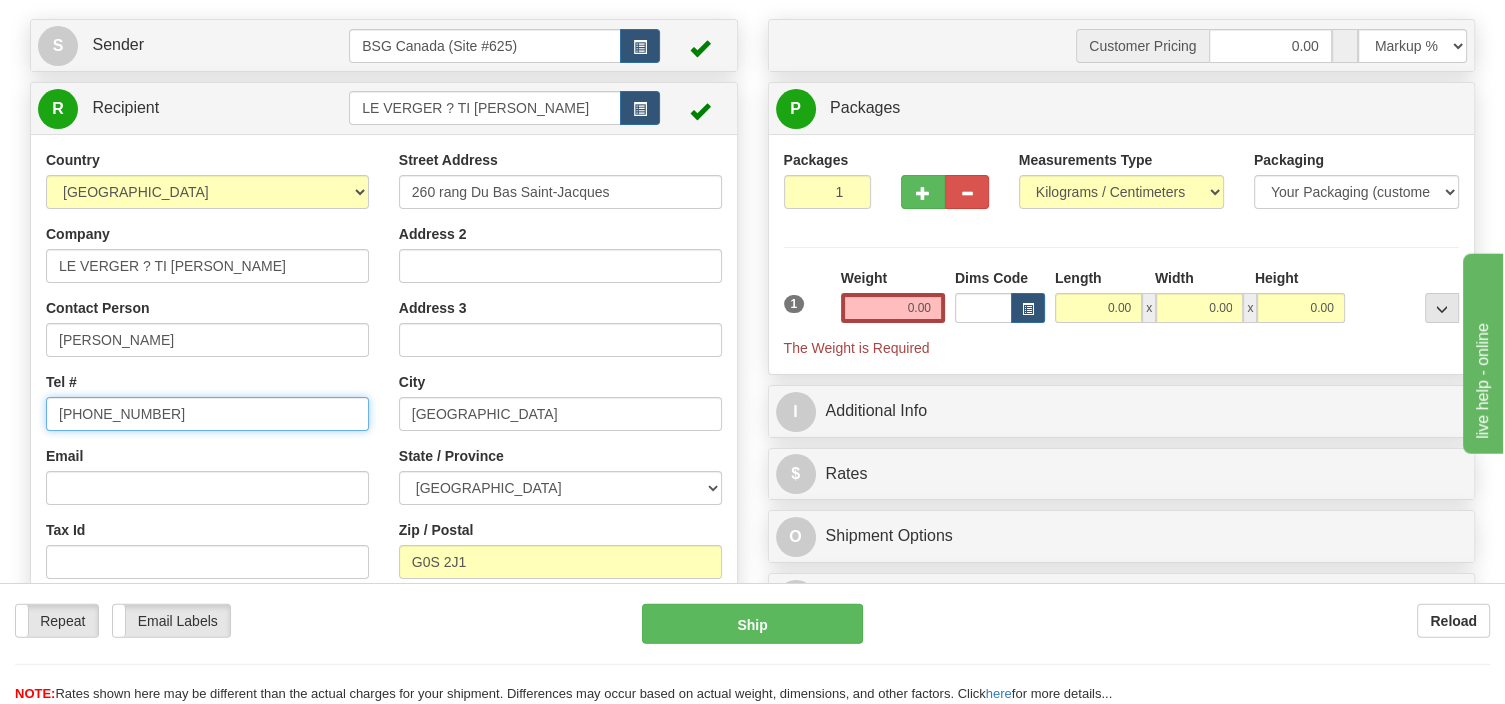 scroll, scrollTop: 211, scrollLeft: 0, axis: vertical 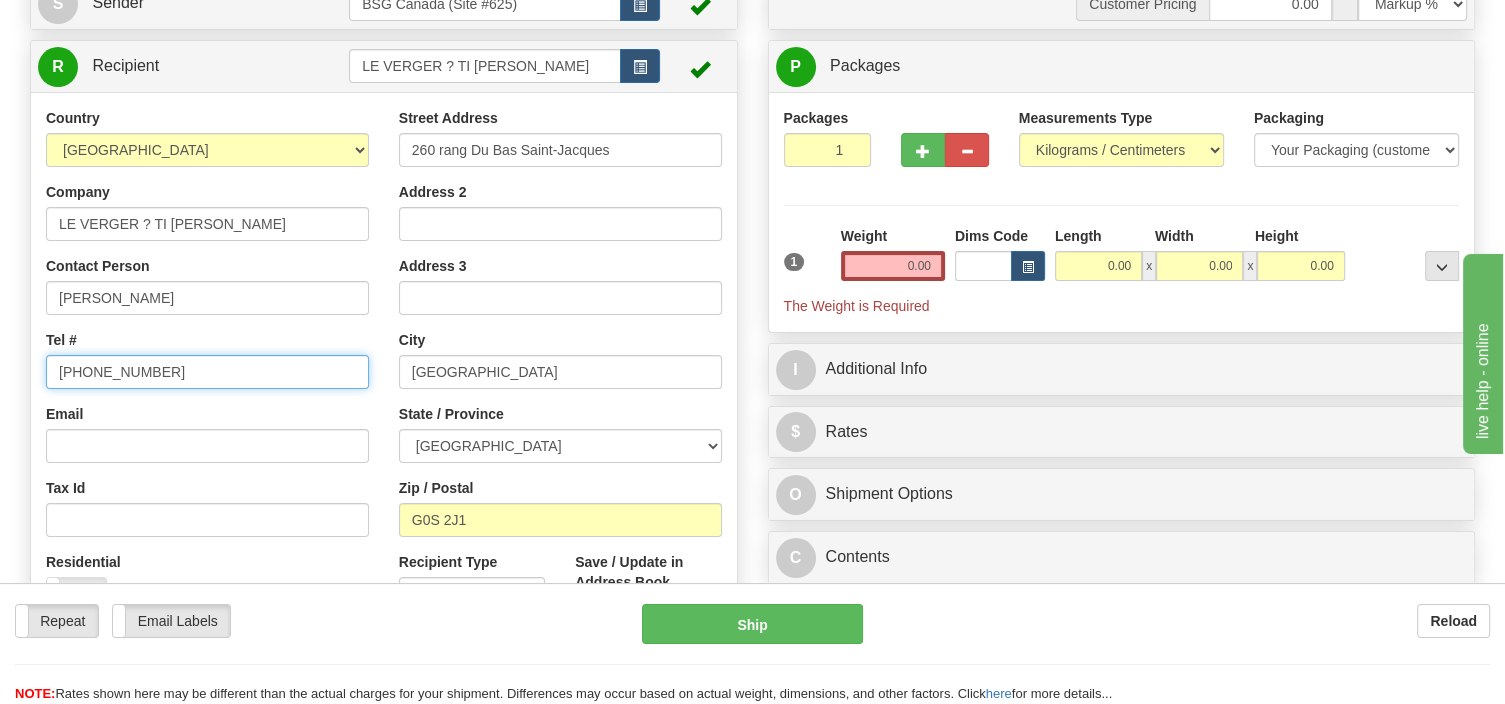 type on "418 809 4499" 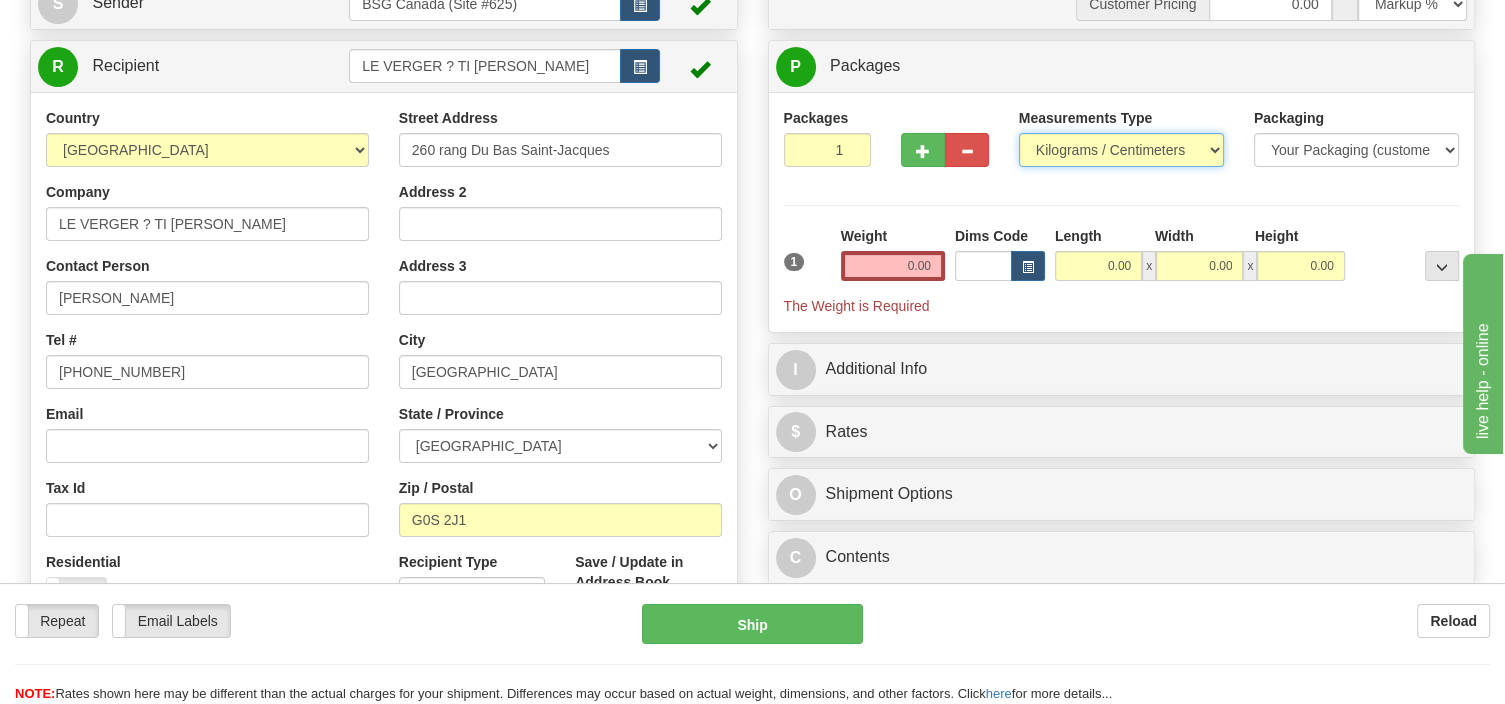 click on "Pounds / Inches
Kilograms / Centimeters" at bounding box center [1121, 150] 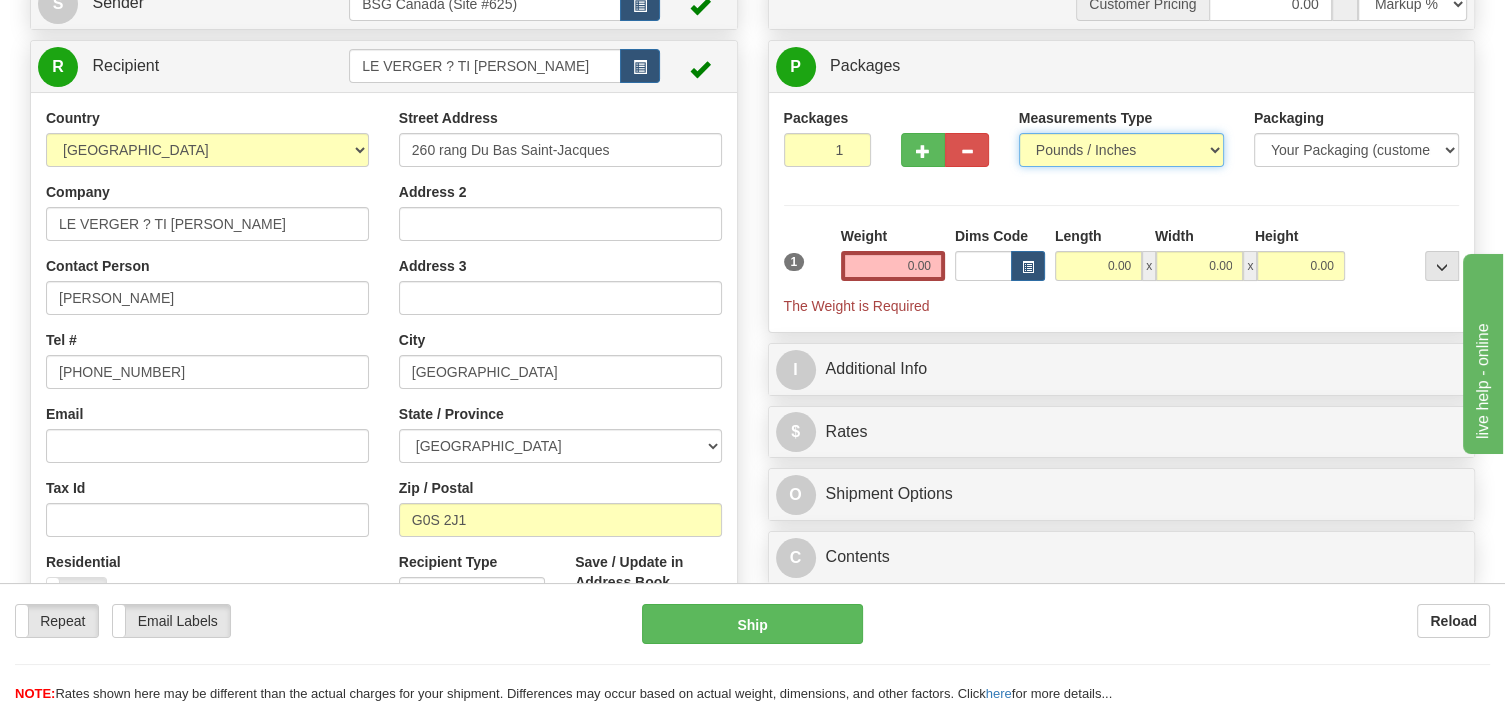 click on "Pounds / Inches" at bounding box center [0, 0] 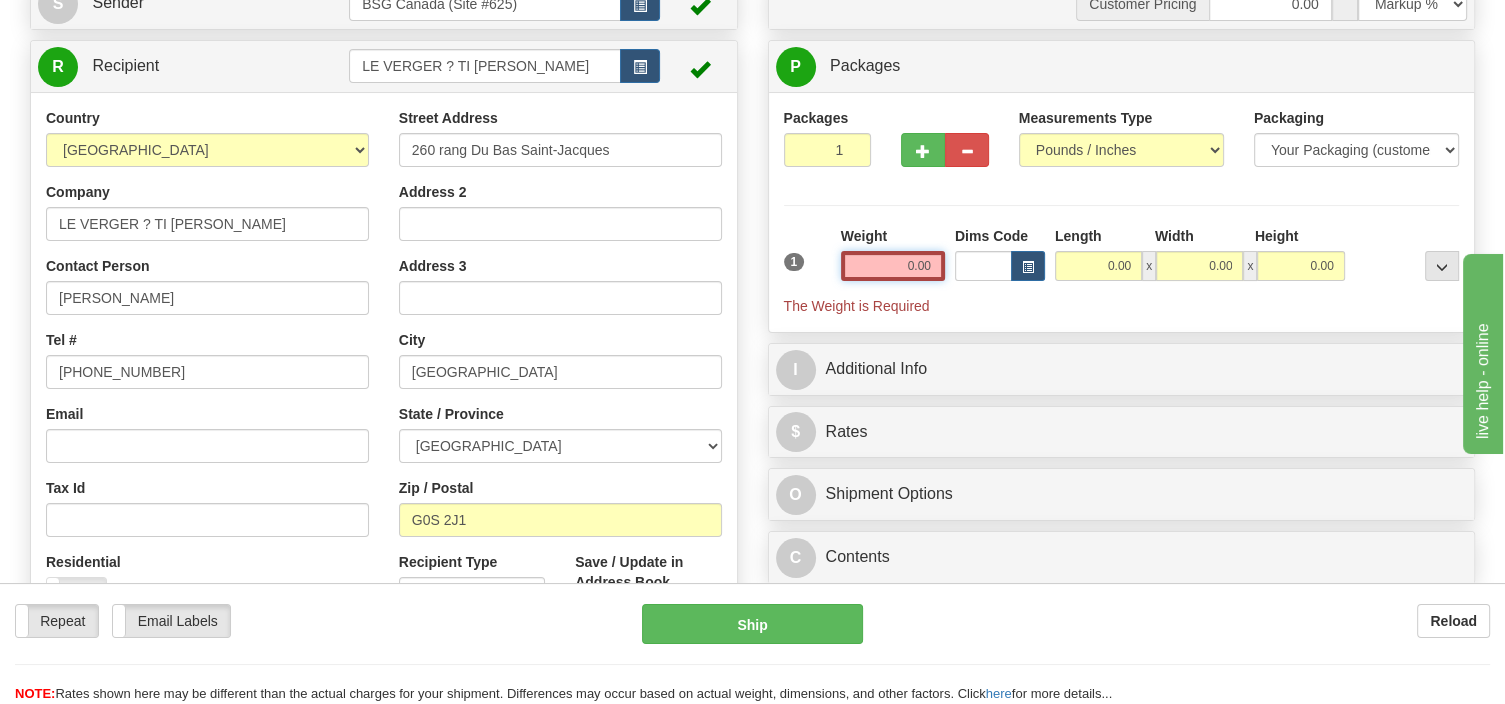 click on "0.00" at bounding box center [893, 266] 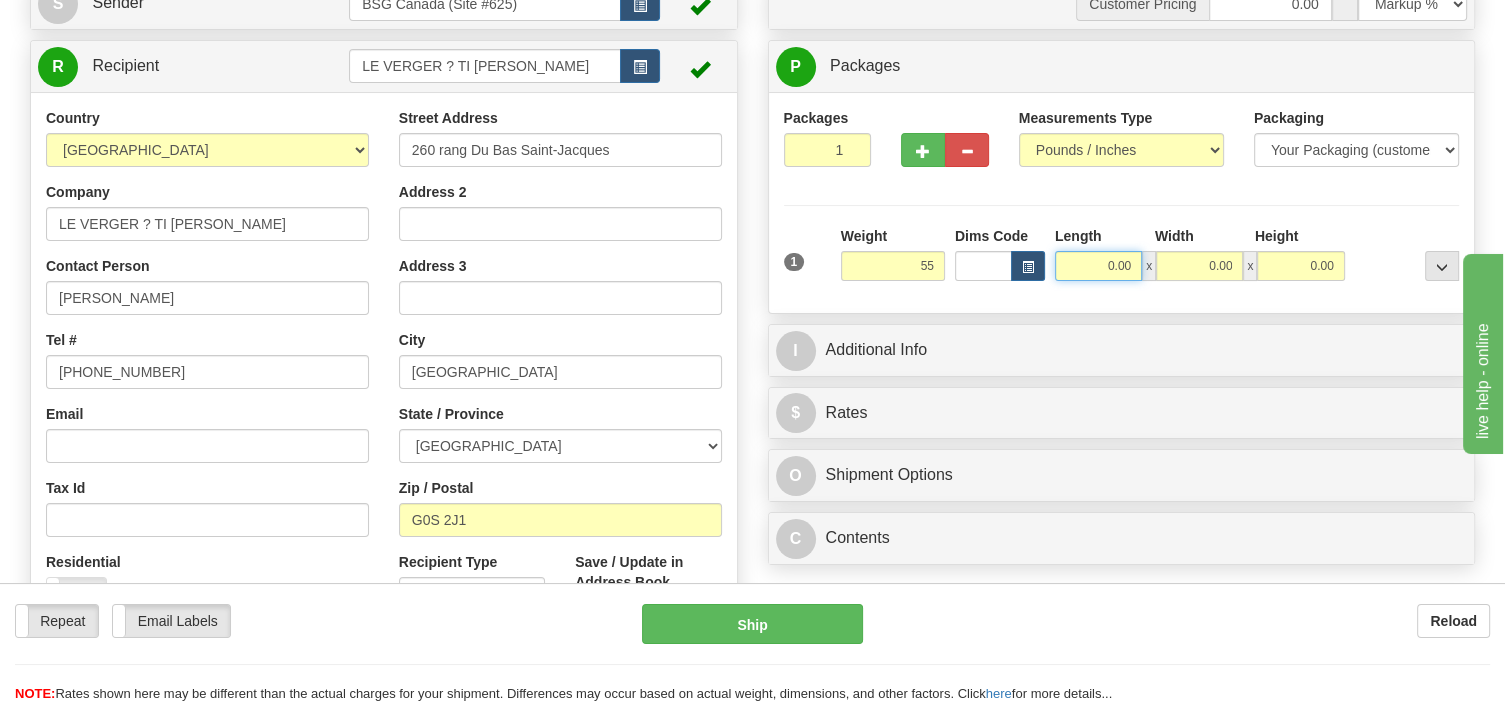 type on "55.00" 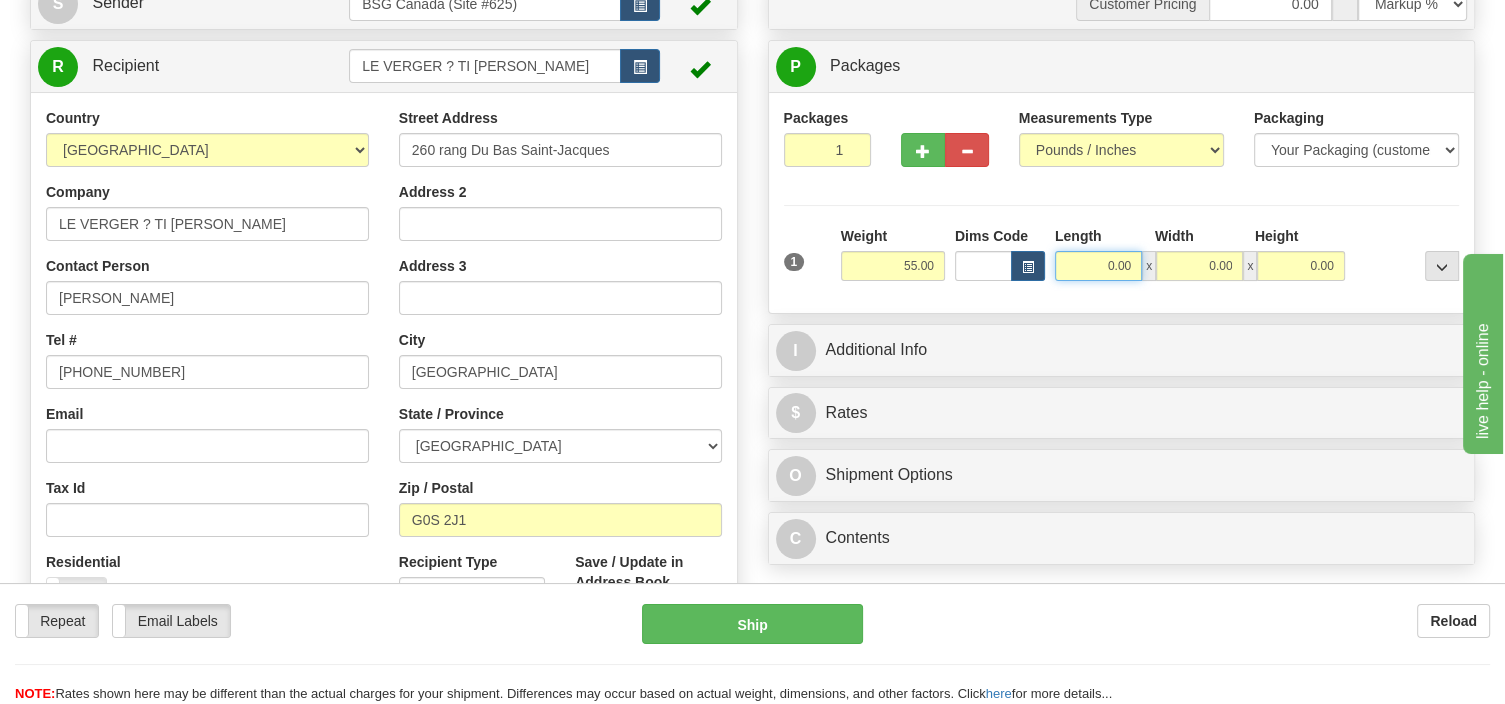 click on "0.00" at bounding box center (1098, 266) 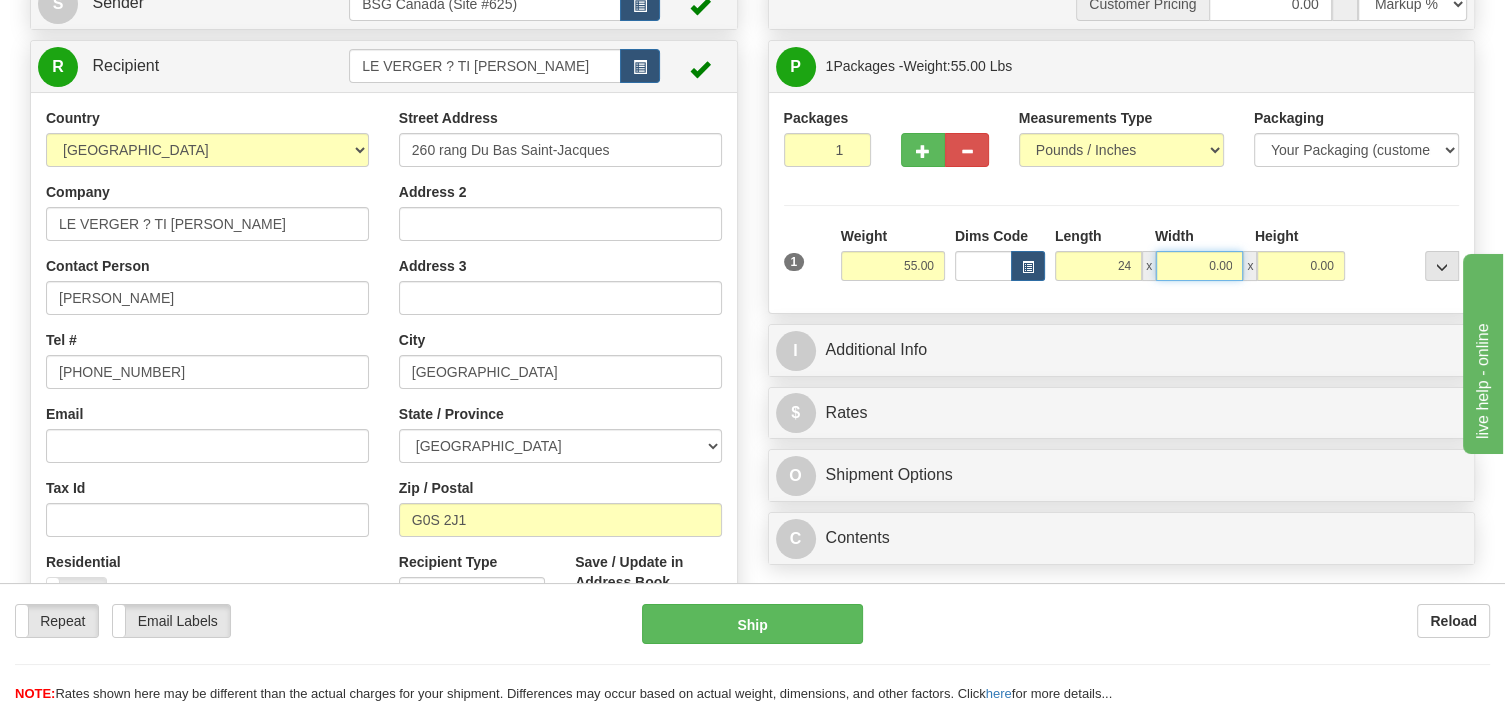 type on "24.00" 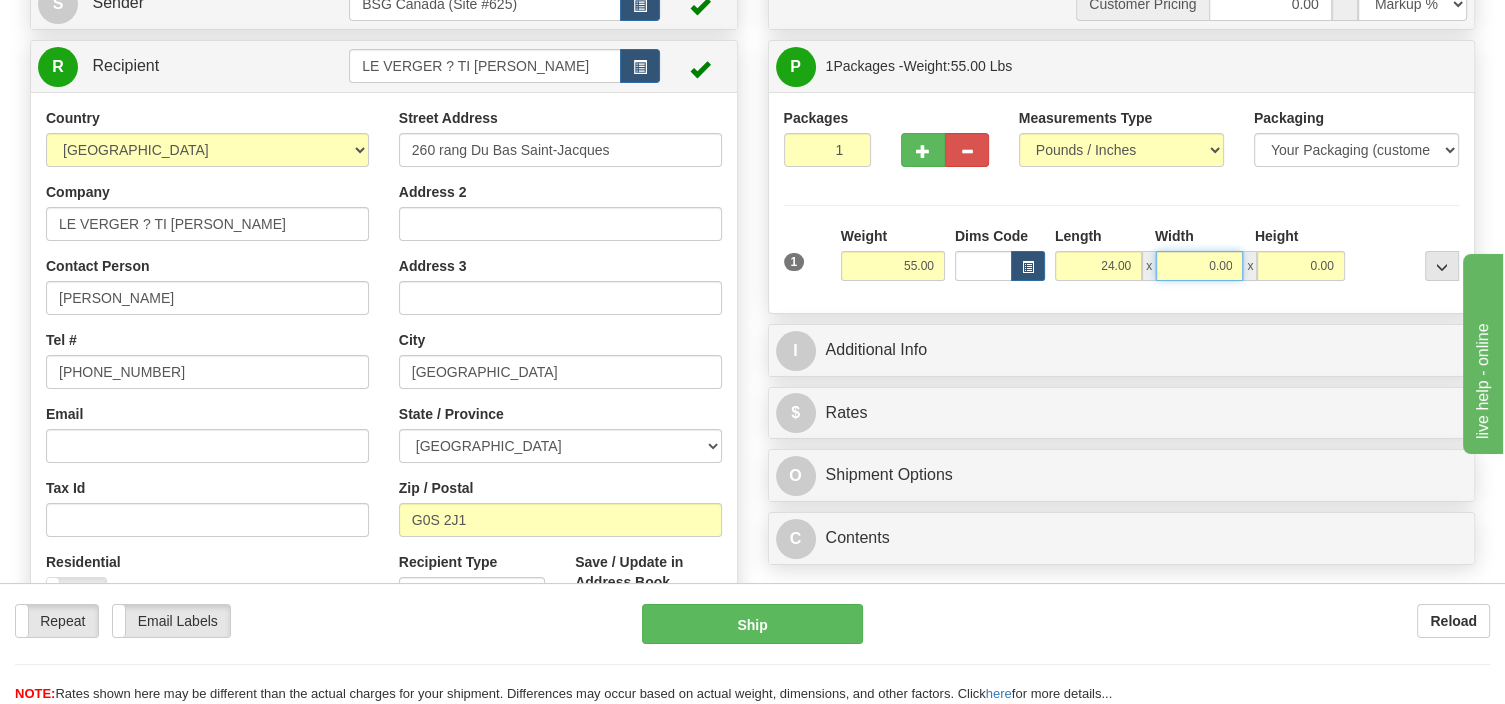 click on "0.00" at bounding box center [1199, 266] 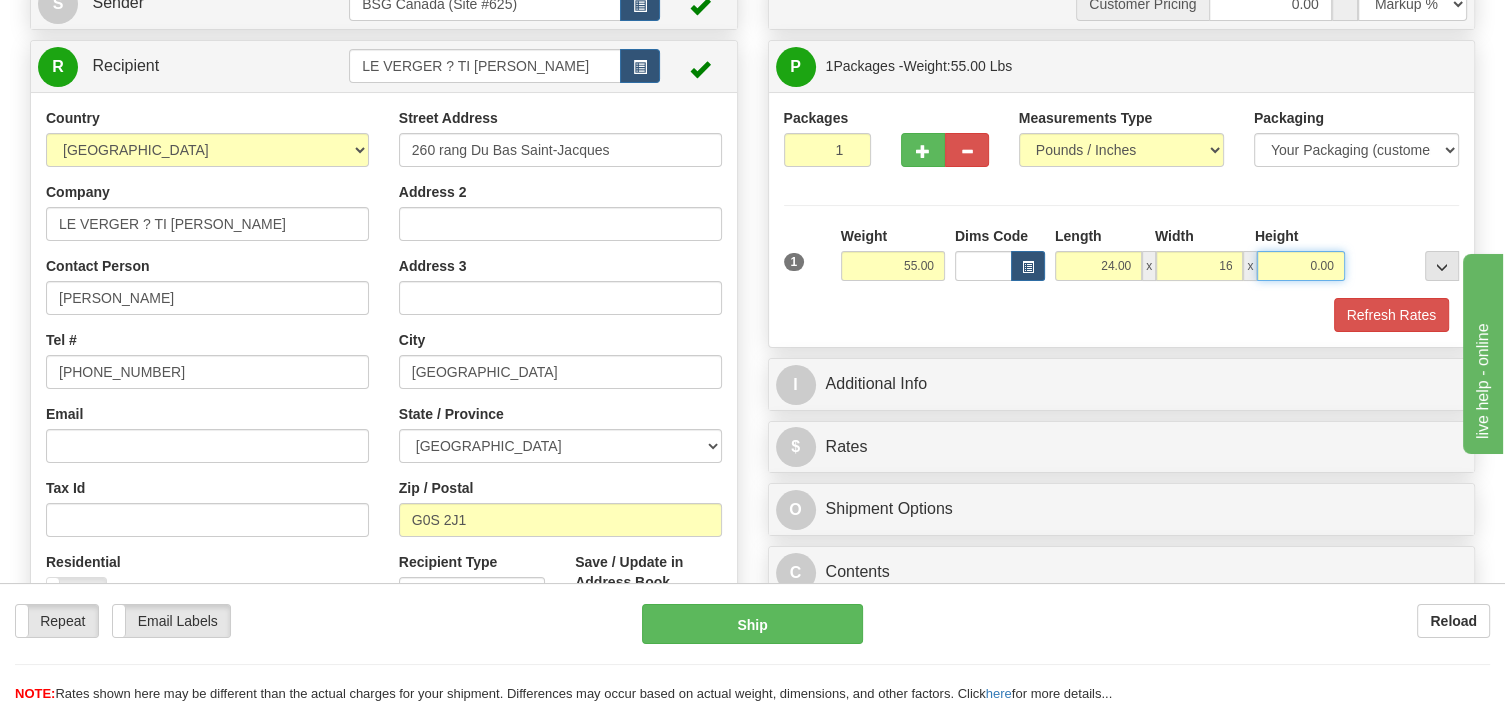 type on "16.00" 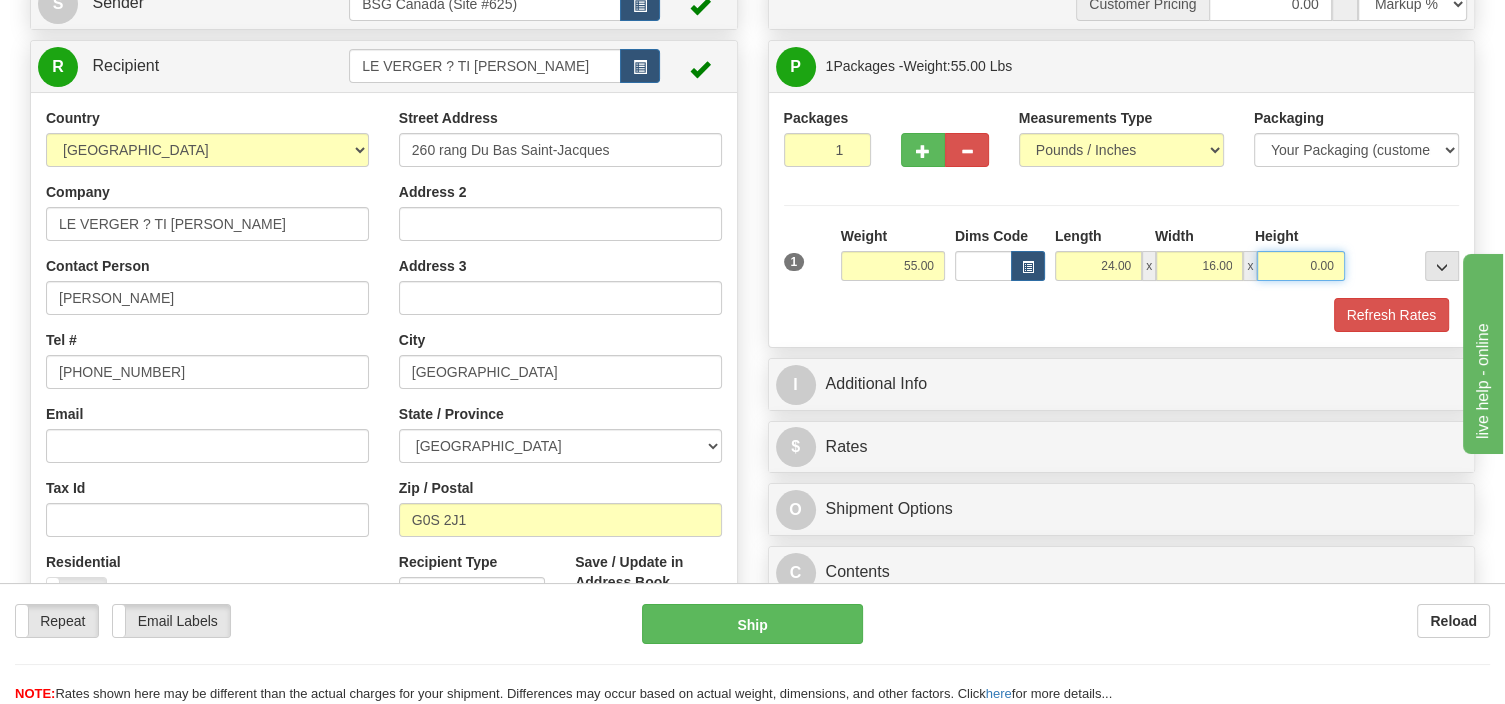 click on "0.00" at bounding box center [1300, 266] 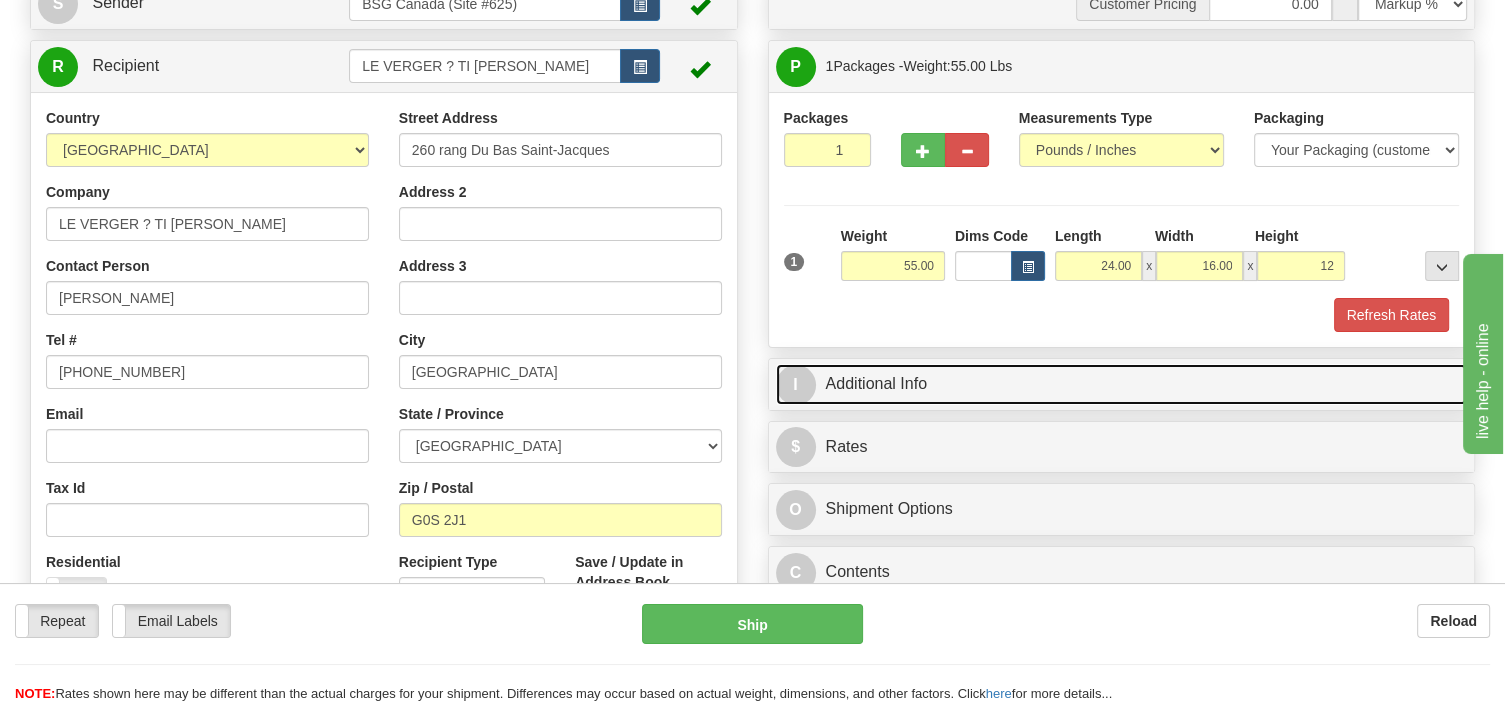 type on "12.00" 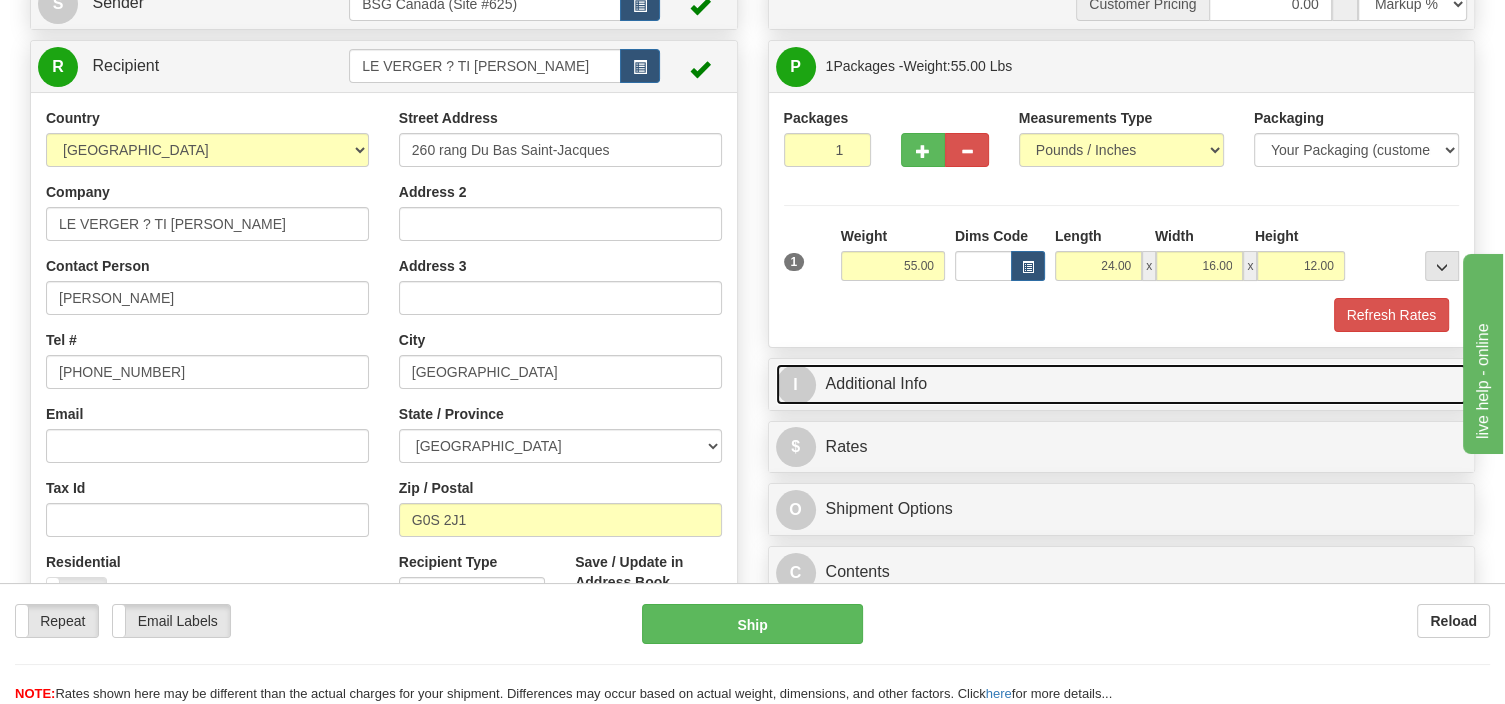 click on "I Additional Info" at bounding box center [1122, 384] 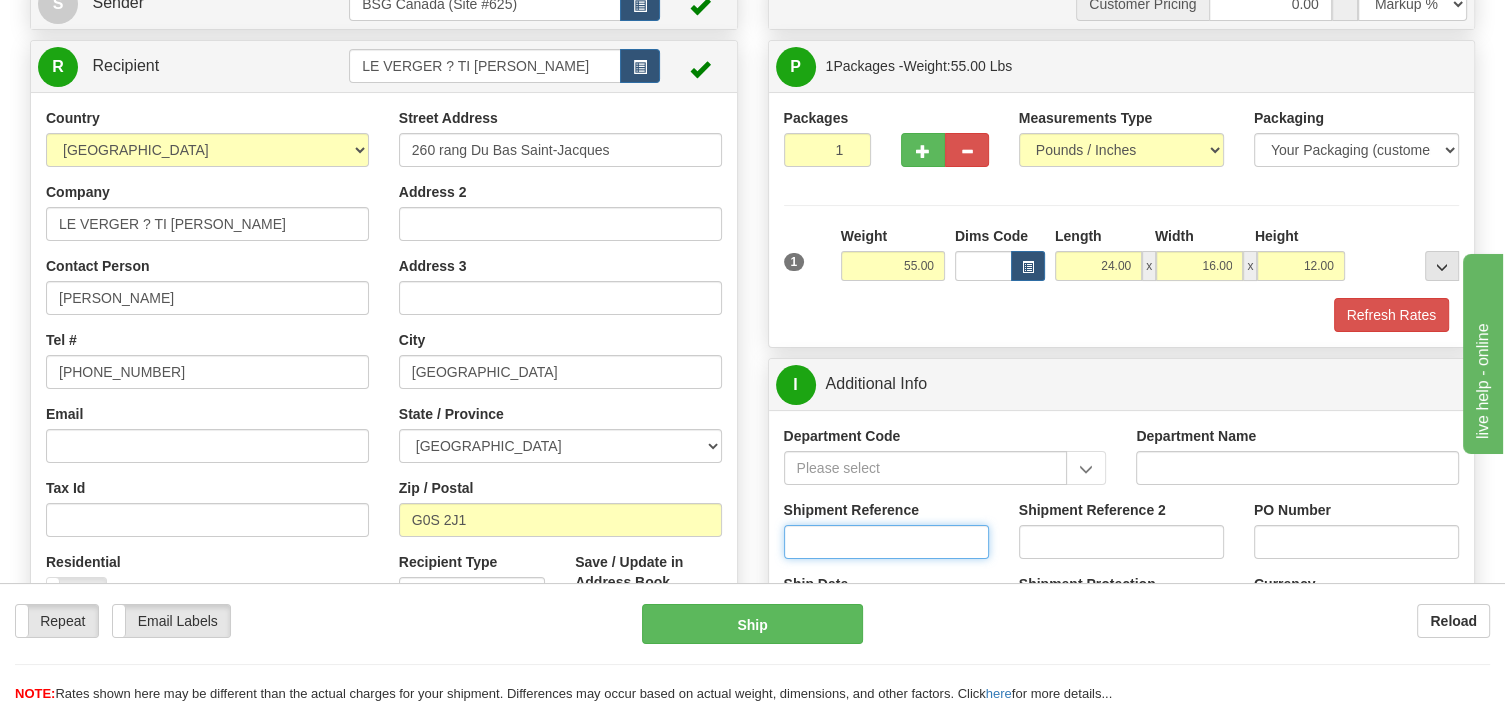 click on "Shipment Reference" at bounding box center [886, 542] 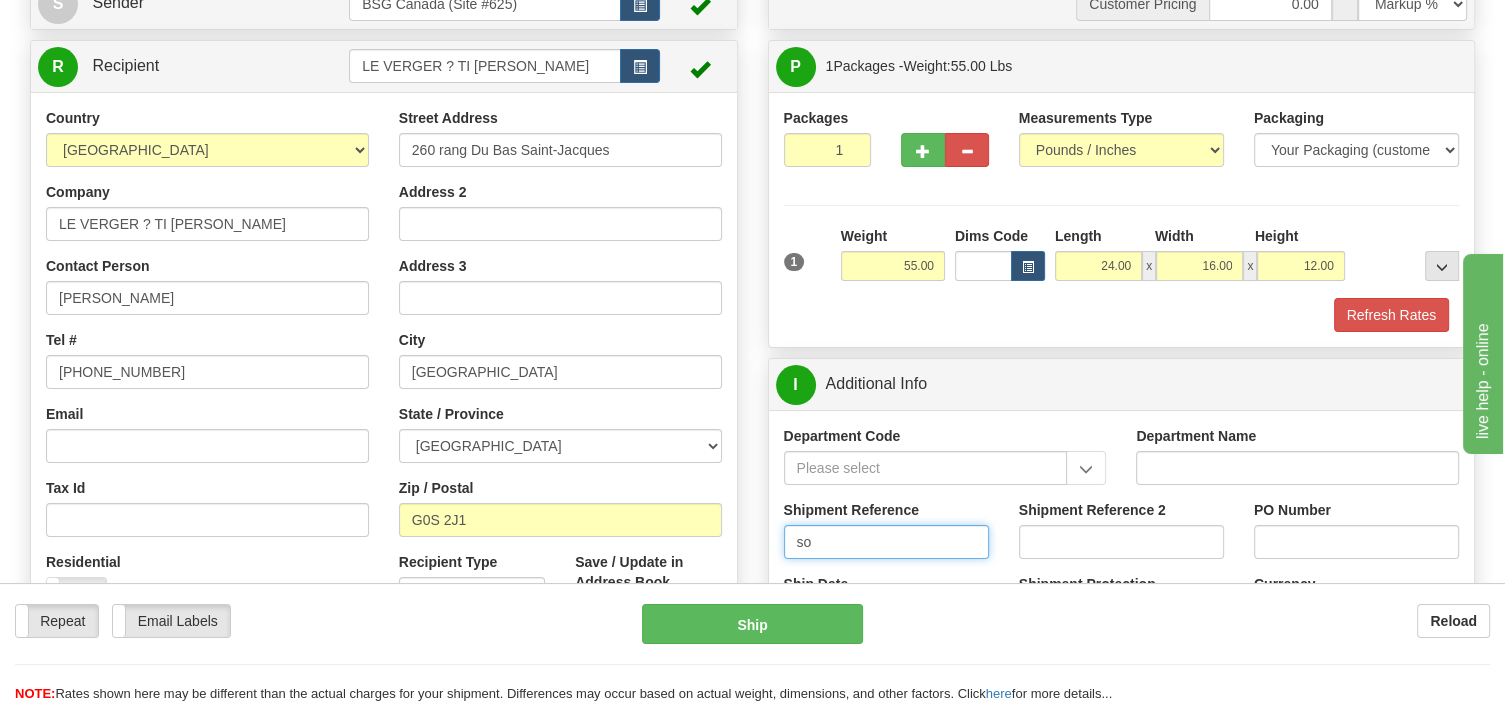 type on "s" 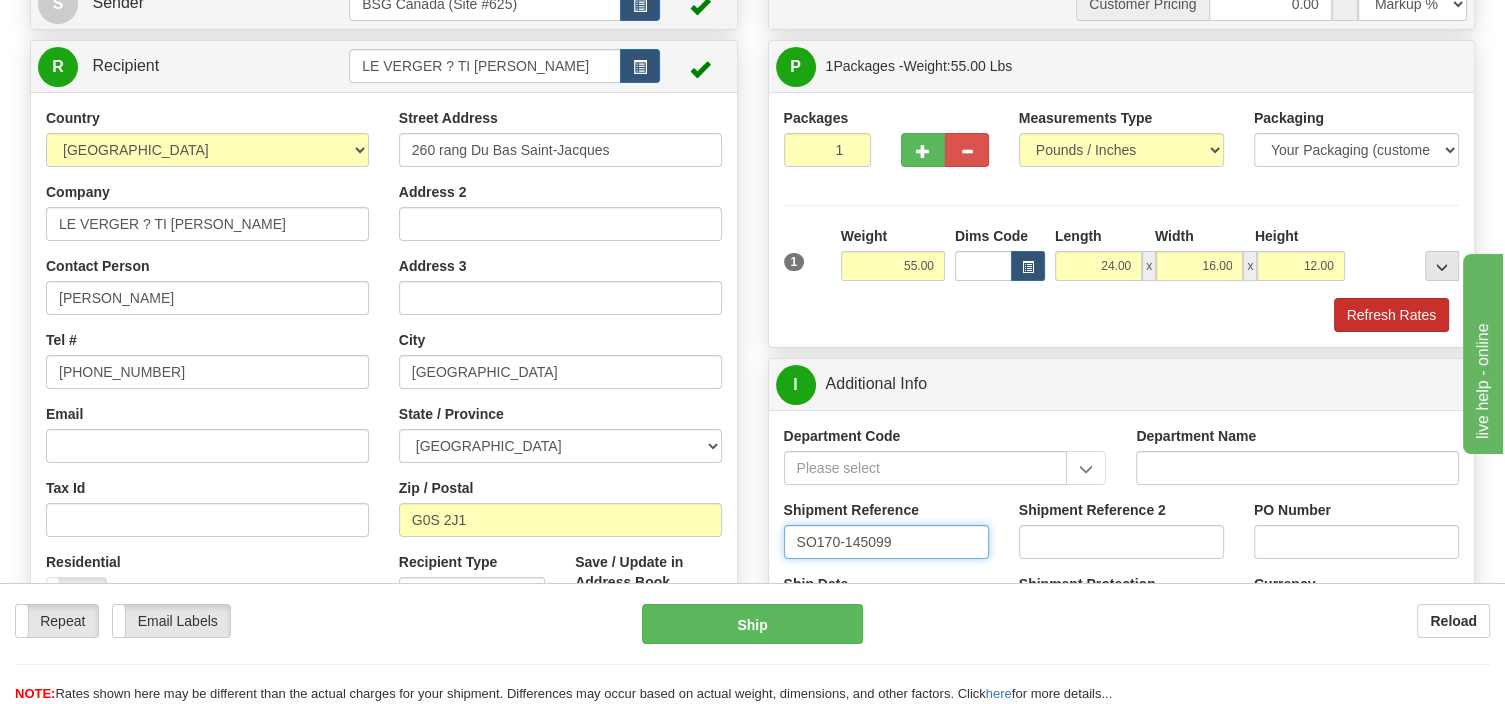 type on "SO170-145099" 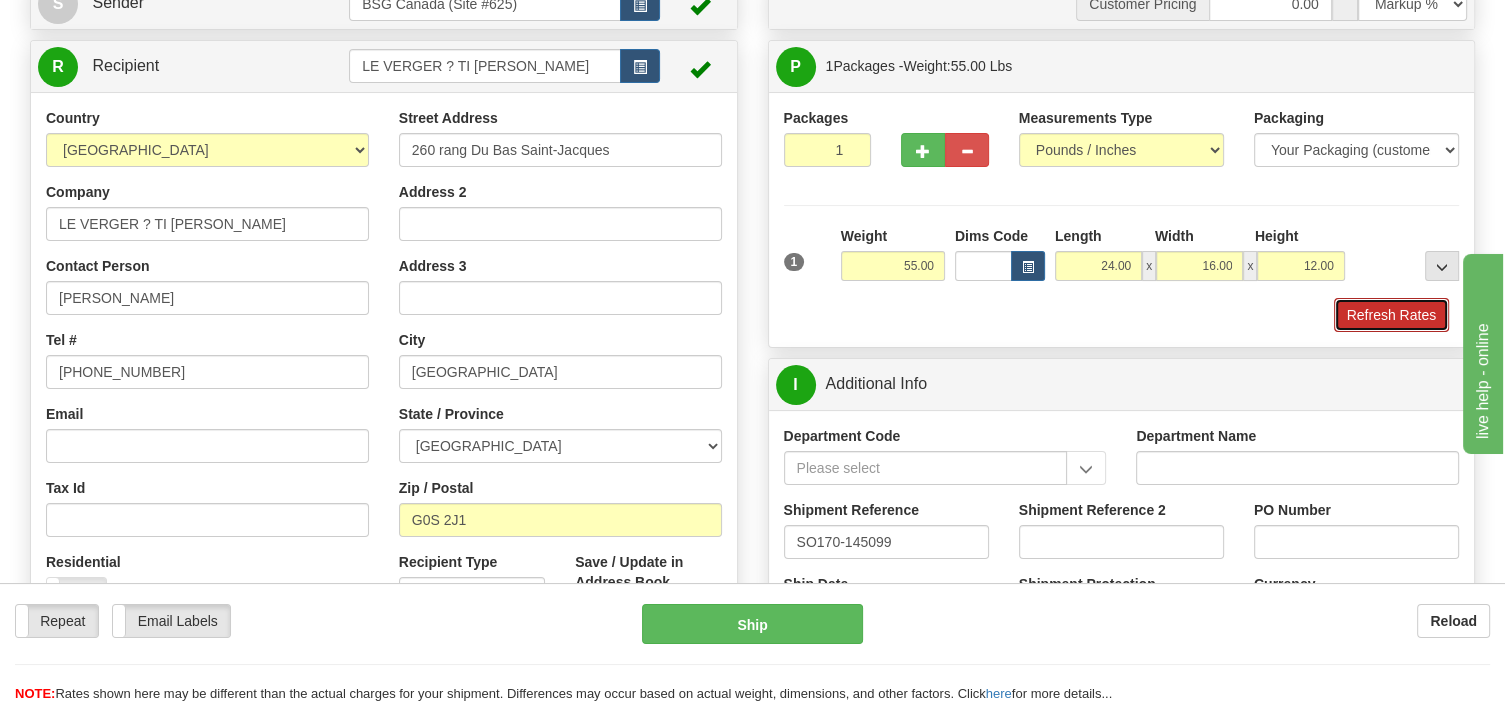 click on "Refresh Rates" at bounding box center (1391, 315) 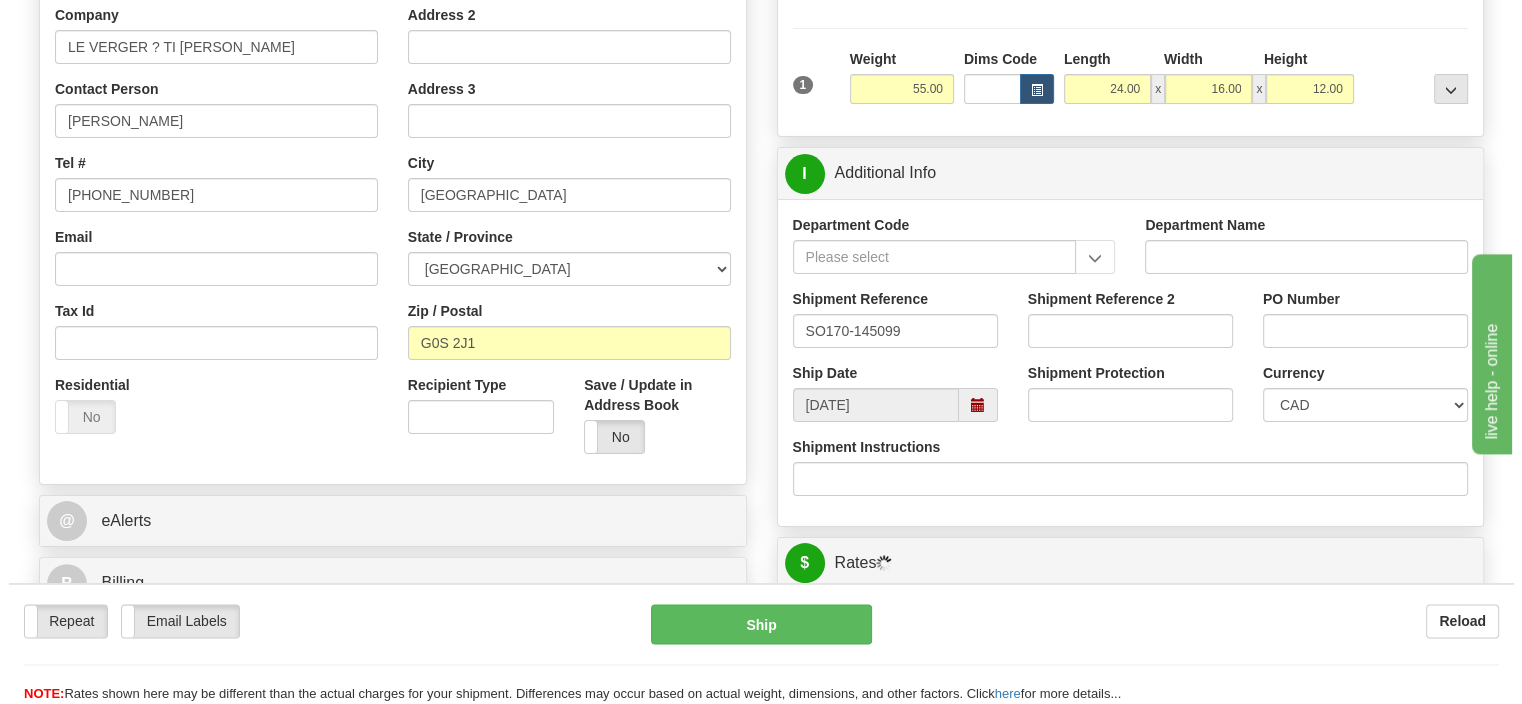 scroll, scrollTop: 633, scrollLeft: 0, axis: vertical 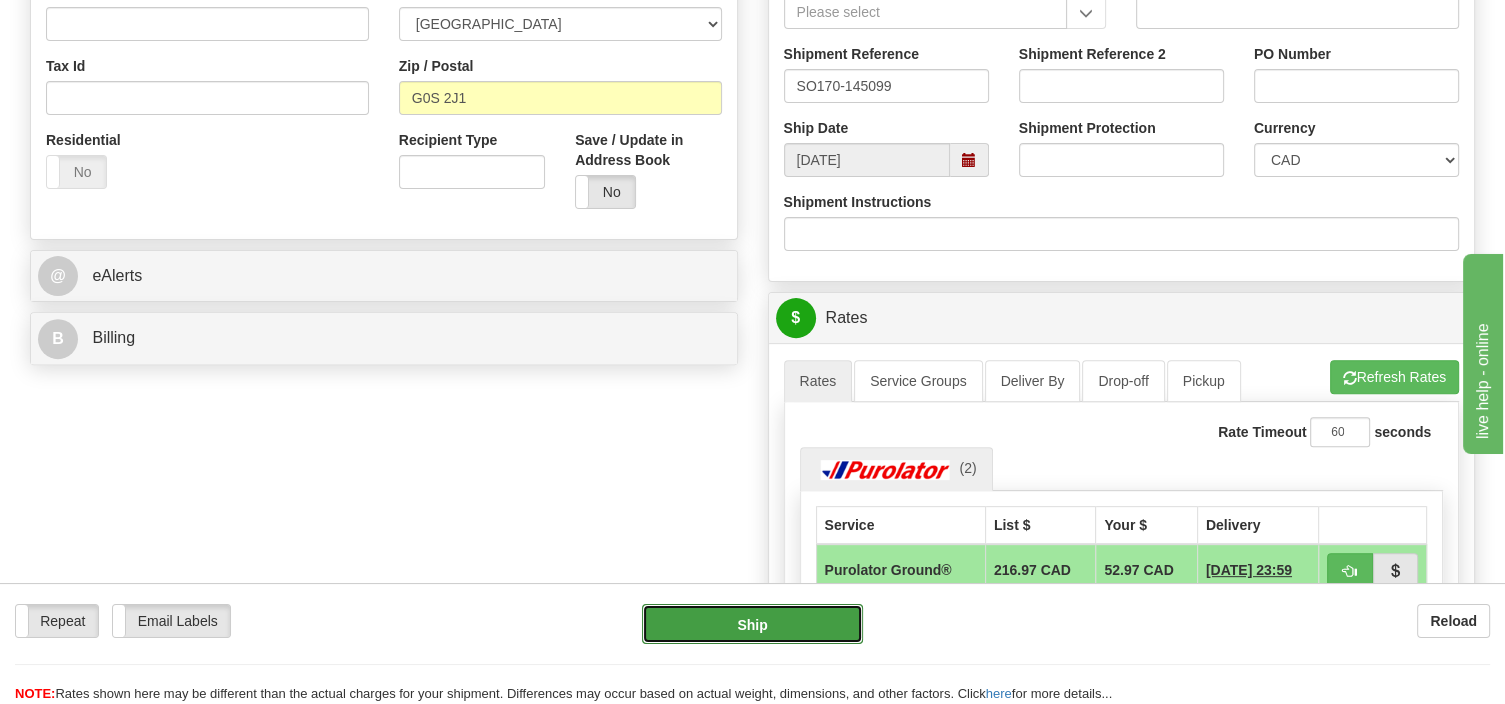click on "Ship" at bounding box center (752, 624) 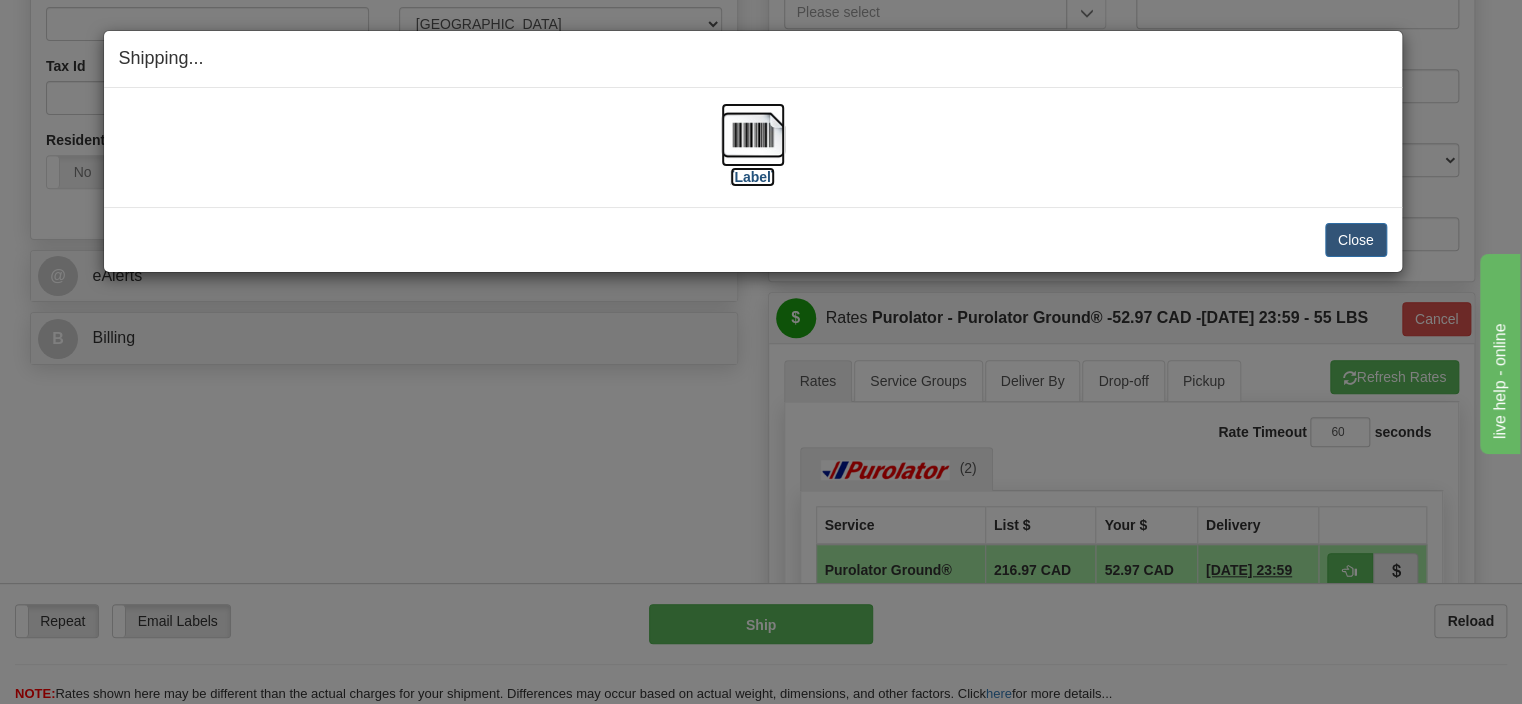 click at bounding box center (753, 135) 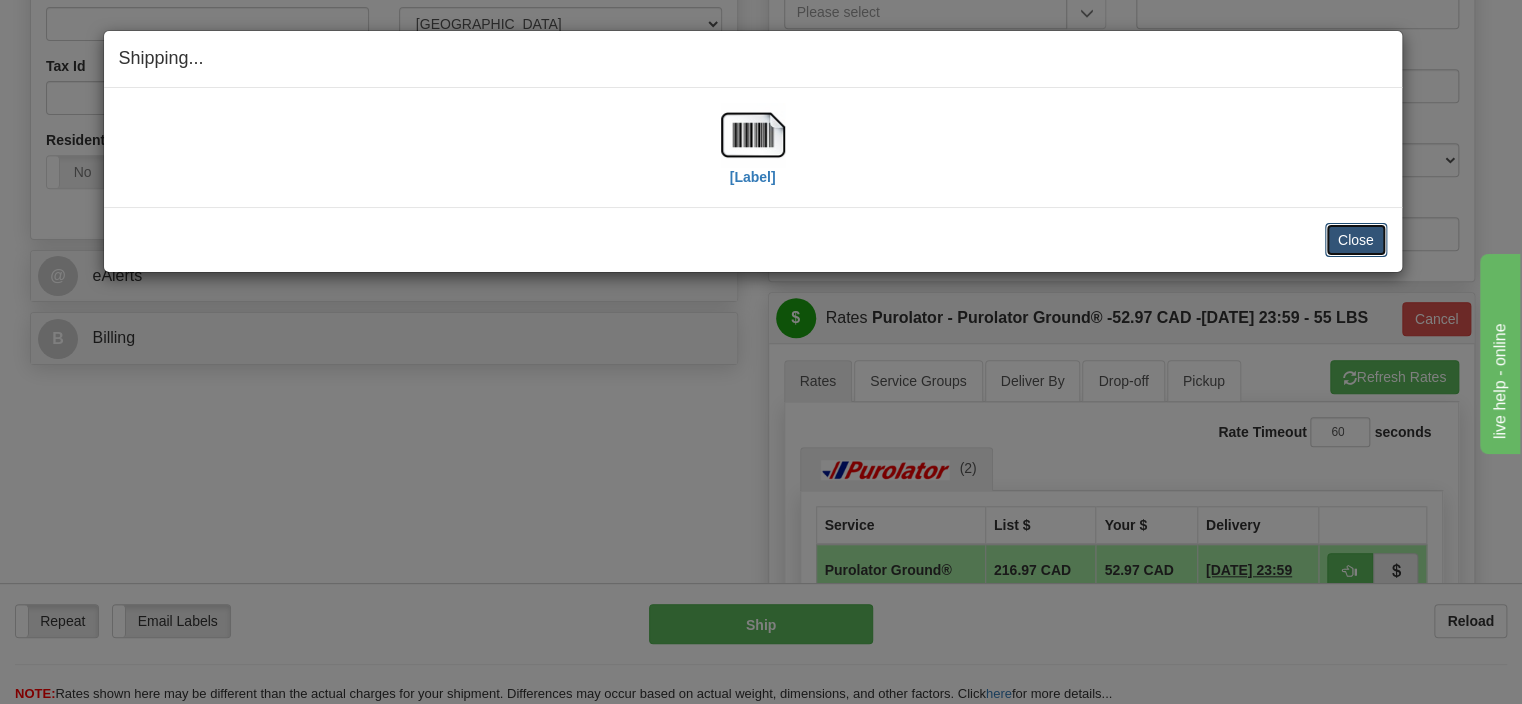 click on "Close" at bounding box center [1356, 240] 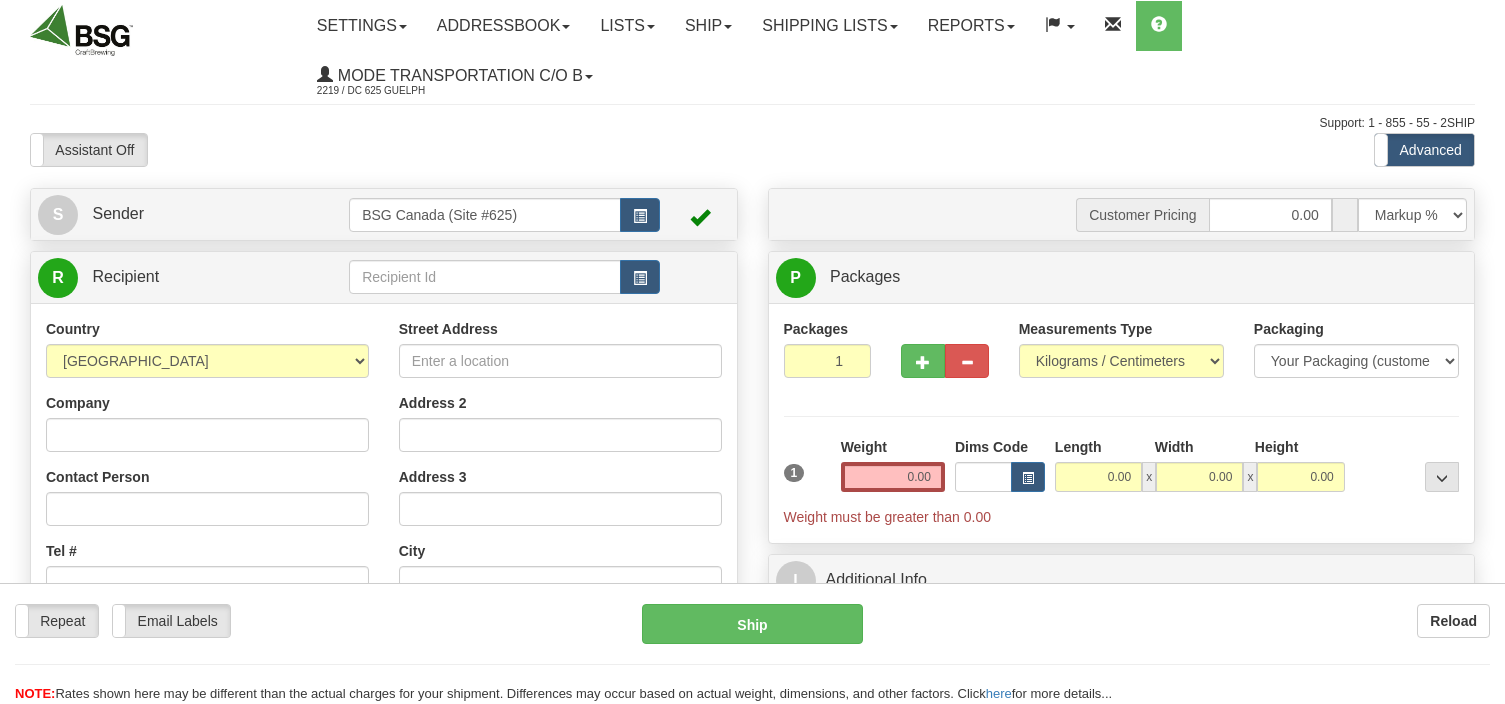 scroll, scrollTop: 0, scrollLeft: 0, axis: both 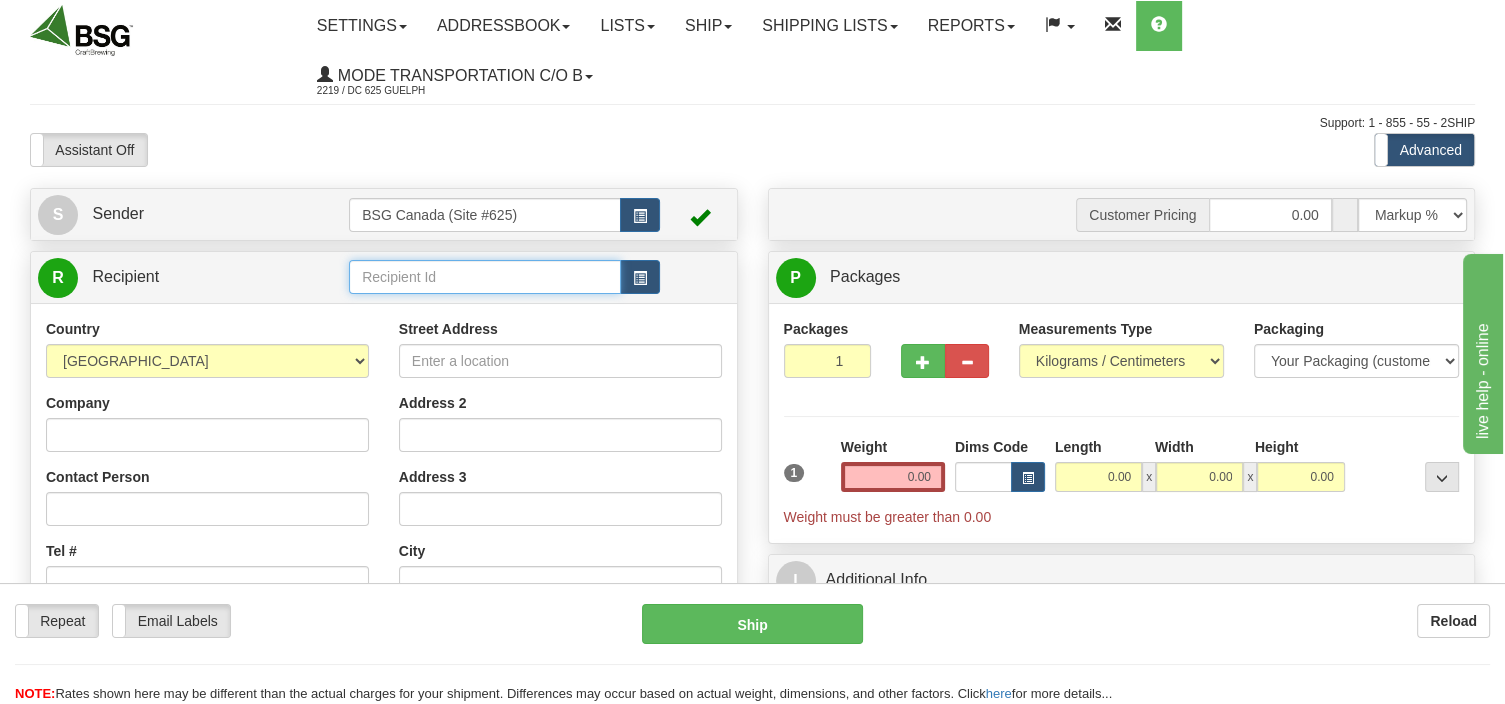 click at bounding box center (485, 277) 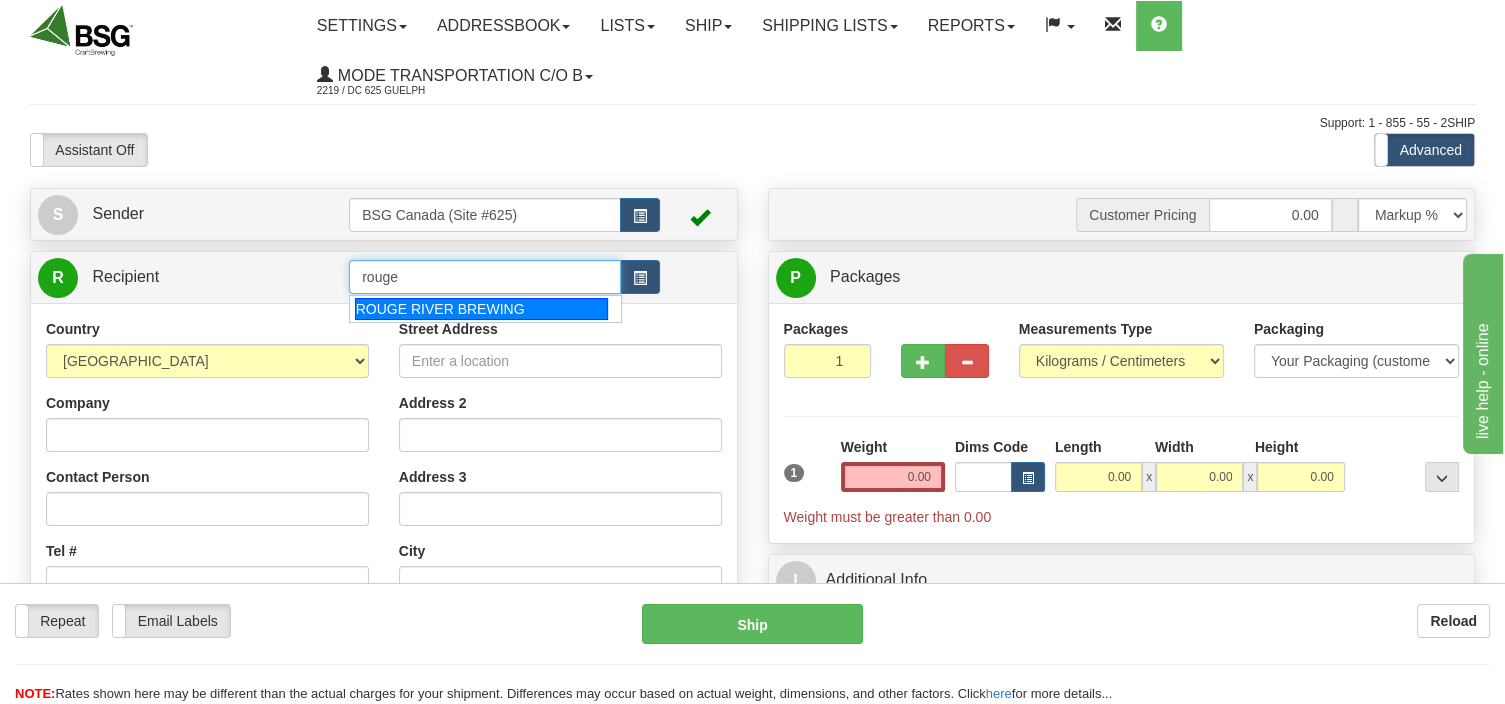 click on "ROUGE RIVER BREWING" at bounding box center (481, 309) 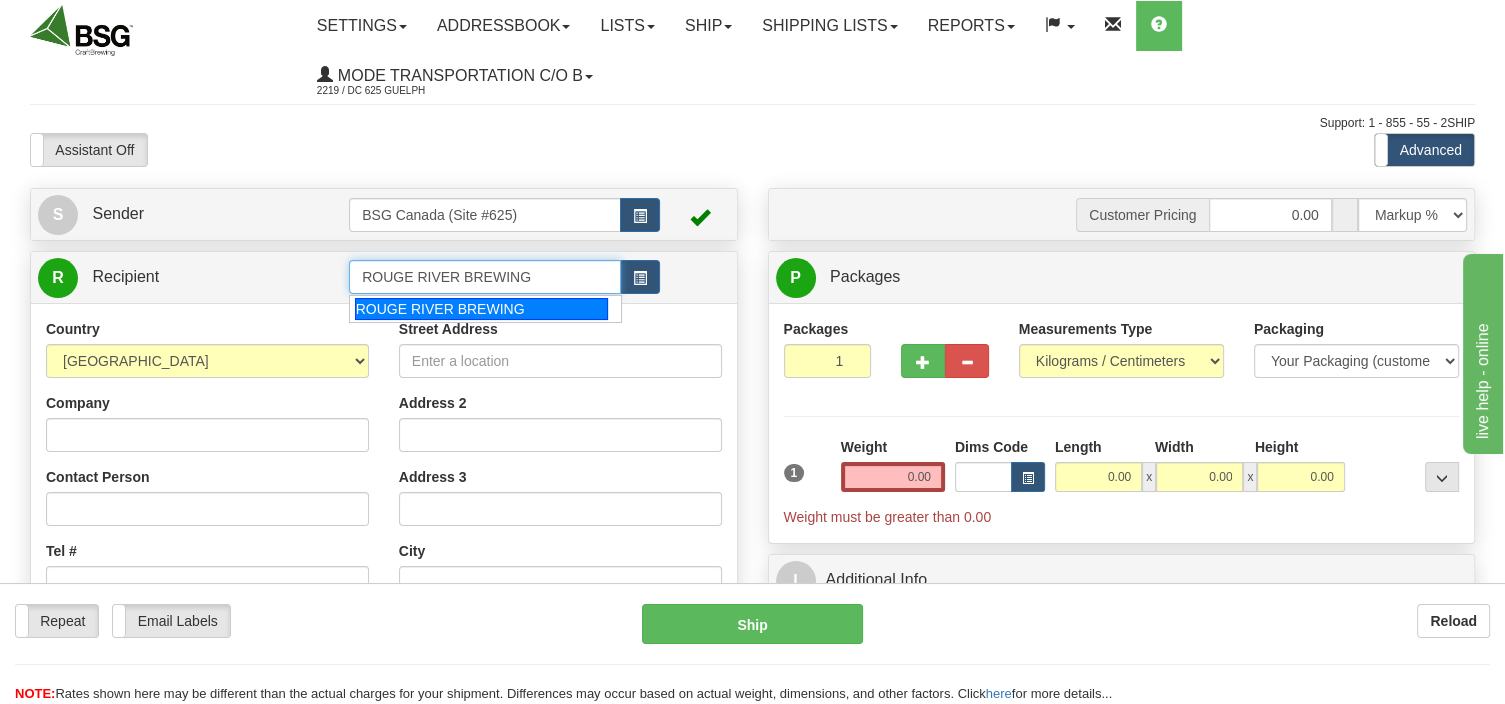 type on "ROUGE RIVER BREWING" 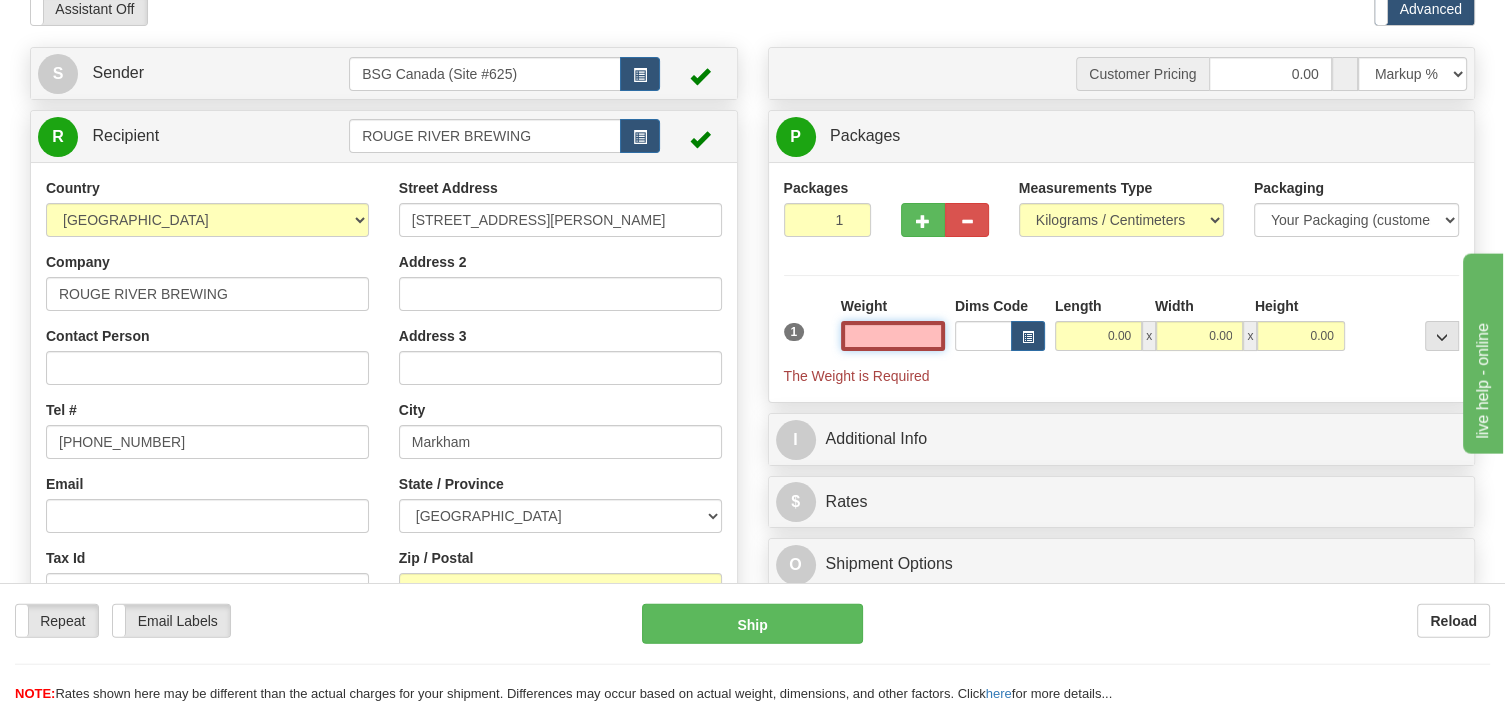 scroll, scrollTop: 211, scrollLeft: 0, axis: vertical 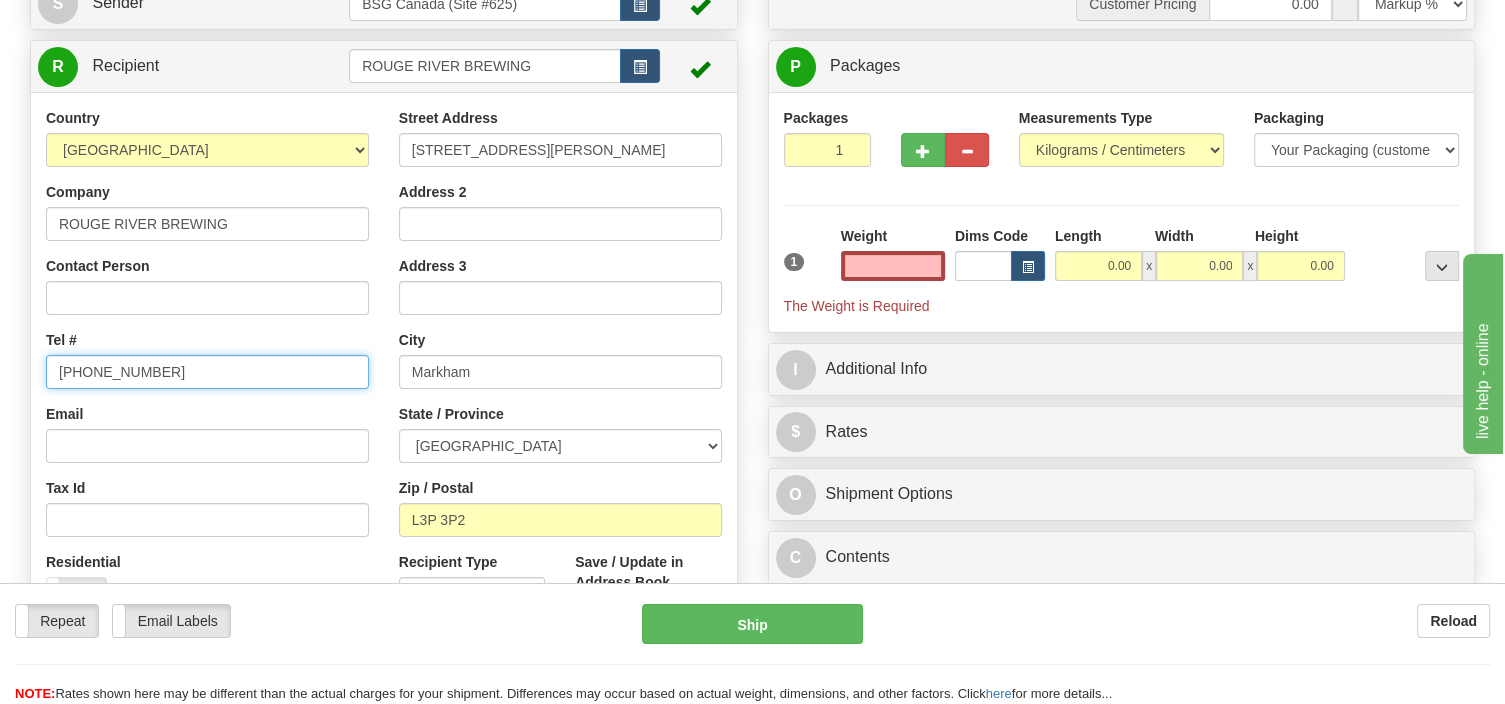 type on "0.00" 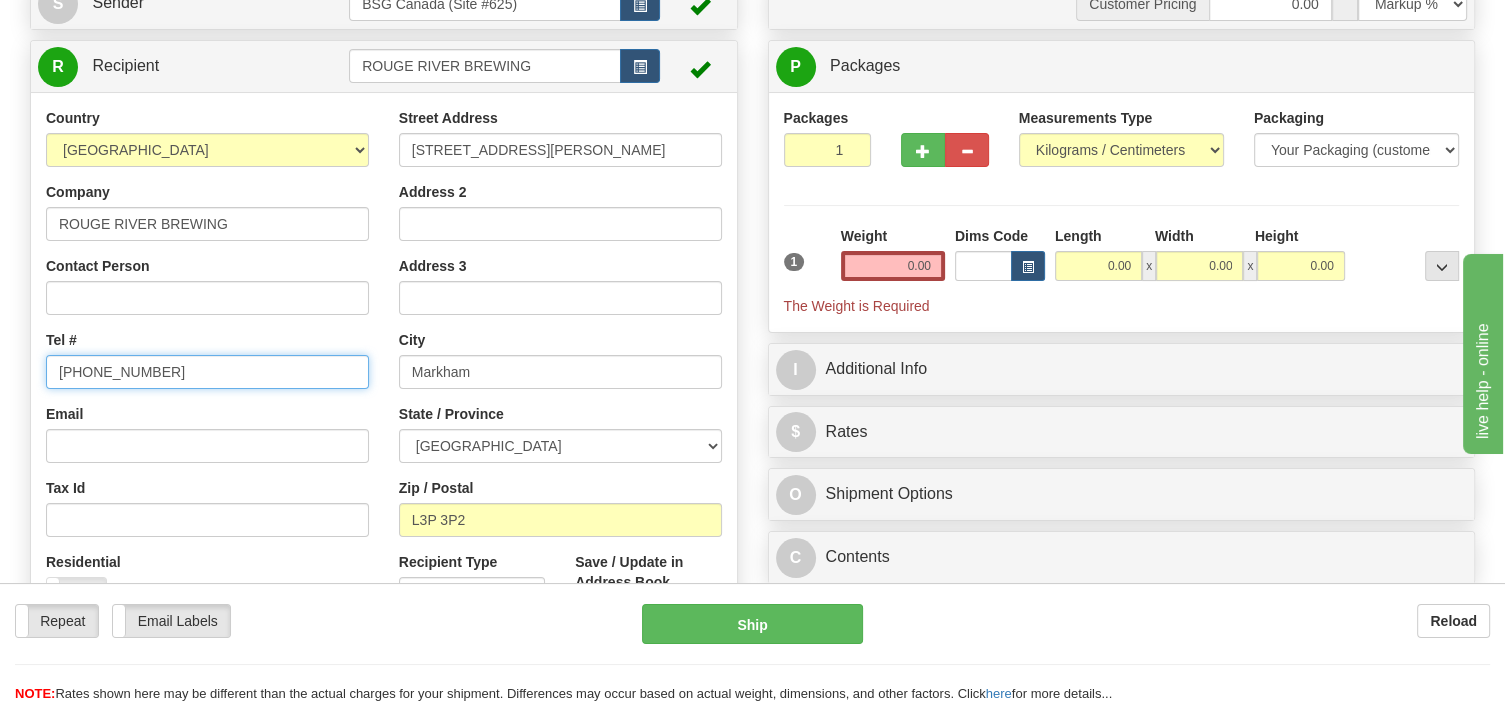 drag, startPoint x: 158, startPoint y: 366, endPoint x: -7, endPoint y: 366, distance: 165 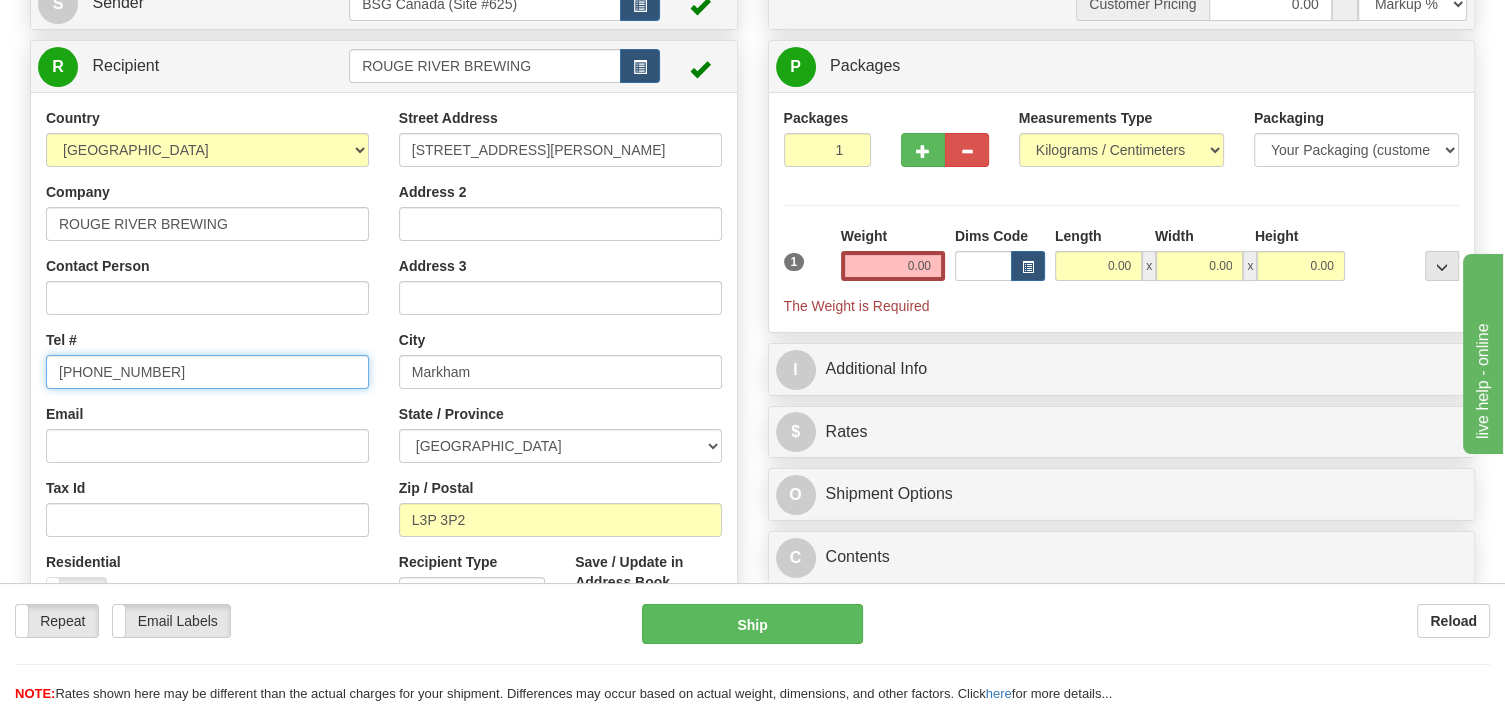 type on "416 471 5502" 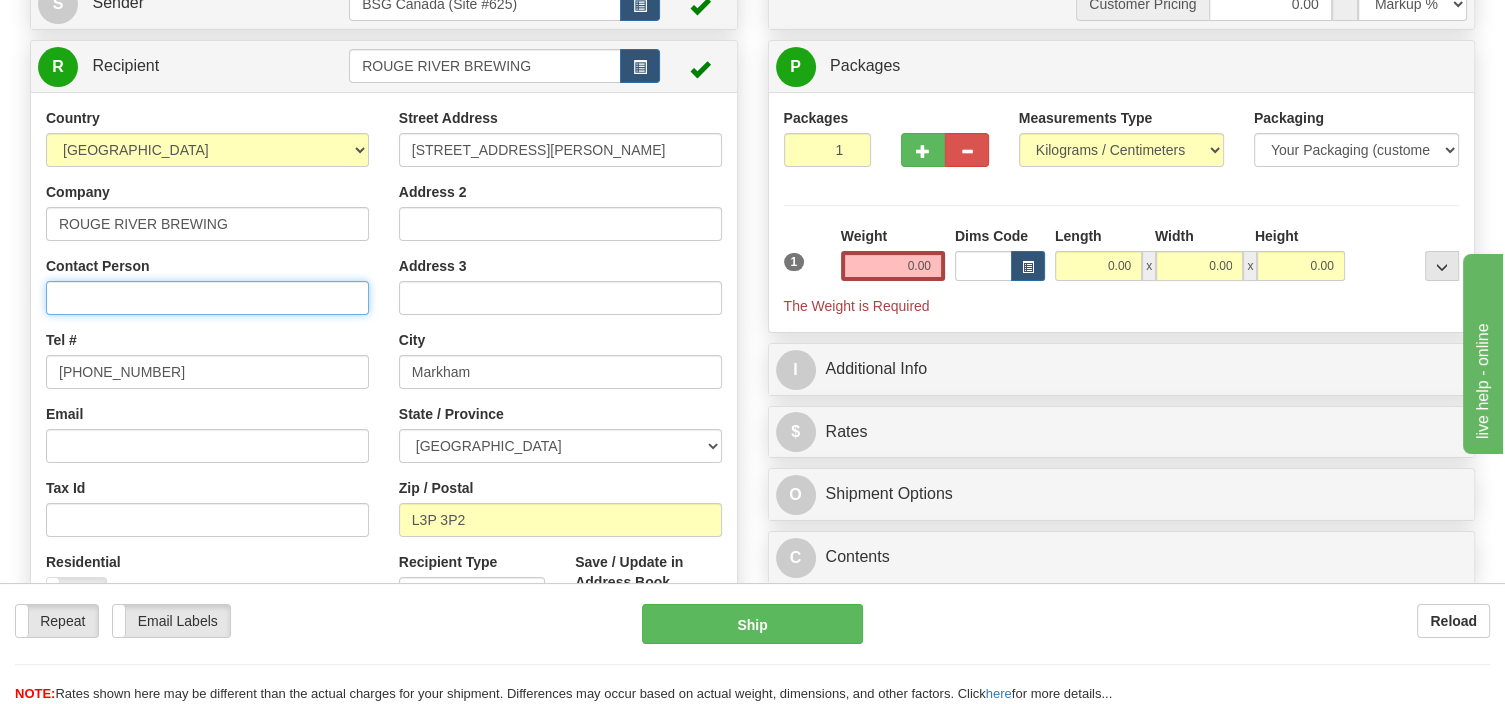 click on "Contact Person" at bounding box center [207, 298] 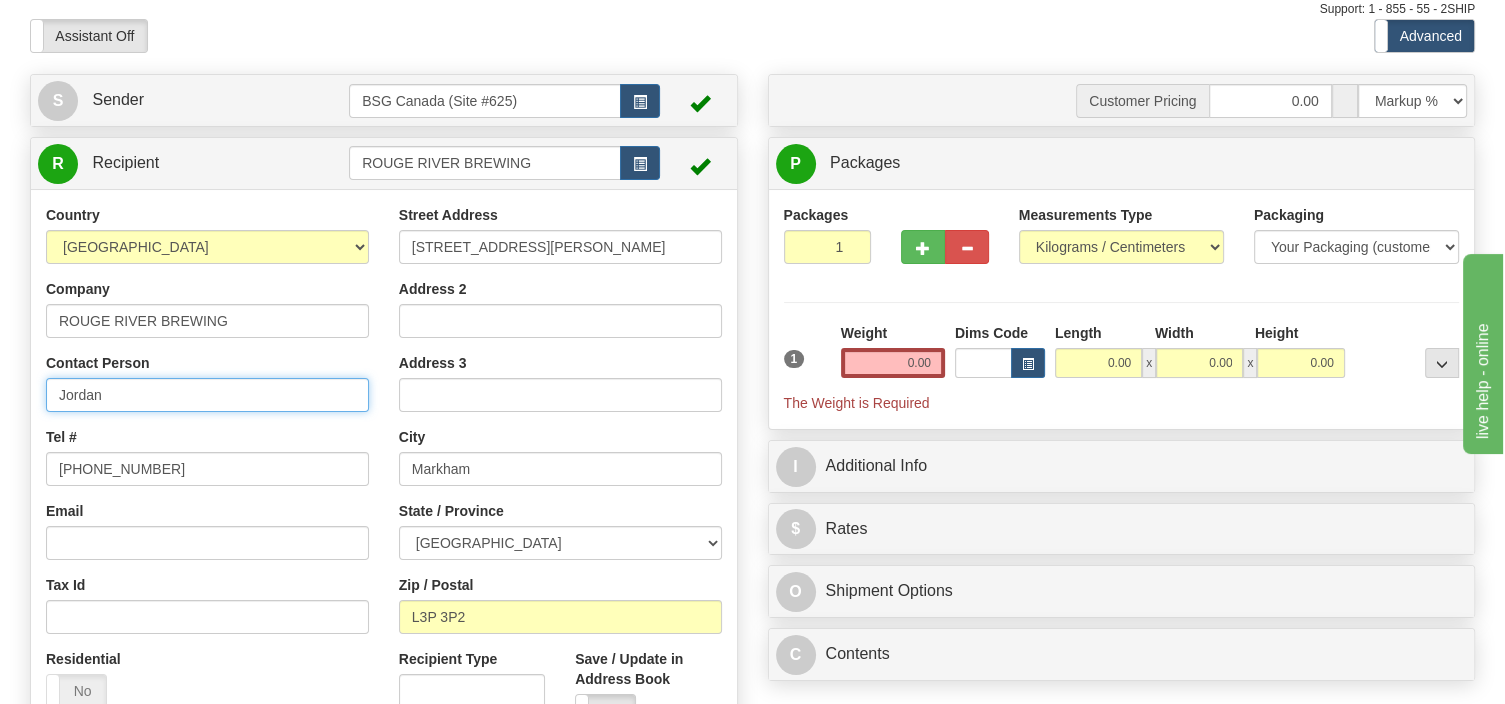 scroll, scrollTop: 105, scrollLeft: 0, axis: vertical 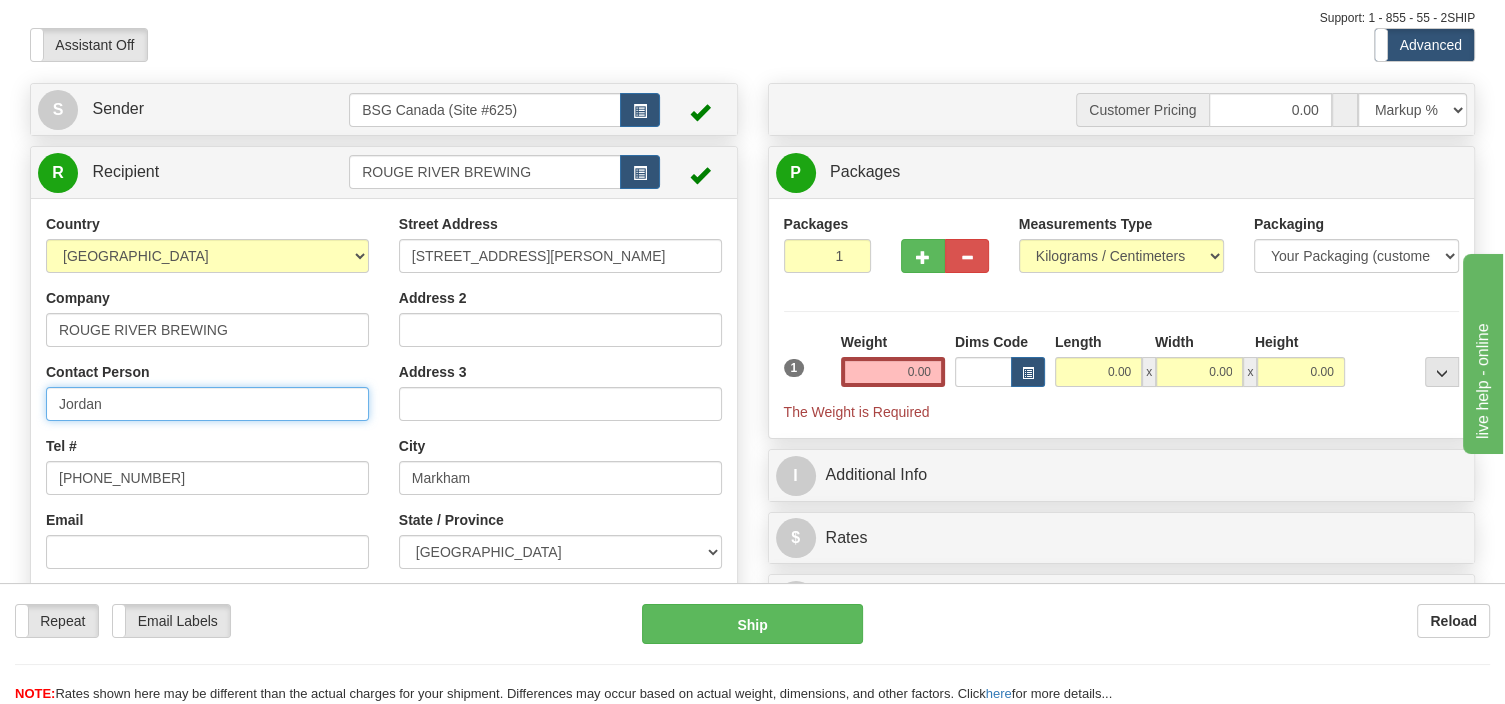 type on "Jordan" 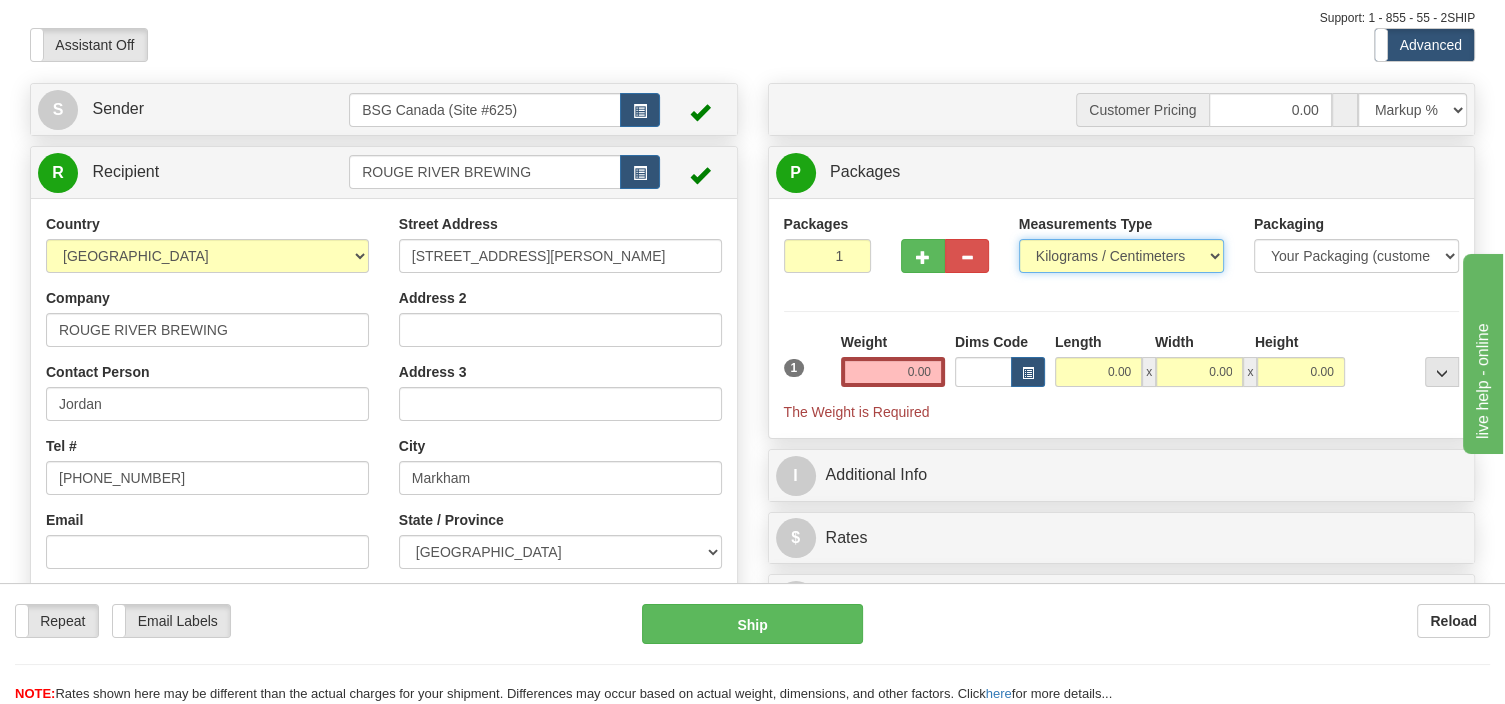 click on "Pounds / Inches
Kilograms / Centimeters" at bounding box center [1121, 256] 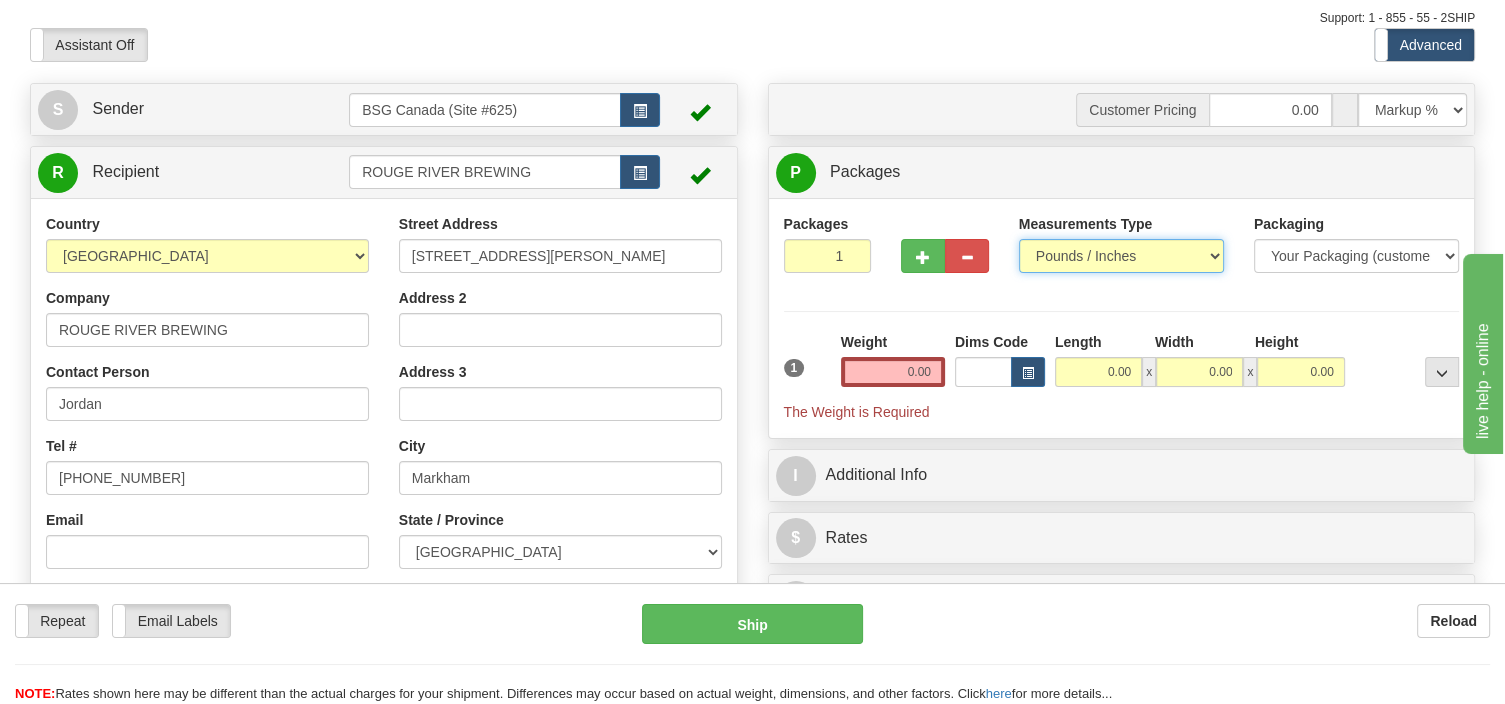 click on "Pounds / Inches" at bounding box center [0, 0] 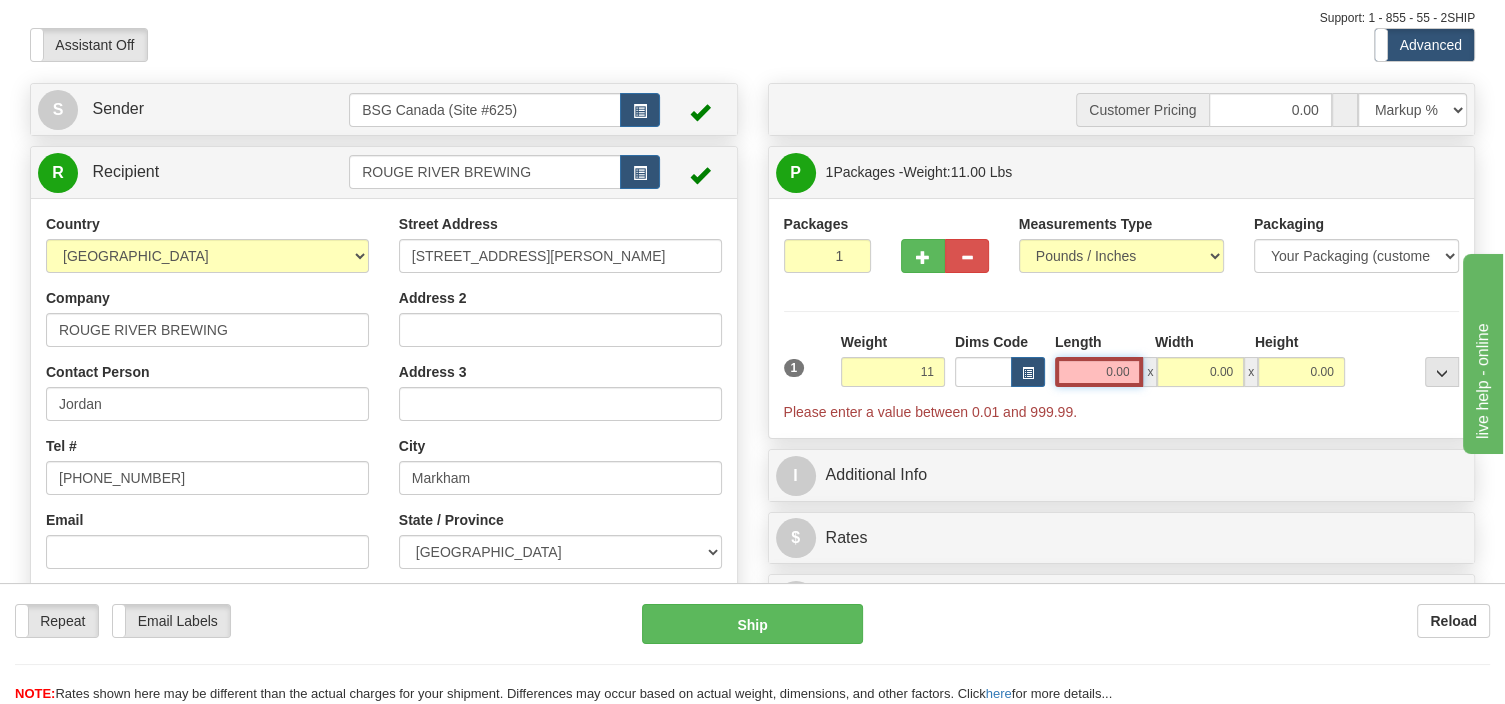 type on "11.00" 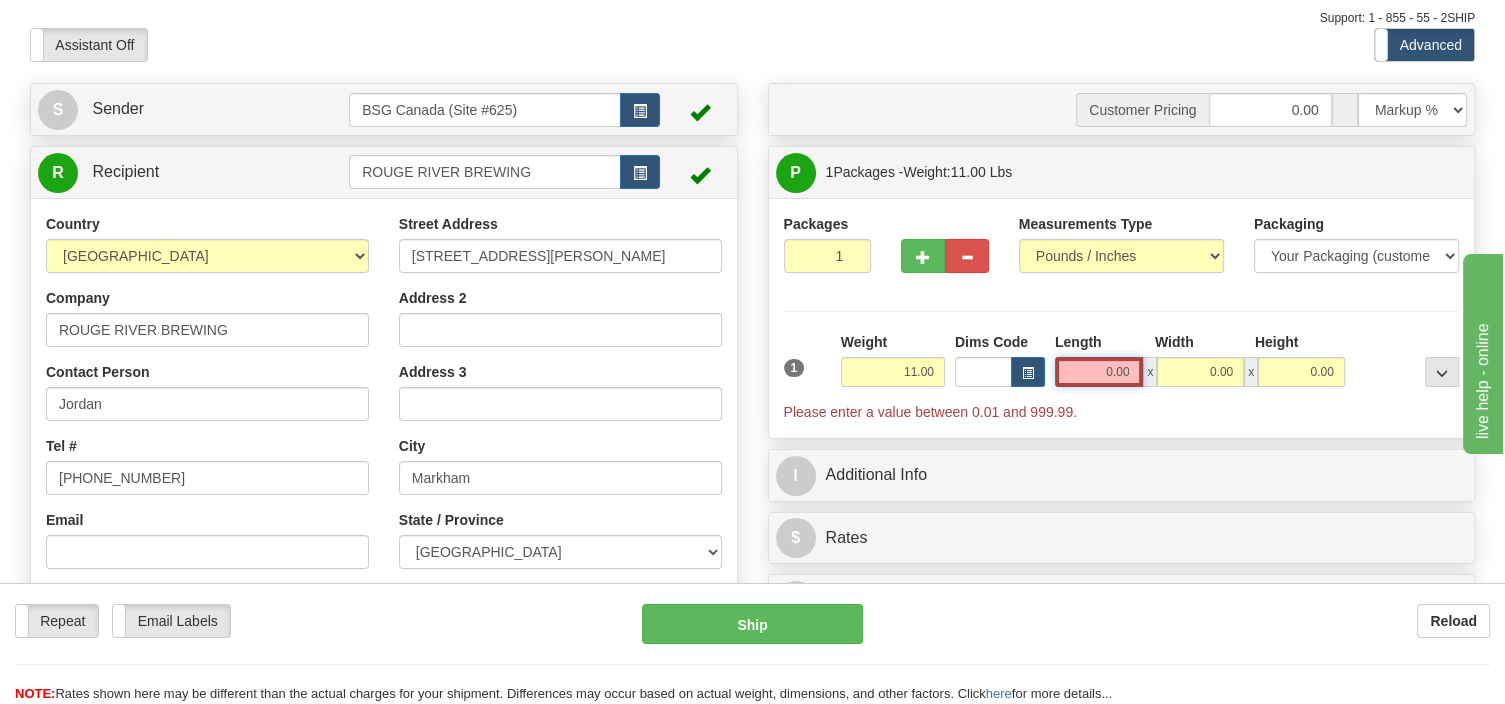 click on "0.00" at bounding box center (1099, 372) 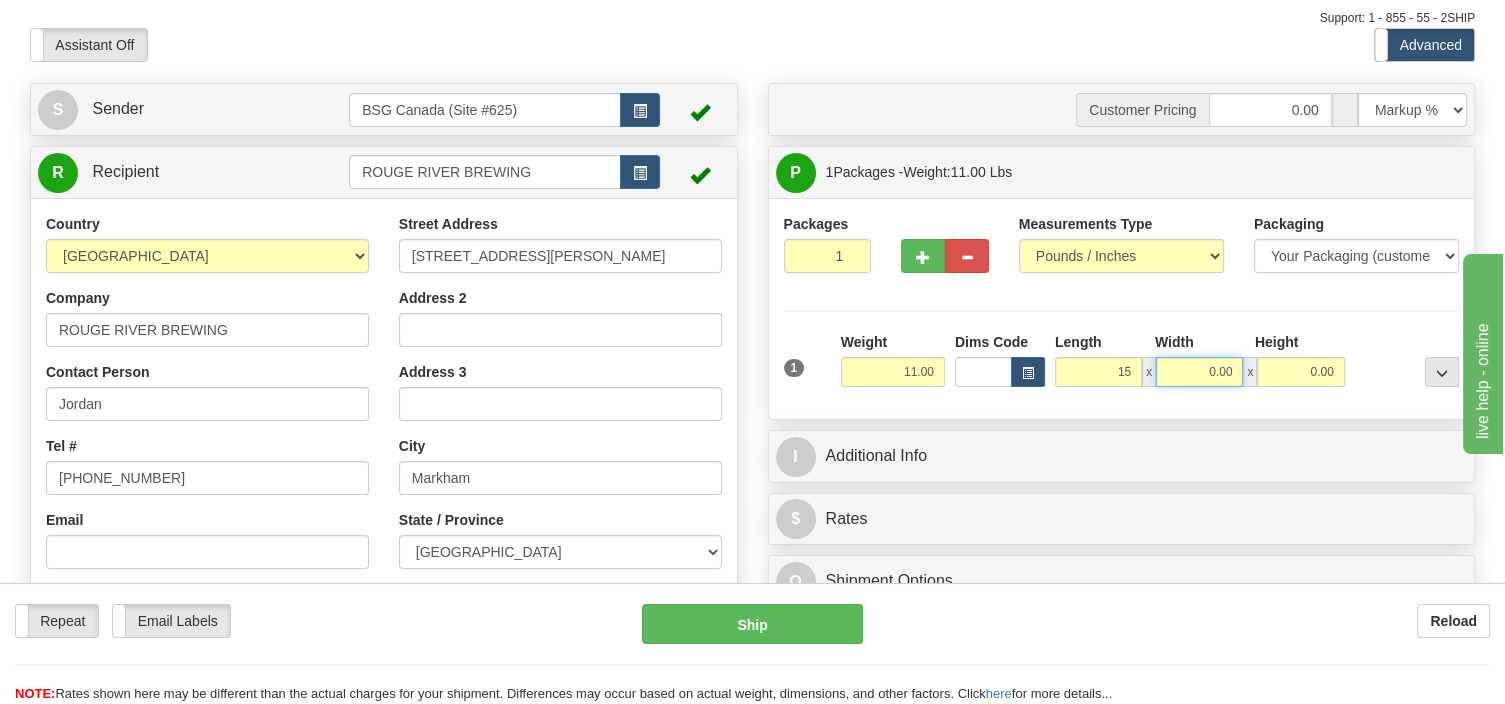 type on "15.00" 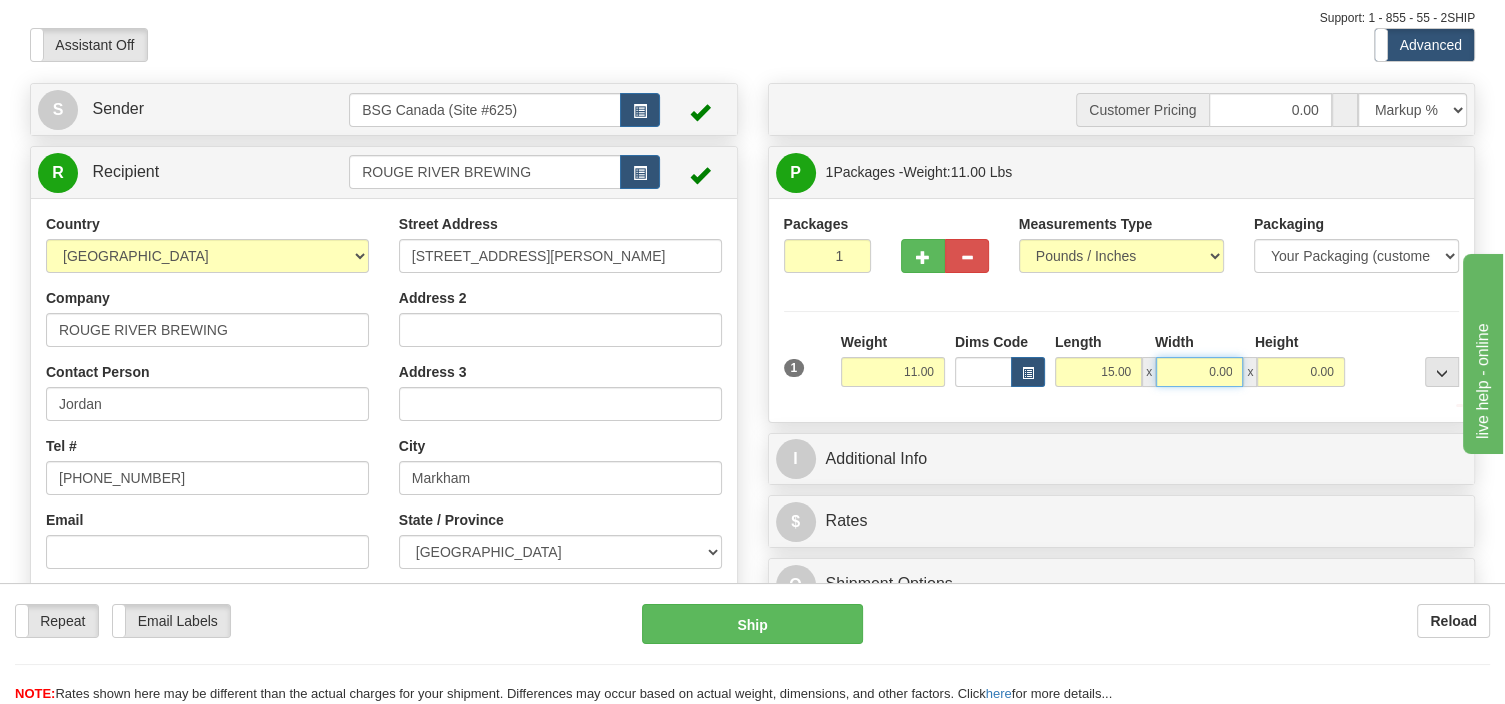 click on "0.00" at bounding box center (1199, 372) 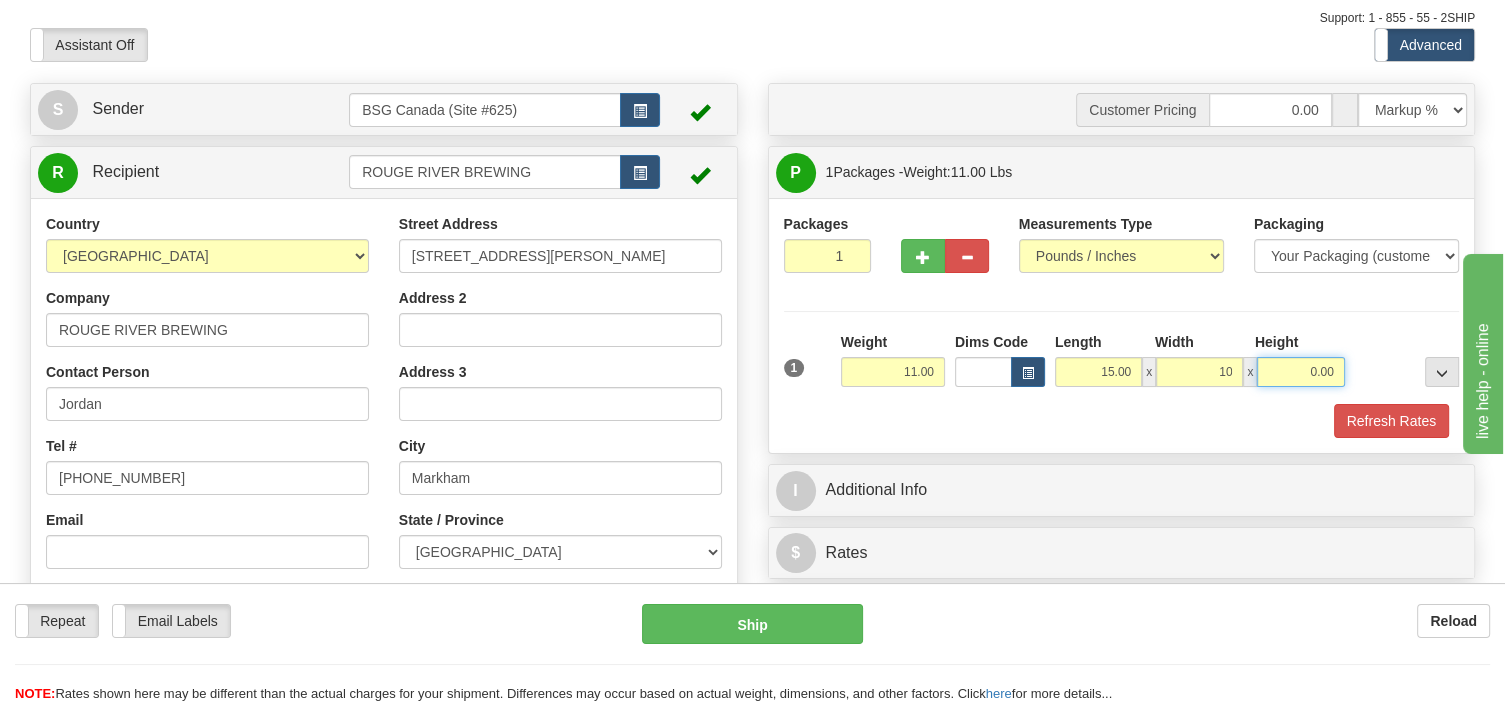 type on "10.00" 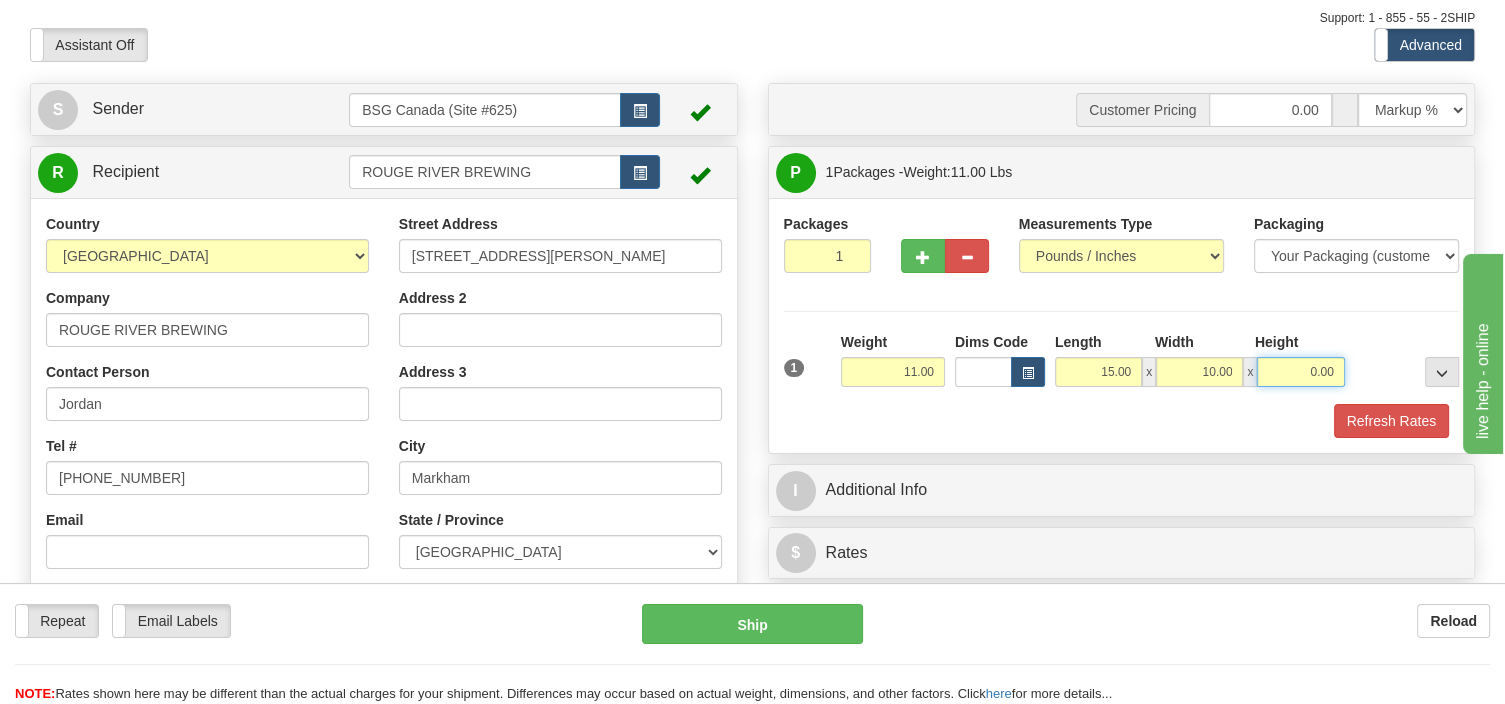 click on "0.00" at bounding box center (1300, 372) 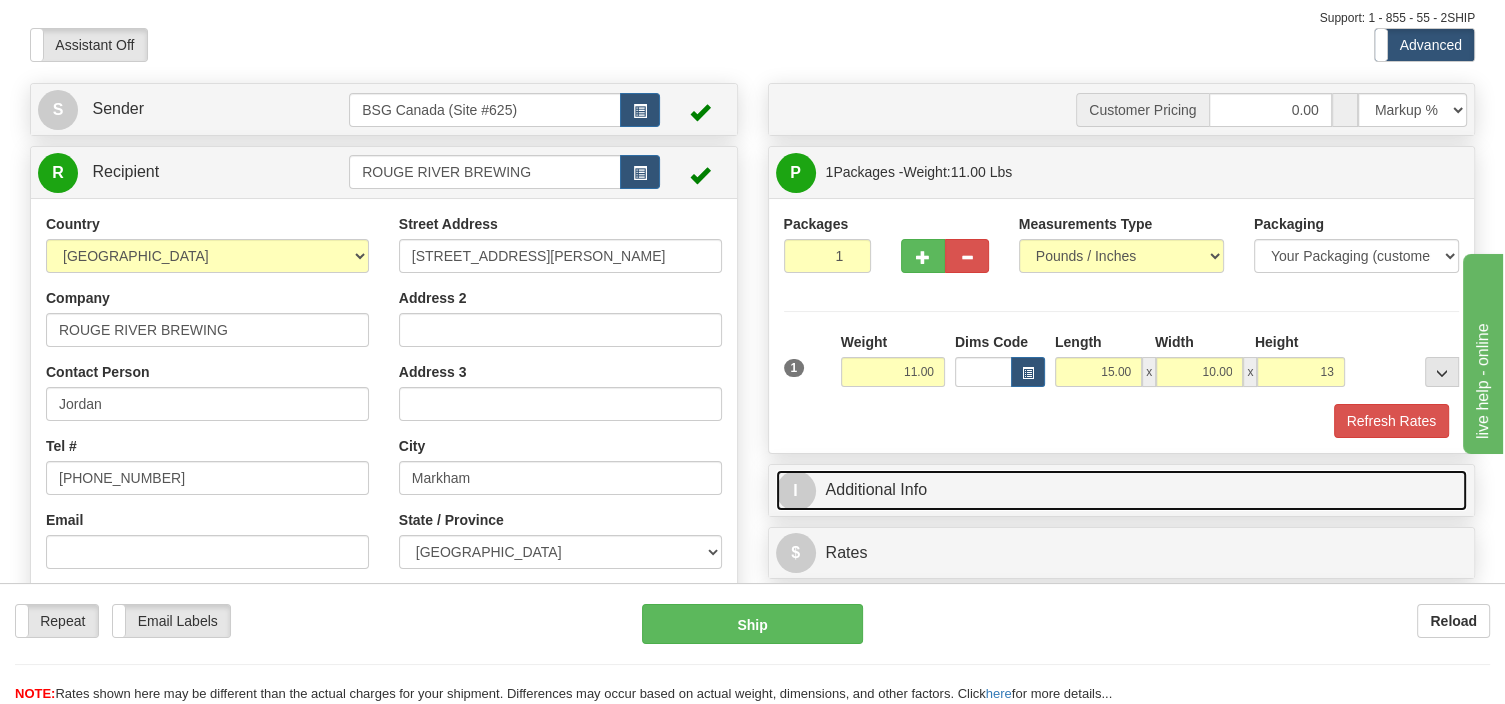 type on "13.00" 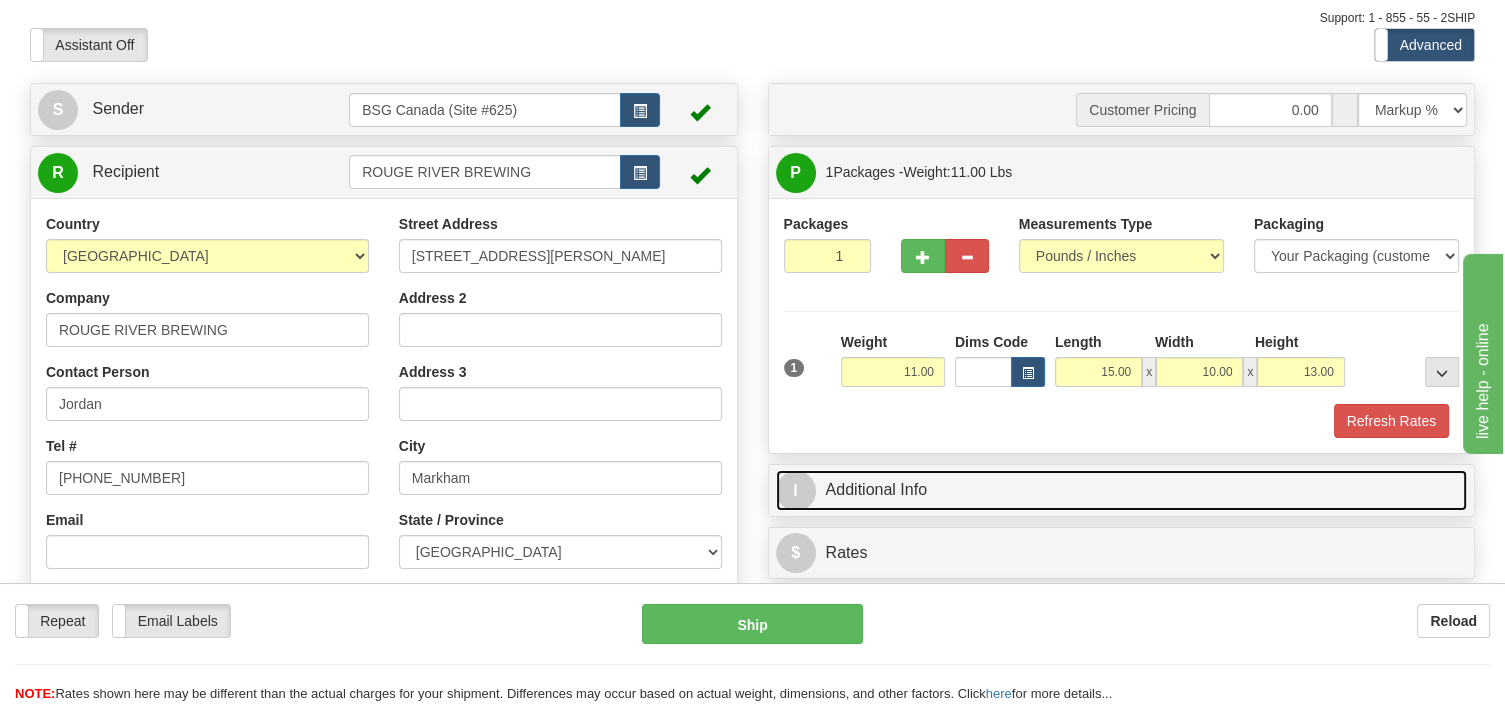click on "I Additional Info" at bounding box center [1122, 490] 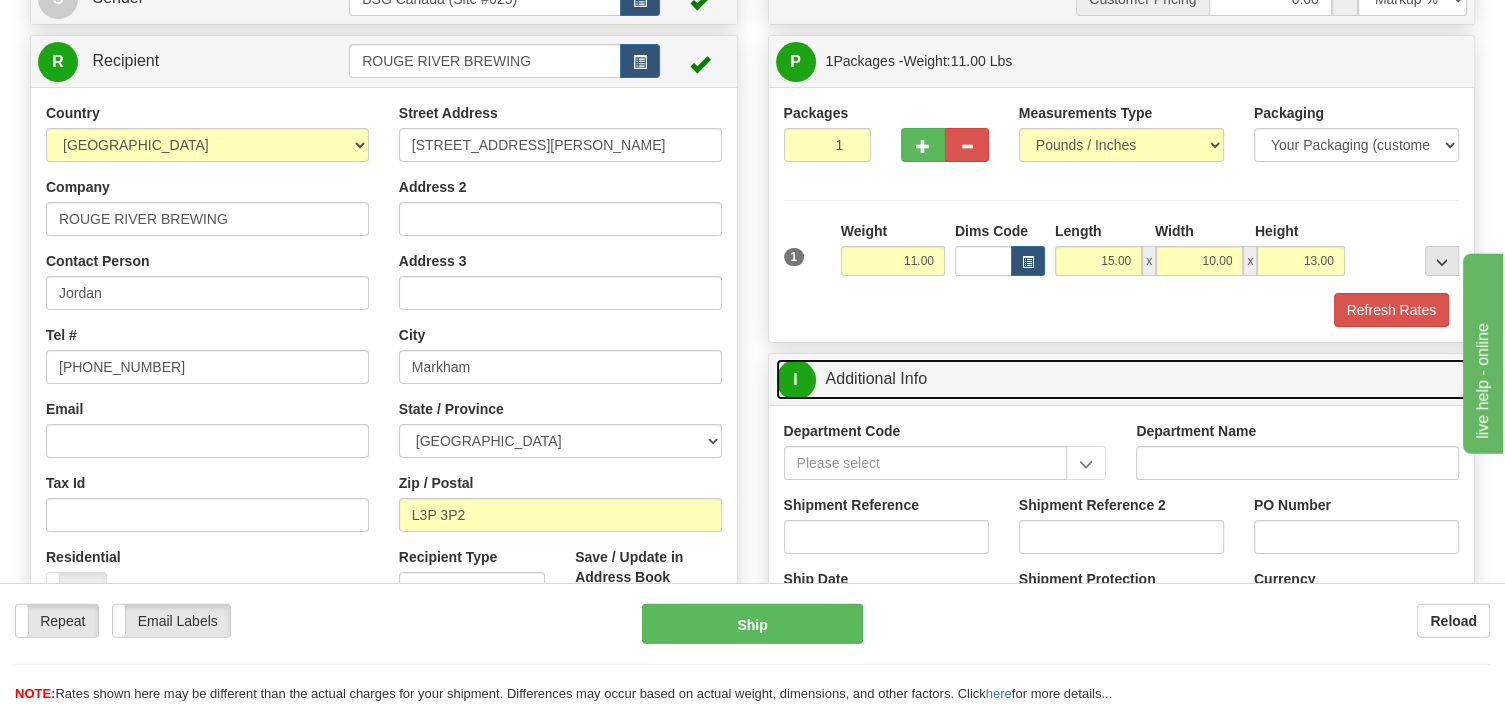 scroll, scrollTop: 316, scrollLeft: 0, axis: vertical 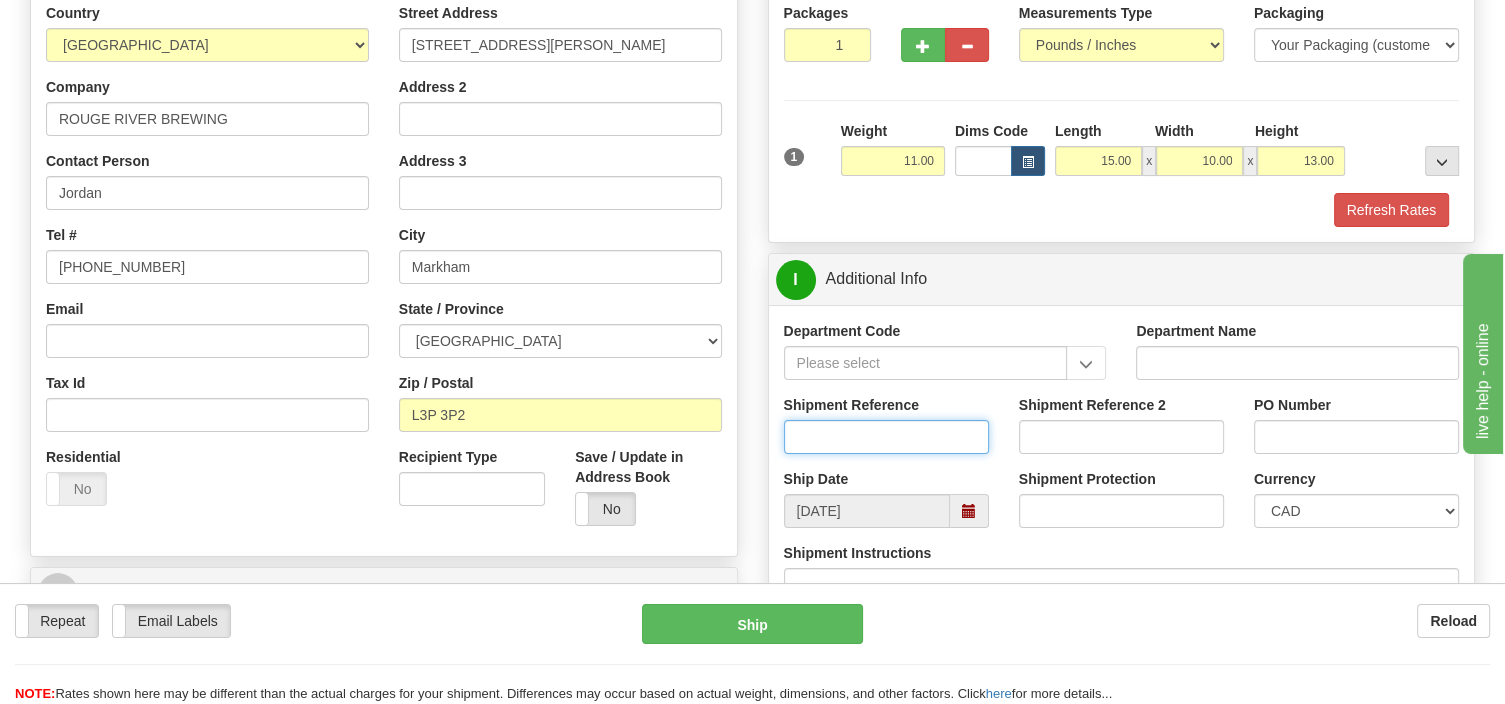 click on "Shipment Reference" at bounding box center (886, 437) 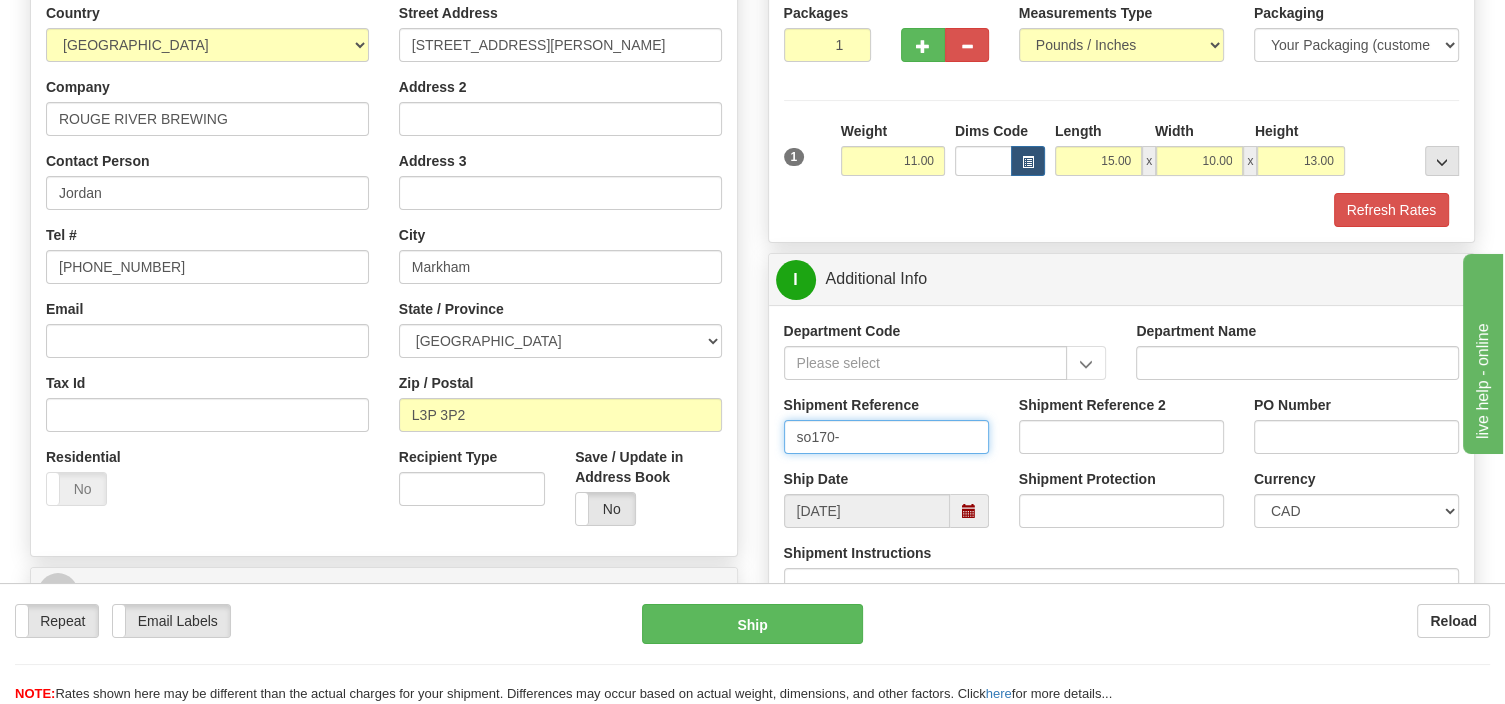 drag, startPoint x: 814, startPoint y: 437, endPoint x: 773, endPoint y: 438, distance: 41.01219 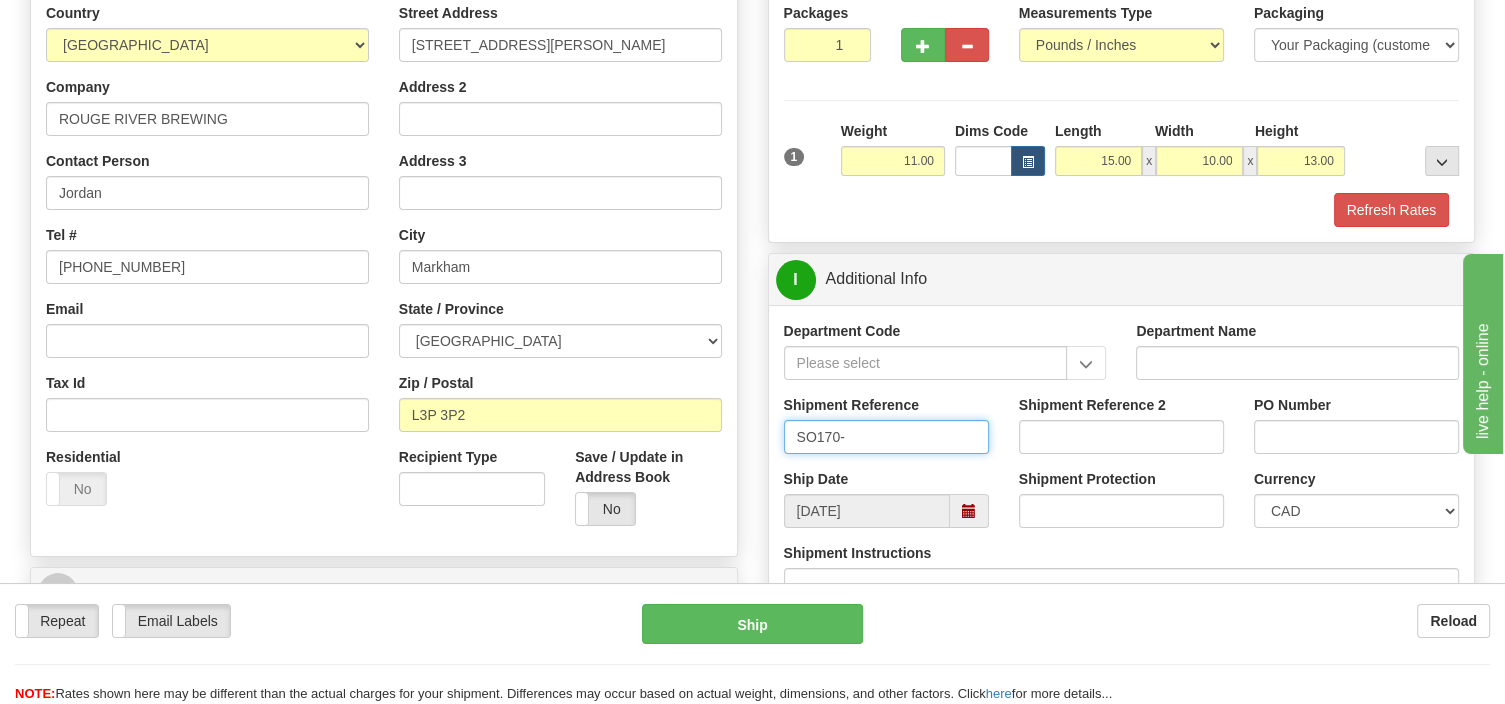 click on "SO170-" at bounding box center (886, 437) 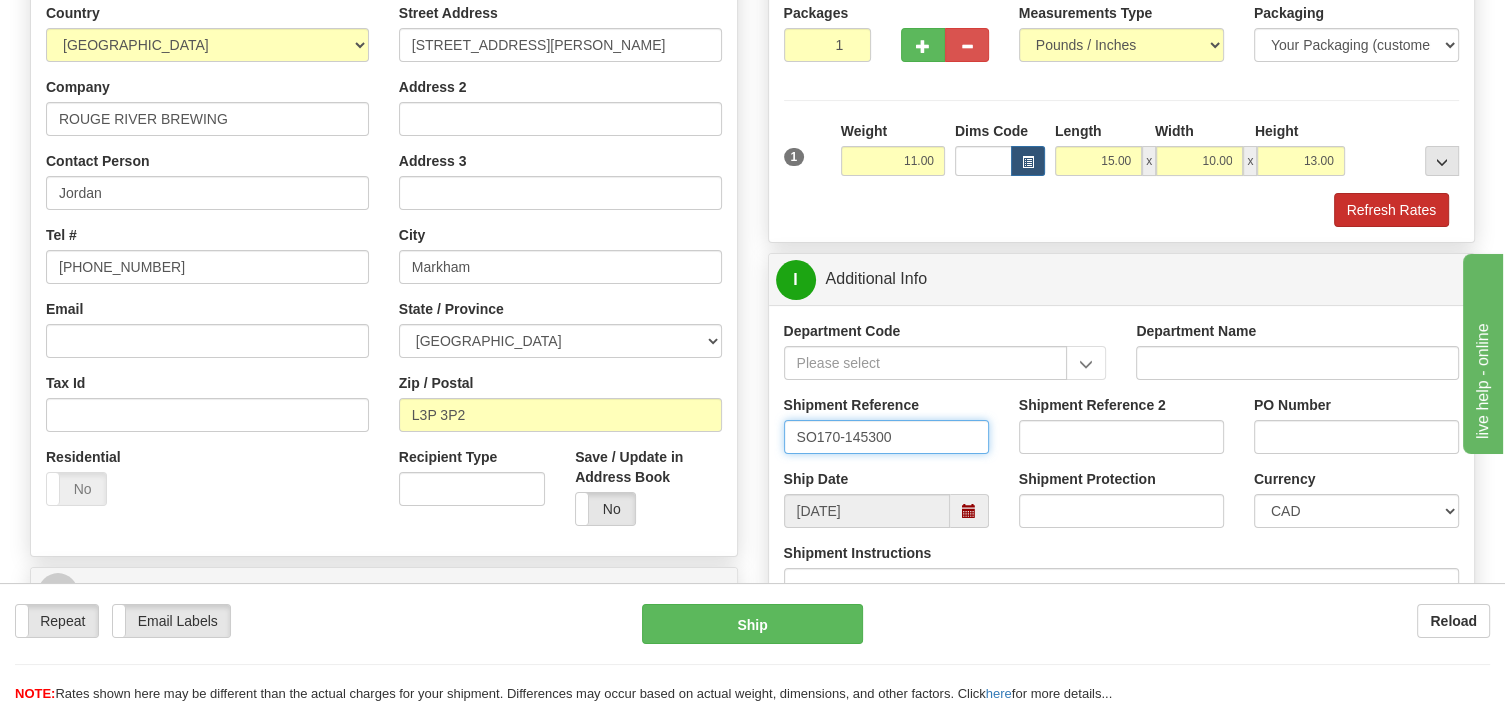 type on "SO170-145300" 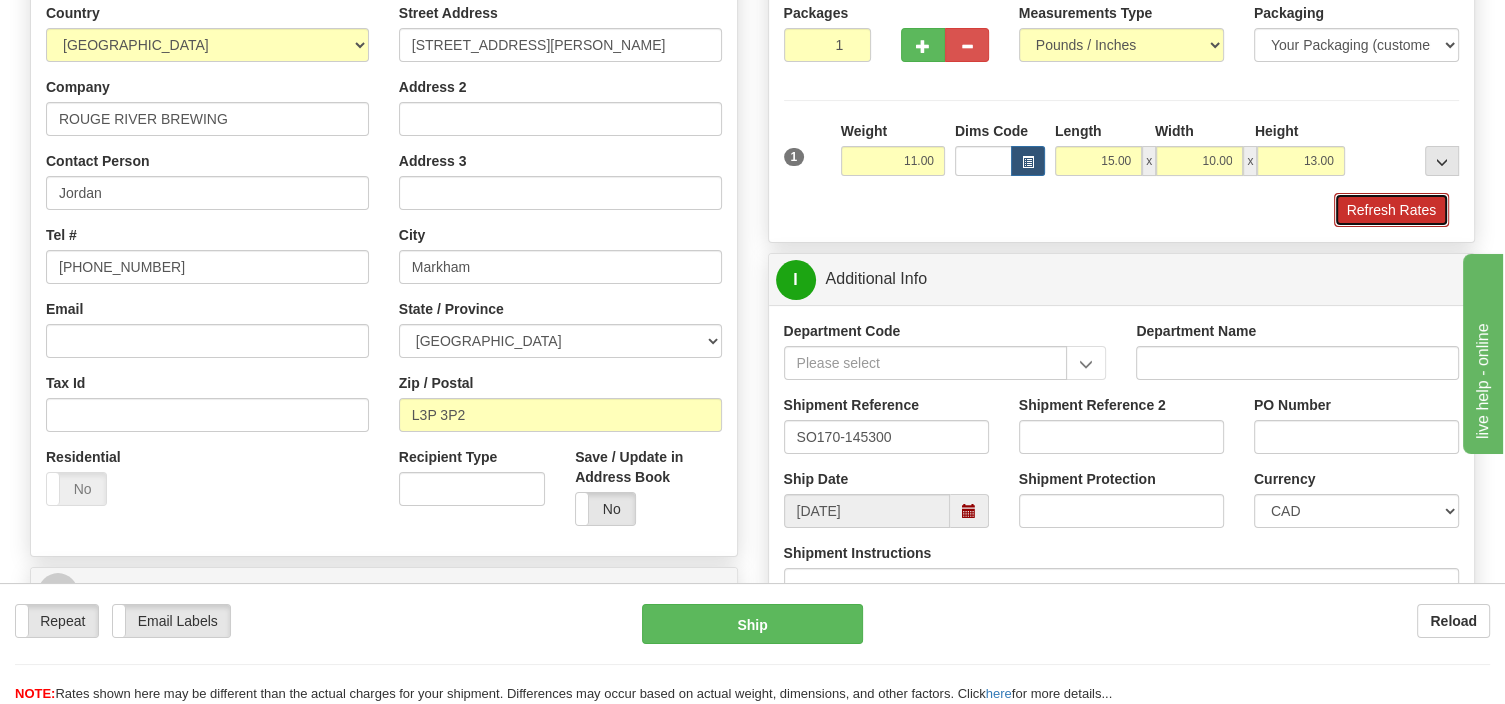 click on "Refresh Rates" at bounding box center (1391, 210) 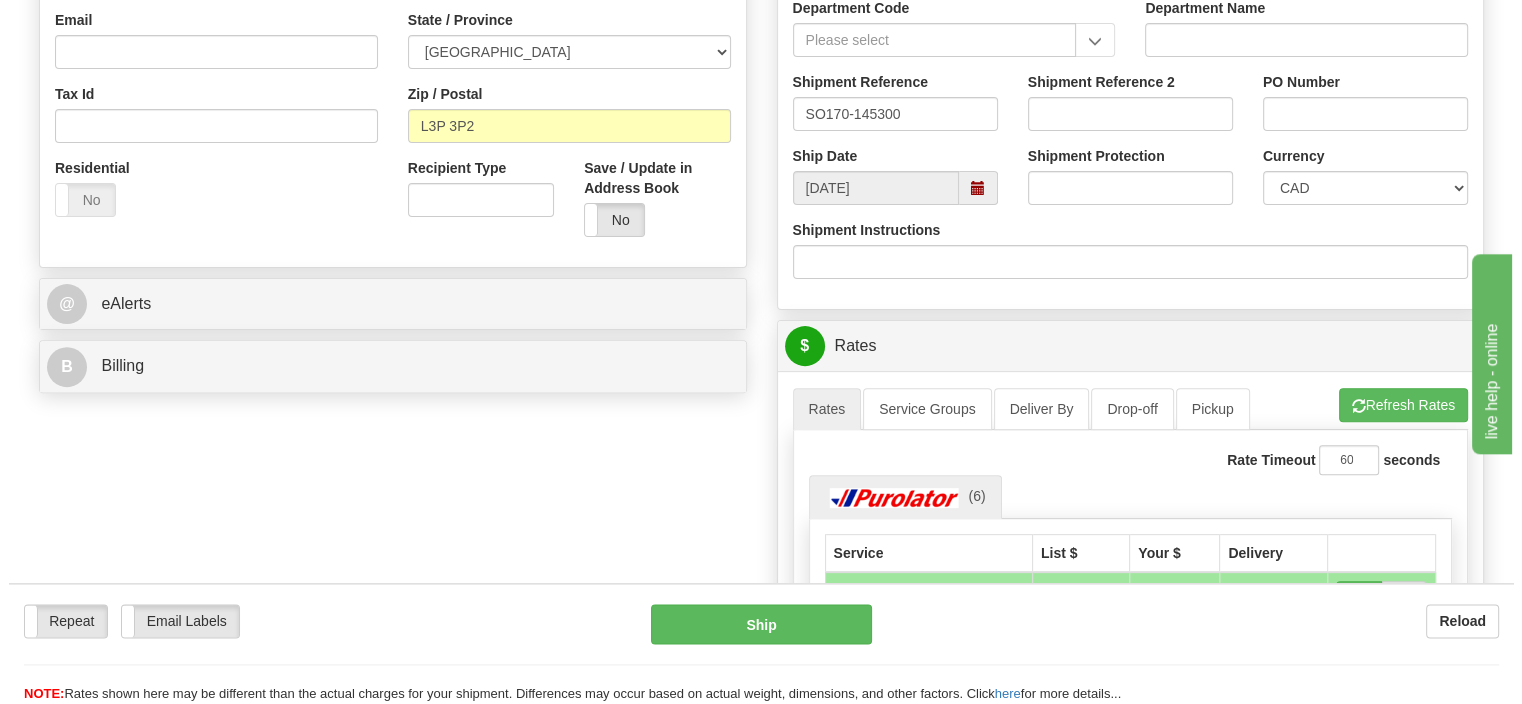 scroll, scrollTop: 633, scrollLeft: 0, axis: vertical 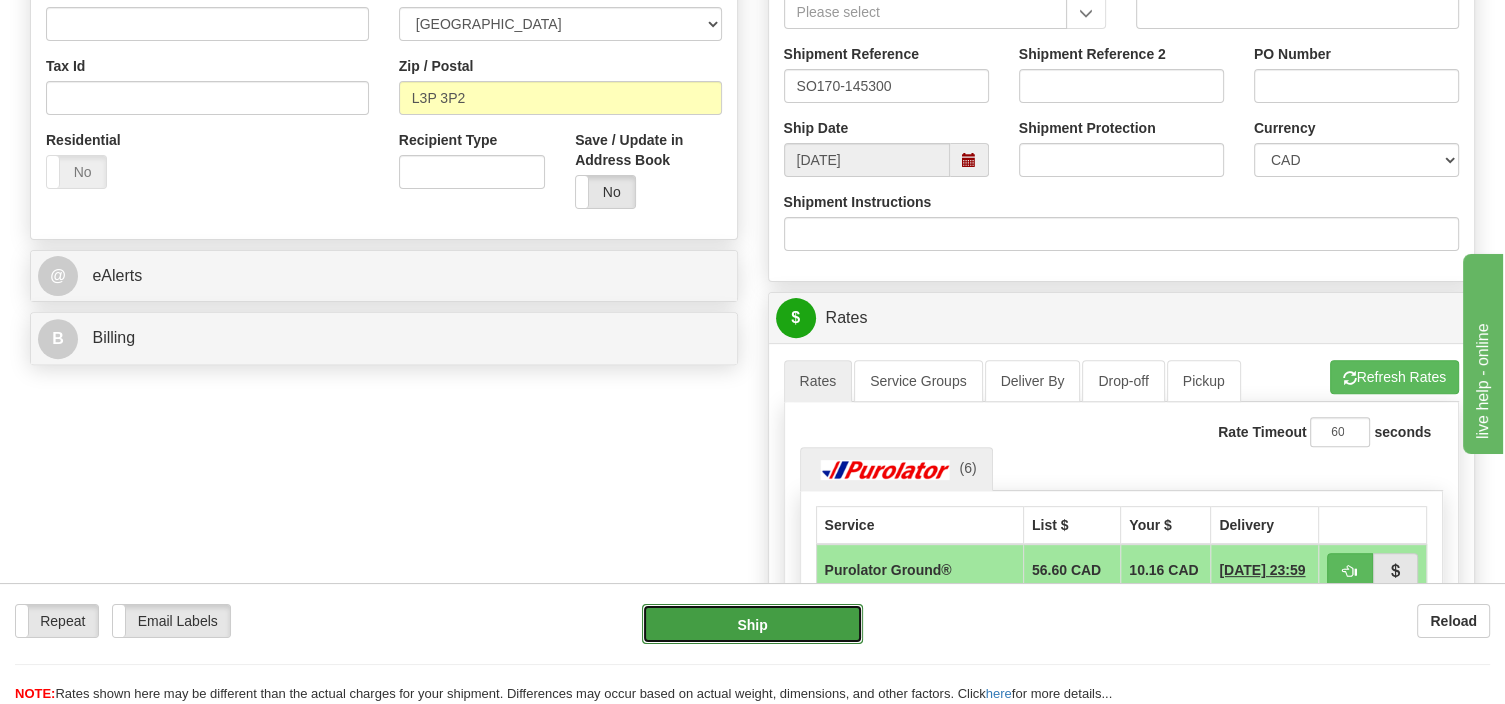 click on "Ship" at bounding box center (752, 624) 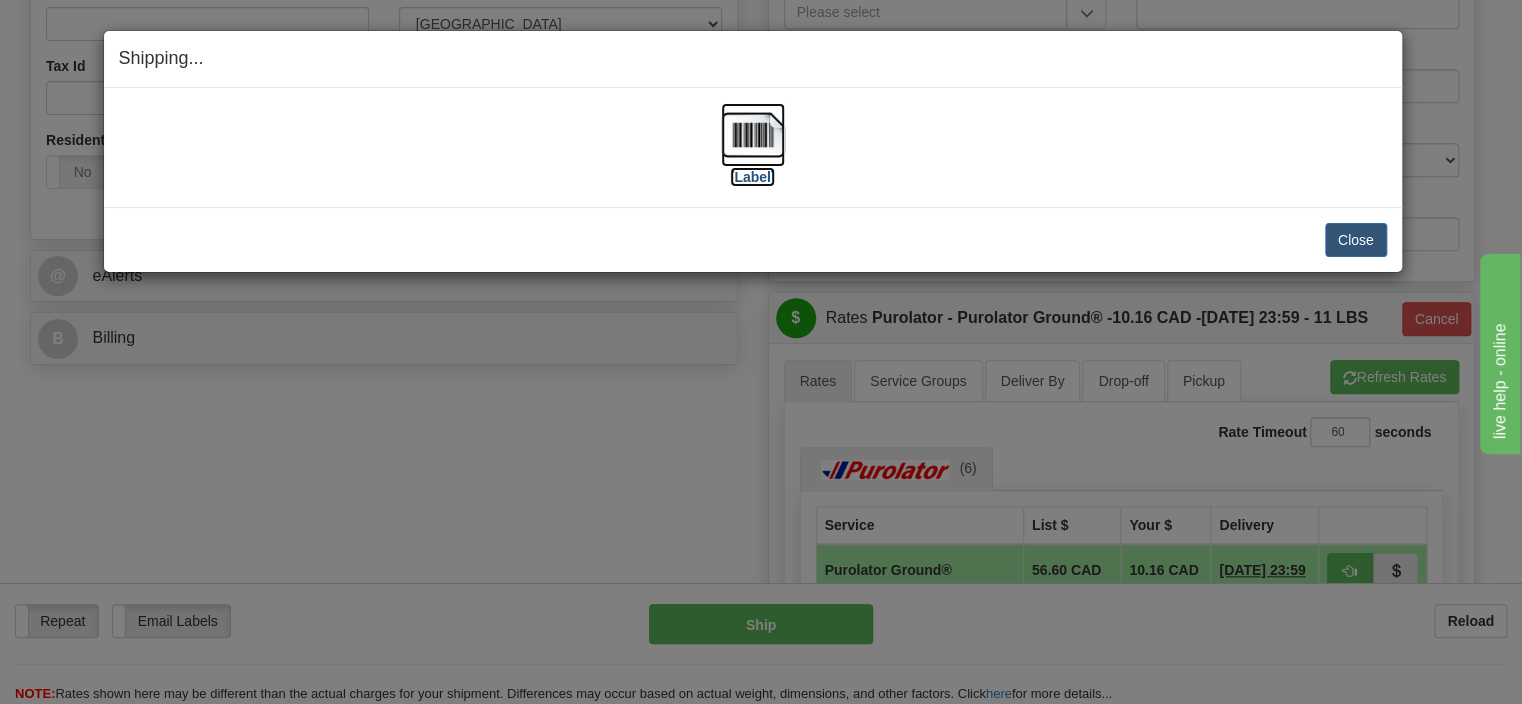 click at bounding box center (753, 135) 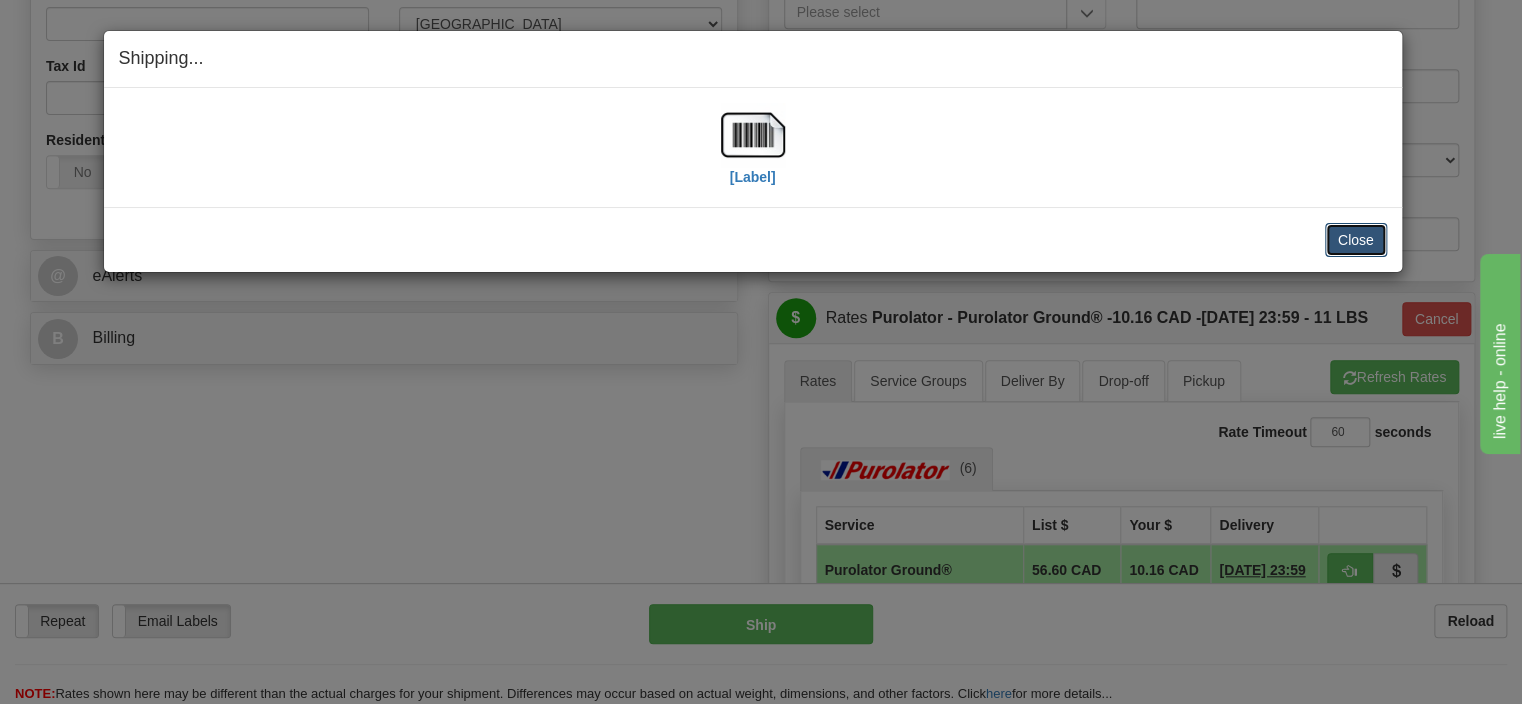 click on "Close" at bounding box center (1356, 240) 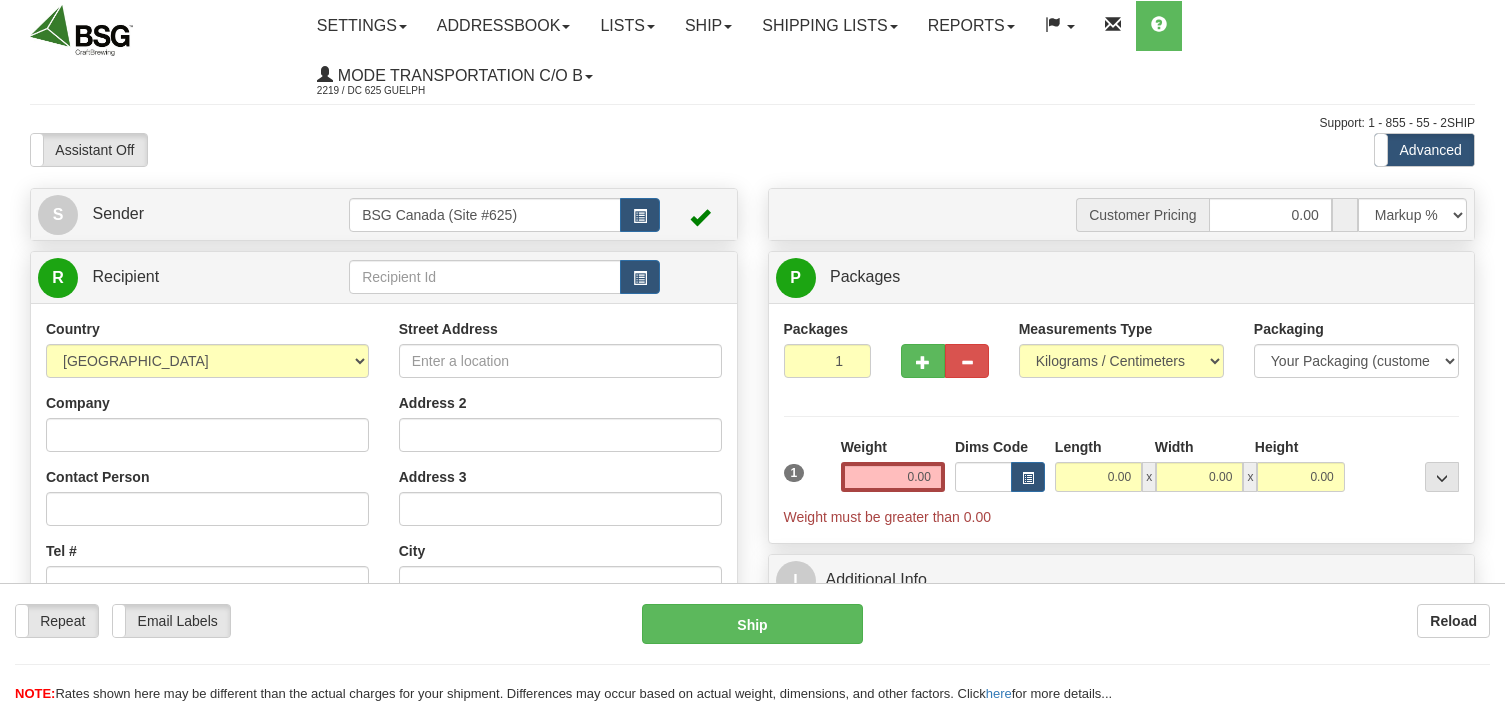 scroll, scrollTop: 0, scrollLeft: 0, axis: both 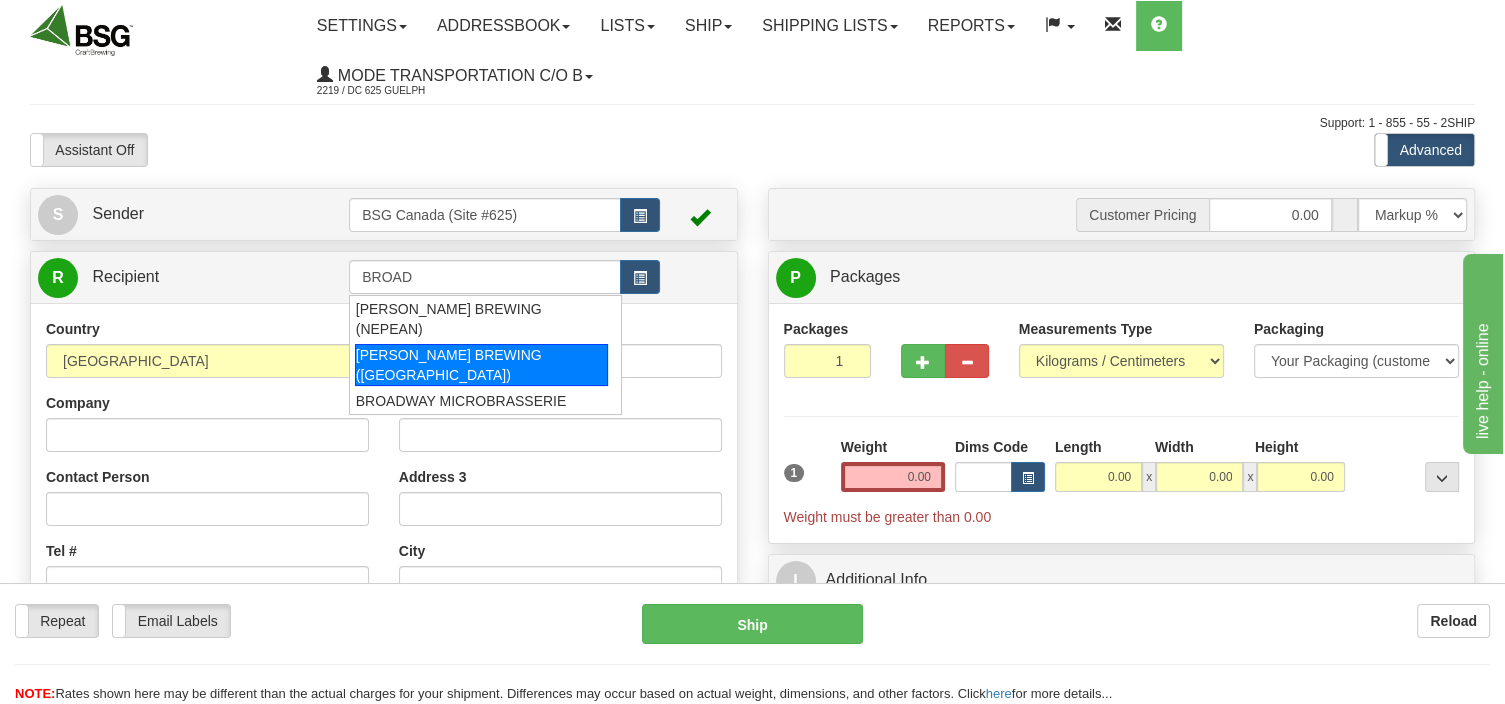click on "BROADHEAD BREWING (ORLEANS)" at bounding box center [481, 365] 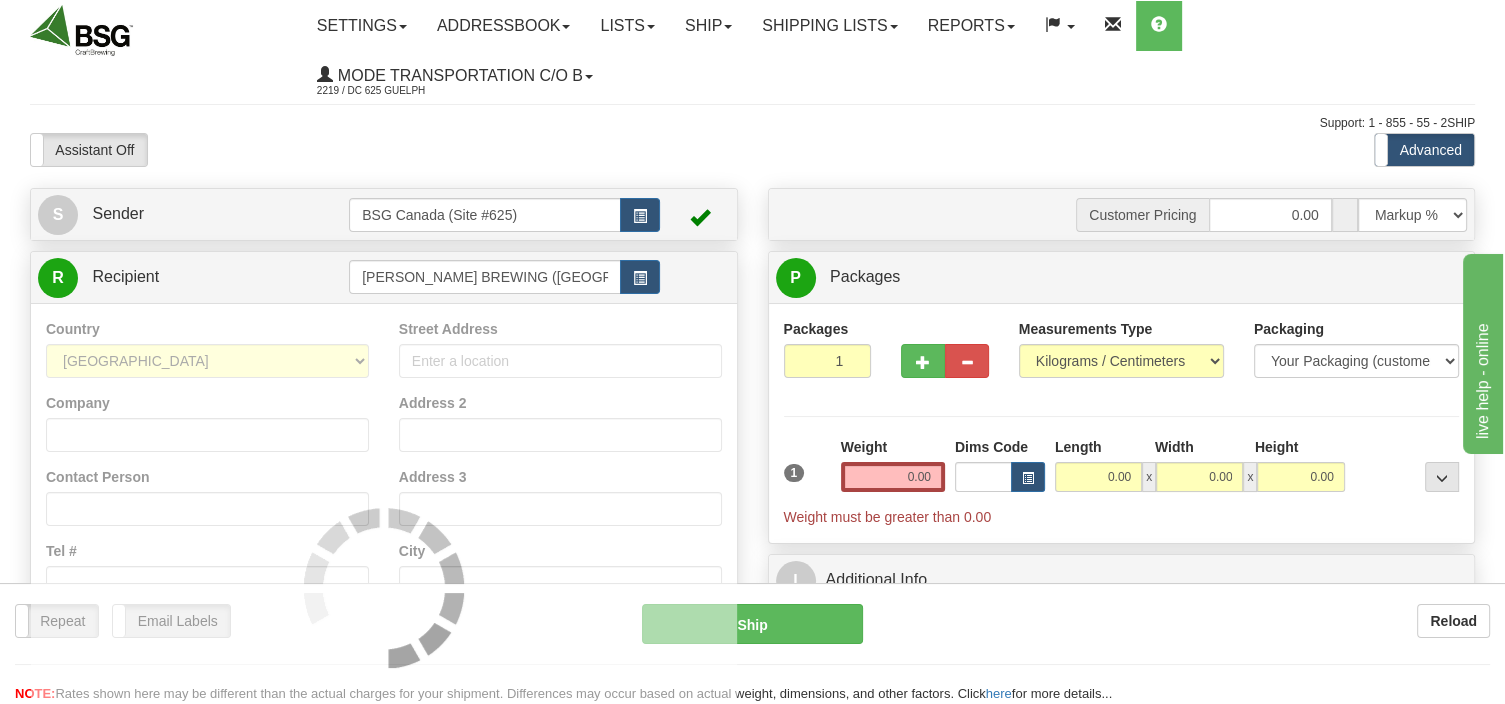 type on "BROADHEAD BREWING (ORLEANS)" 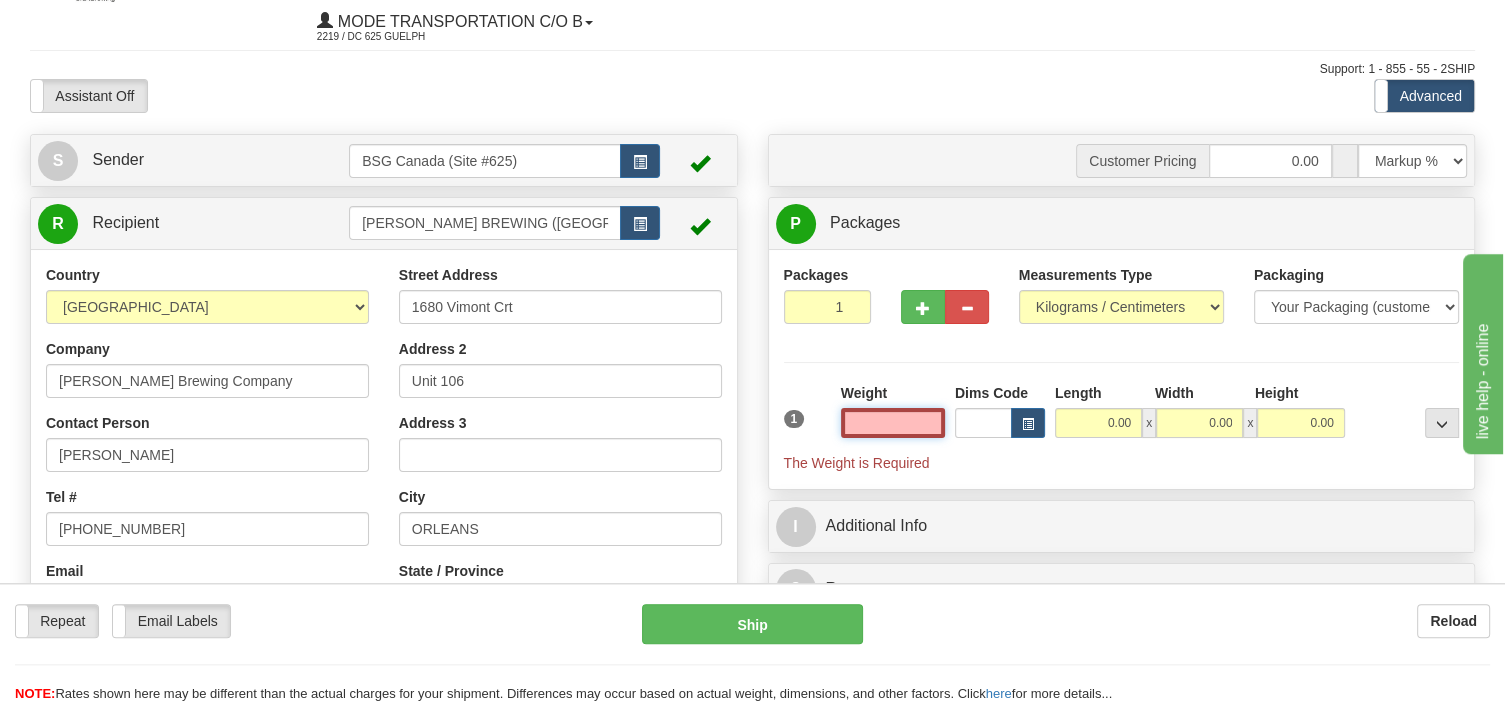 scroll, scrollTop: 105, scrollLeft: 0, axis: vertical 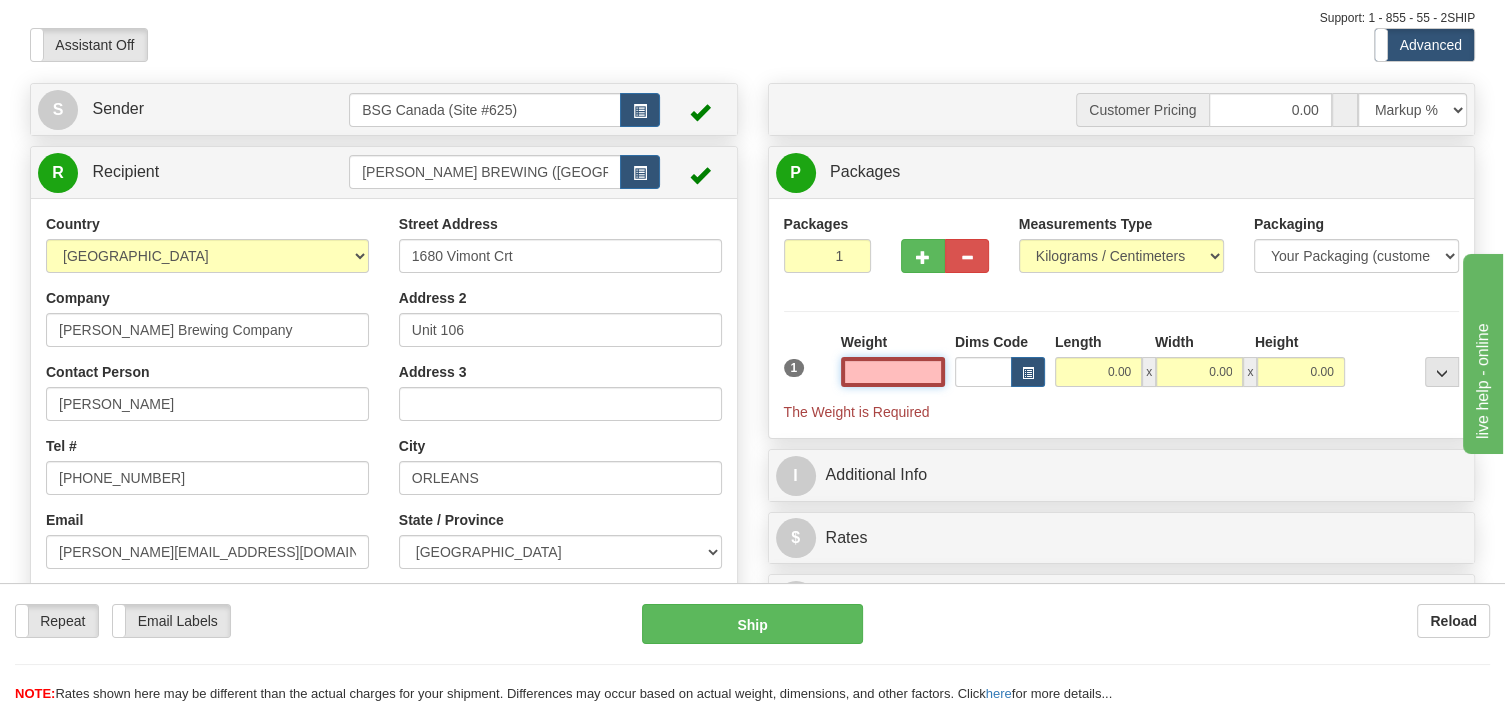 click at bounding box center (893, 372) 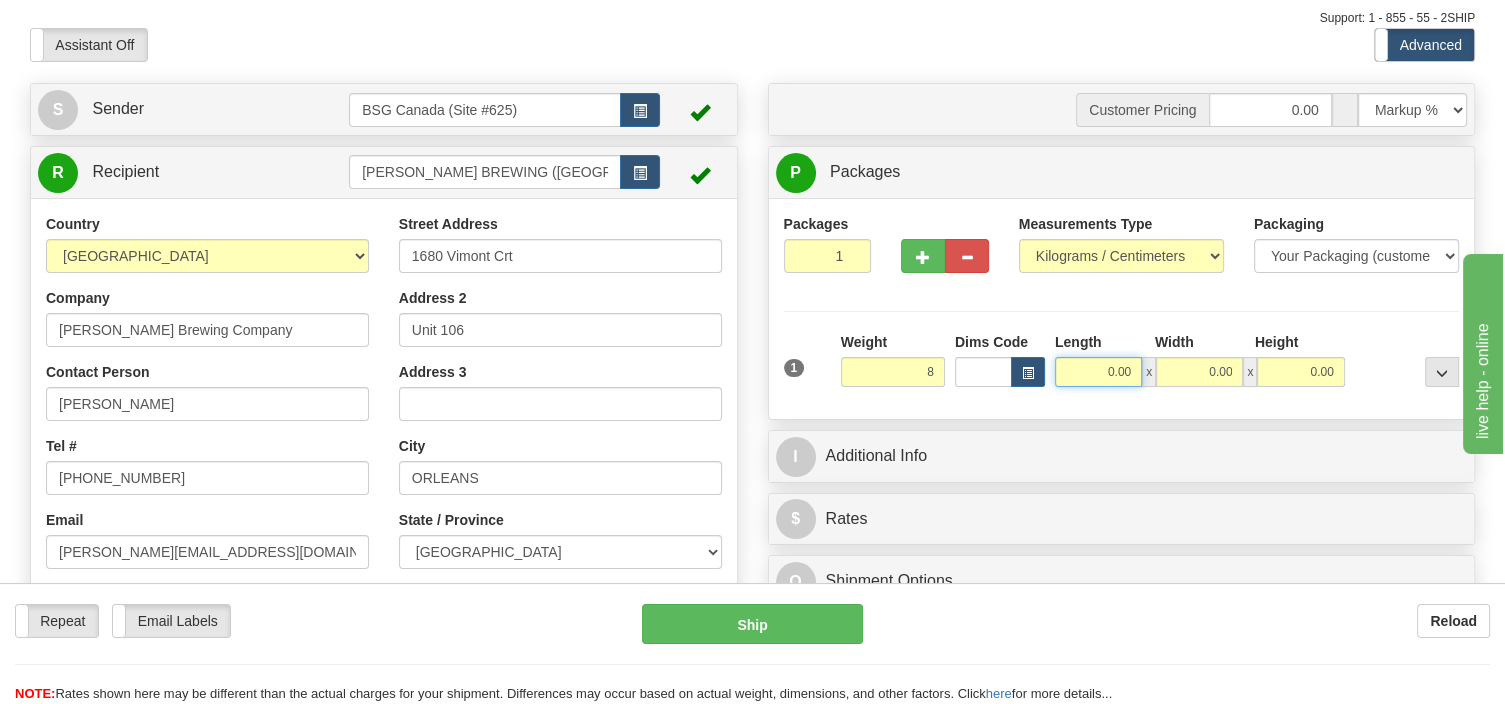 type on "8.00" 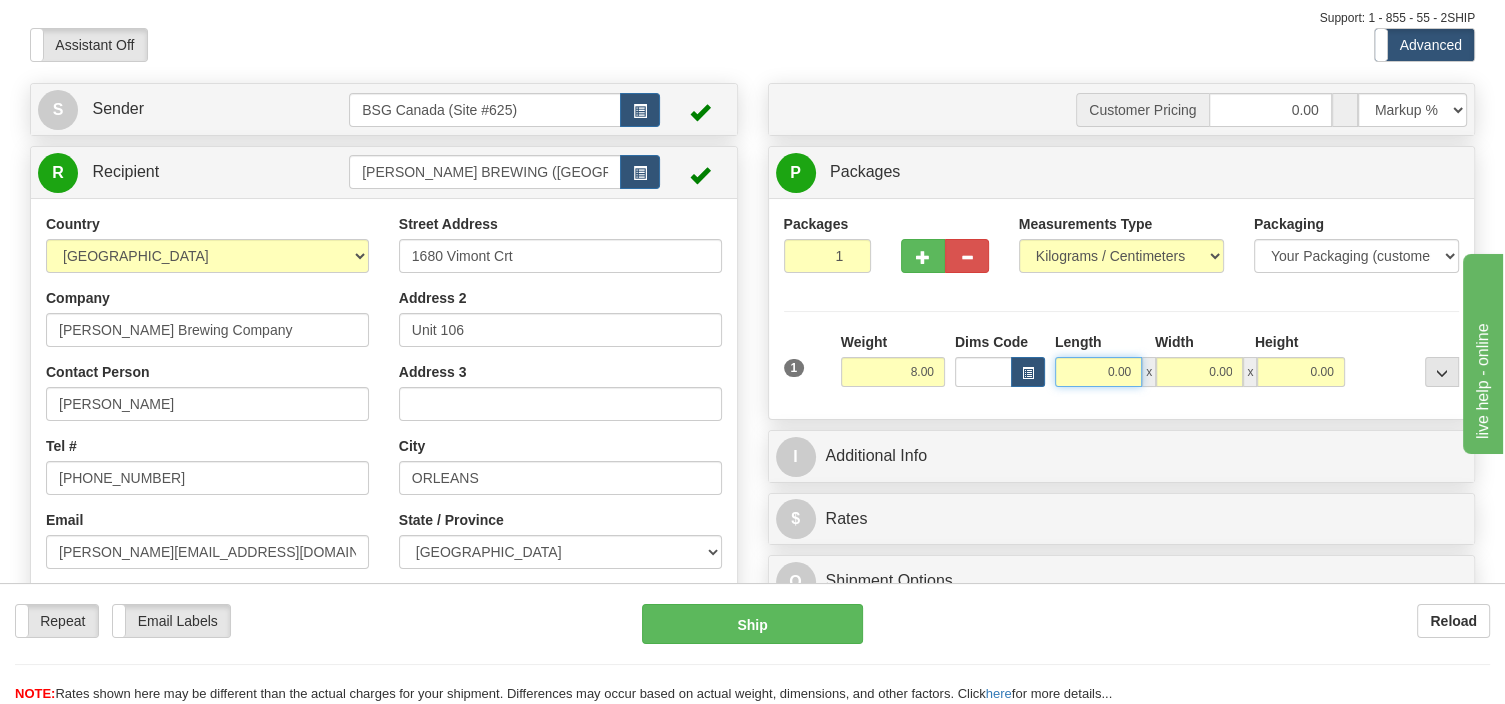 click on "0.00" at bounding box center [1098, 372] 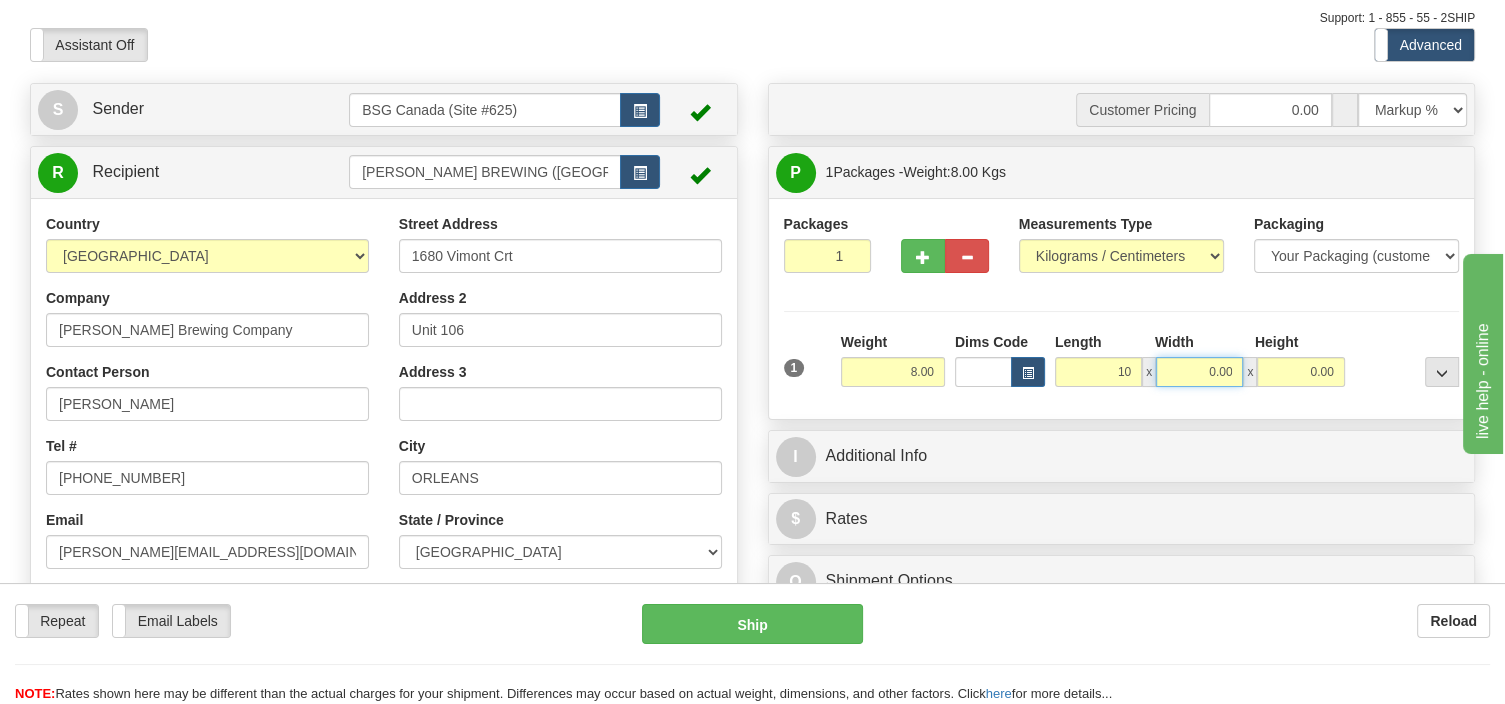 type on "10.00" 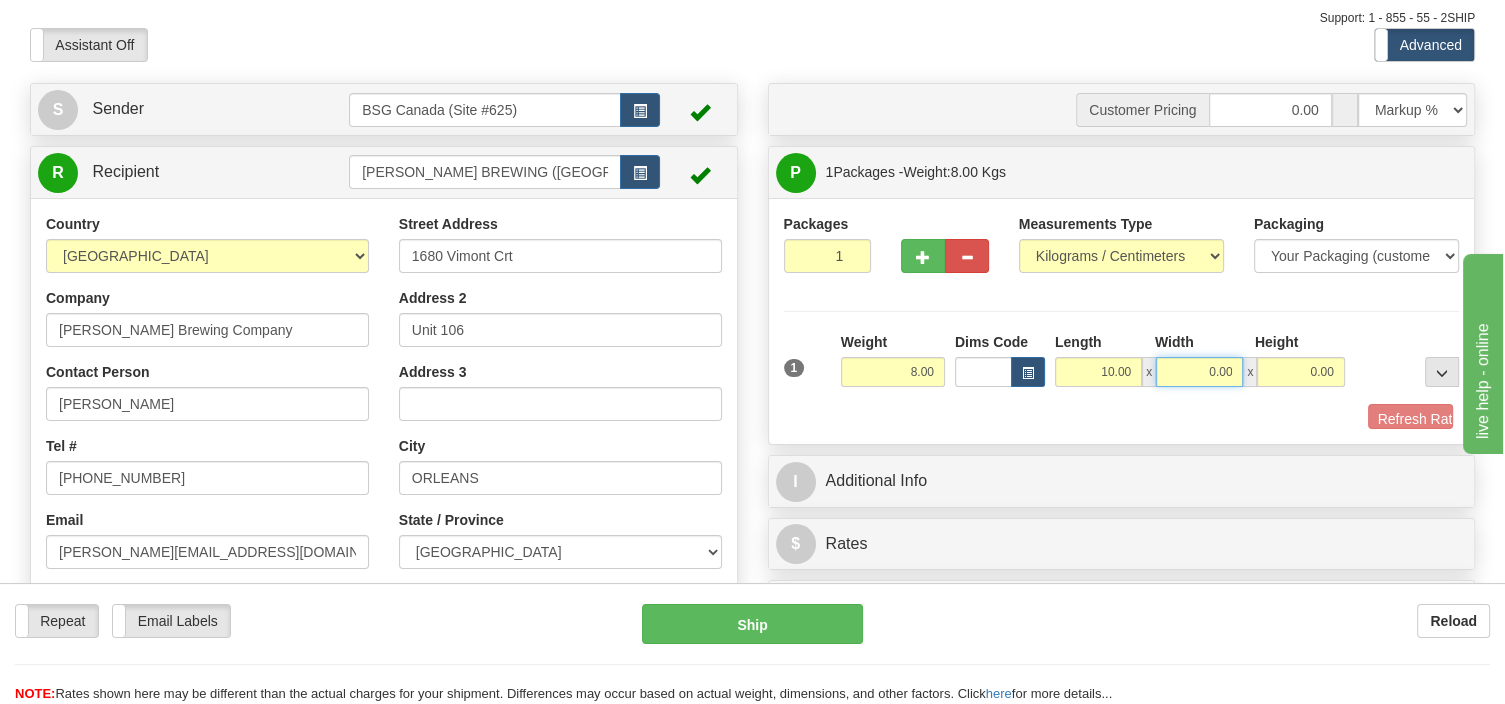 click on "0.00" at bounding box center (1199, 372) 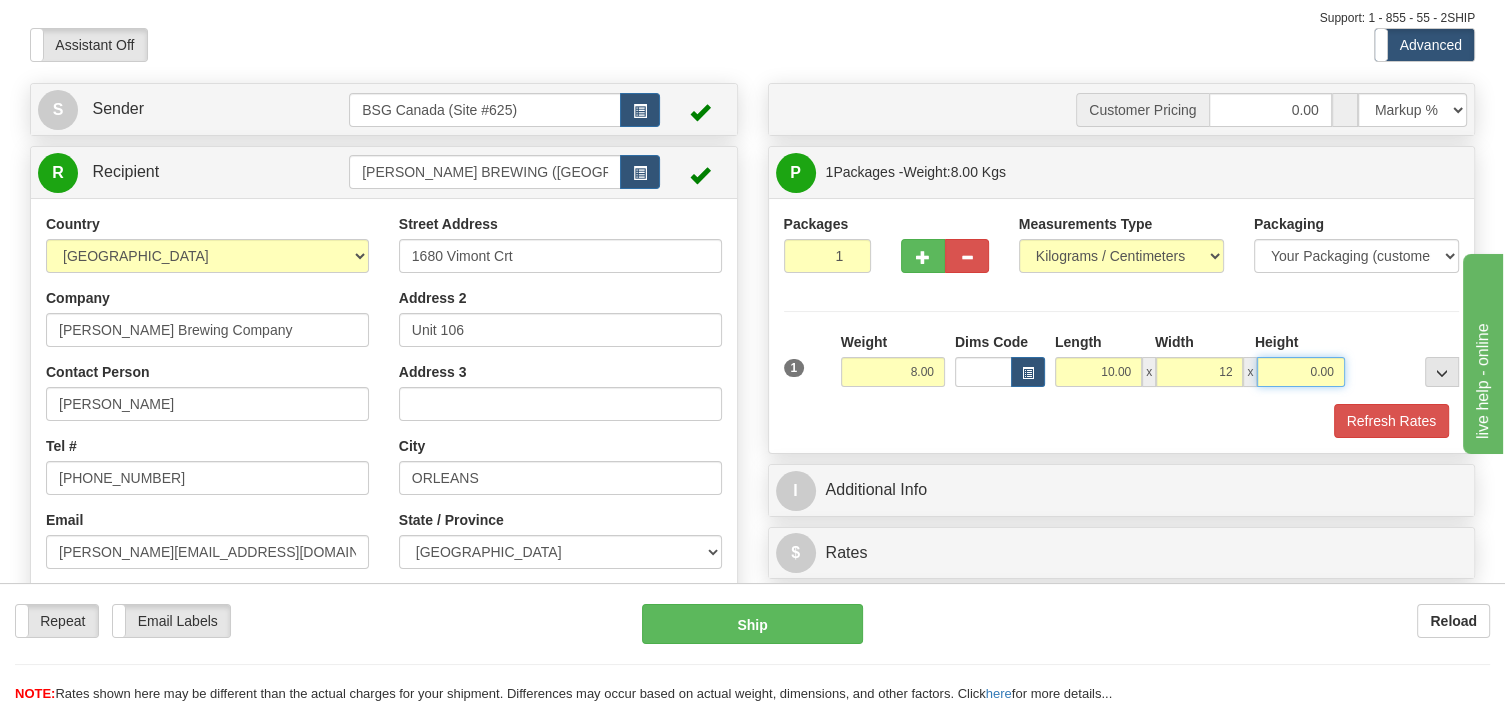 type on "12.00" 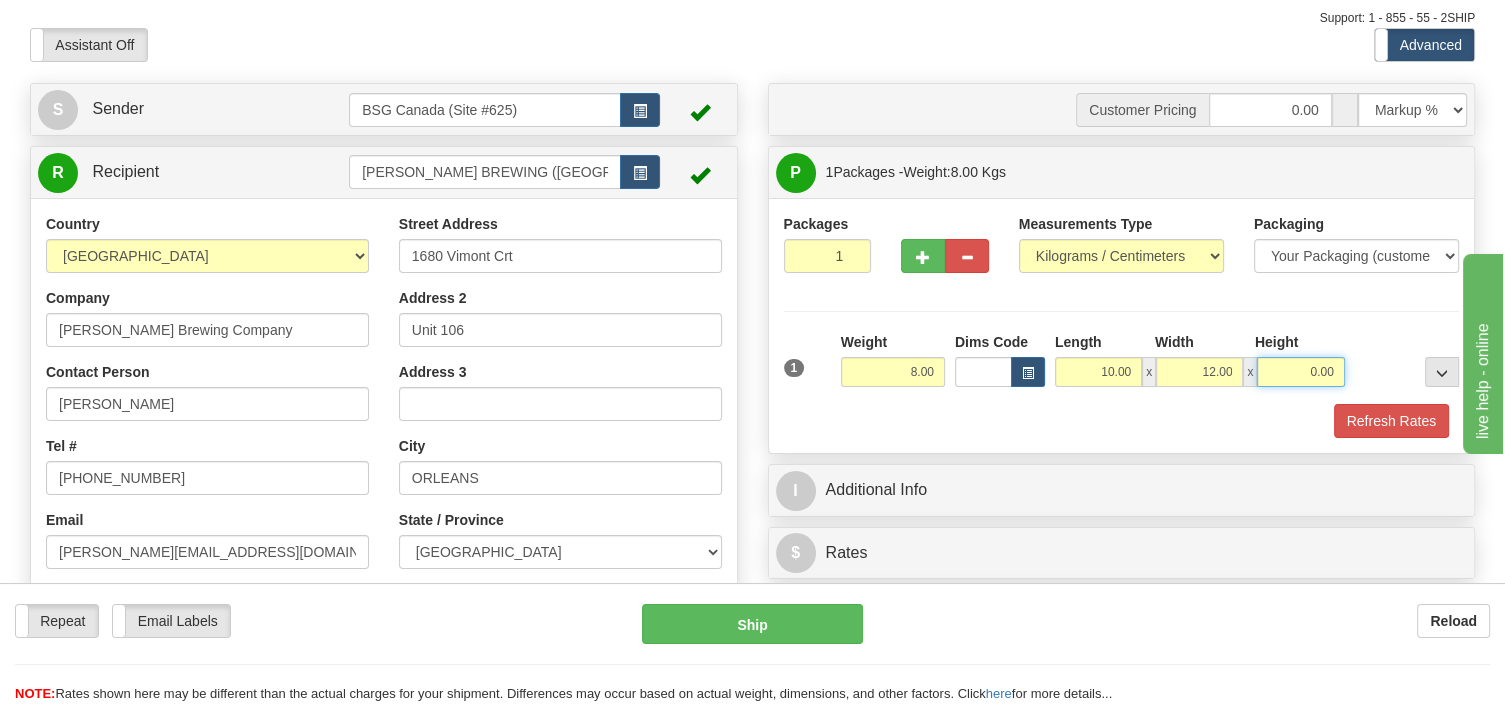 click on "0.00" at bounding box center [1300, 372] 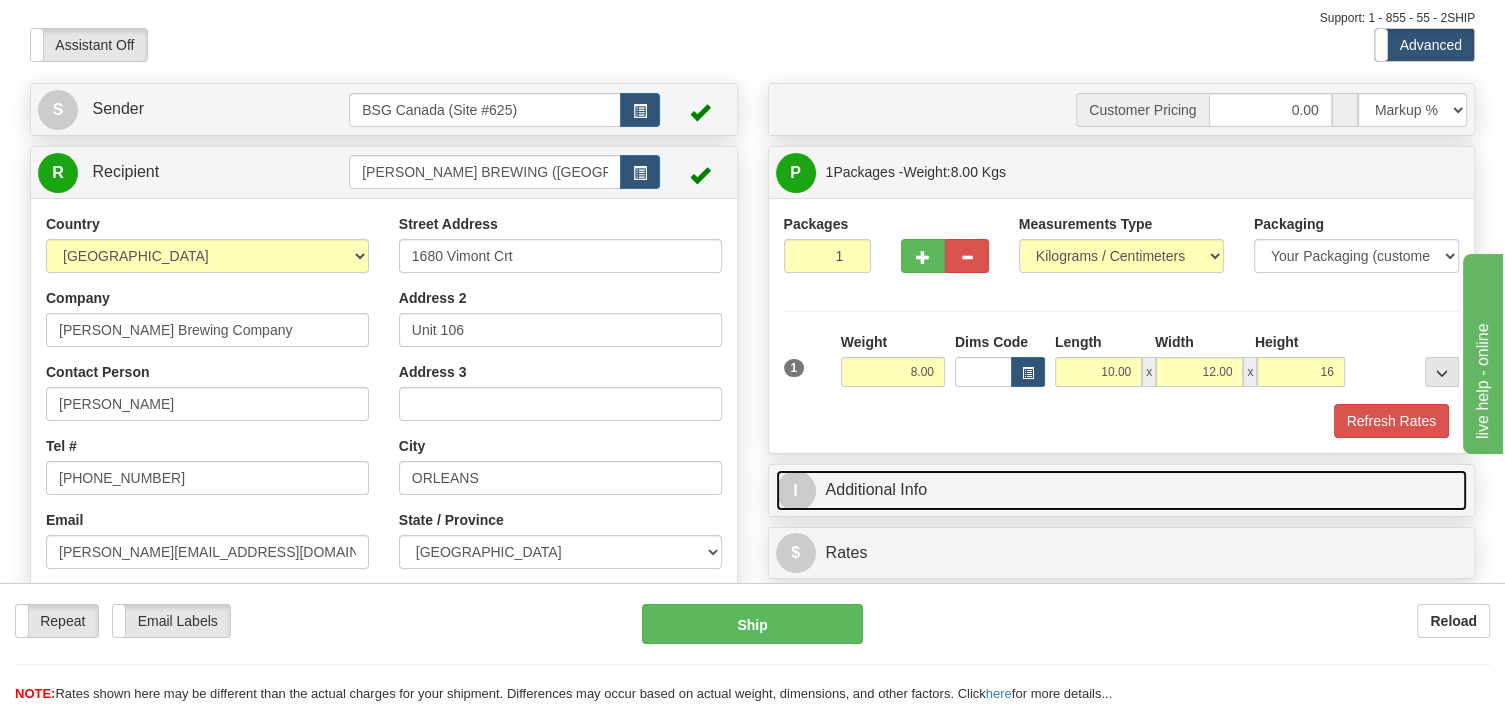 type on "16.00" 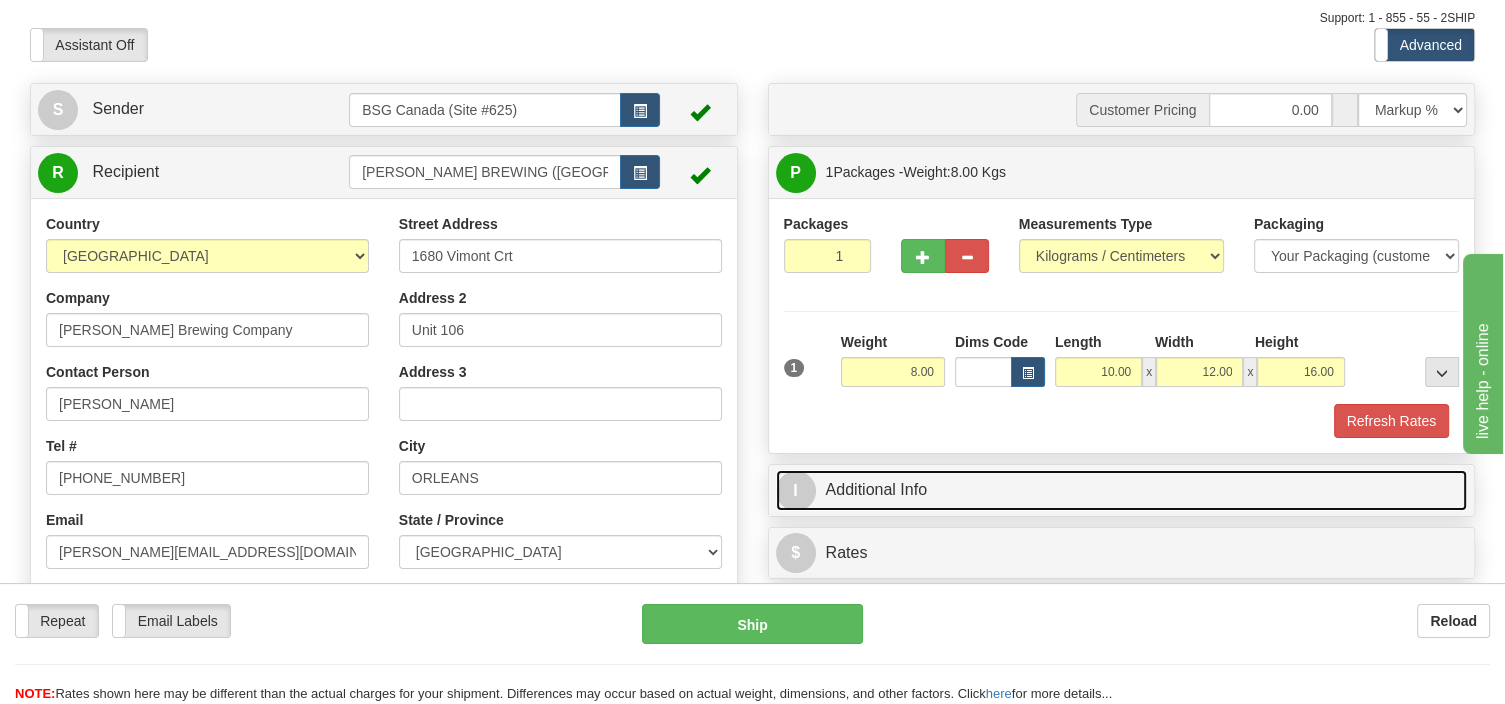 click on "I Additional Info" at bounding box center (1122, 490) 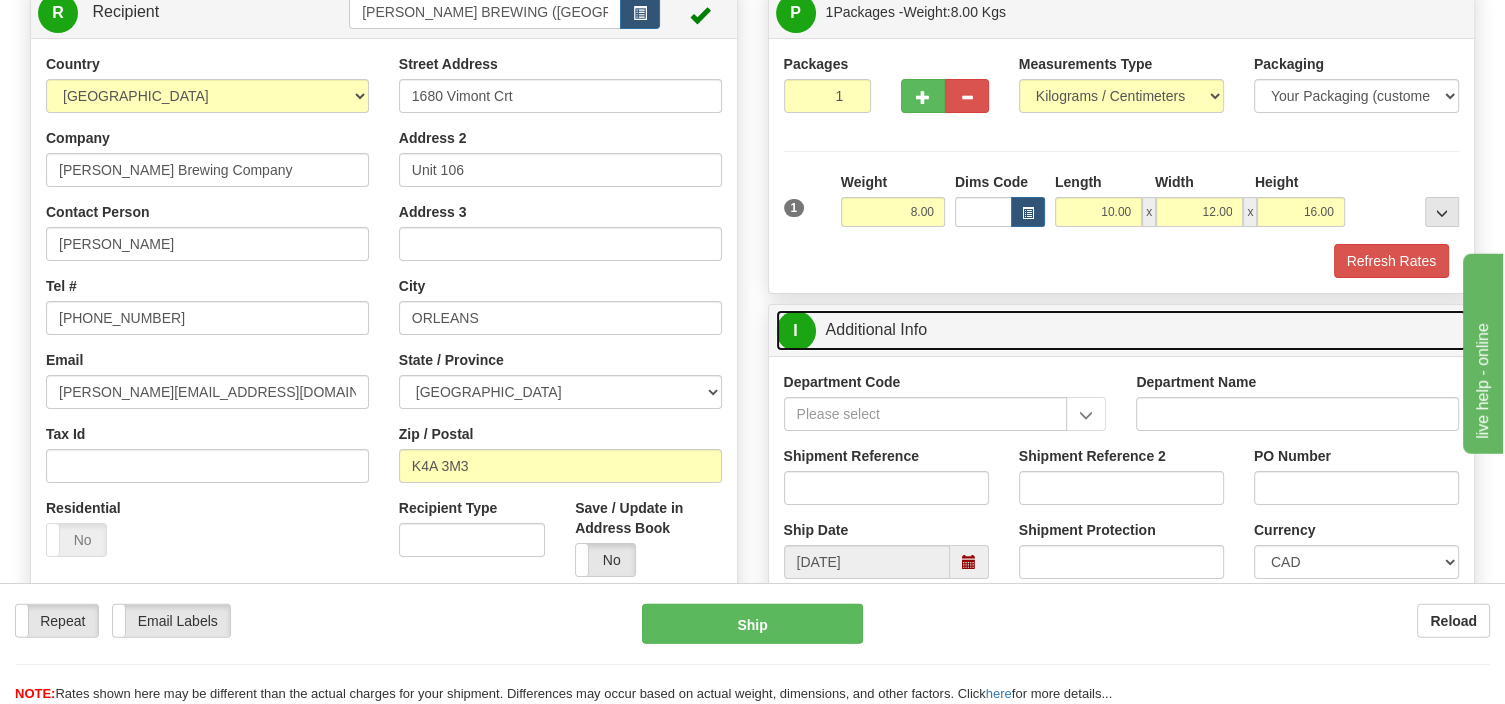 scroll, scrollTop: 316, scrollLeft: 0, axis: vertical 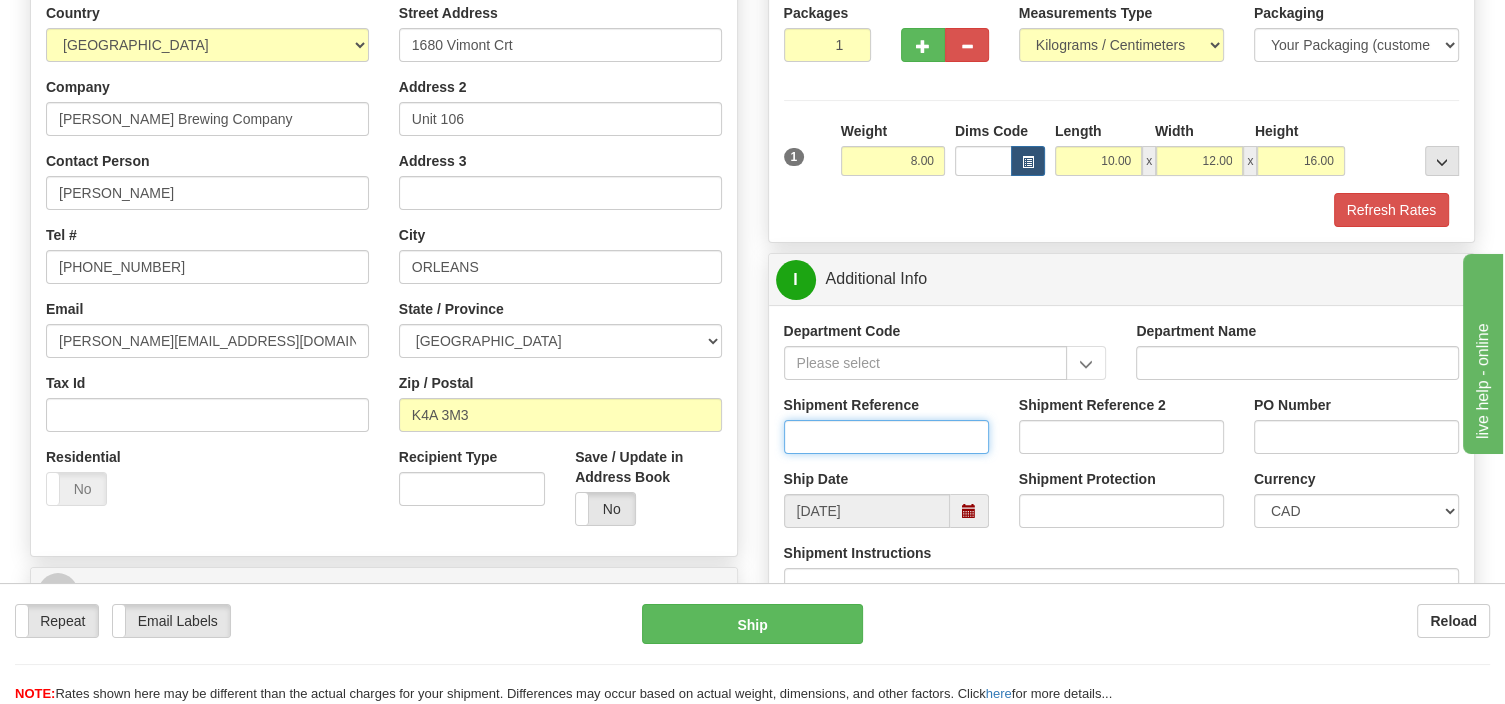 click on "Shipment Reference" at bounding box center [886, 437] 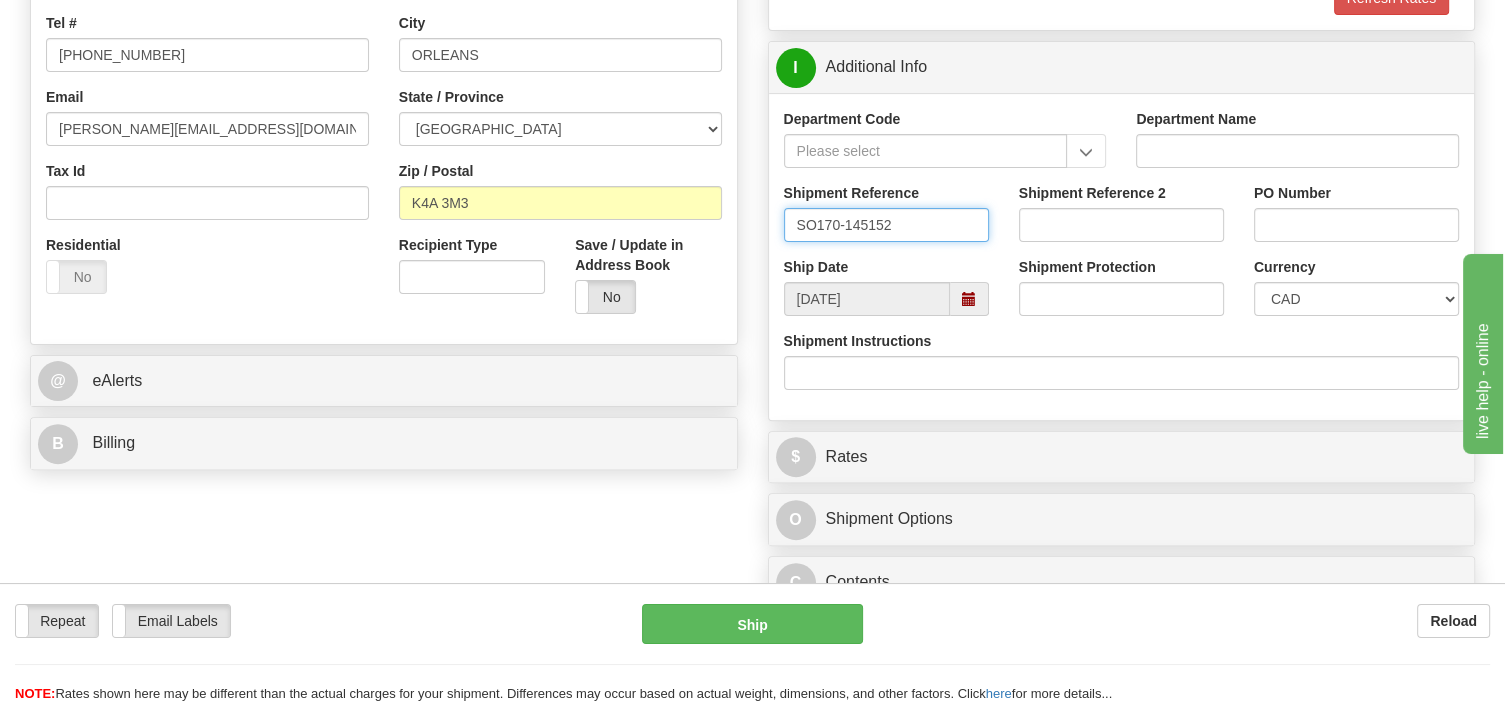scroll, scrollTop: 633, scrollLeft: 0, axis: vertical 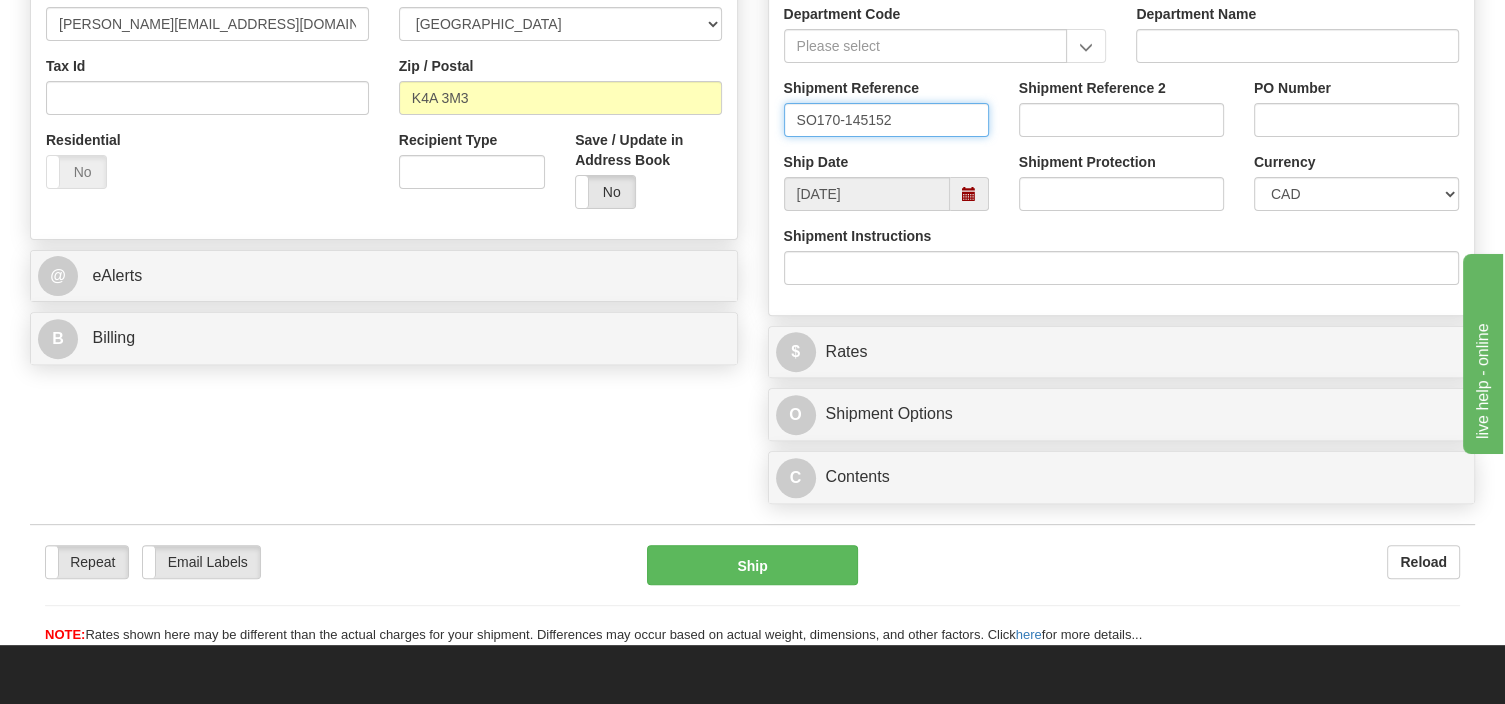 type on "SO170-145152" 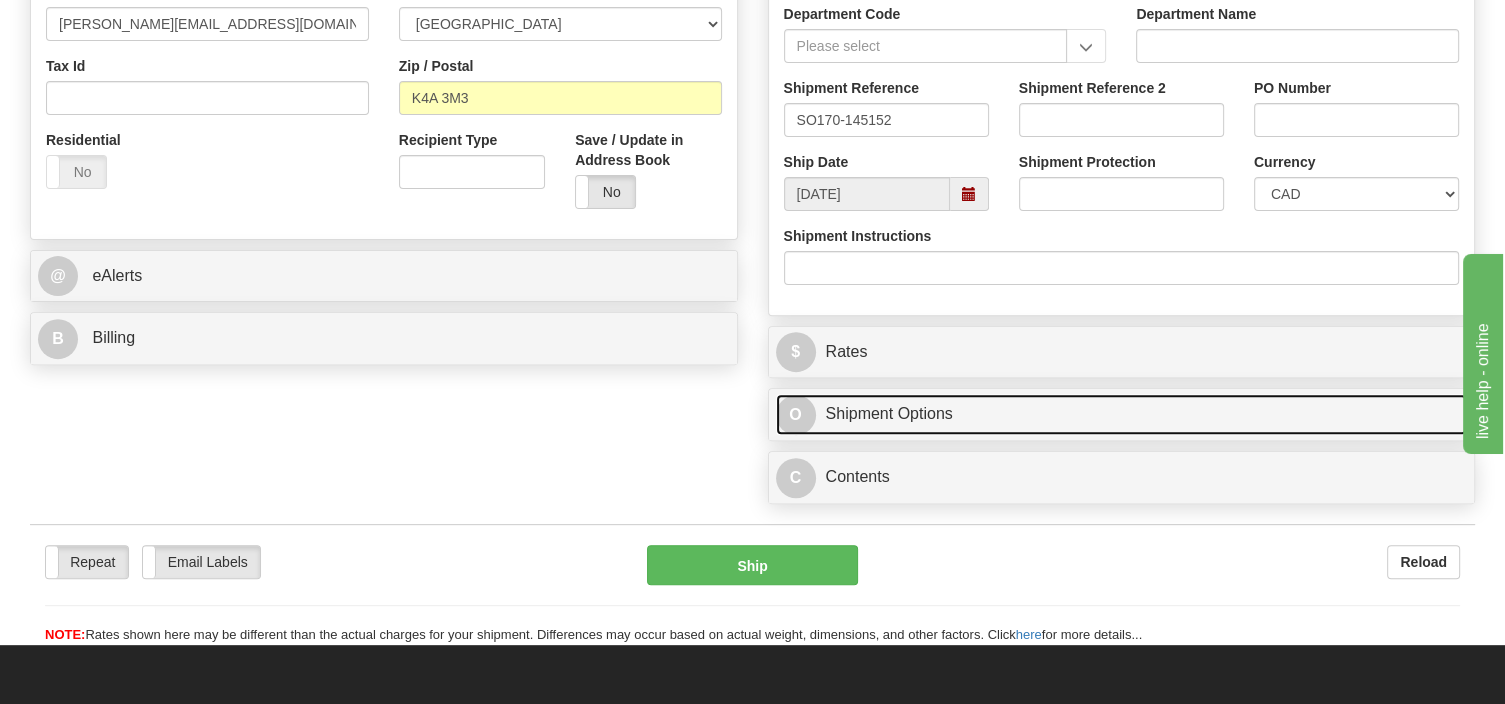 click on "O Shipment Options" at bounding box center (1122, 414) 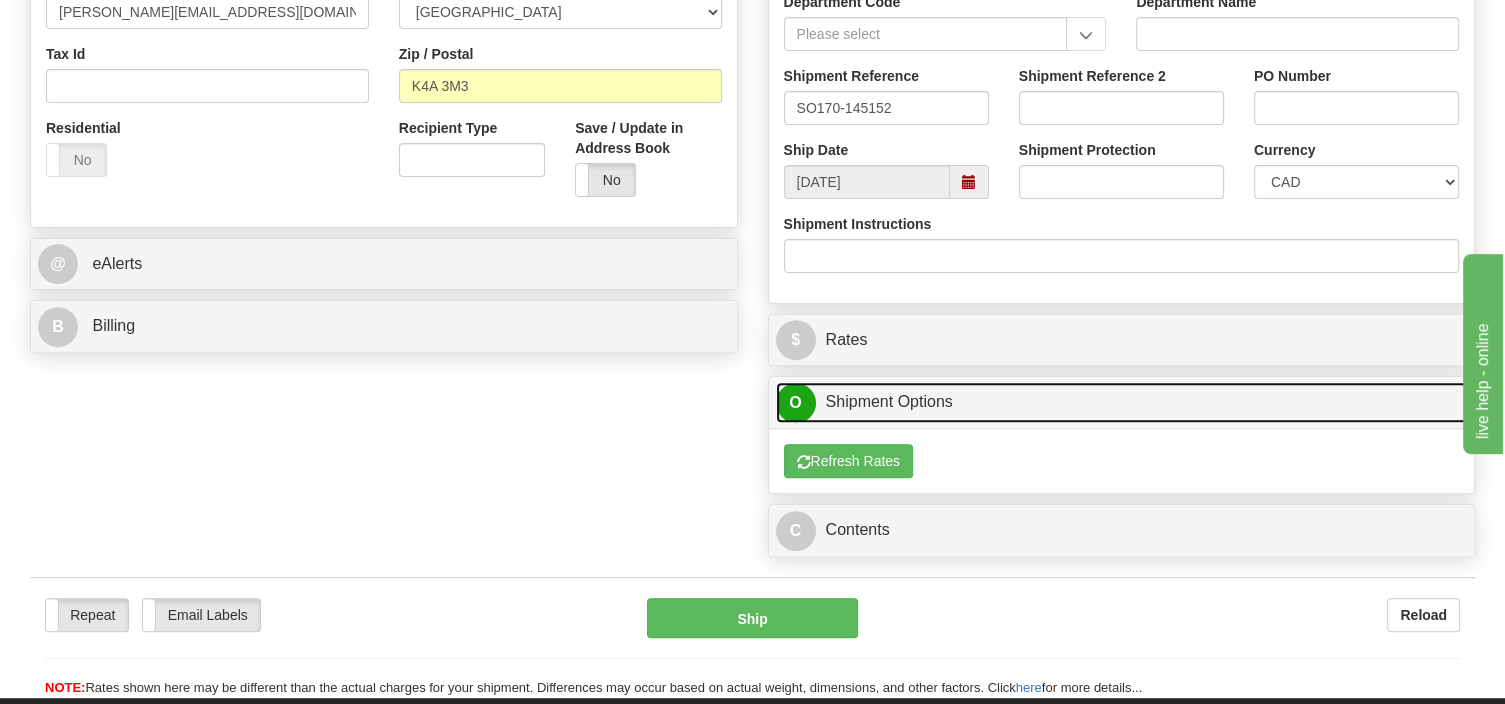 scroll, scrollTop: 633, scrollLeft: 0, axis: vertical 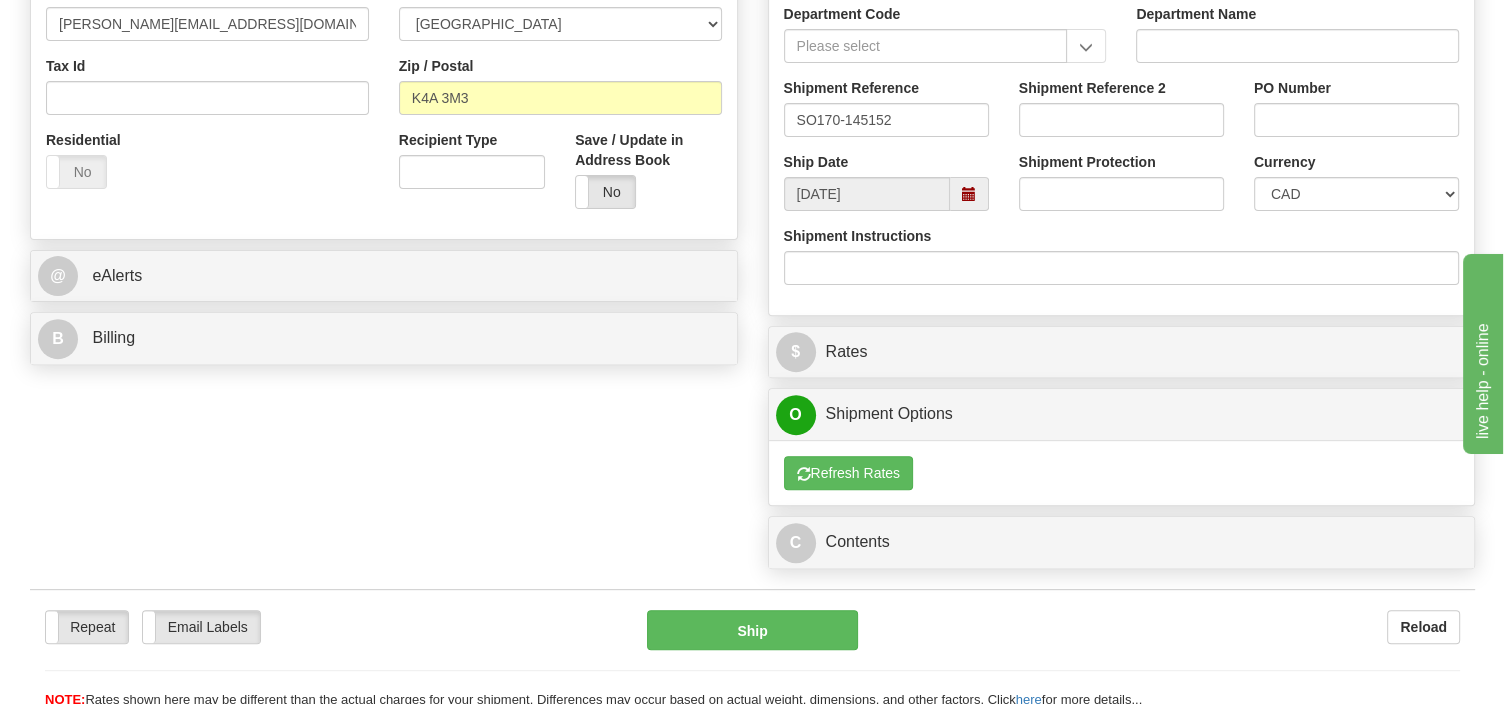 click on "S
Sender
BSG Canada (Site #625)" at bounding box center [752, 67] 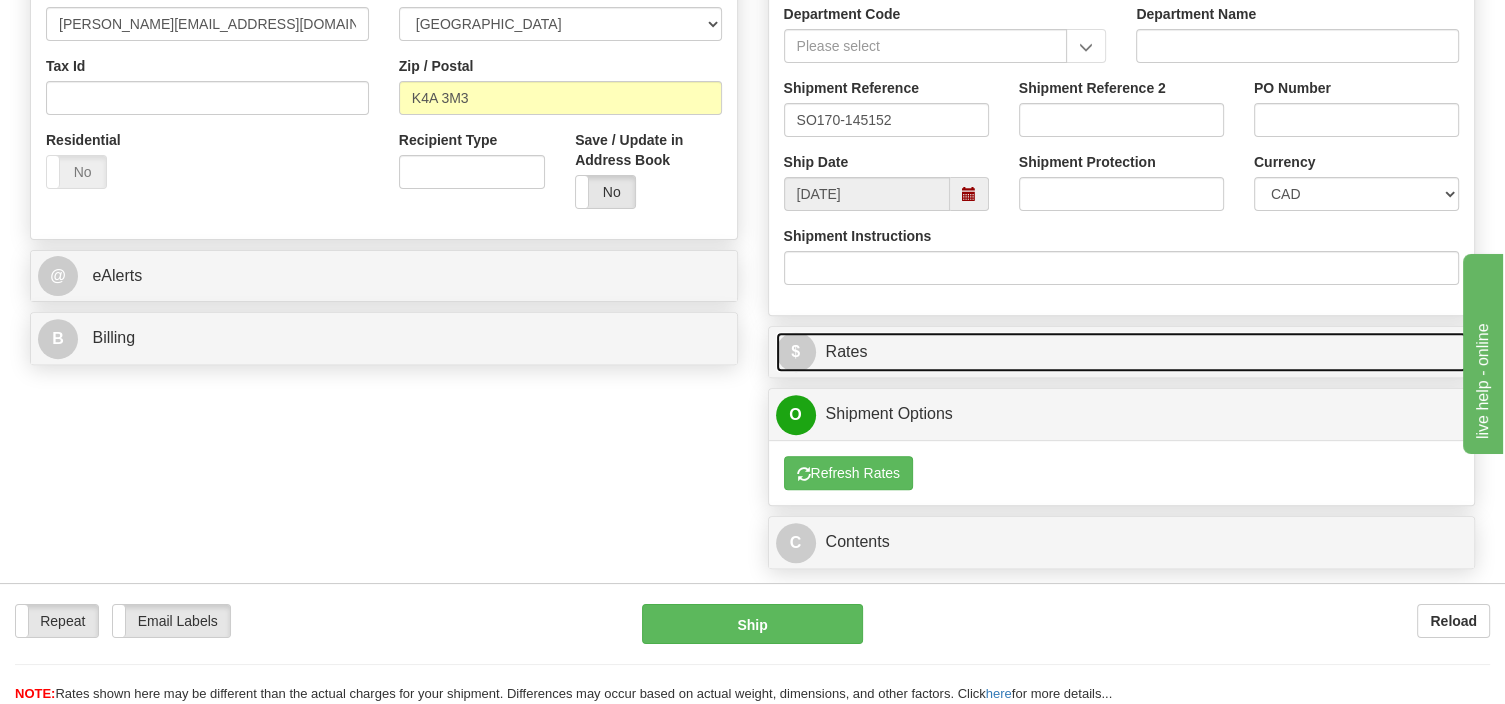 click on "$ Rates" at bounding box center (1122, 352) 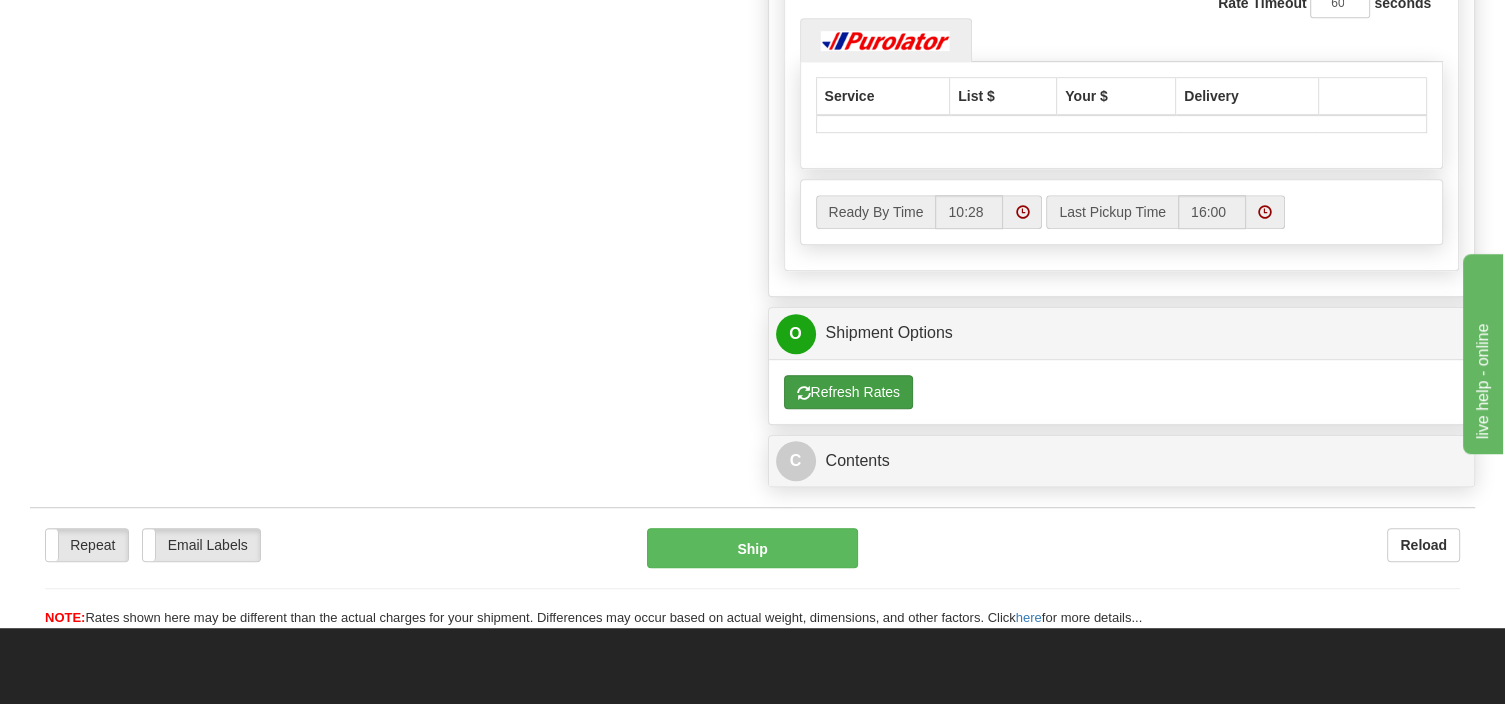 scroll, scrollTop: 1056, scrollLeft: 0, axis: vertical 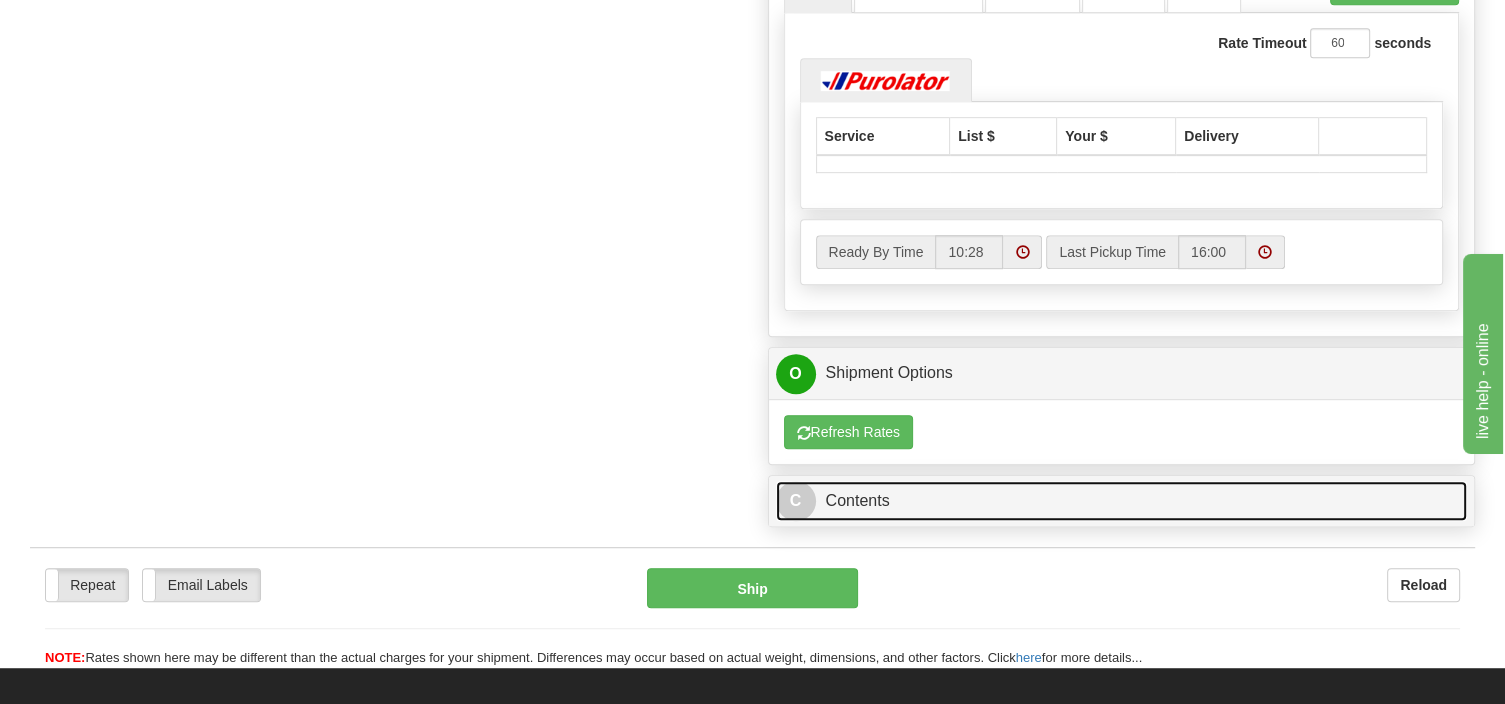 click on "C Contents" at bounding box center [1122, 501] 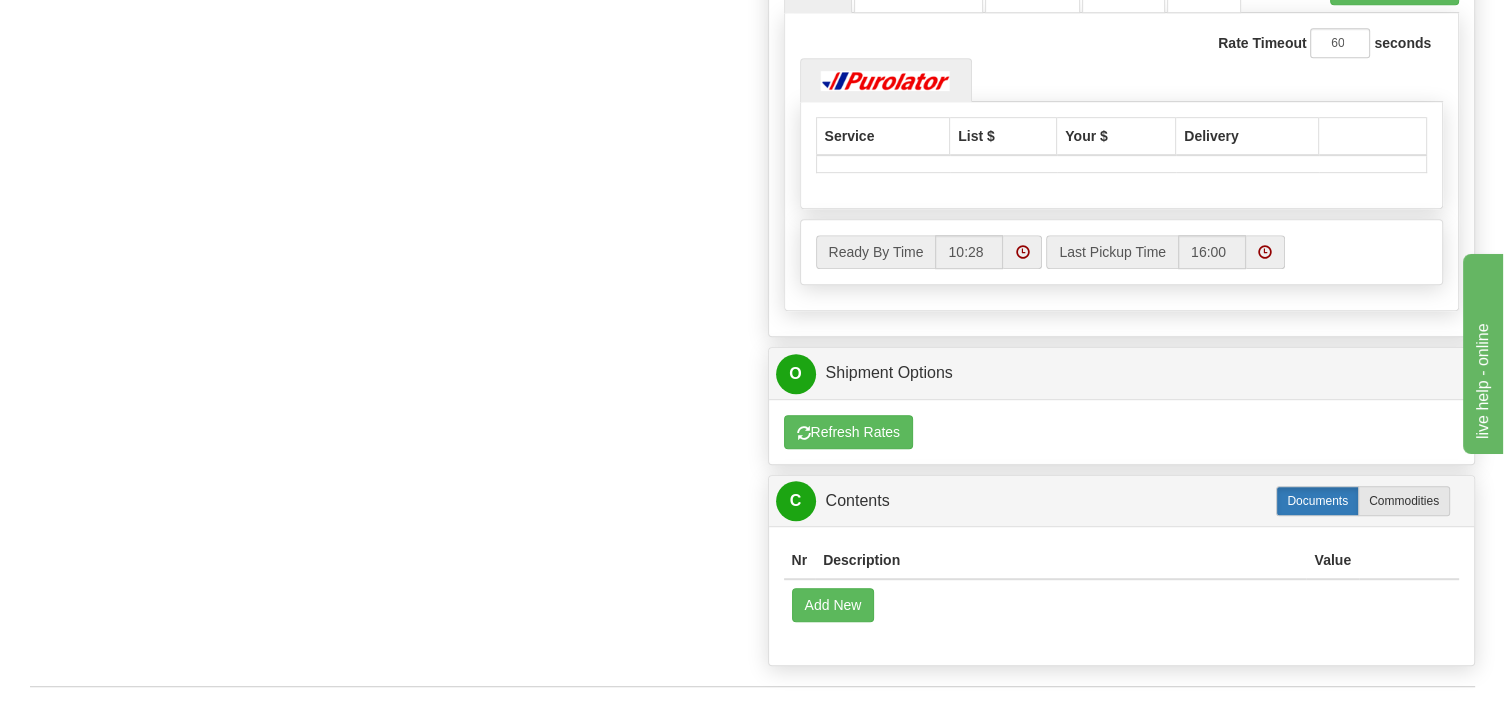 click on "Documents" at bounding box center [1317, 501] 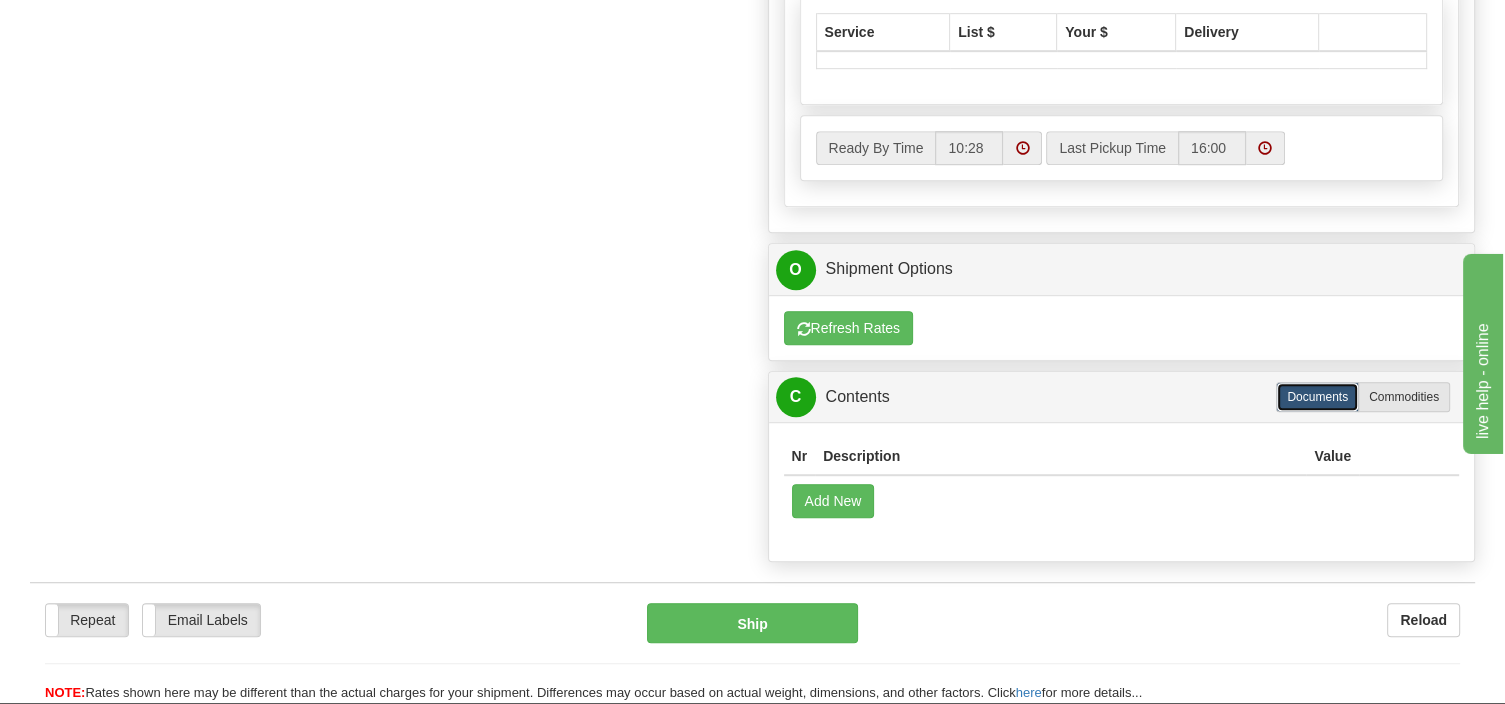 scroll, scrollTop: 1267, scrollLeft: 0, axis: vertical 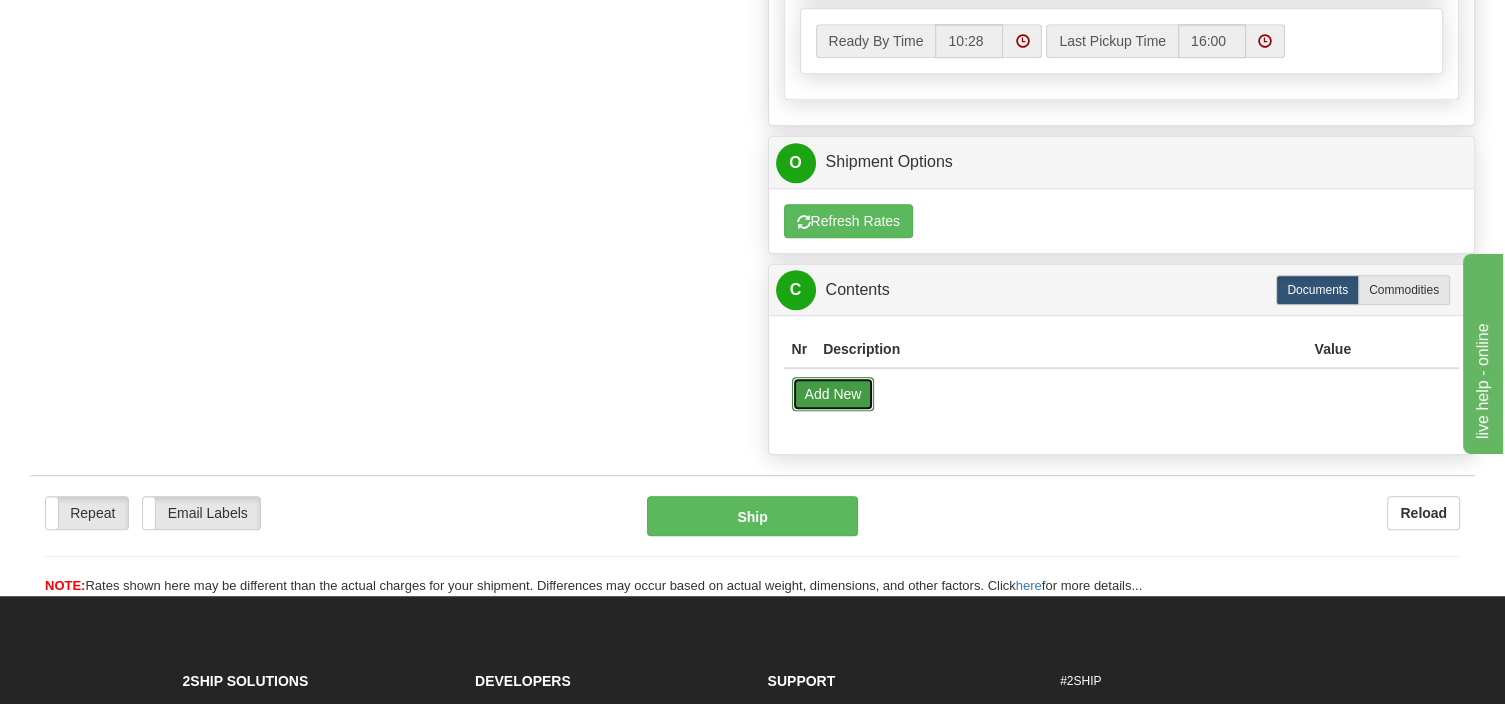 click on "Add New" at bounding box center [833, 394] 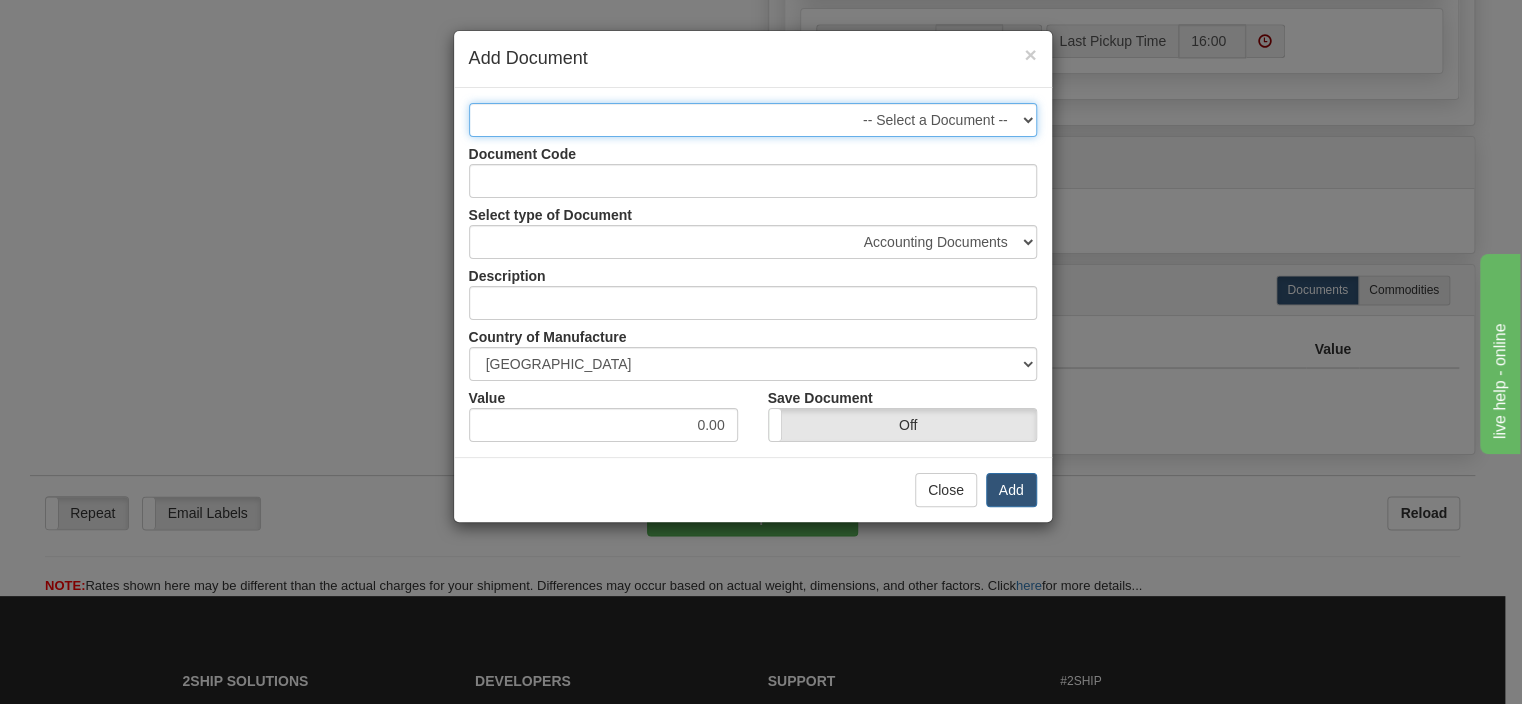click on "-- Select a Document --" at bounding box center [753, 120] 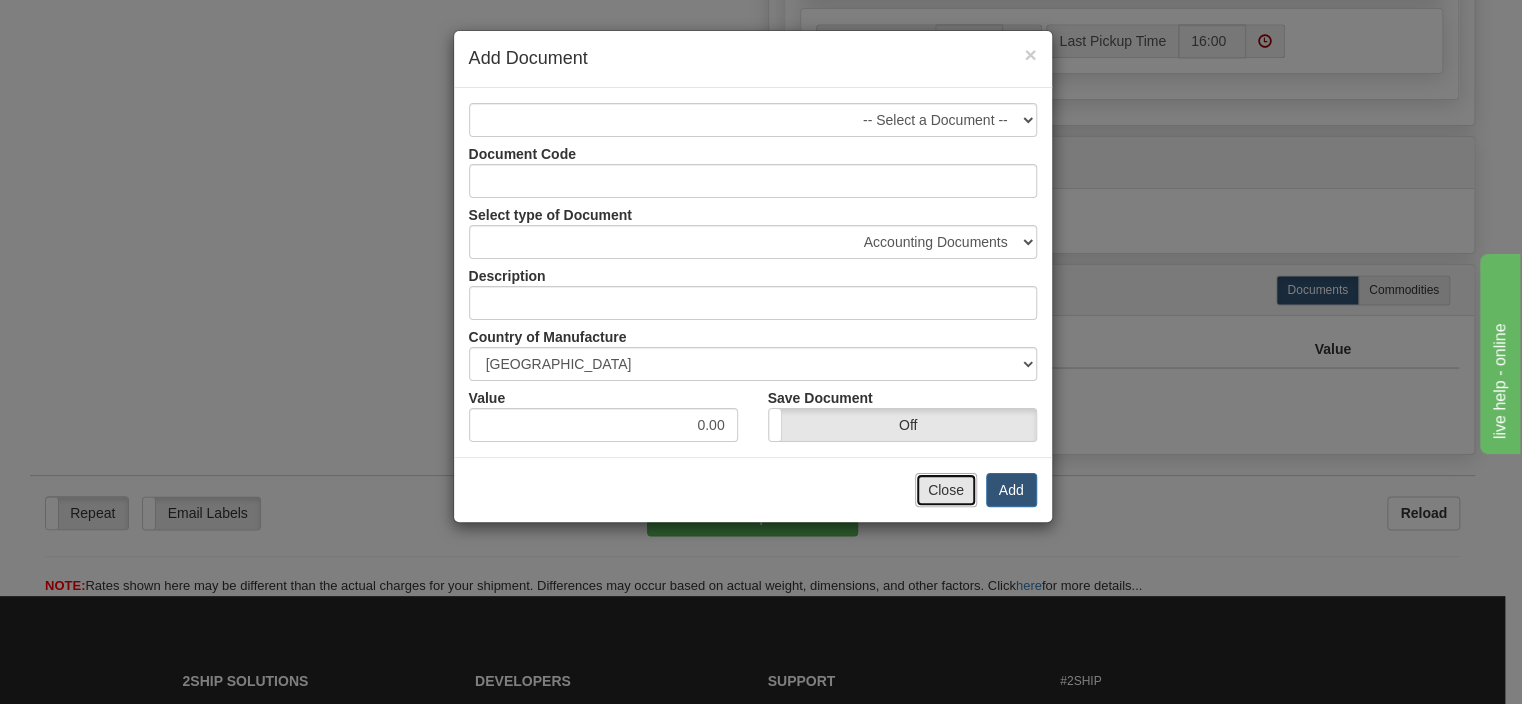 drag, startPoint x: 1023, startPoint y: 115, endPoint x: 937, endPoint y: 490, distance: 384.735 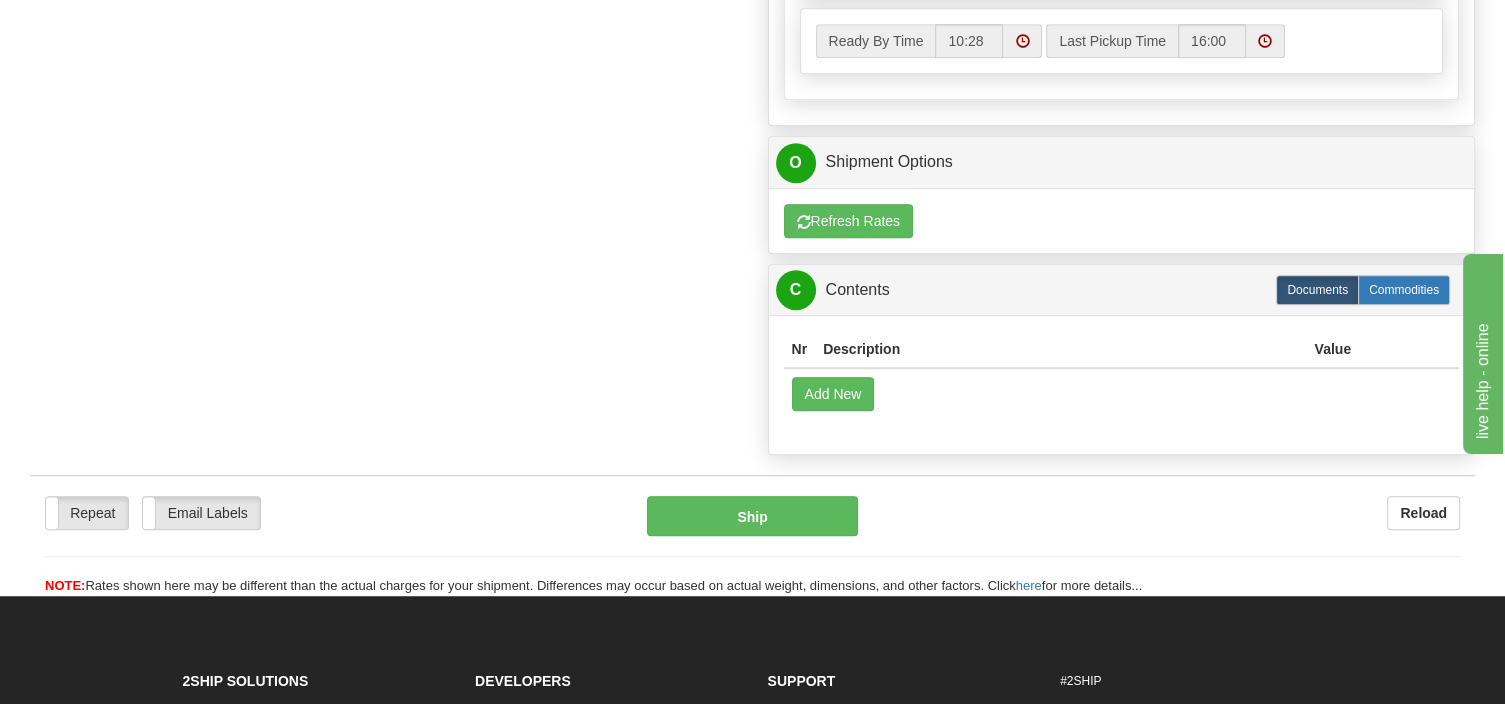 click on "Commodities" at bounding box center [1404, 290] 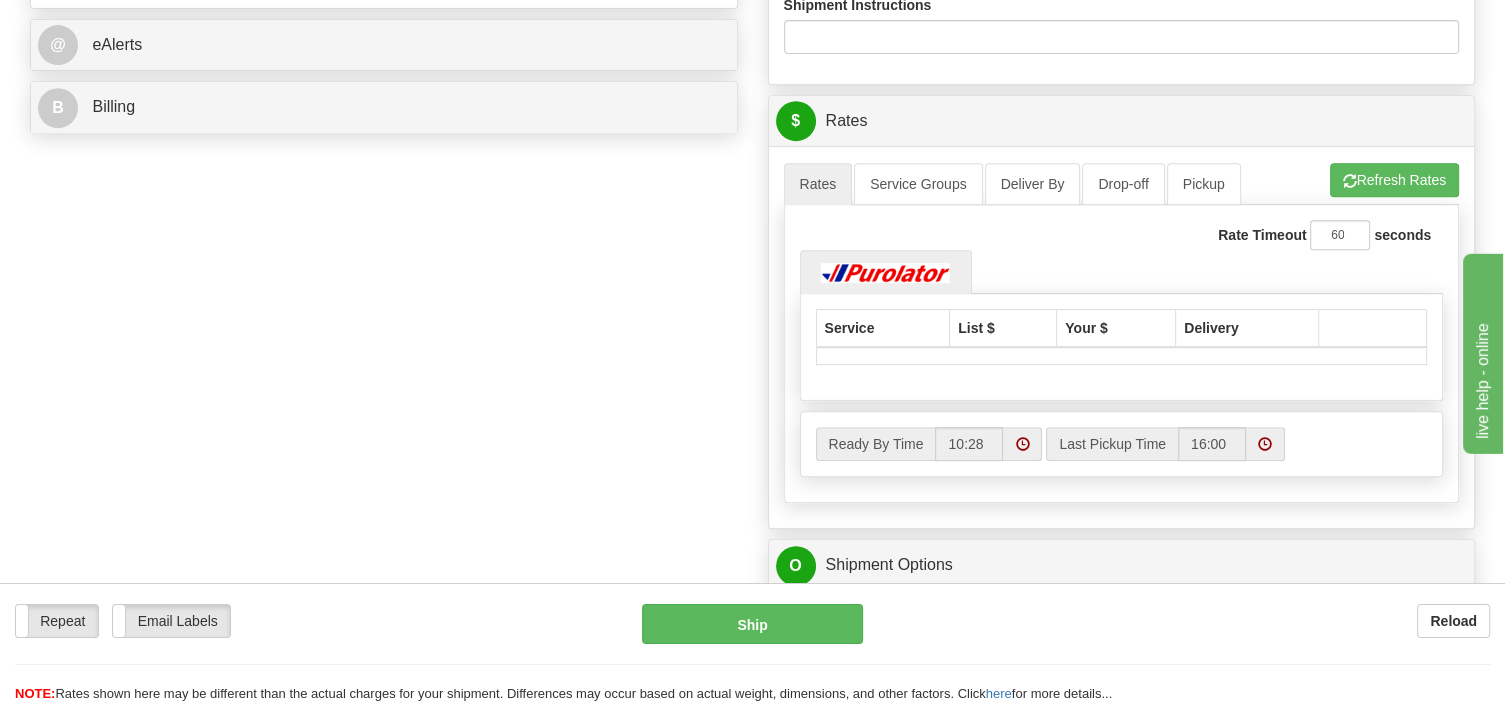 scroll, scrollTop: 844, scrollLeft: 0, axis: vertical 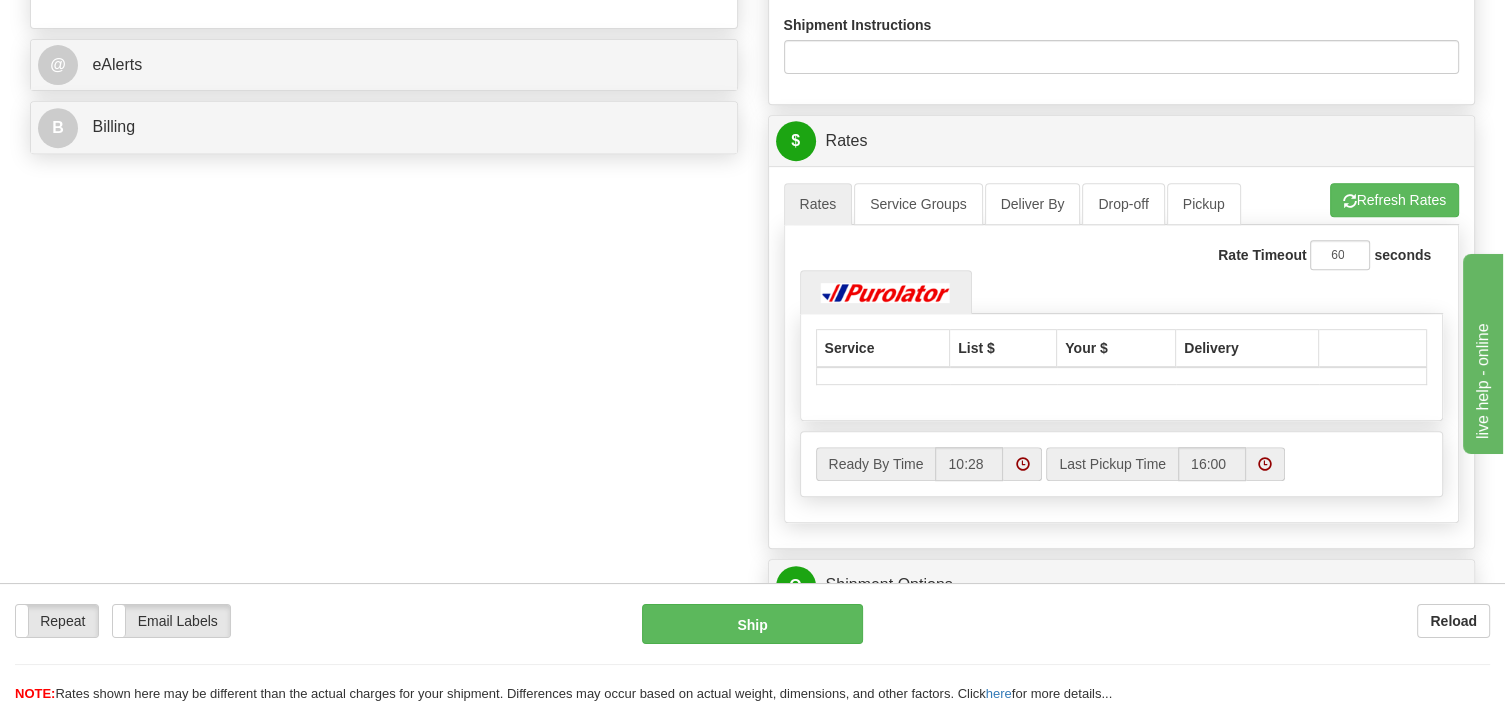 click on "S
Sender
BSG Canada (Site #625)" at bounding box center (752, 116) 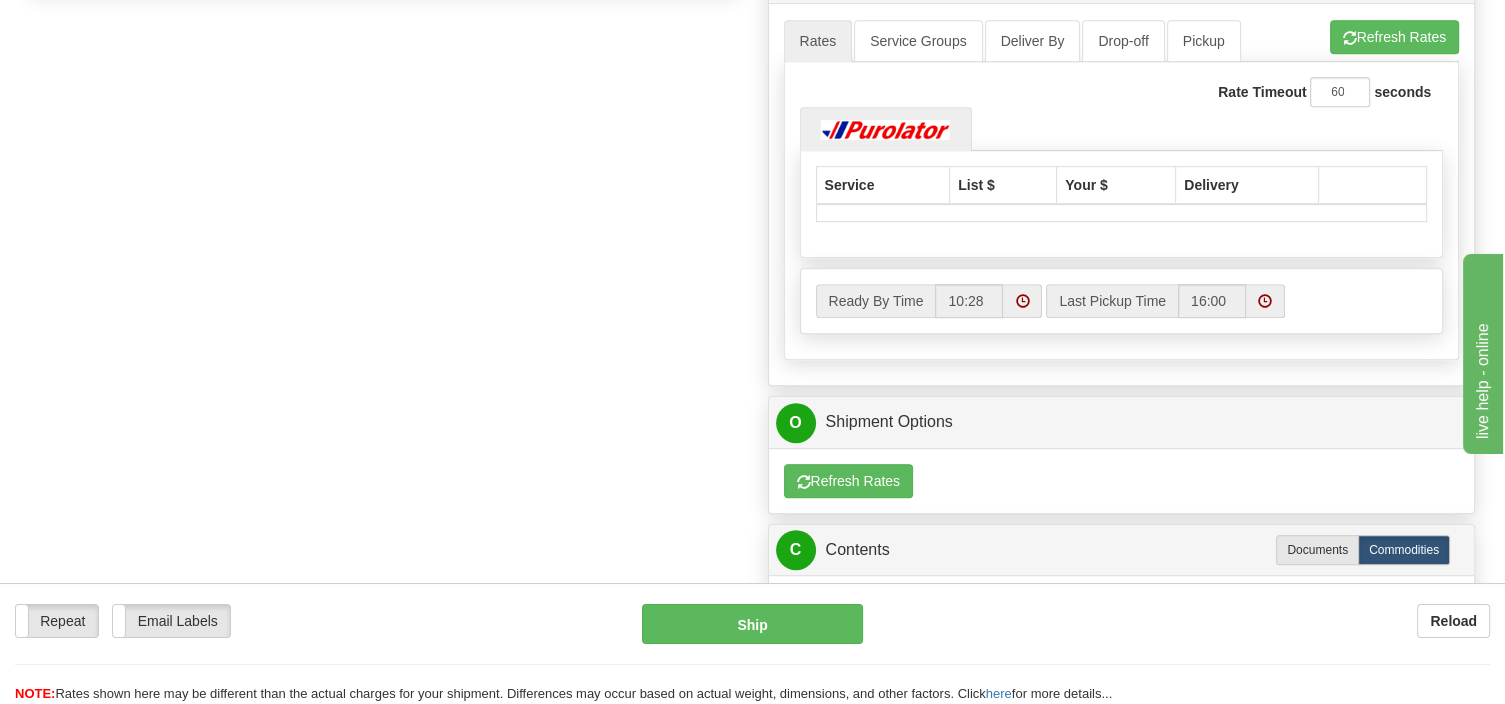 scroll, scrollTop: 1056, scrollLeft: 0, axis: vertical 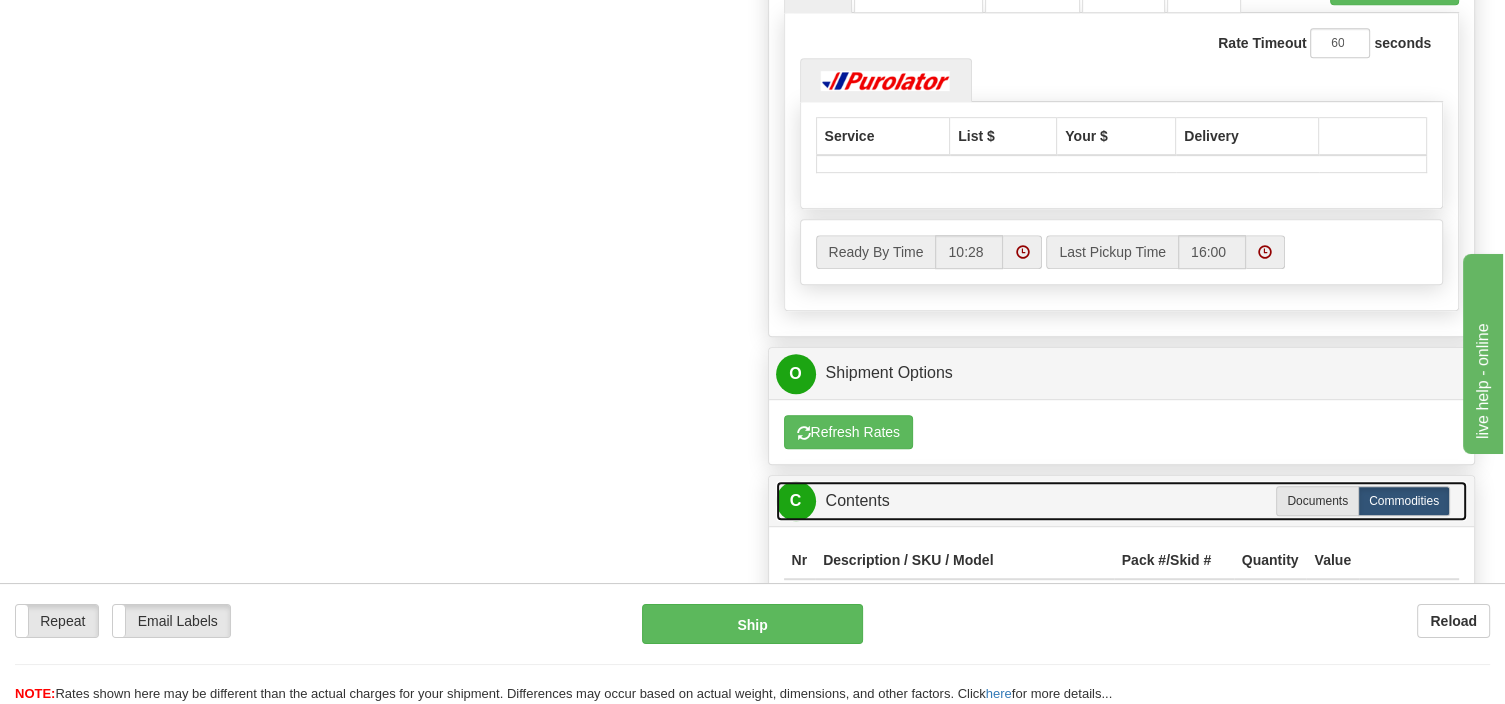 click on "C Contents" at bounding box center (1122, 501) 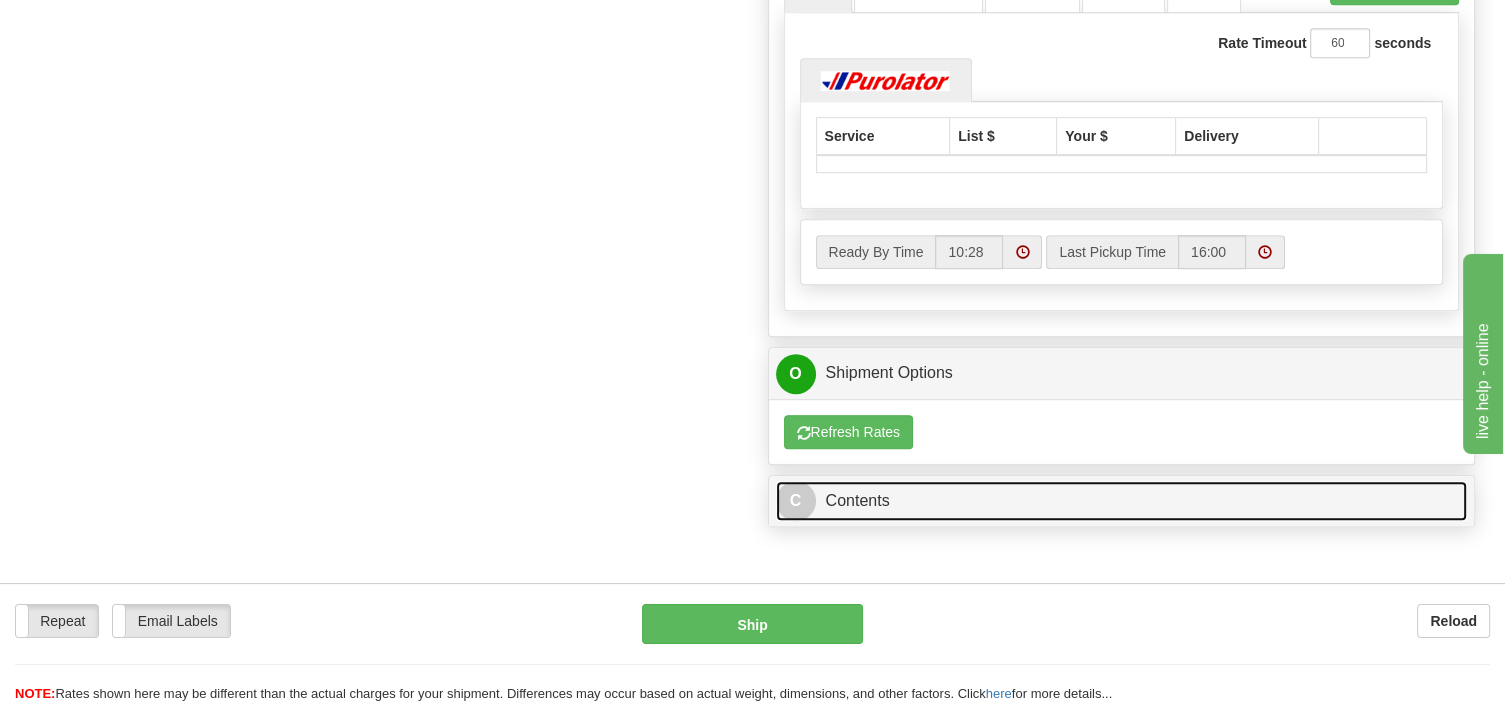 click on "C Contents" at bounding box center (1122, 501) 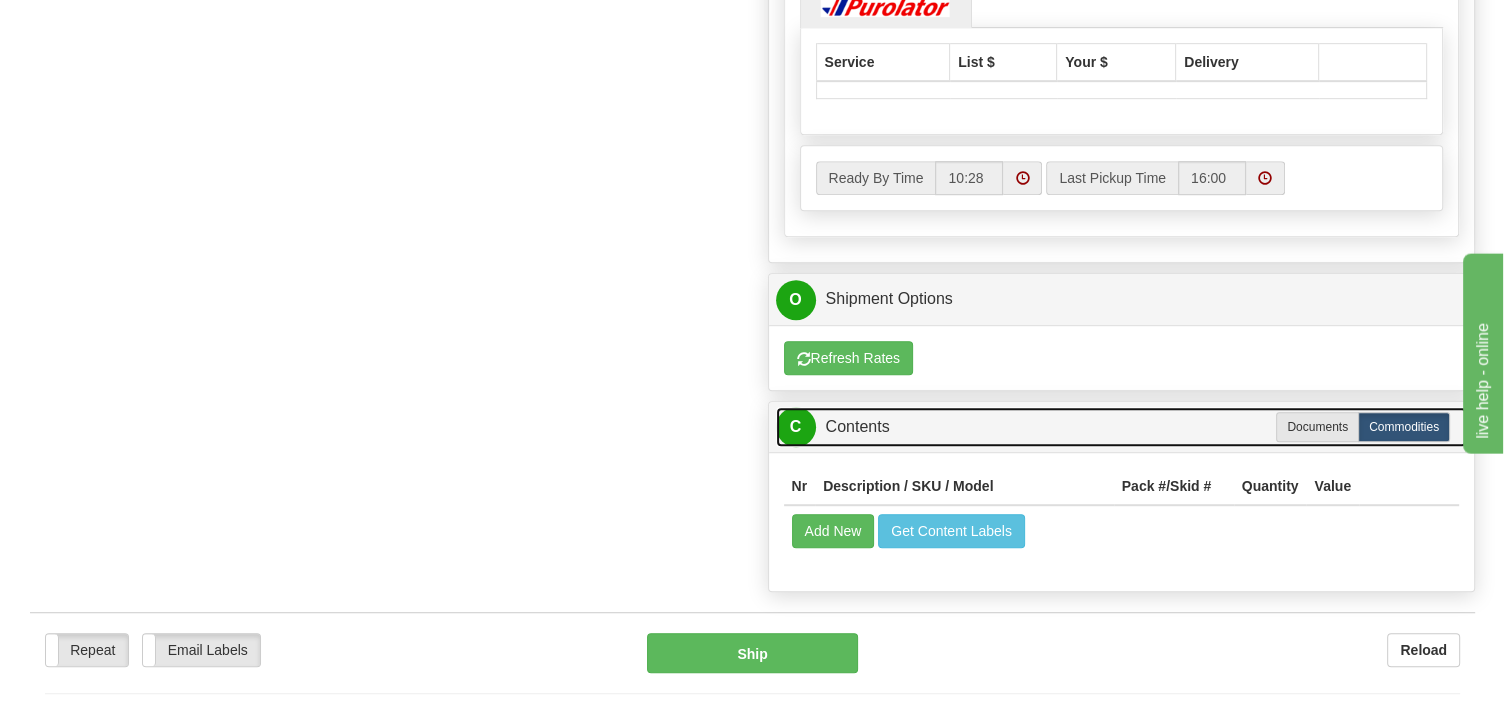scroll, scrollTop: 1161, scrollLeft: 0, axis: vertical 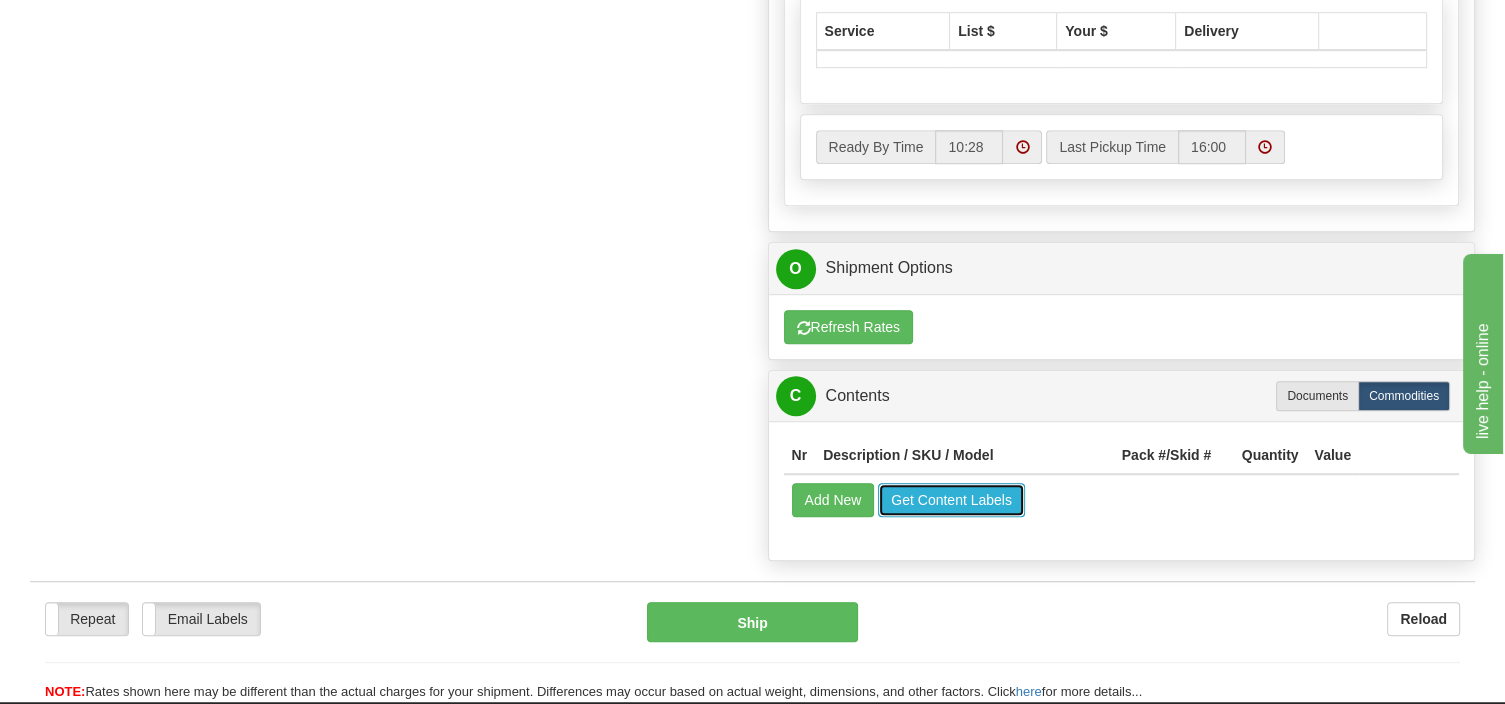 click on "Get Content Labels" at bounding box center (951, 500) 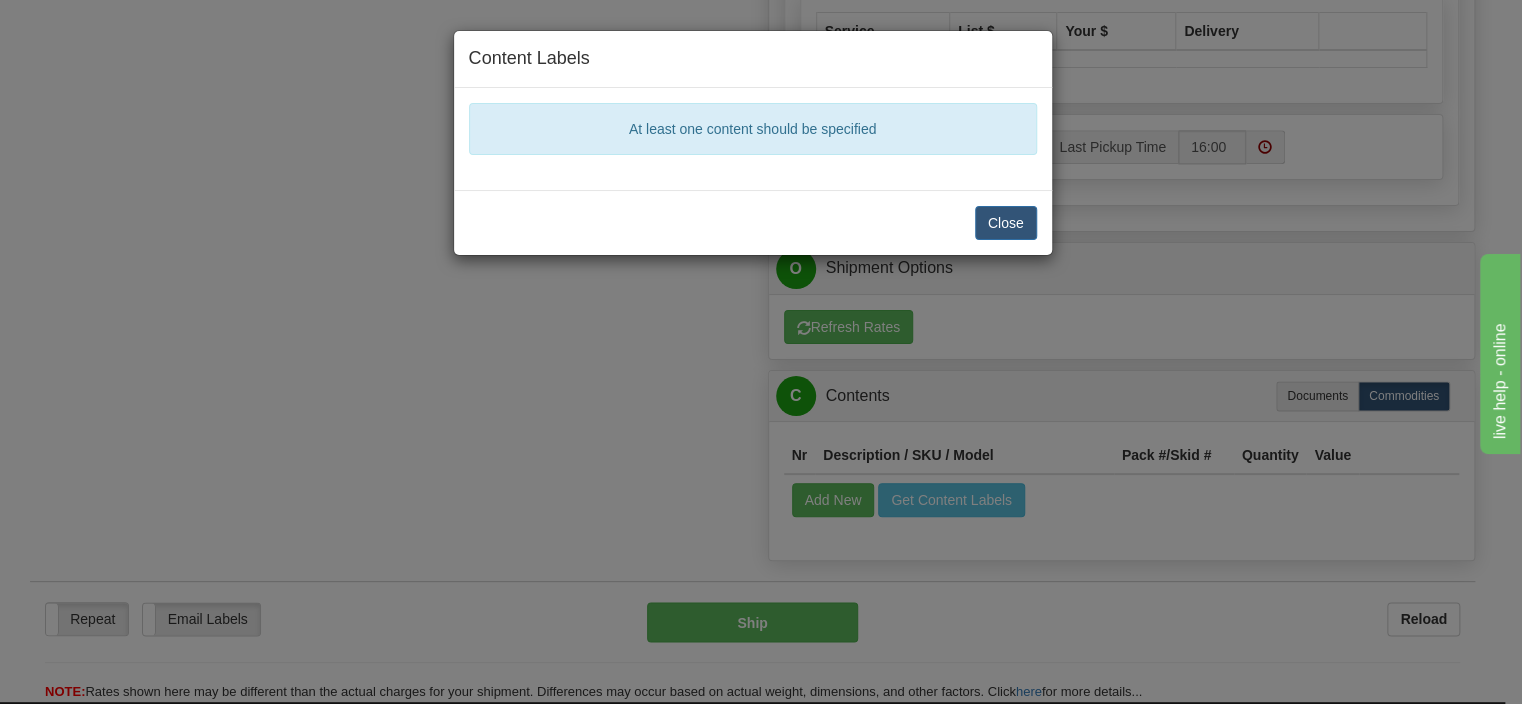 drag, startPoint x: 999, startPoint y: 221, endPoint x: 1007, endPoint y: 267, distance: 46.69047 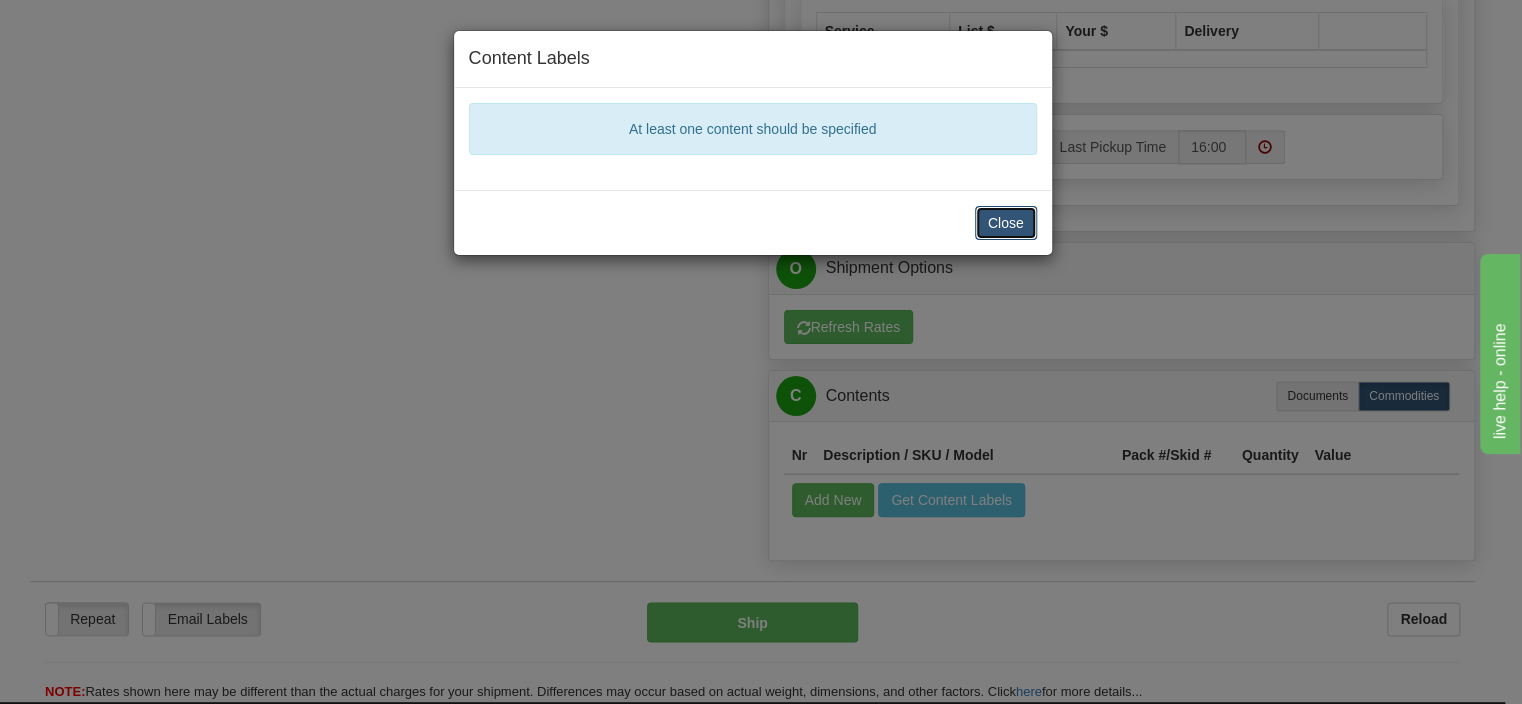 click on "Close" at bounding box center (1006, 223) 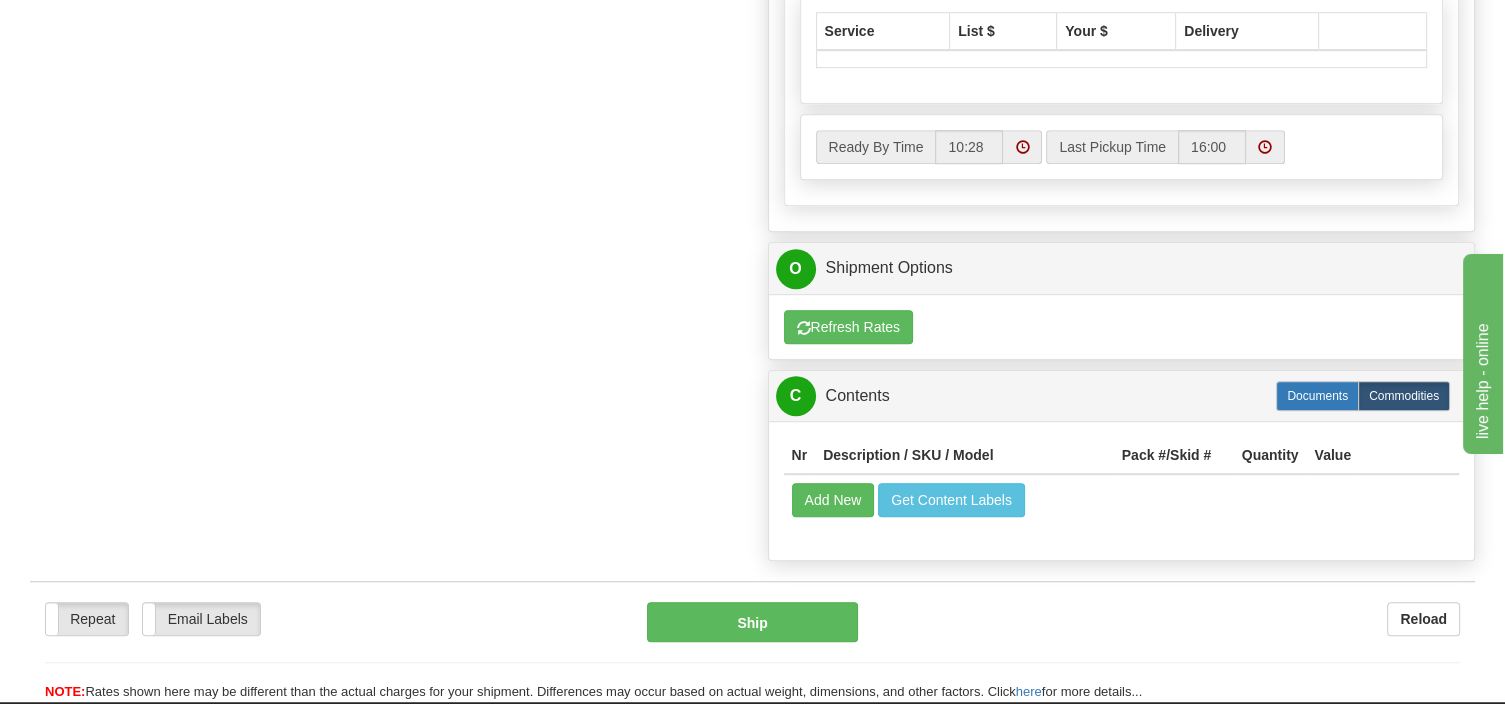 click on "Documents" at bounding box center (1317, 396) 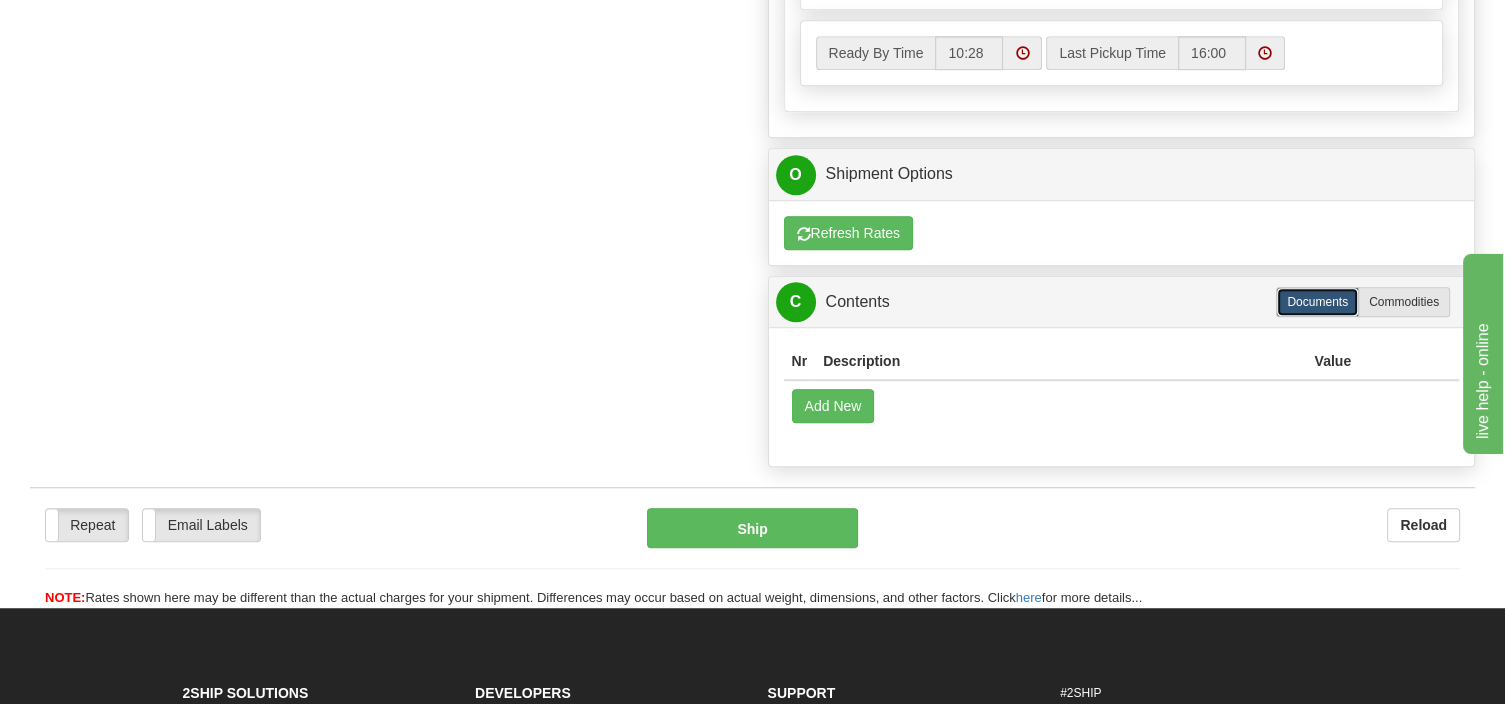 scroll, scrollTop: 1250, scrollLeft: 0, axis: vertical 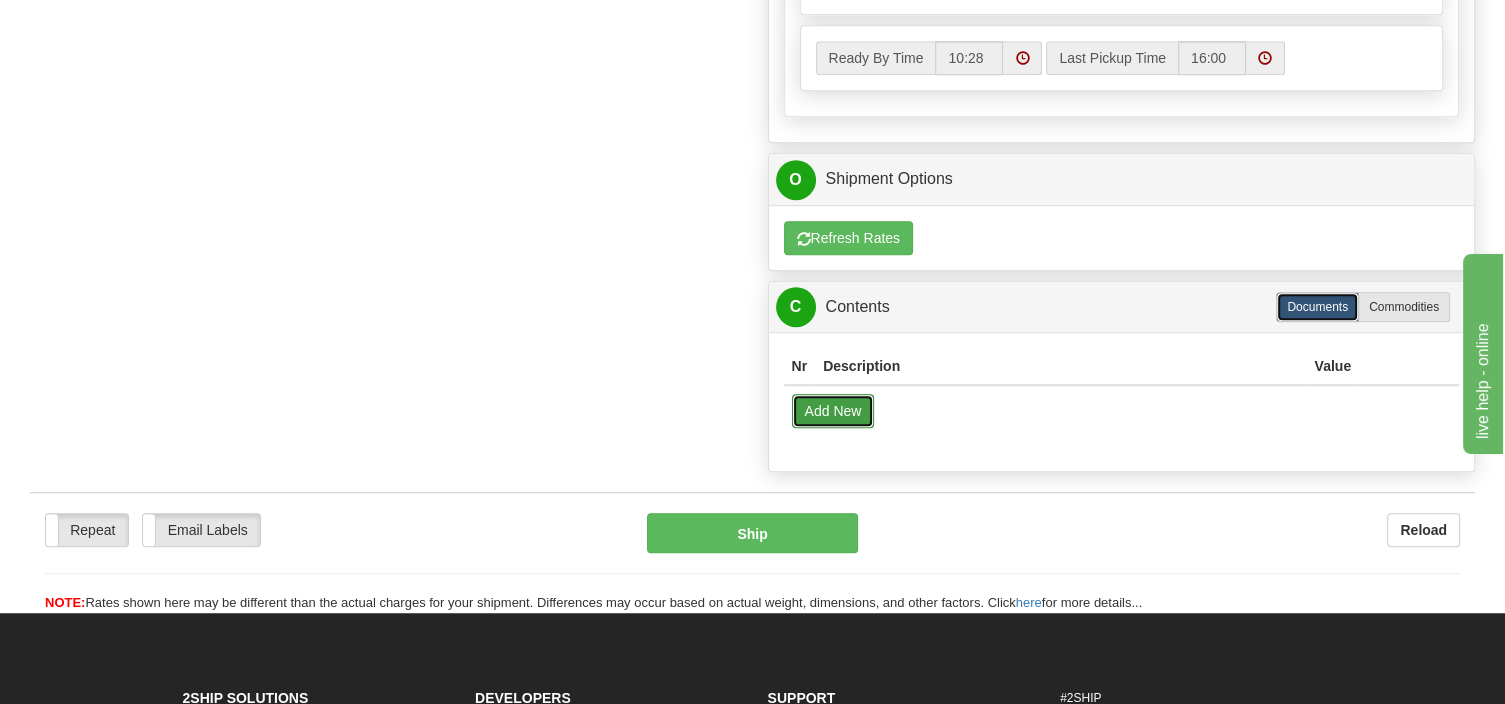 click on "Add New" at bounding box center (833, 411) 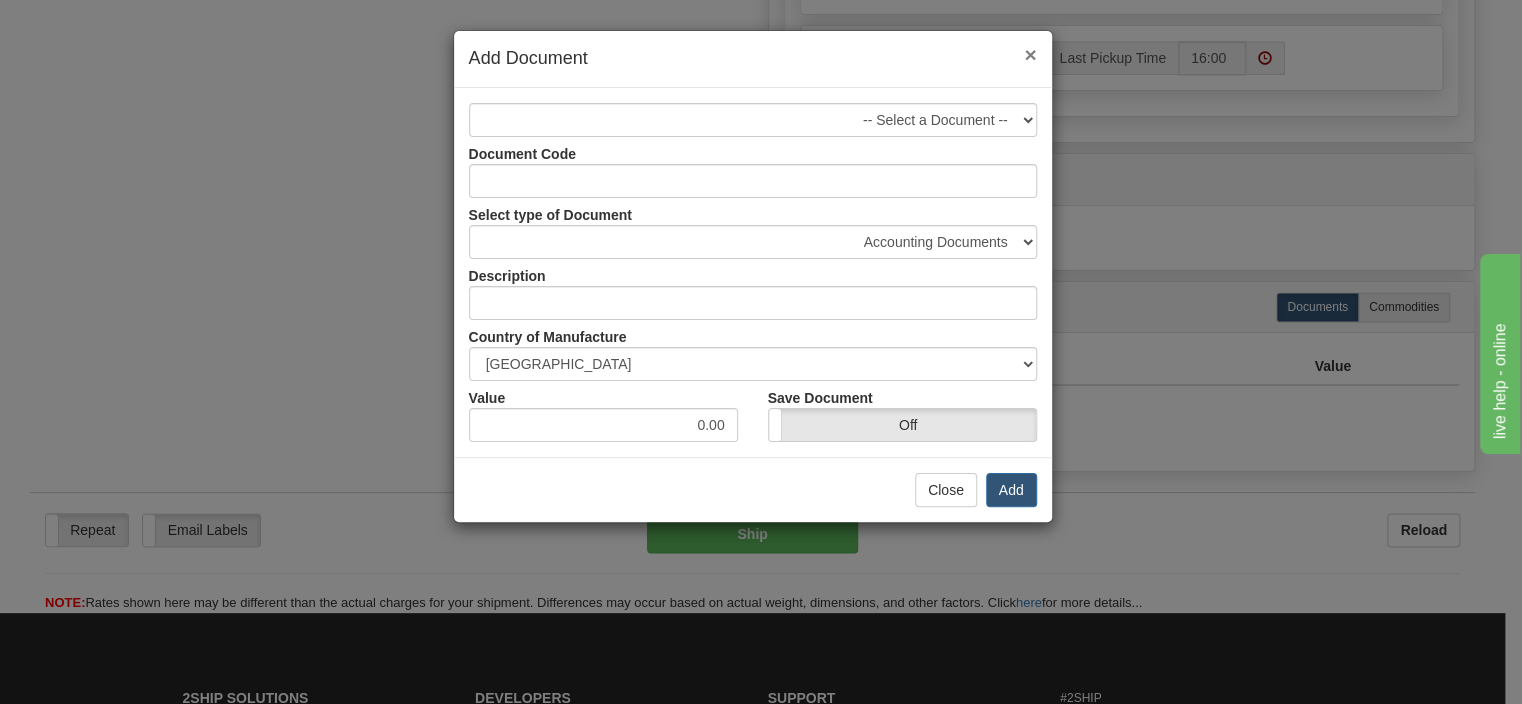 click on "×" at bounding box center [1030, 54] 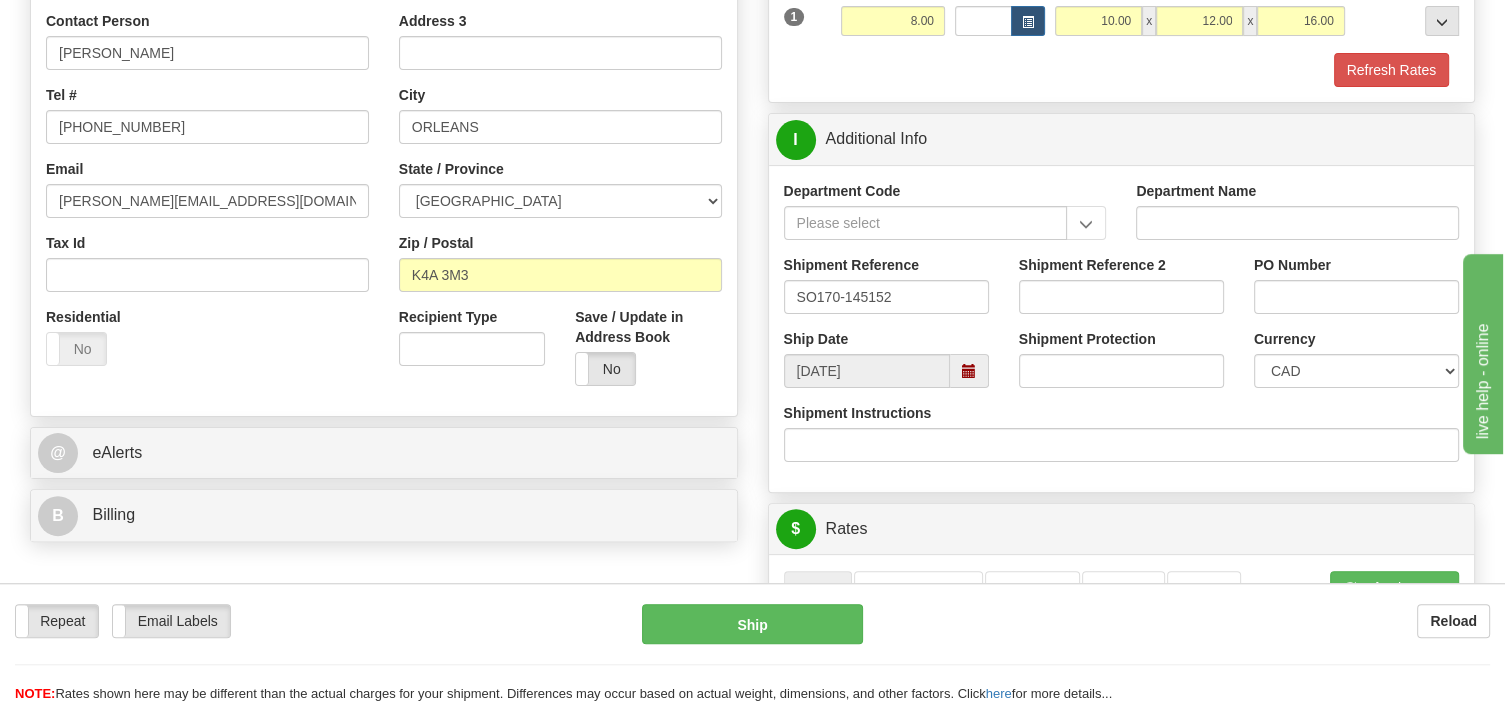 scroll, scrollTop: 316, scrollLeft: 0, axis: vertical 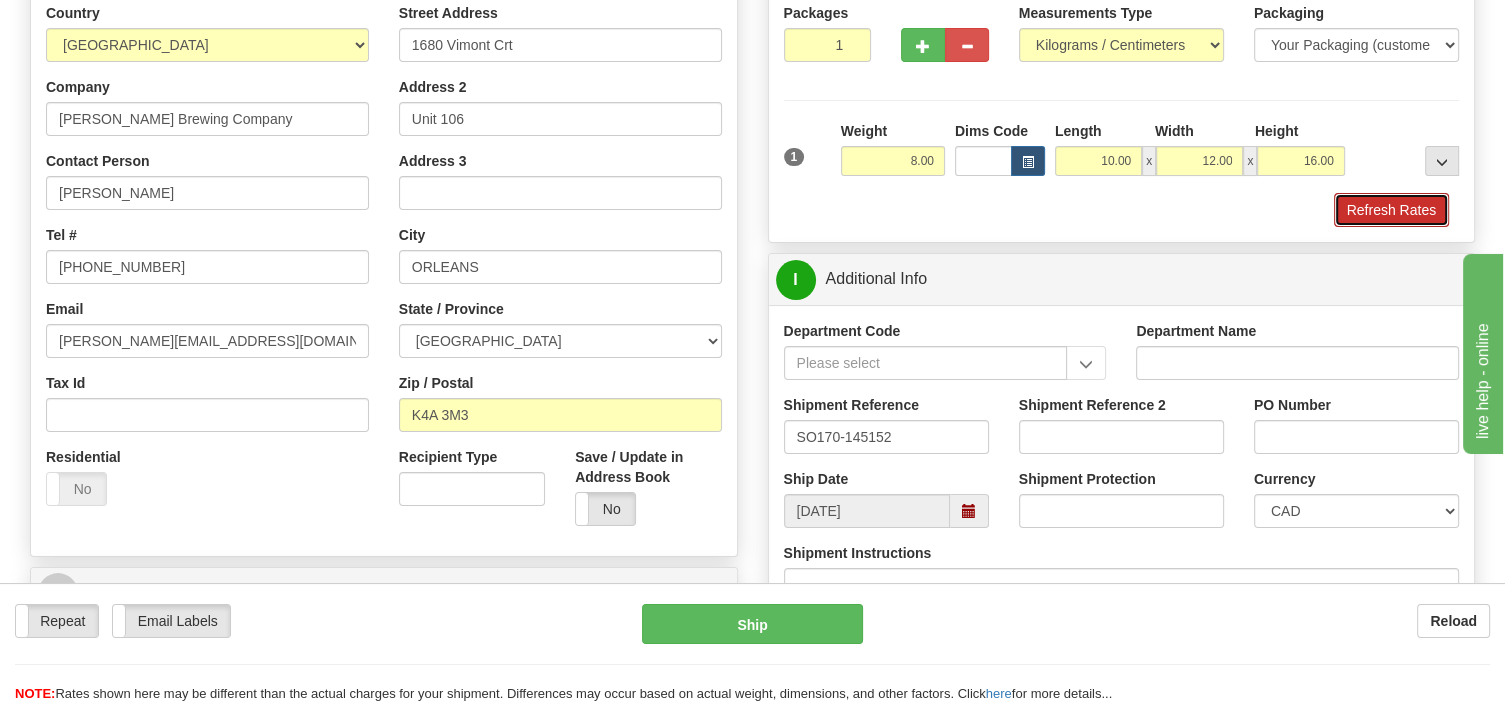 click on "Refresh Rates" at bounding box center (1391, 210) 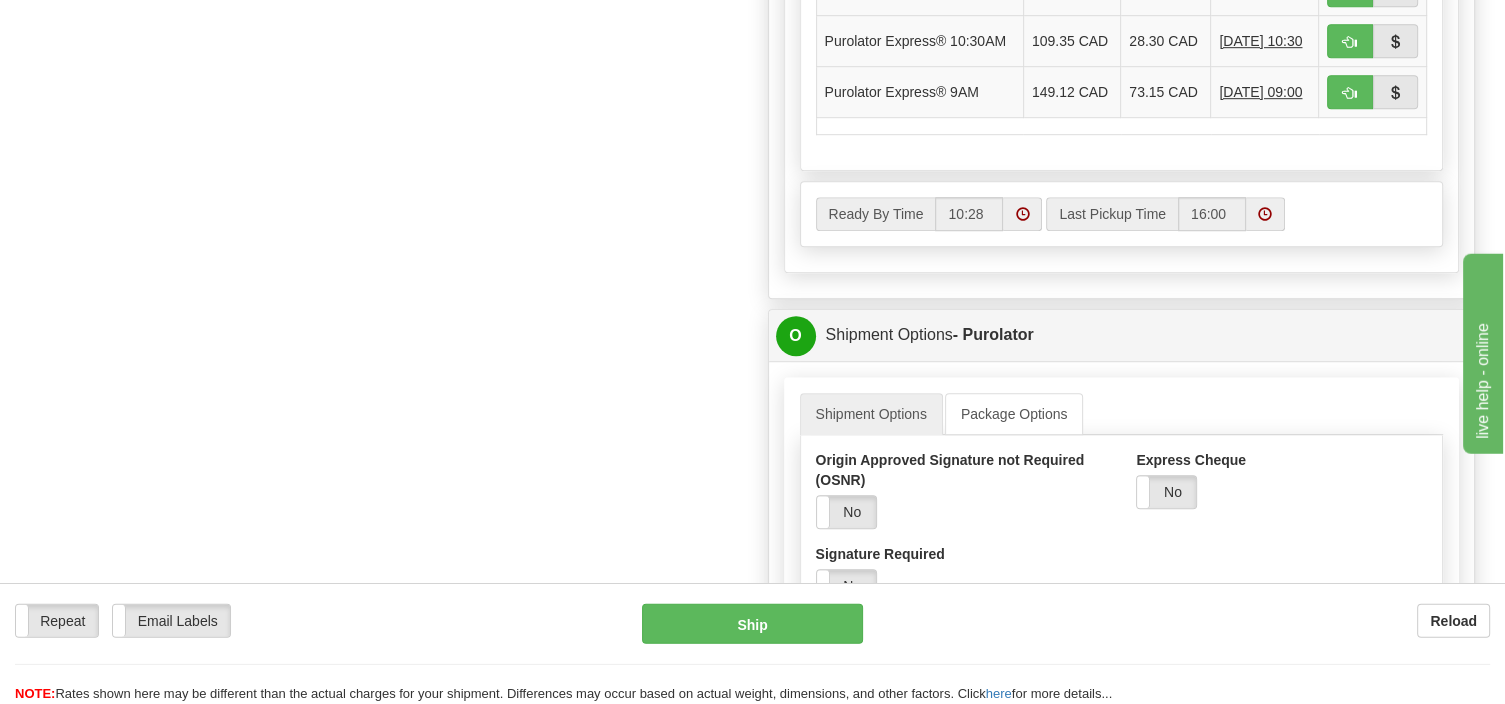 scroll, scrollTop: 1267, scrollLeft: 0, axis: vertical 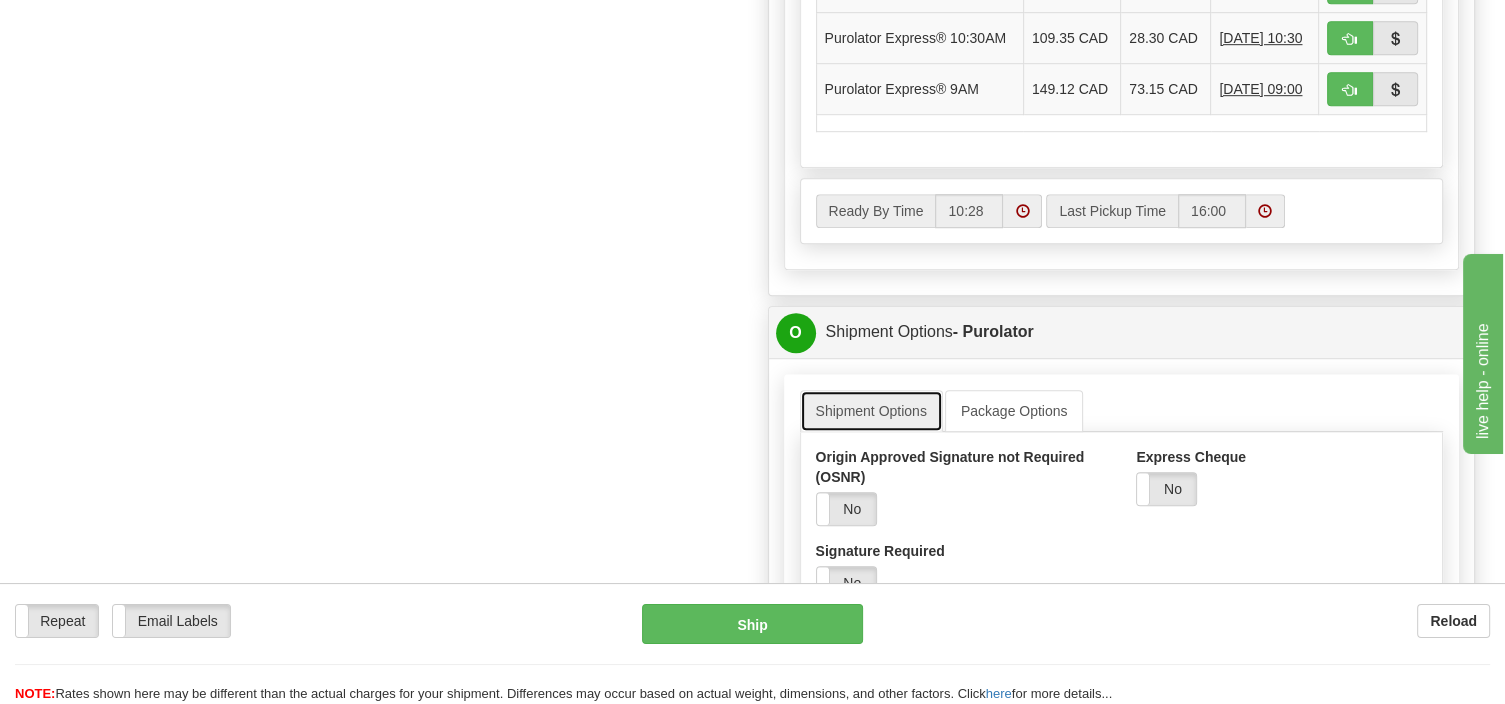 click on "Shipment Options" at bounding box center (871, 411) 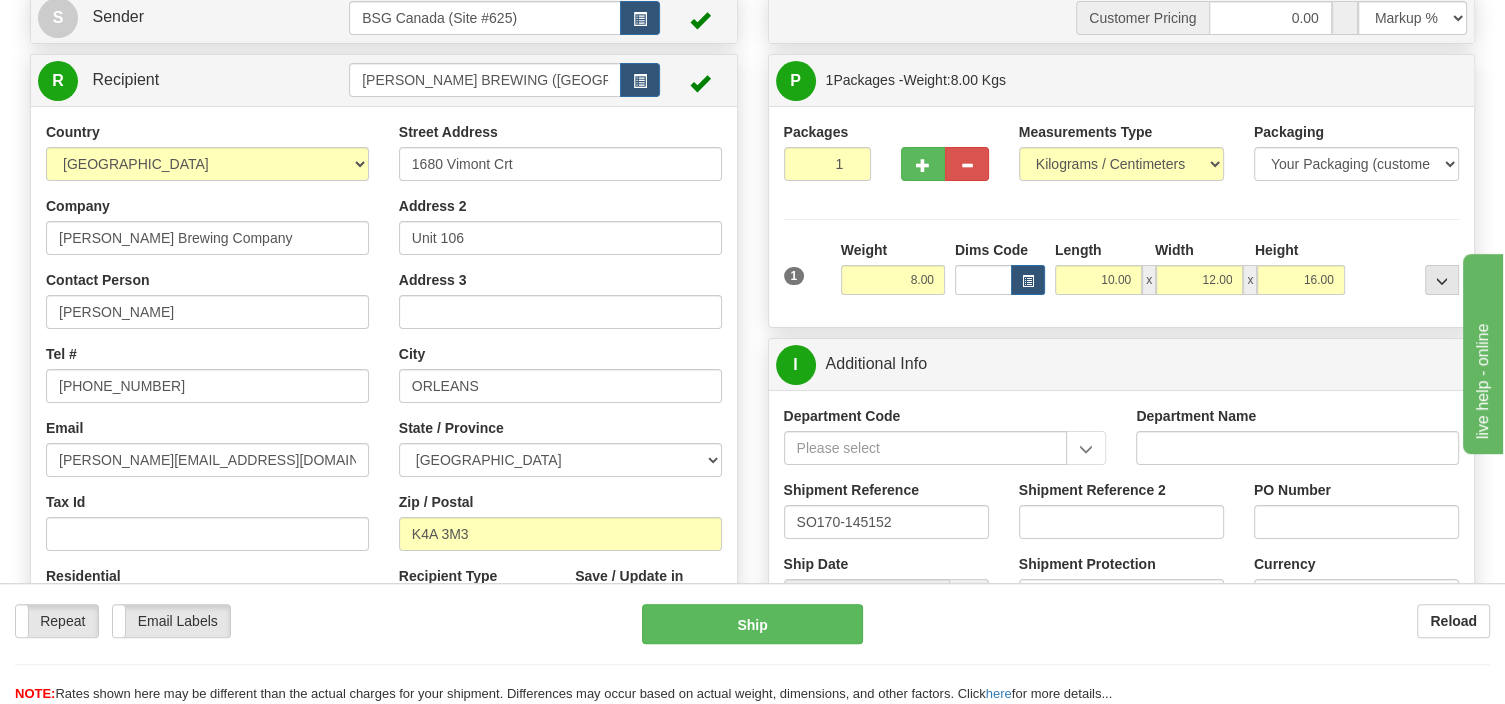 scroll, scrollTop: 105, scrollLeft: 0, axis: vertical 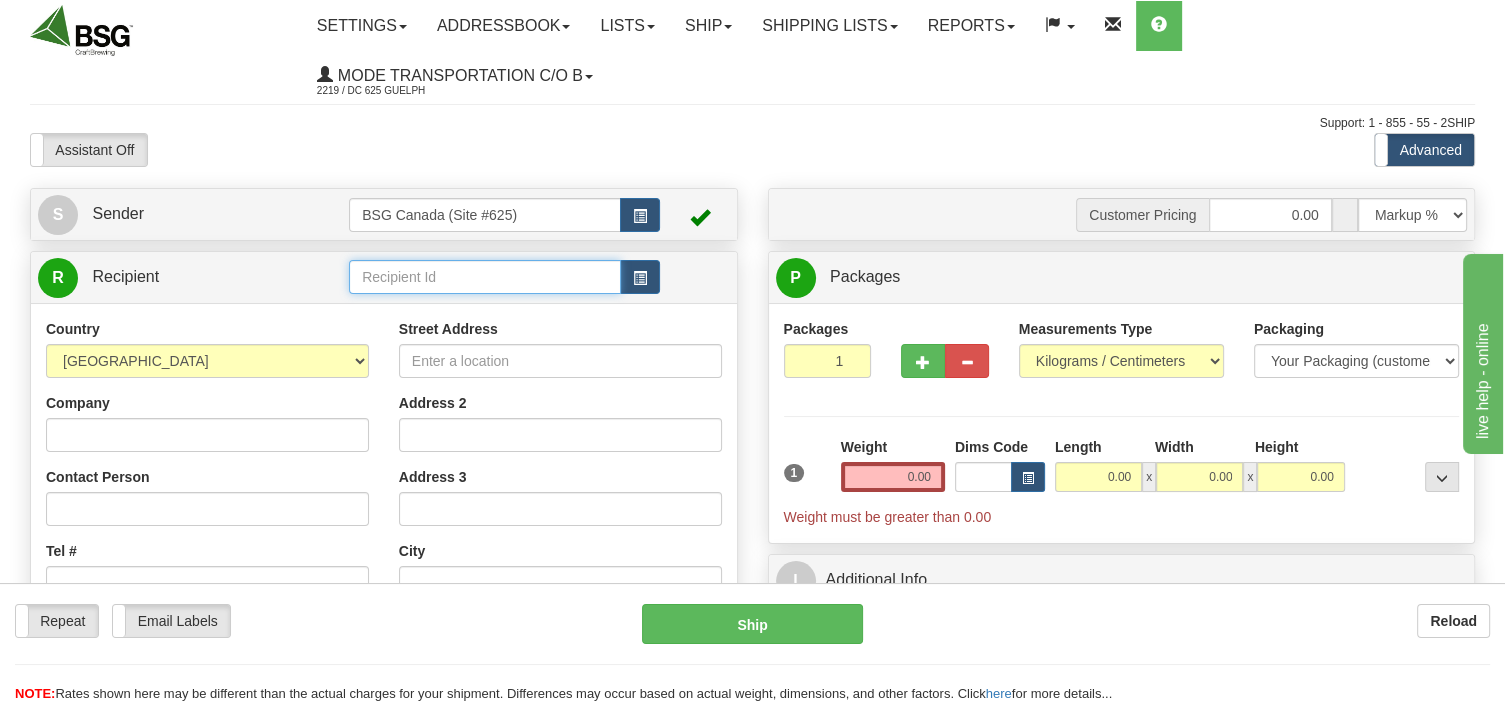 click at bounding box center (485, 277) 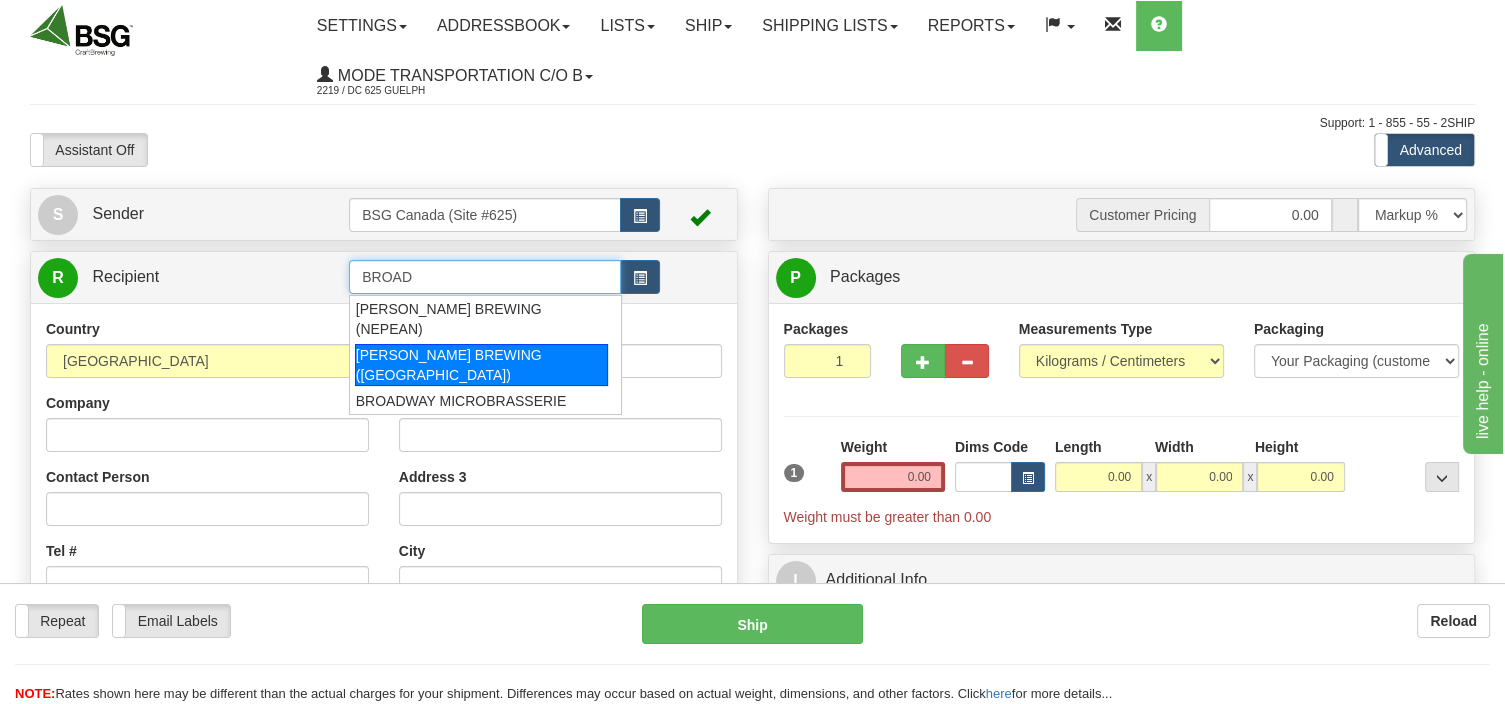 click on "[PERSON_NAME] BREWING ([GEOGRAPHIC_DATA])" at bounding box center [481, 365] 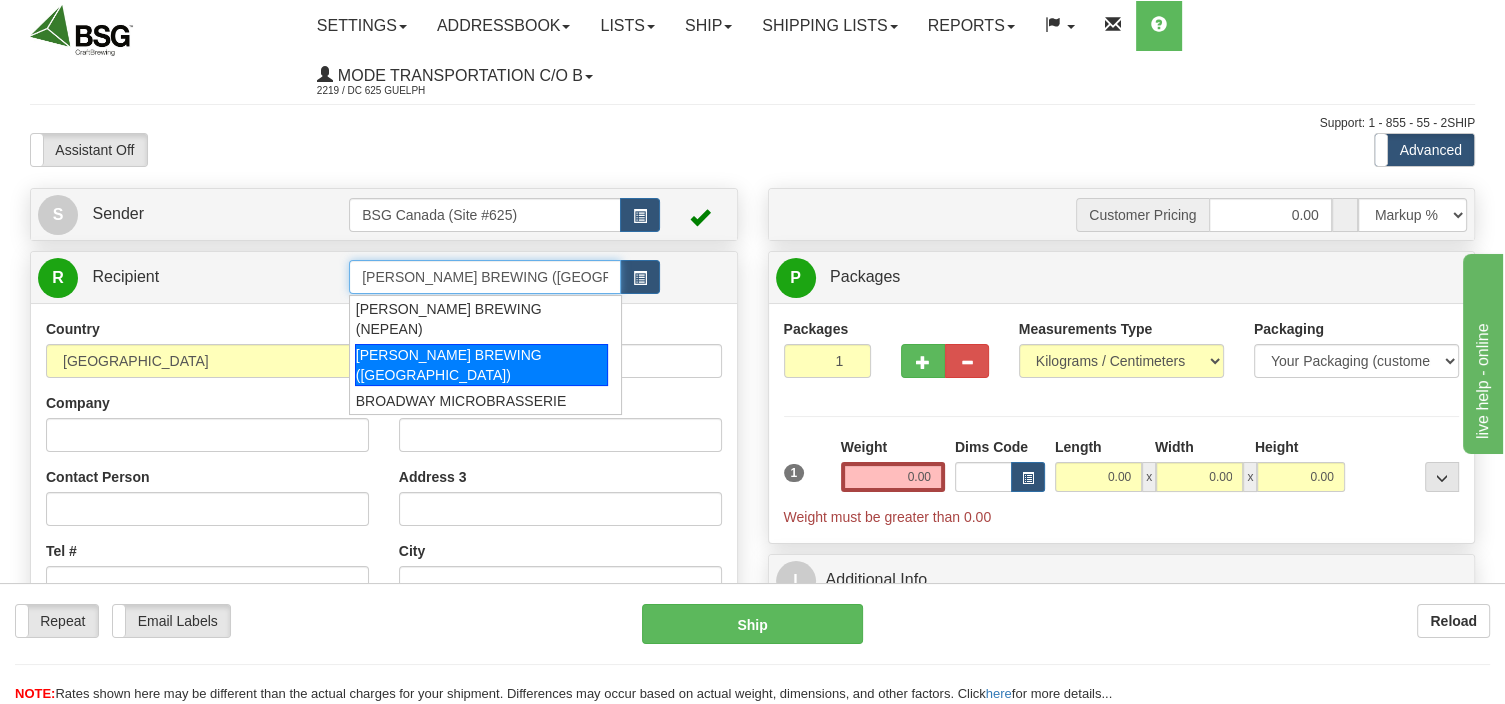 type on "[PERSON_NAME] BREWING ([GEOGRAPHIC_DATA])" 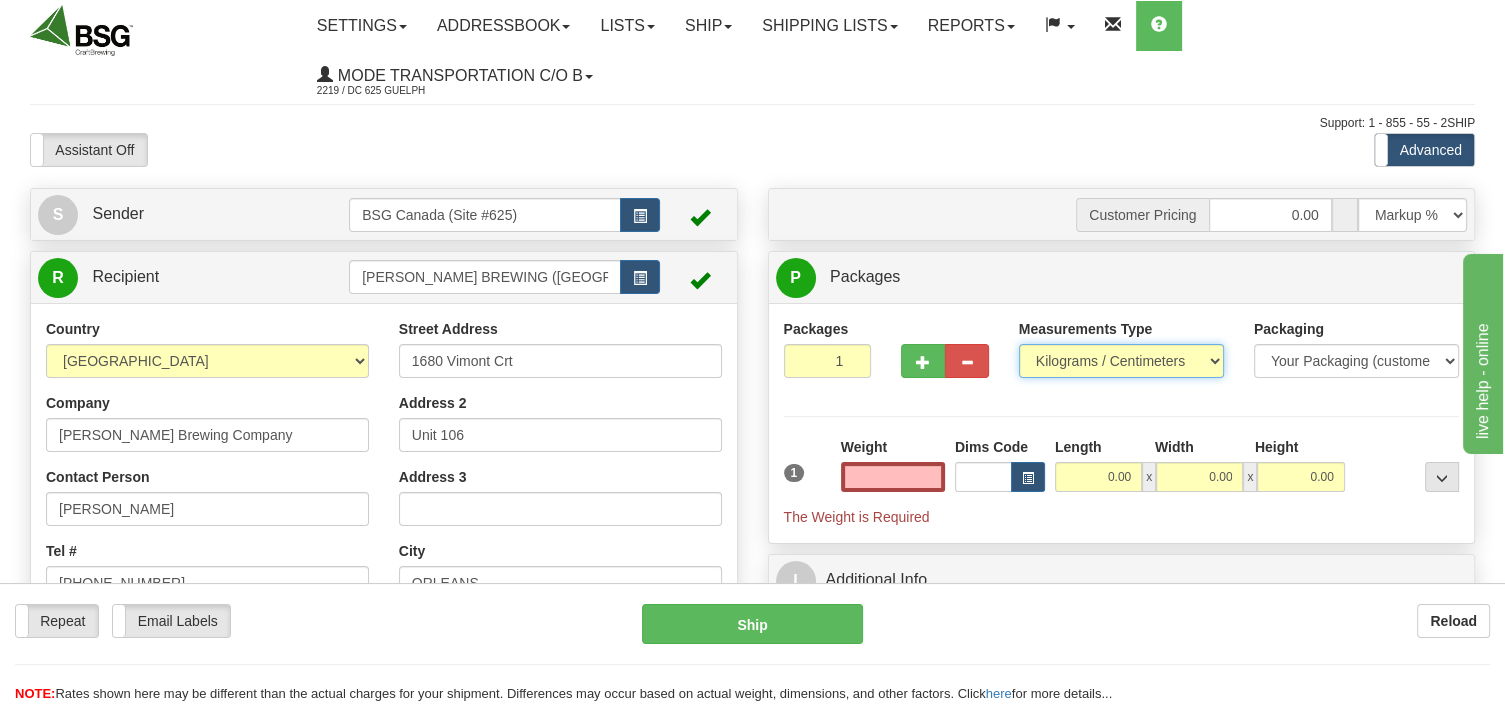 type on "0.00" 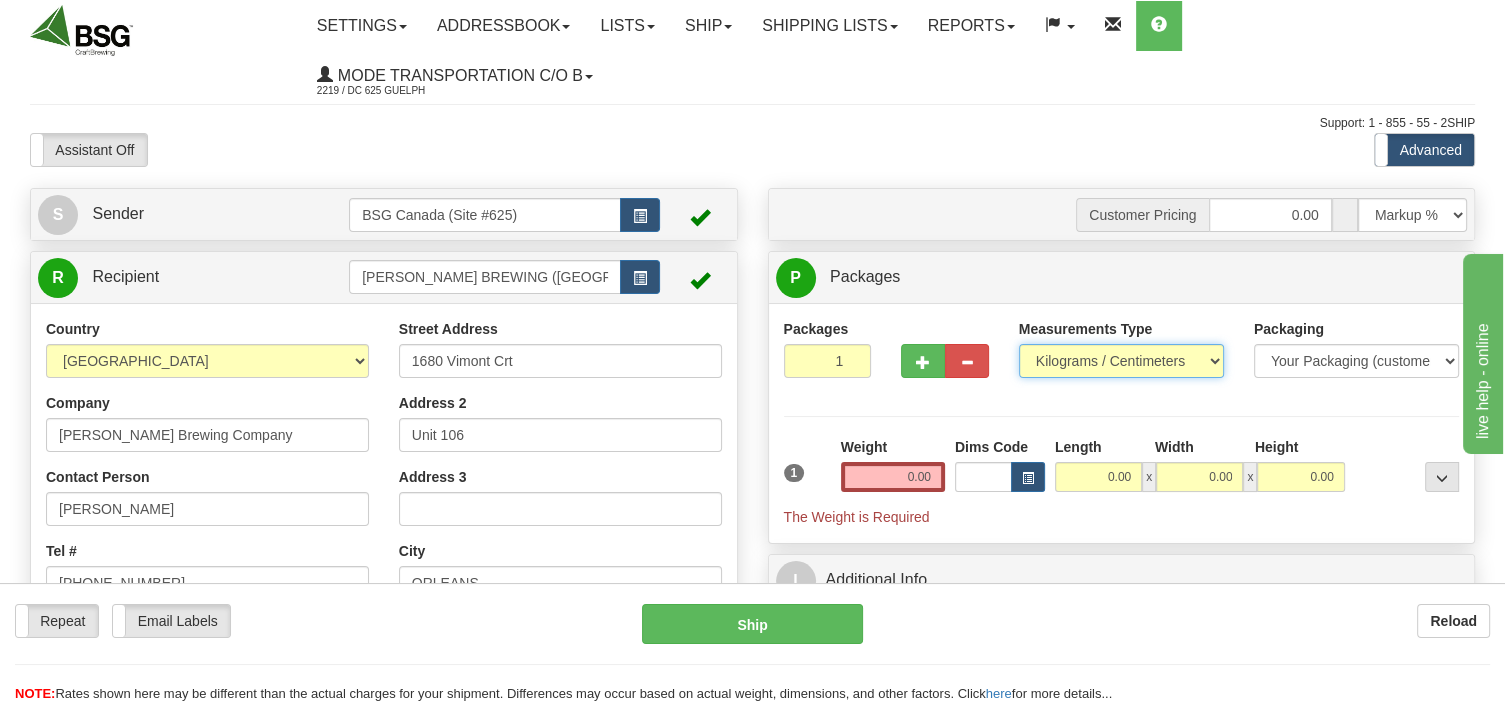 click on "Pounds / Inches
Kilograms / Centimeters" at bounding box center (1121, 361) 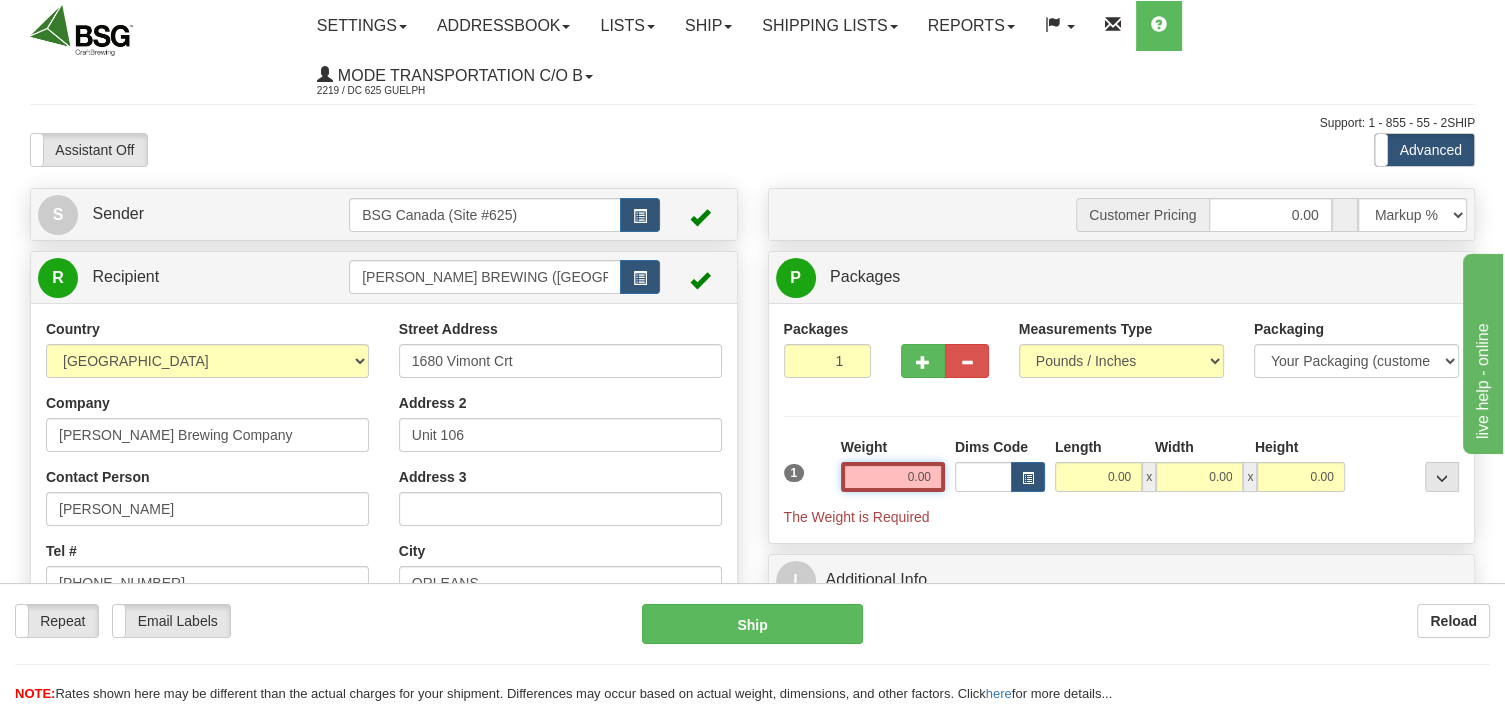 click on "0.00" at bounding box center [893, 477] 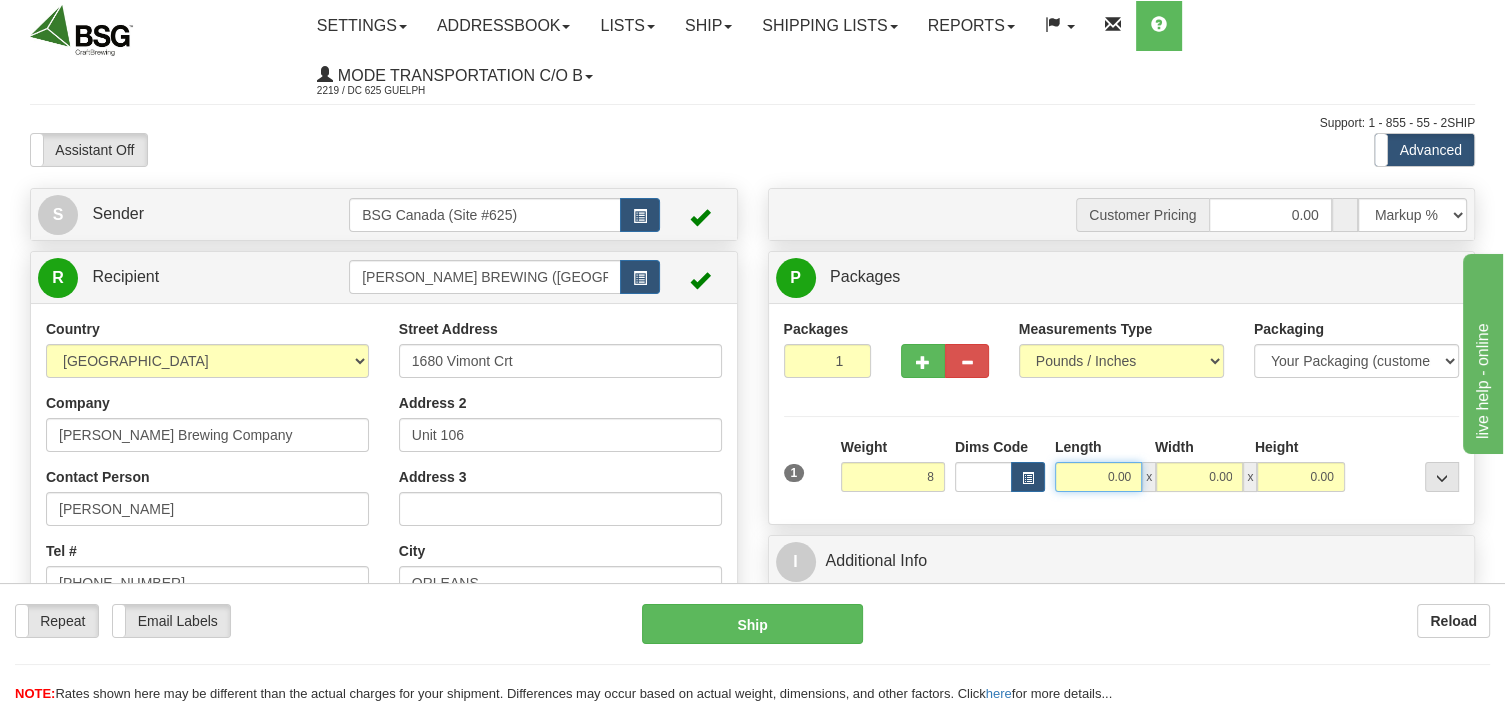 type on "8.00" 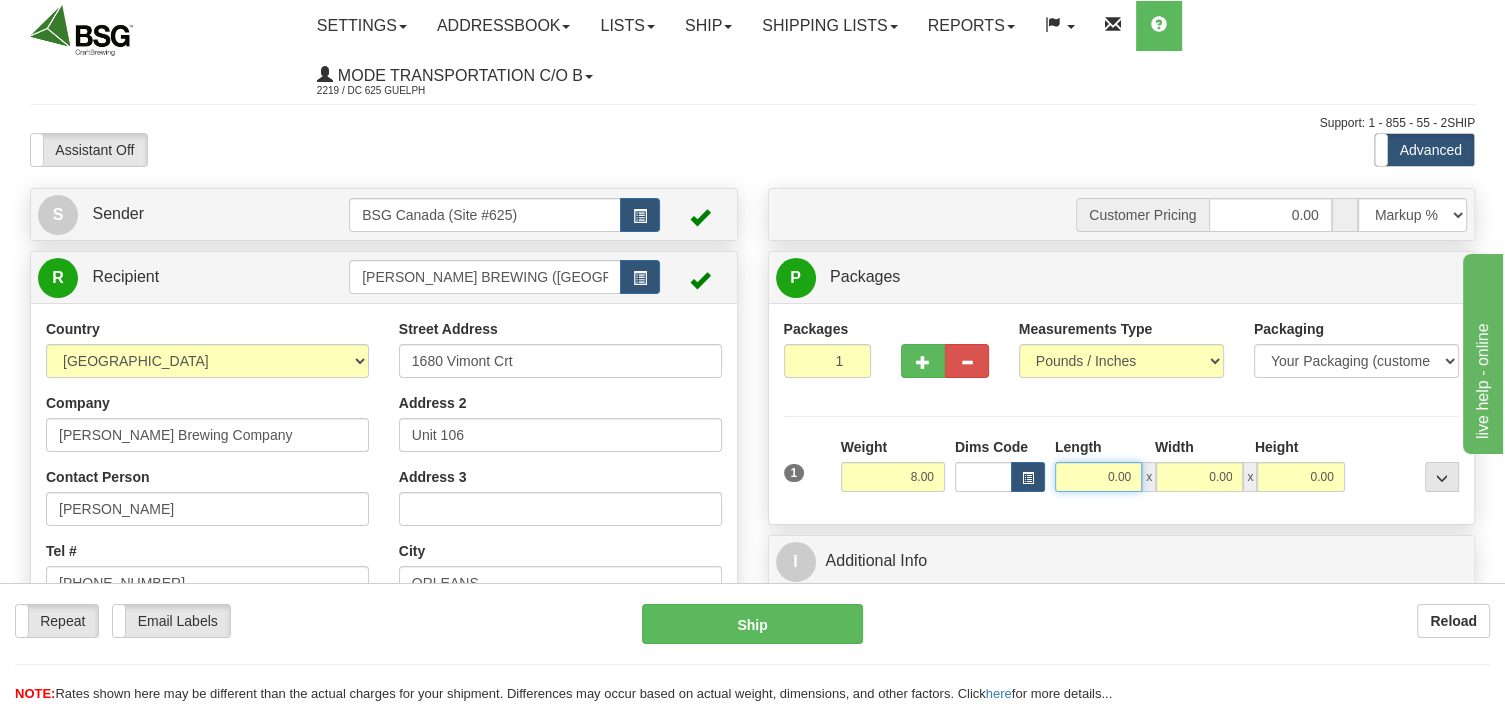 click on "0.00" at bounding box center (1098, 477) 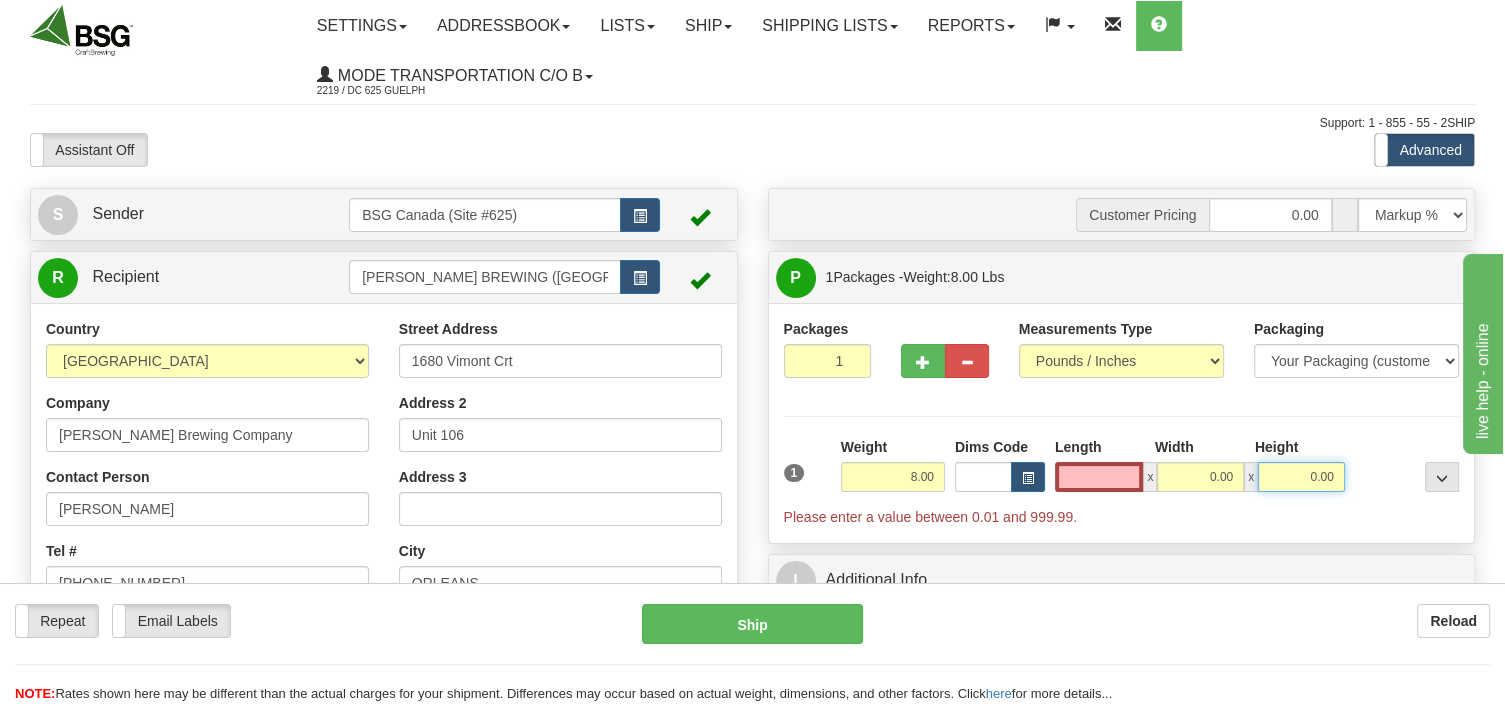 type on "0.00" 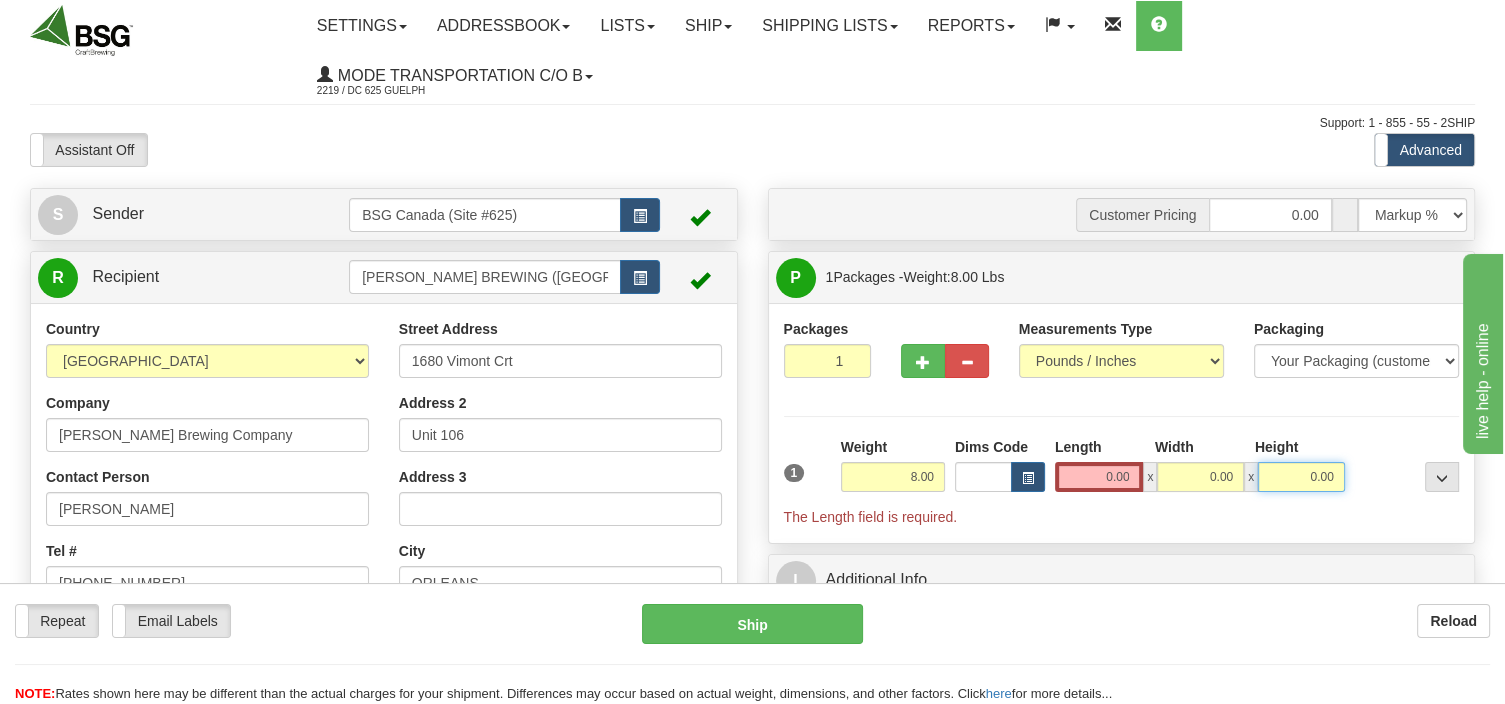click on "0.00" at bounding box center (1301, 477) 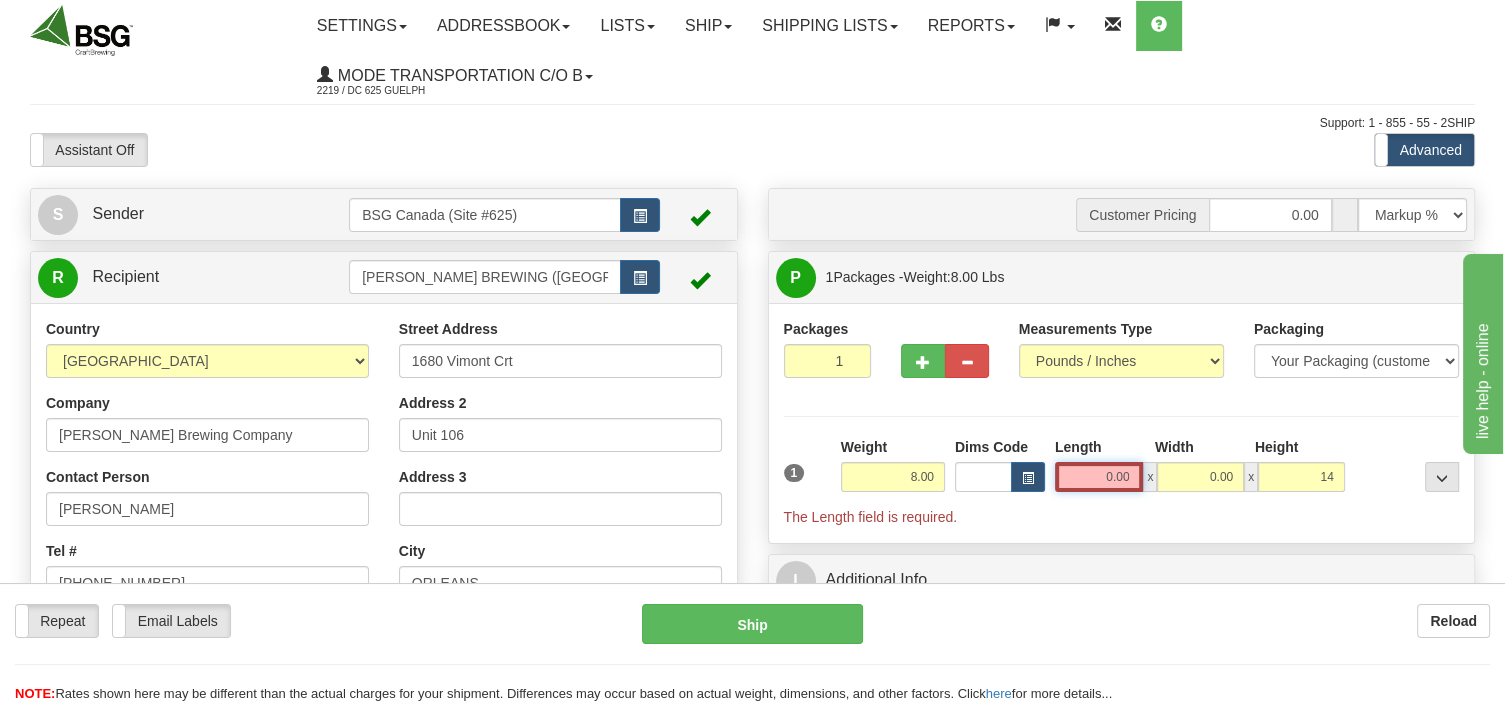 type on "14.00" 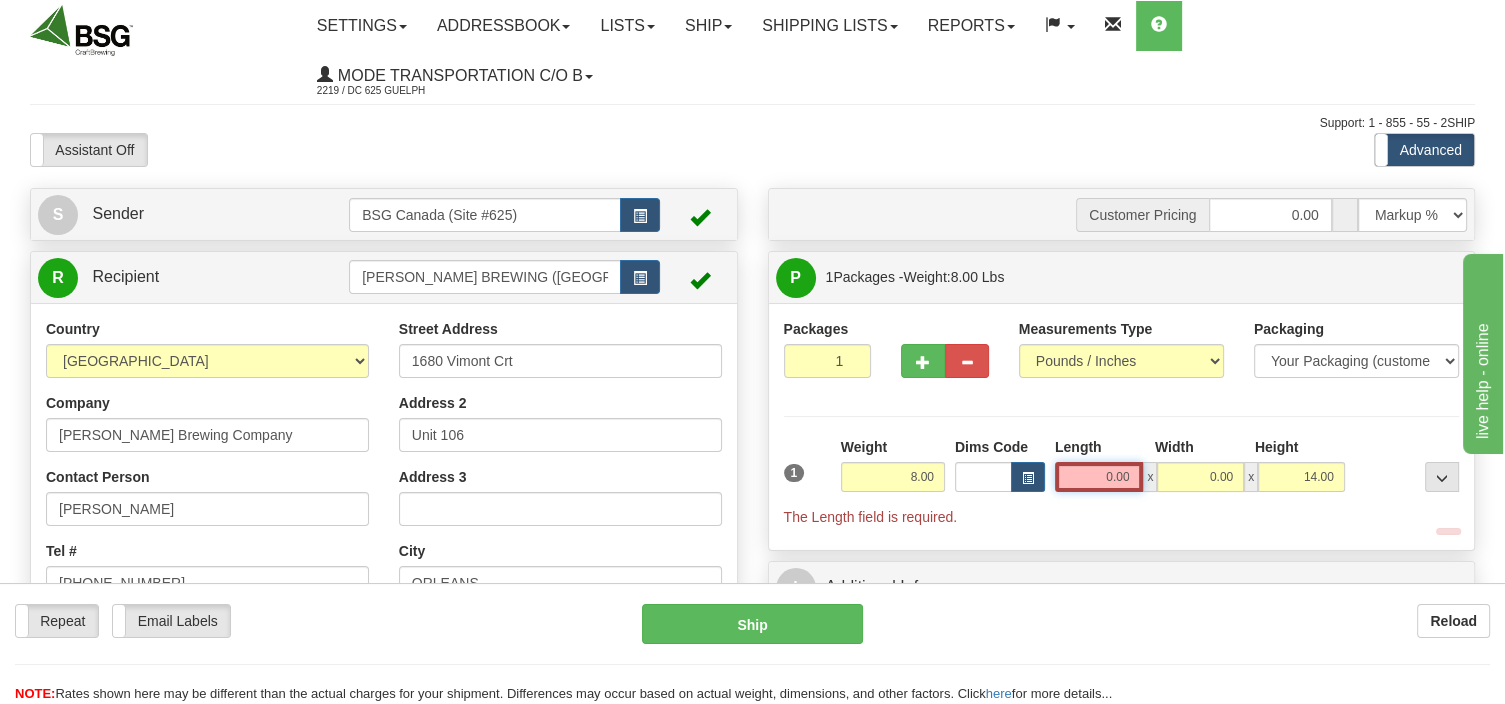 click on "0.00" at bounding box center [1099, 477] 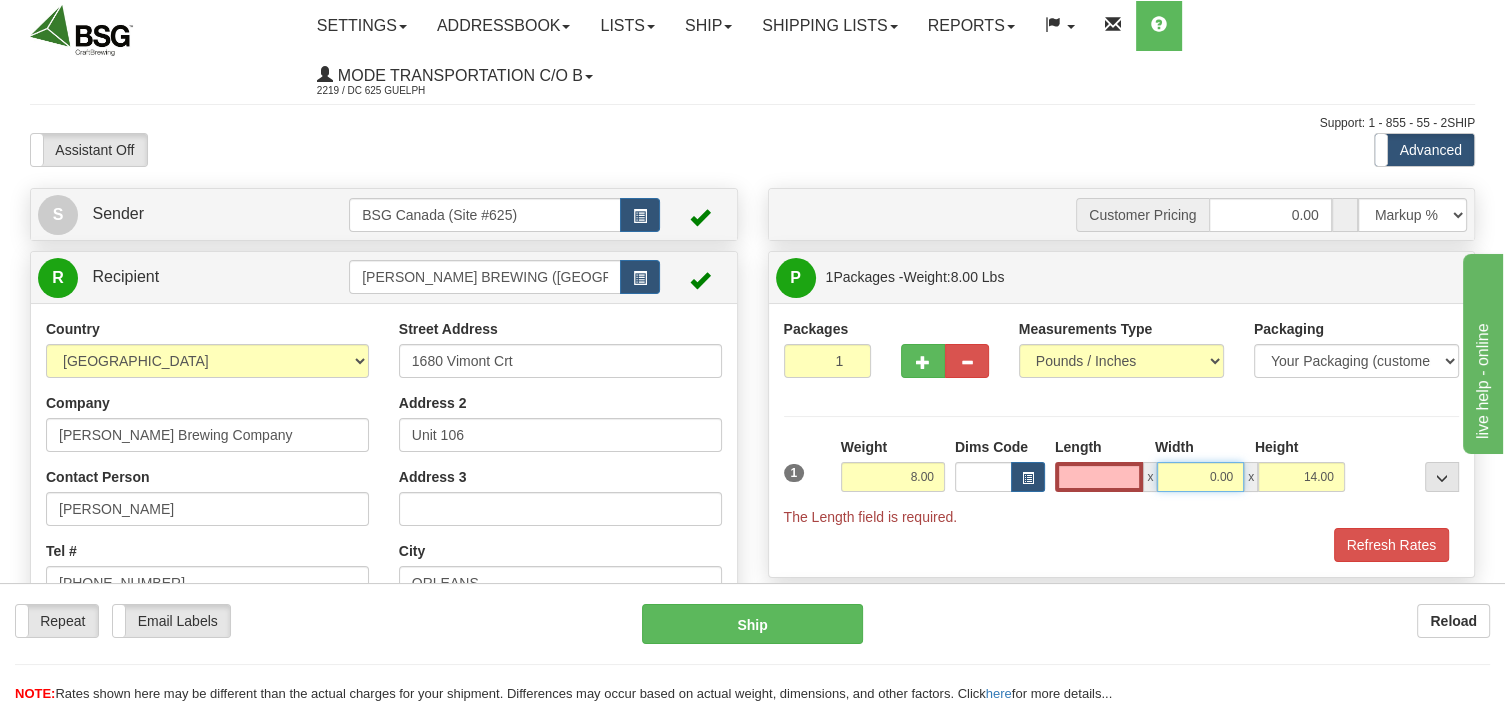 type on "0.00" 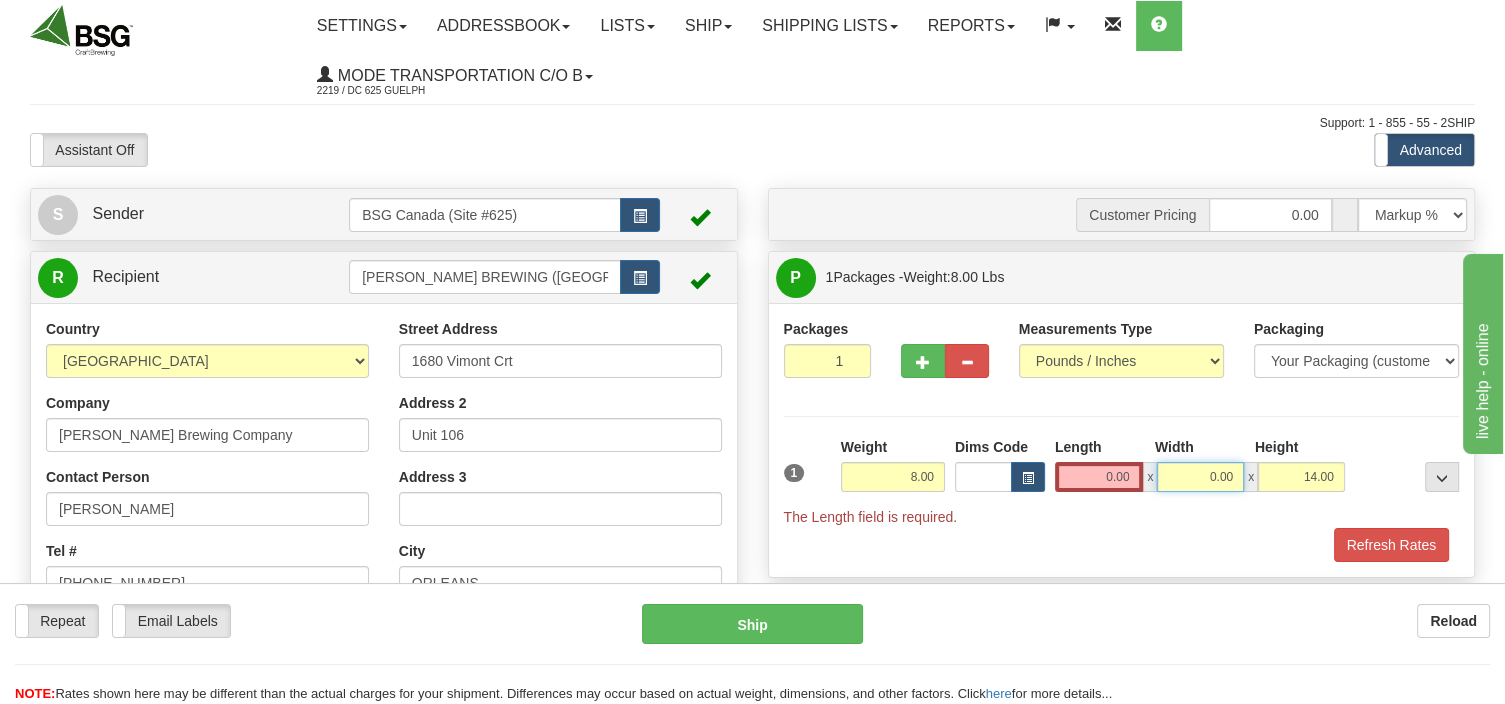 click on "0.00" at bounding box center (1200, 477) 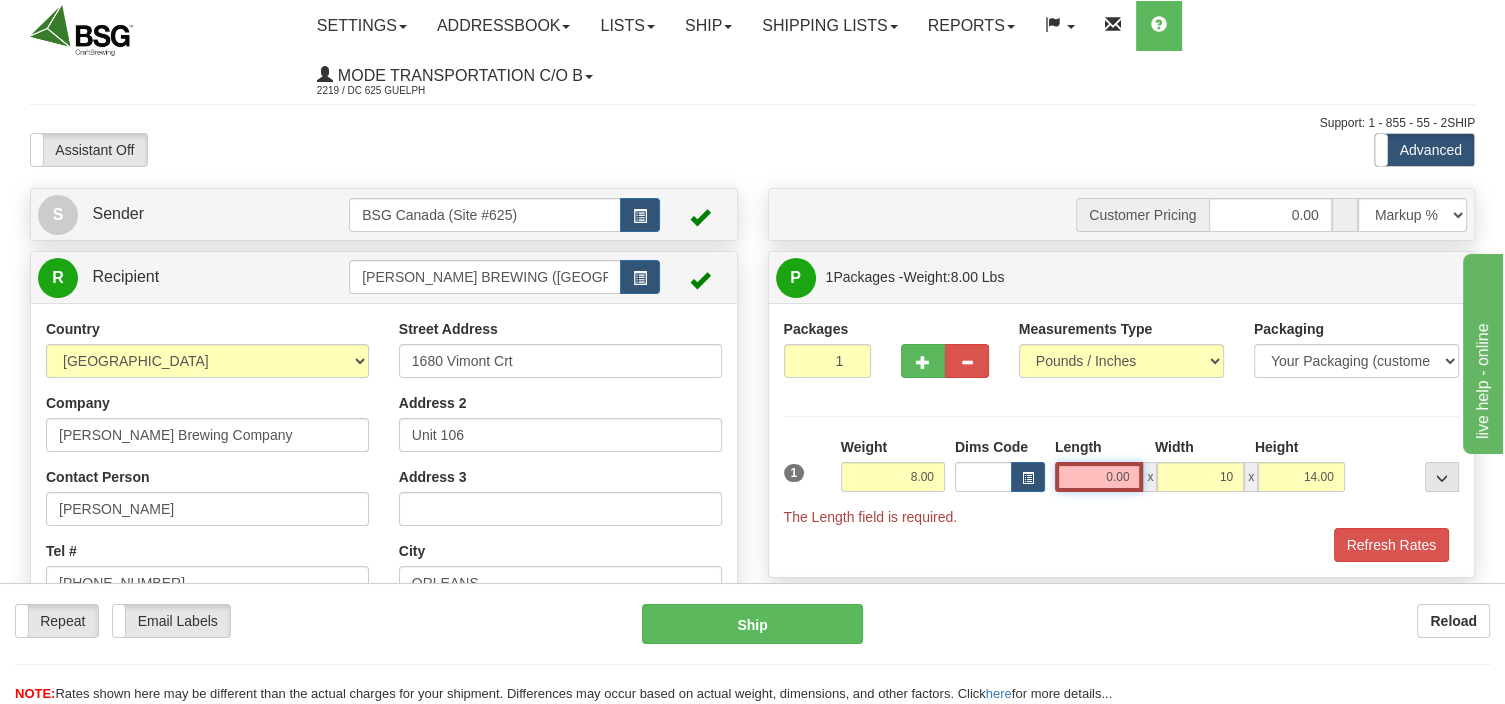 type on "10.00" 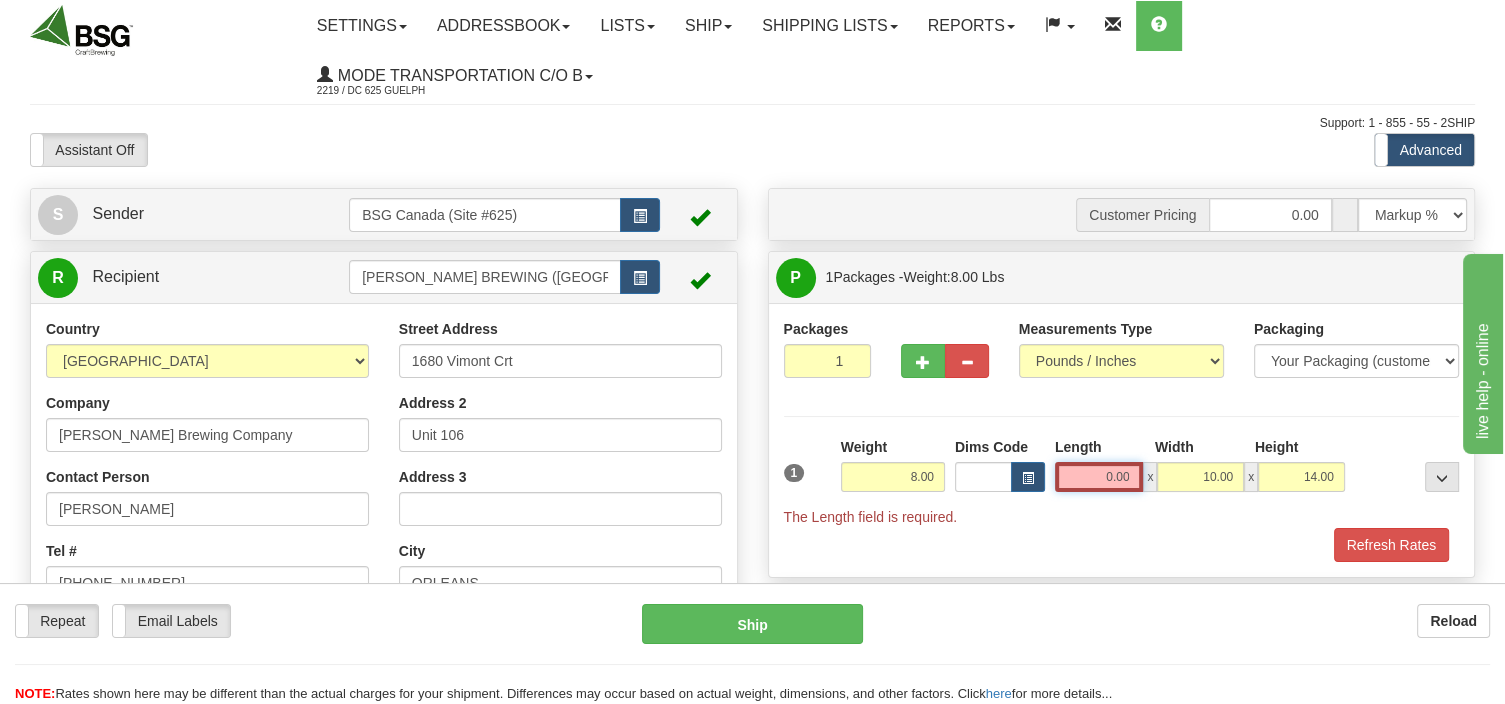 click on "0.00" at bounding box center (1099, 477) 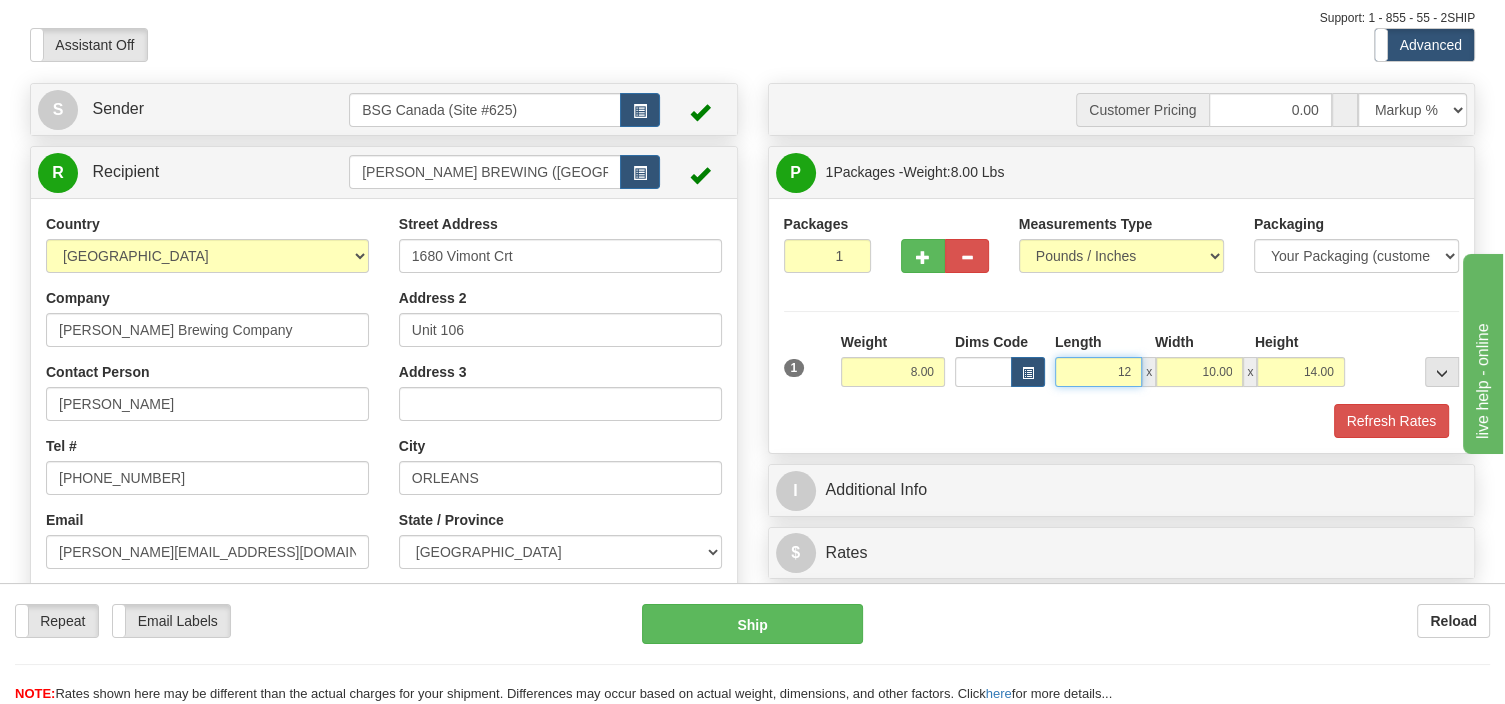 scroll, scrollTop: 211, scrollLeft: 0, axis: vertical 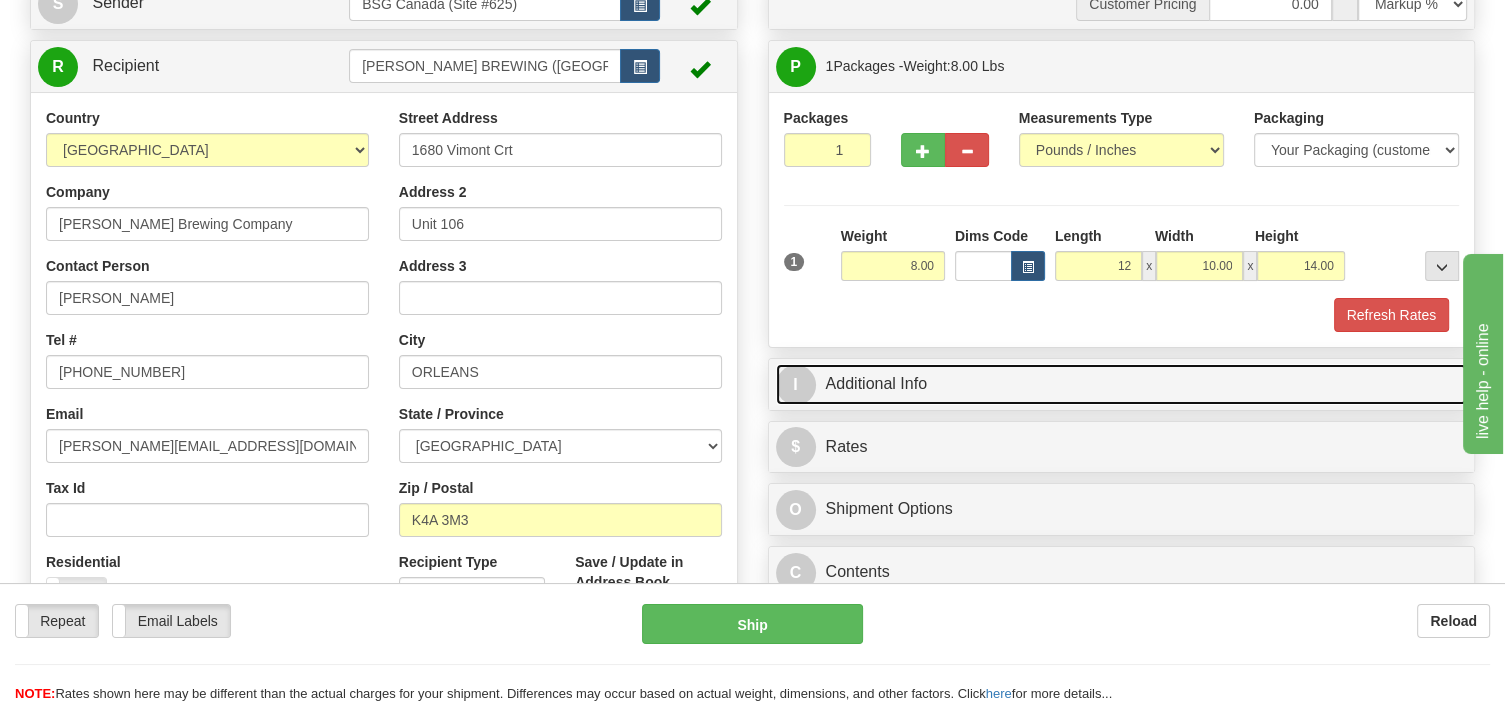type on "12.00" 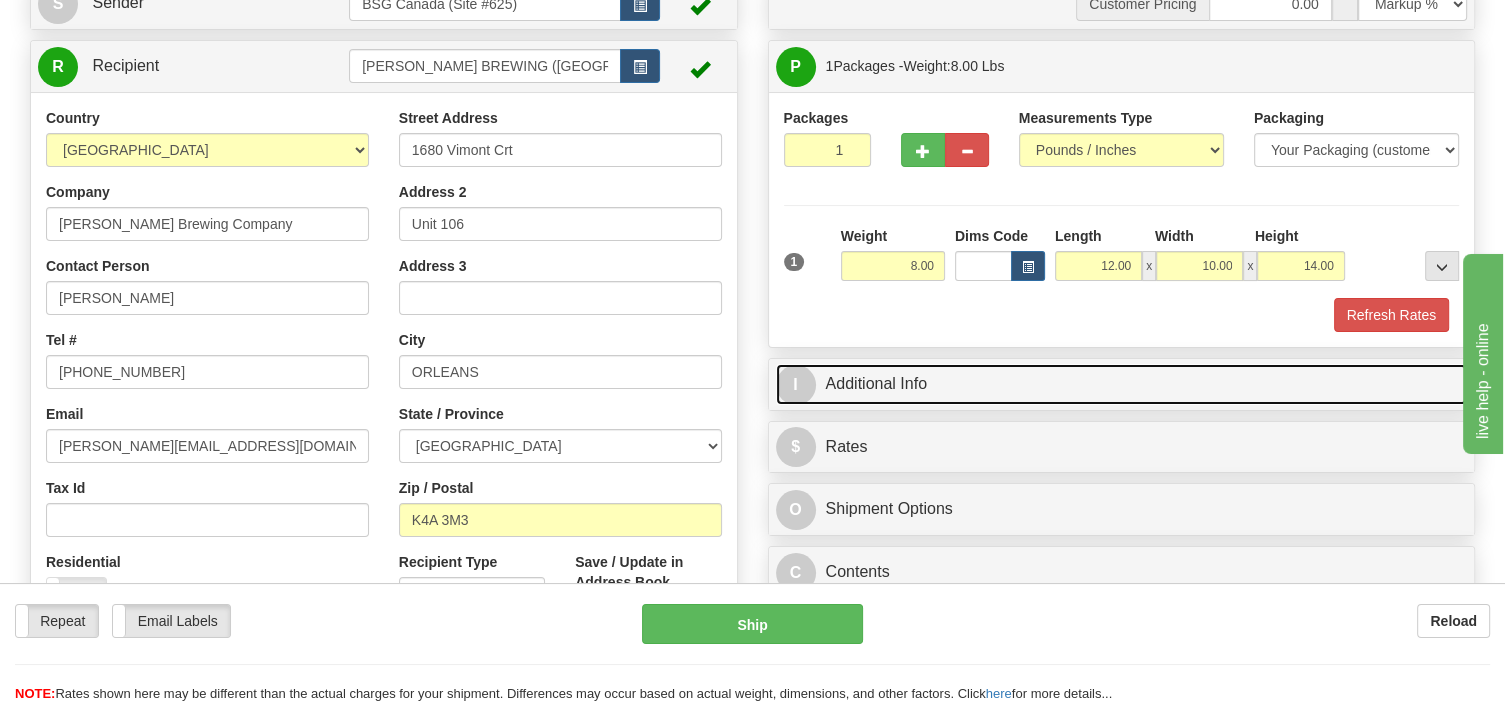 click on "I Additional Info" at bounding box center (1122, 384) 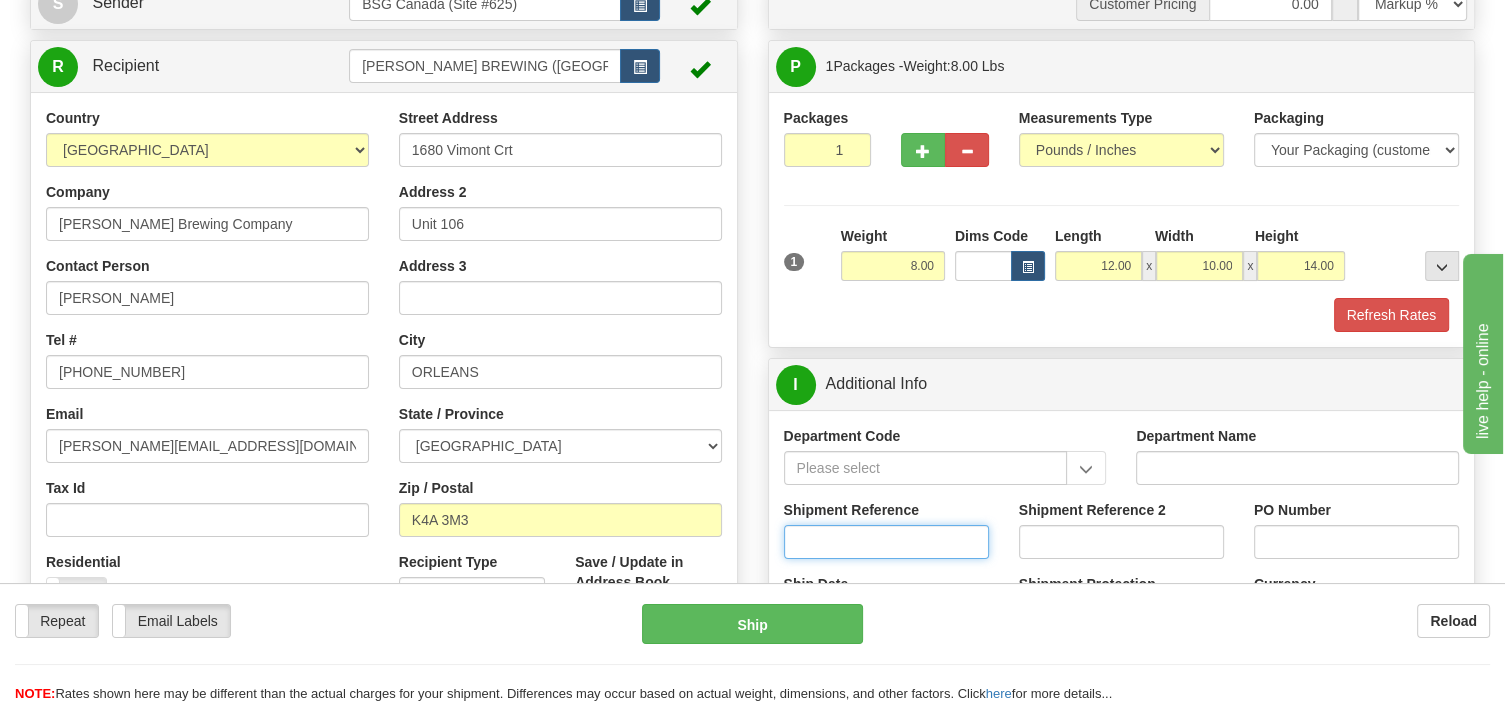 click on "Shipment Reference" at bounding box center [886, 542] 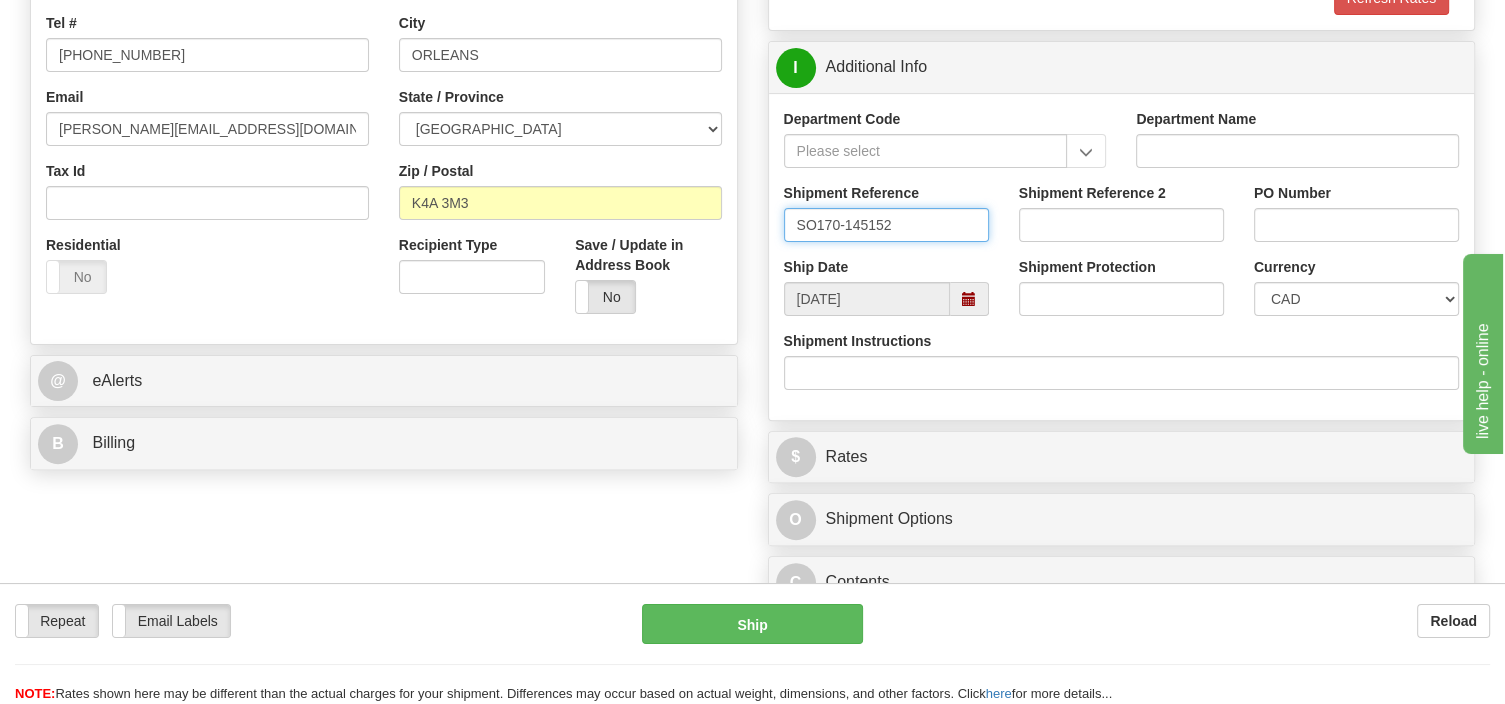 scroll, scrollTop: 633, scrollLeft: 0, axis: vertical 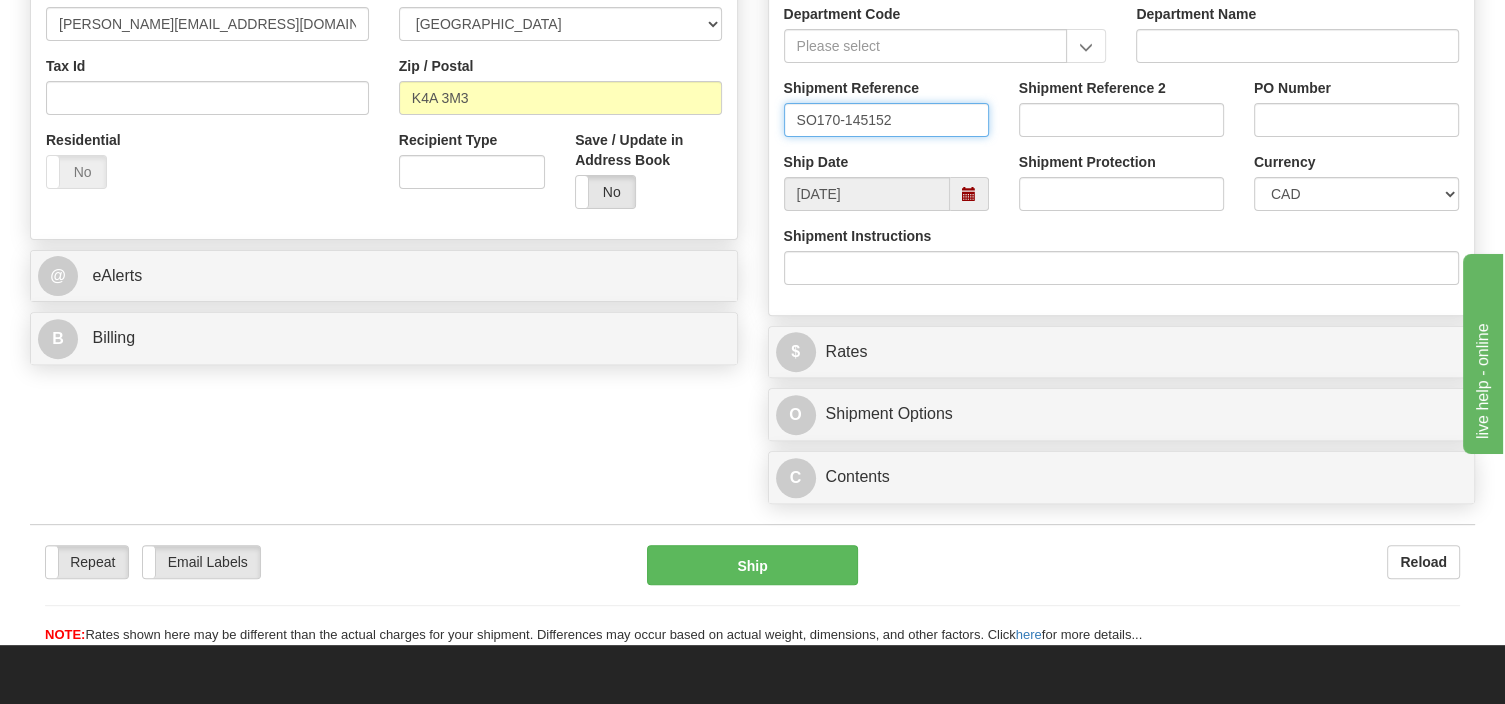 type on "SO170-145152" 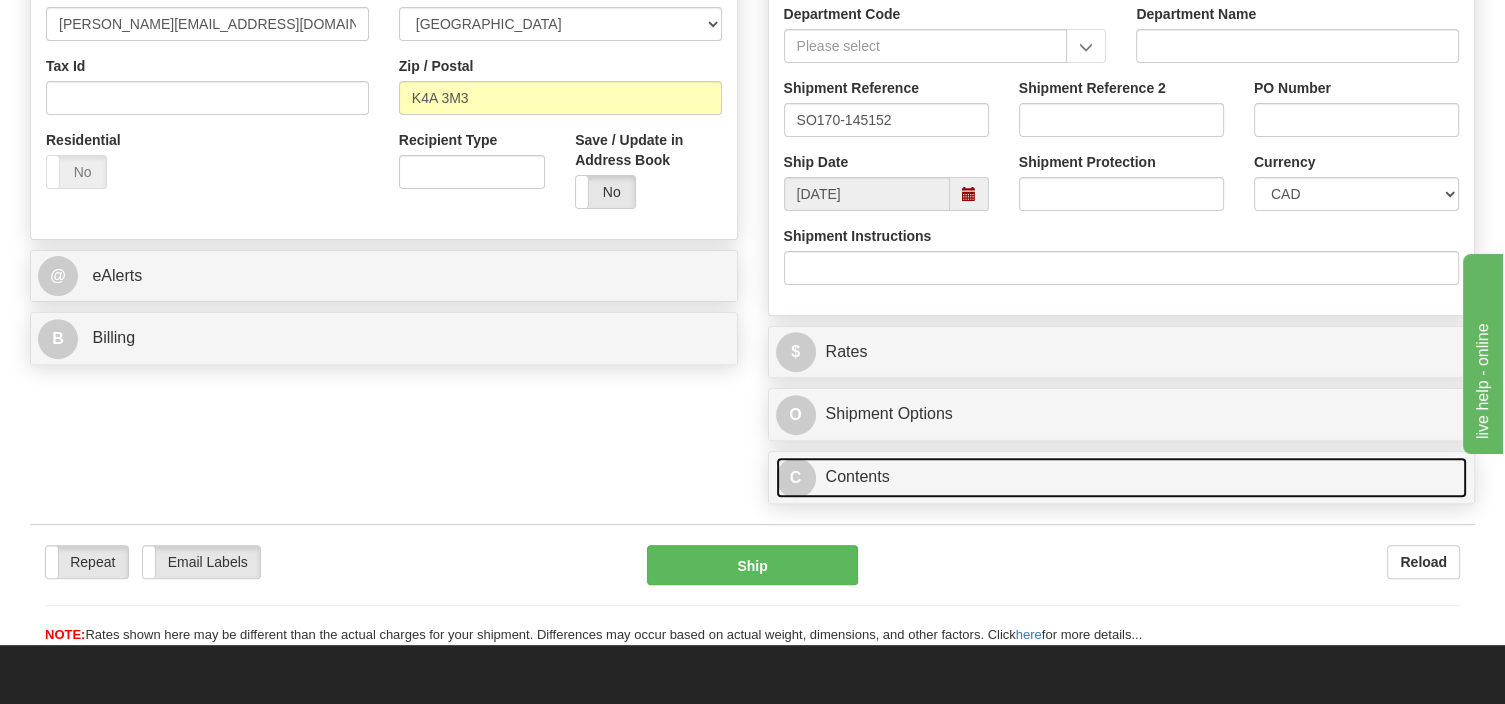 click on "C Contents" at bounding box center (1122, 477) 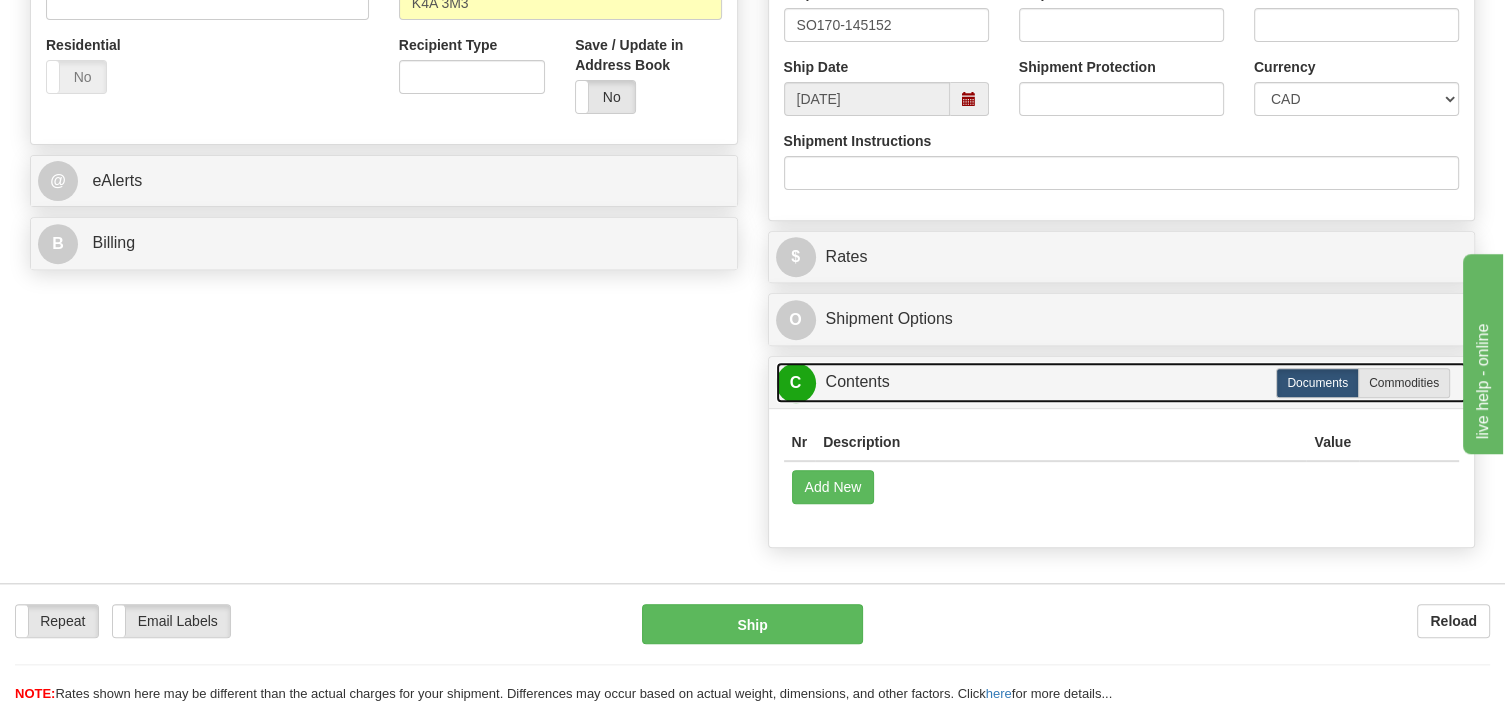 scroll, scrollTop: 633, scrollLeft: 0, axis: vertical 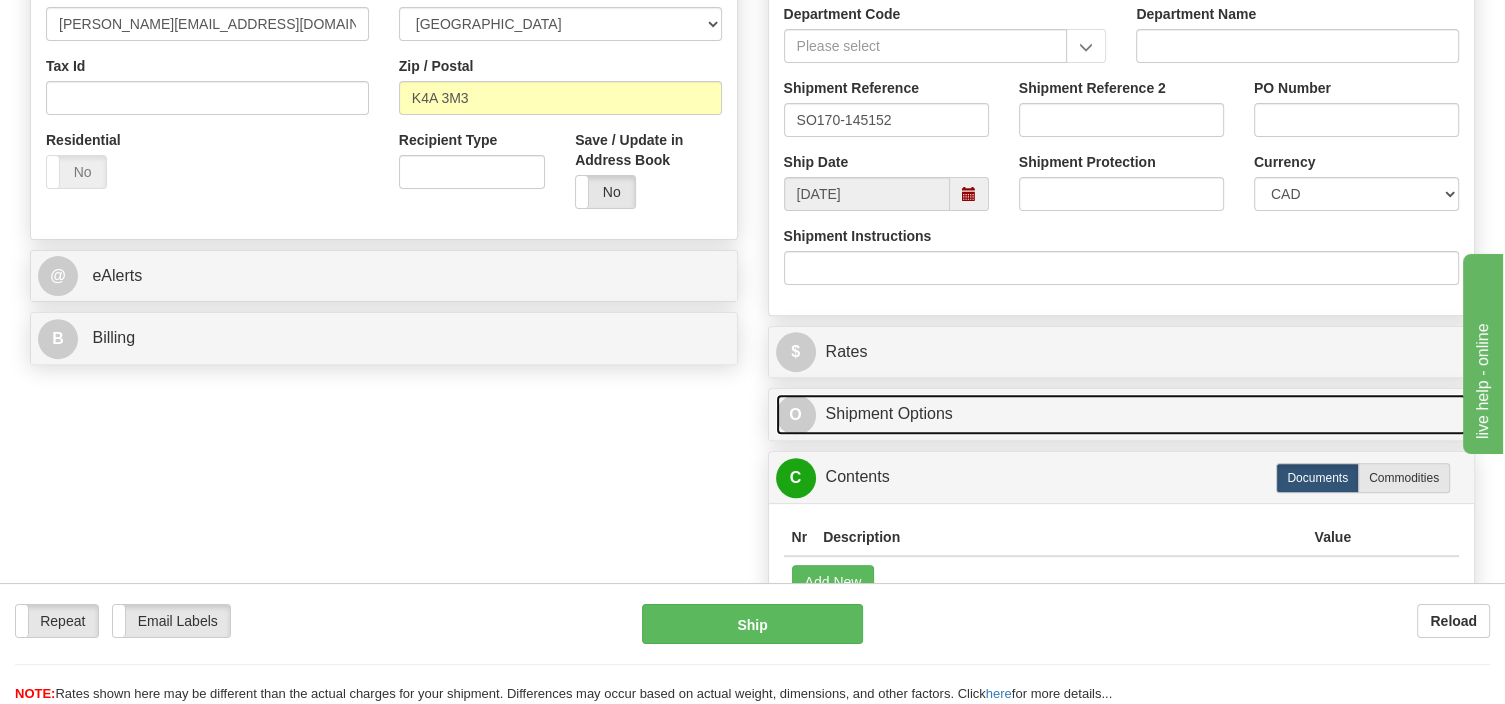 click on "O Shipment Options" at bounding box center [1122, 414] 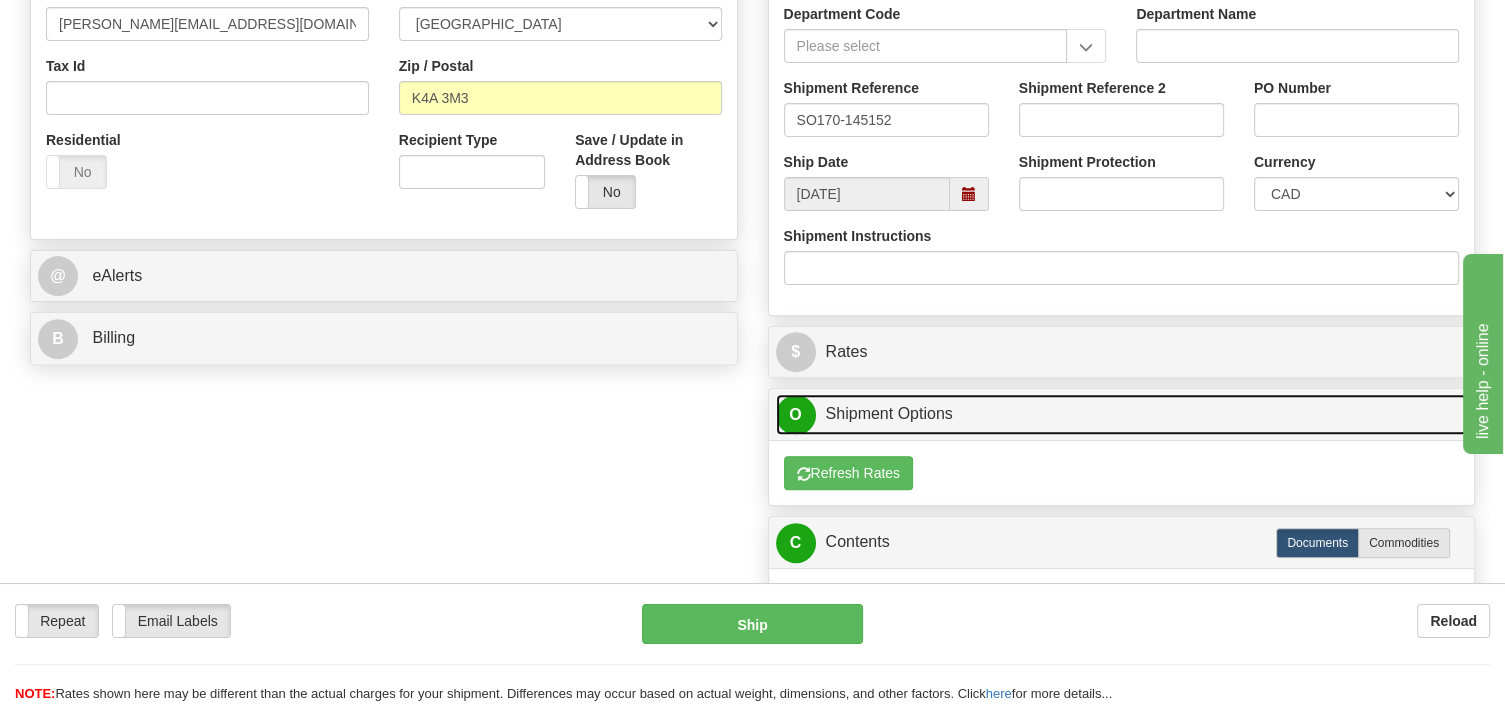 click on "O Shipment Options" at bounding box center (1122, 414) 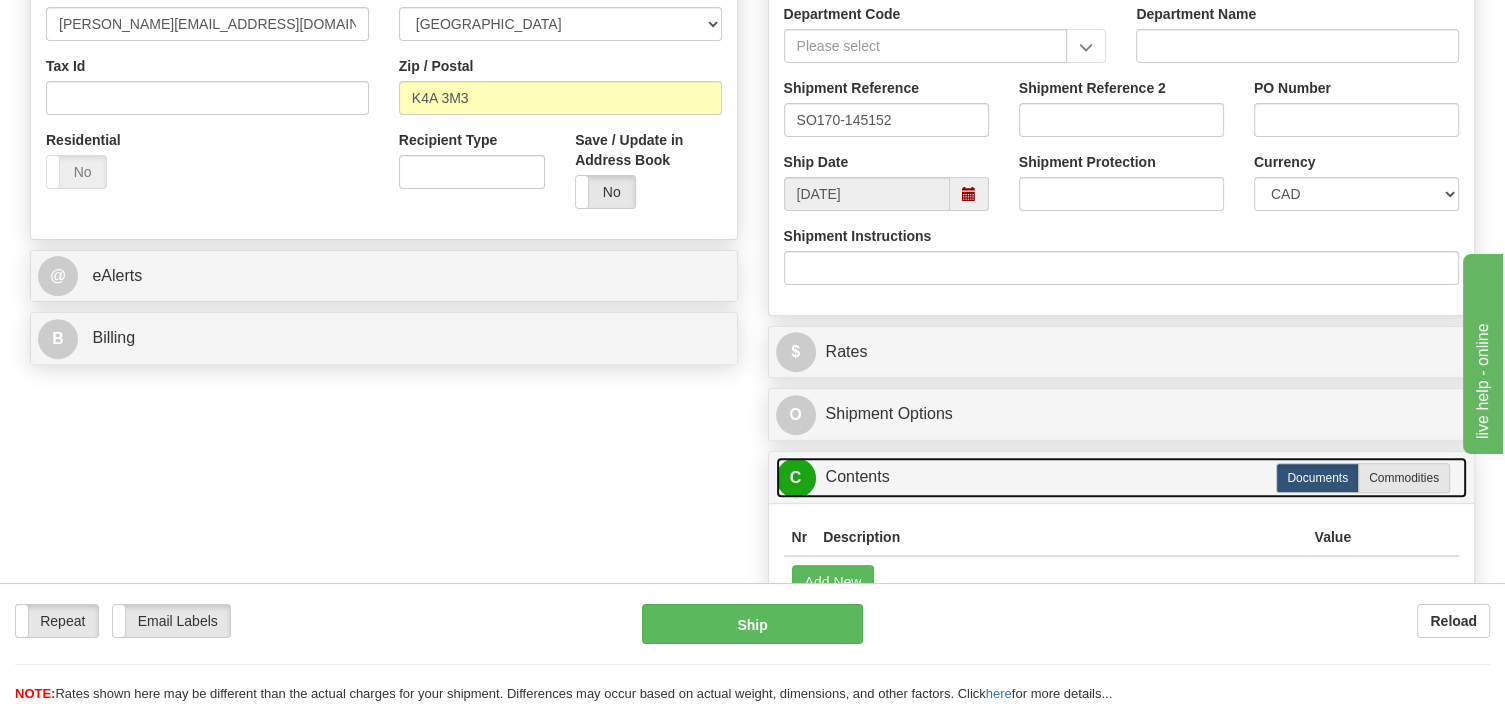 click on "C Contents" at bounding box center [1122, 477] 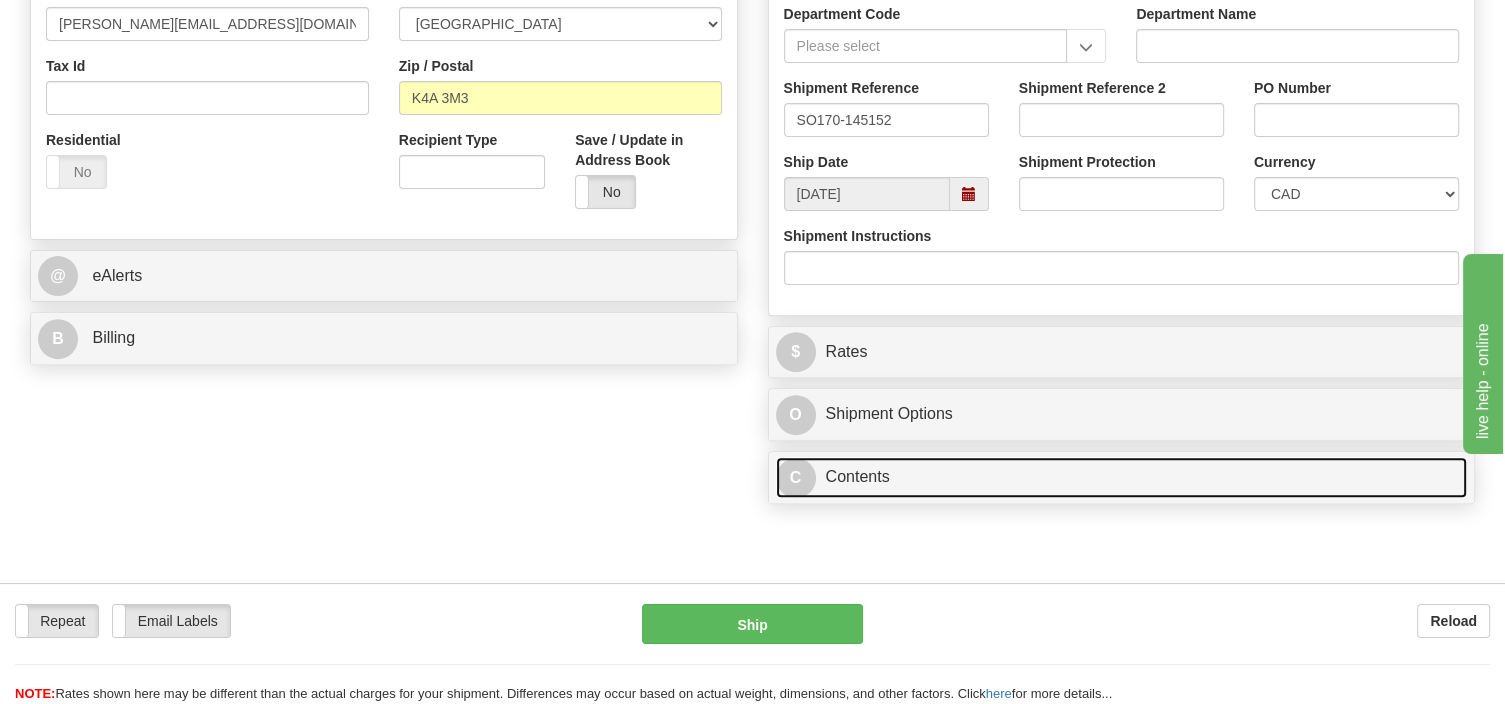 click on "C Contents" at bounding box center [1122, 477] 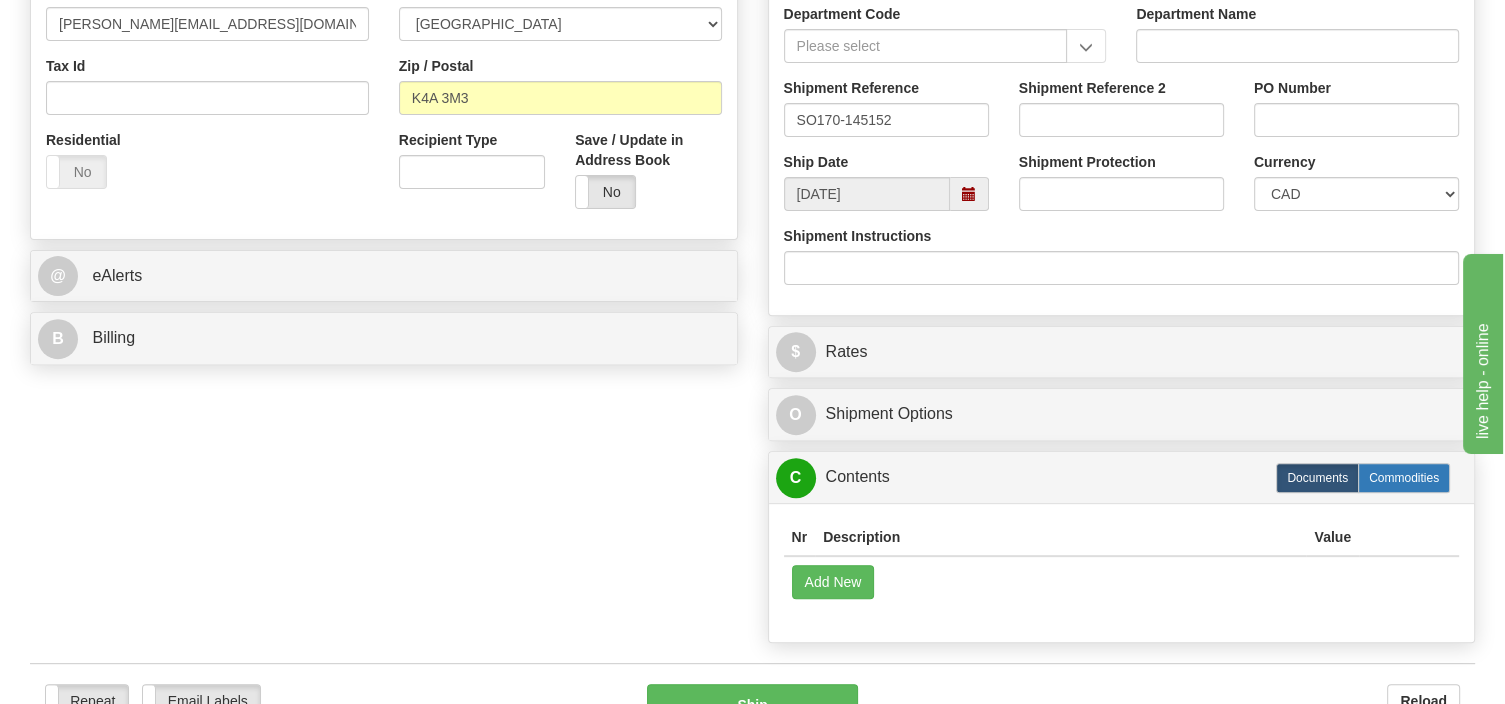 click on "Commodities" at bounding box center [1404, 478] 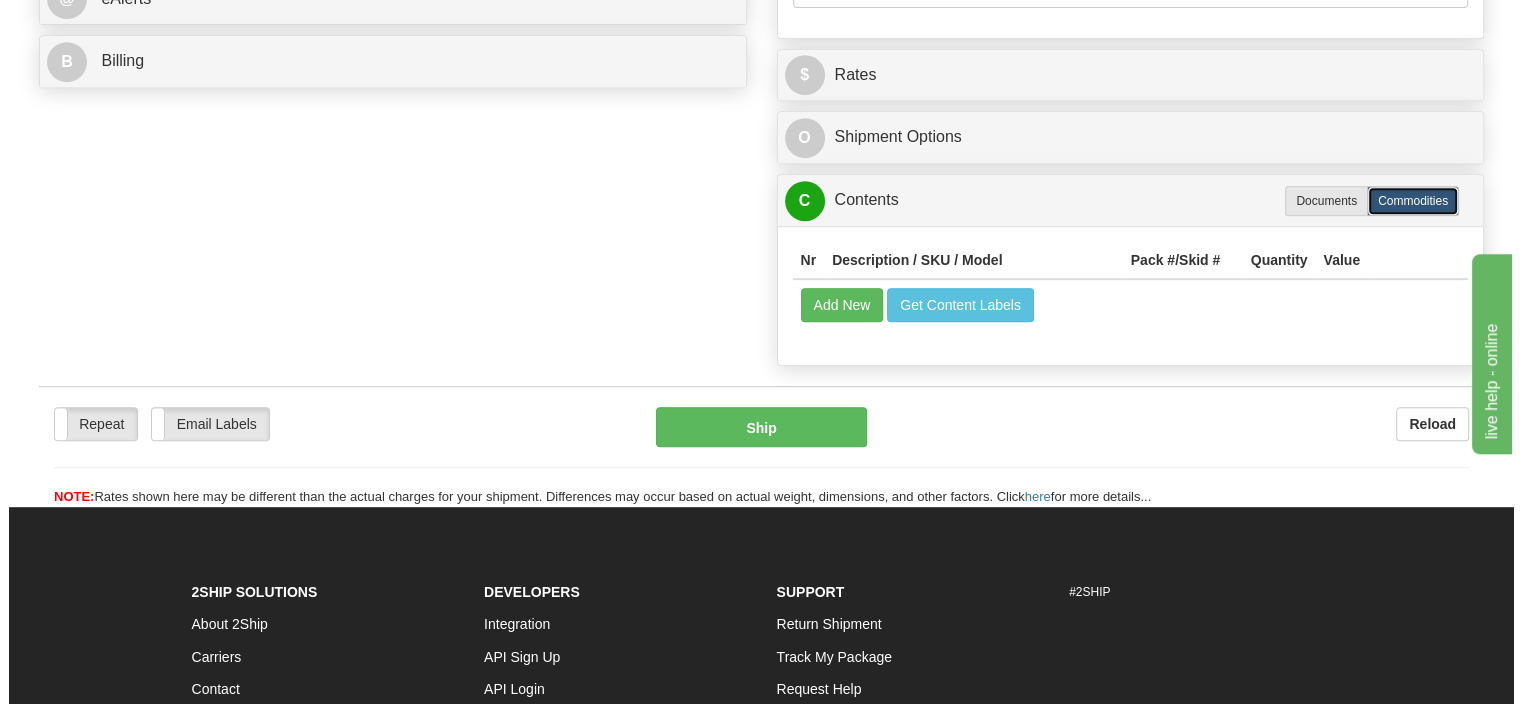 scroll, scrollTop: 739, scrollLeft: 0, axis: vertical 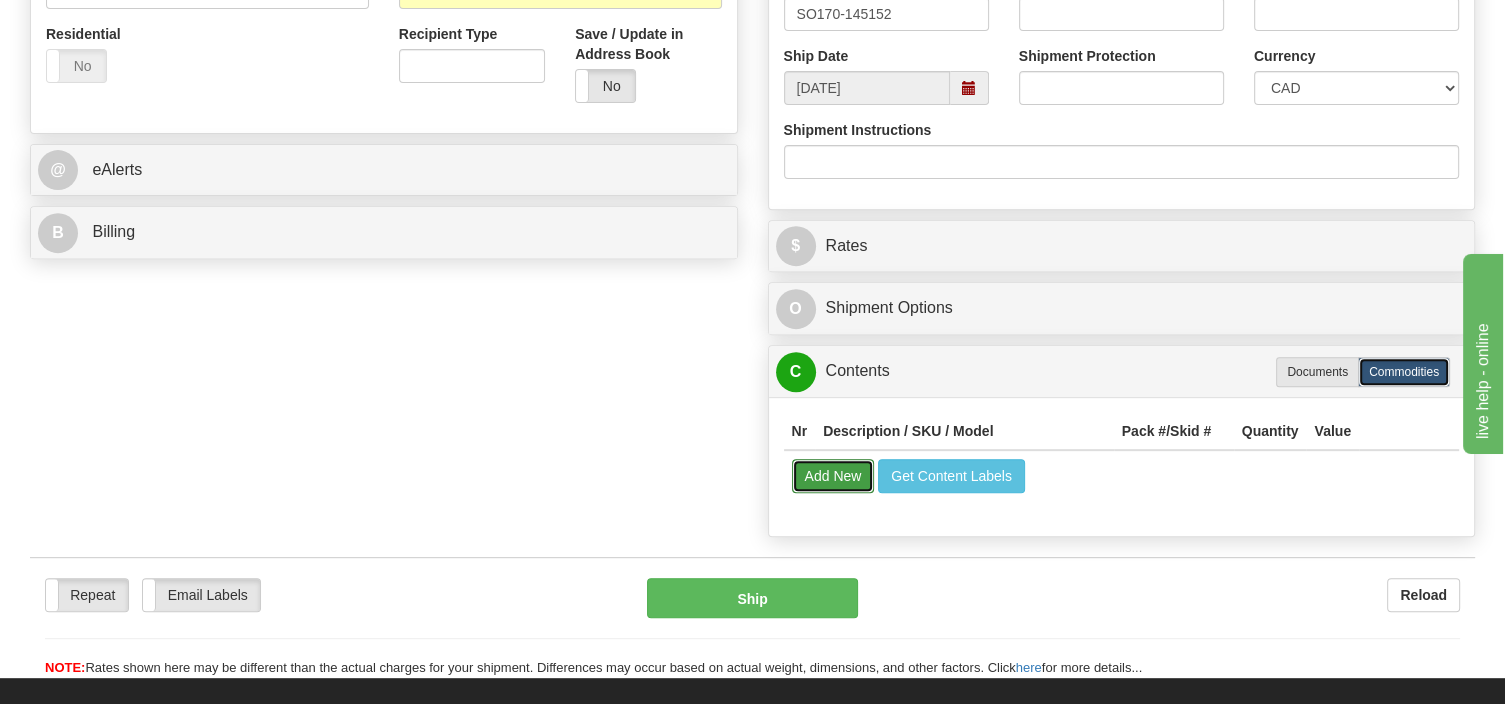 click on "Add New" at bounding box center [833, 476] 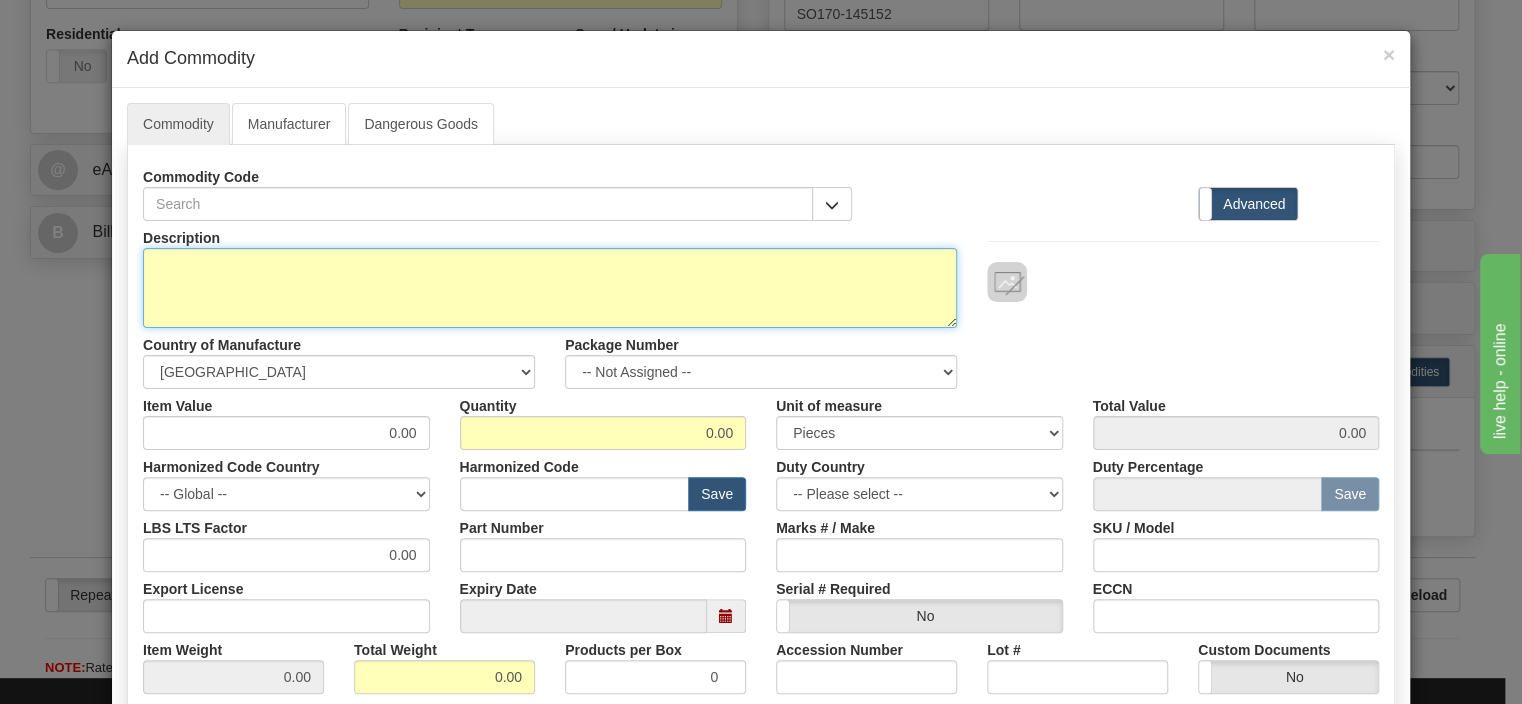 click on "Description" at bounding box center (550, 288) 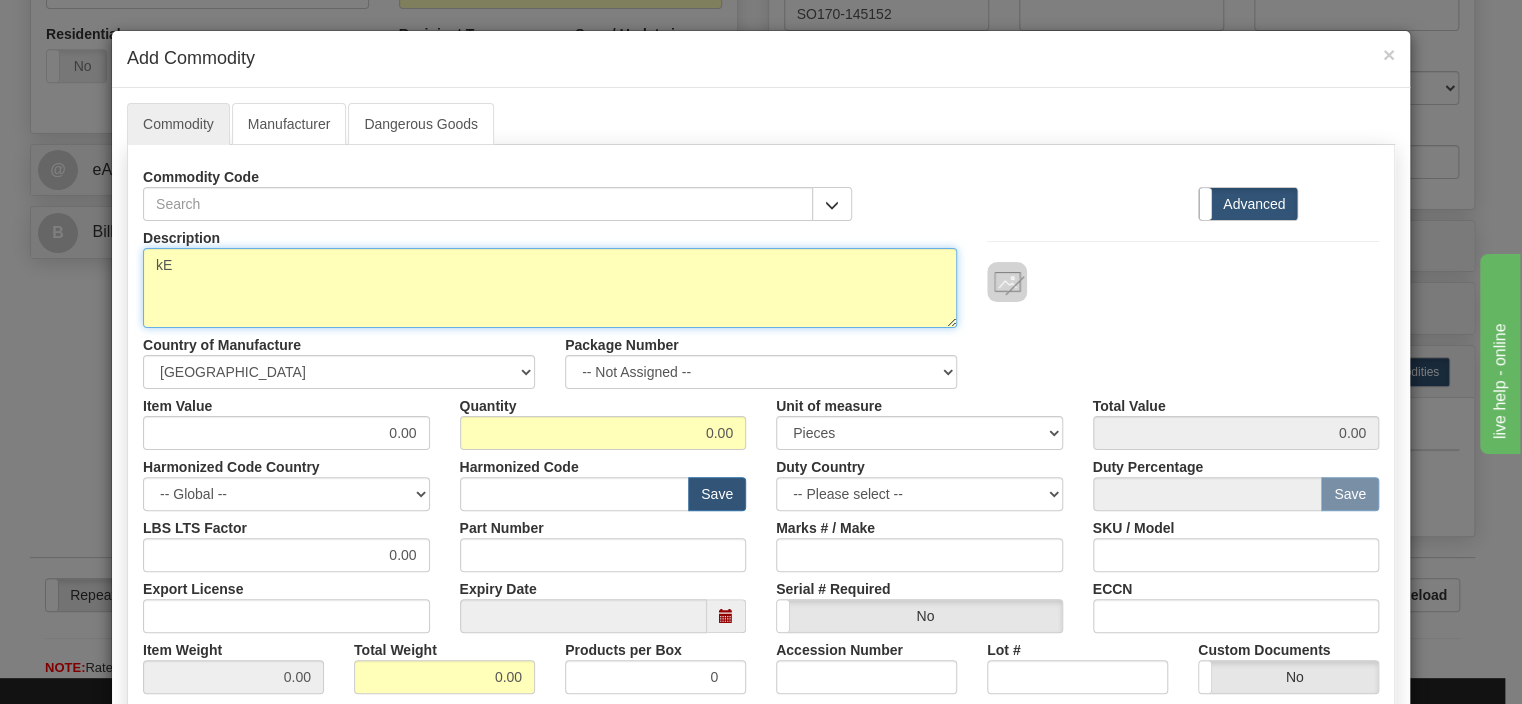 type on "k" 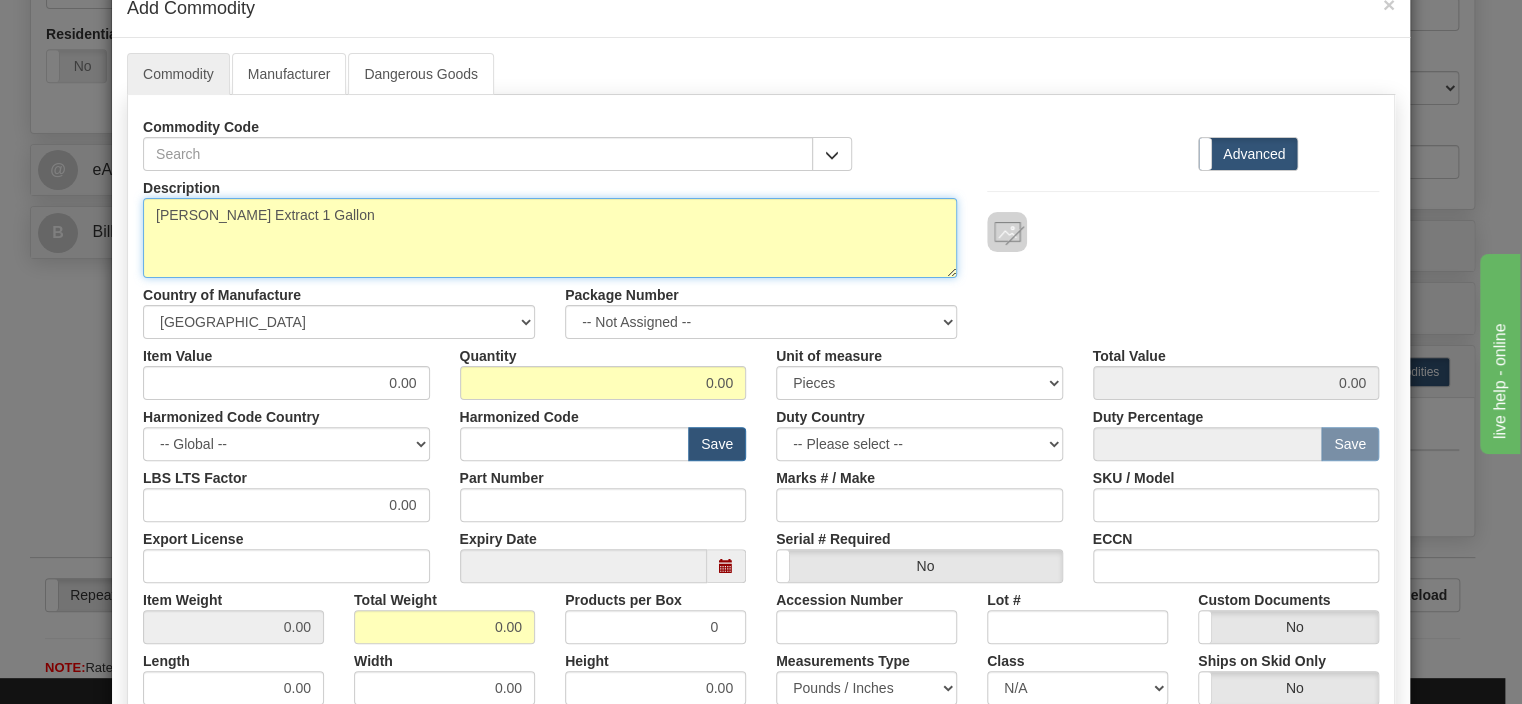 scroll, scrollTop: 96, scrollLeft: 0, axis: vertical 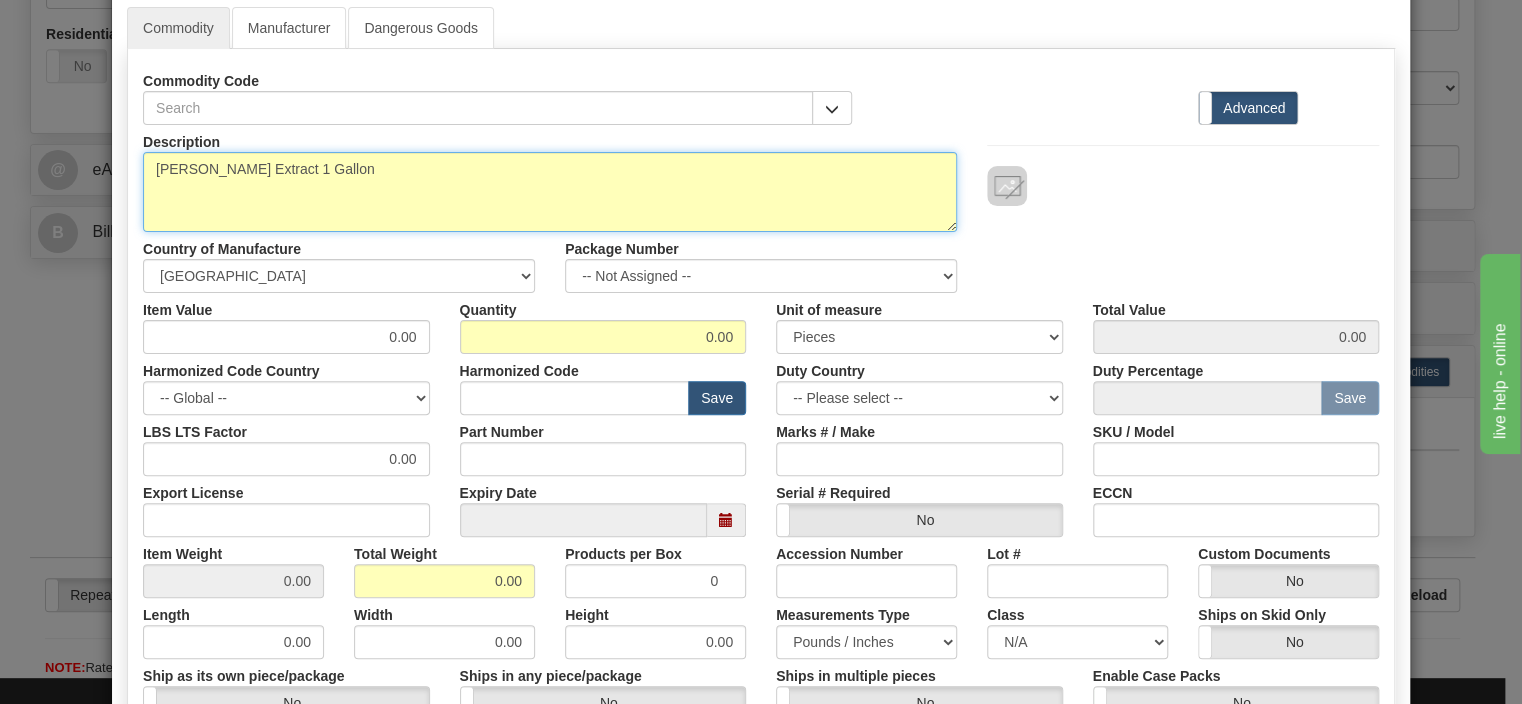 type on "[PERSON_NAME] Extract 1 Gallon" 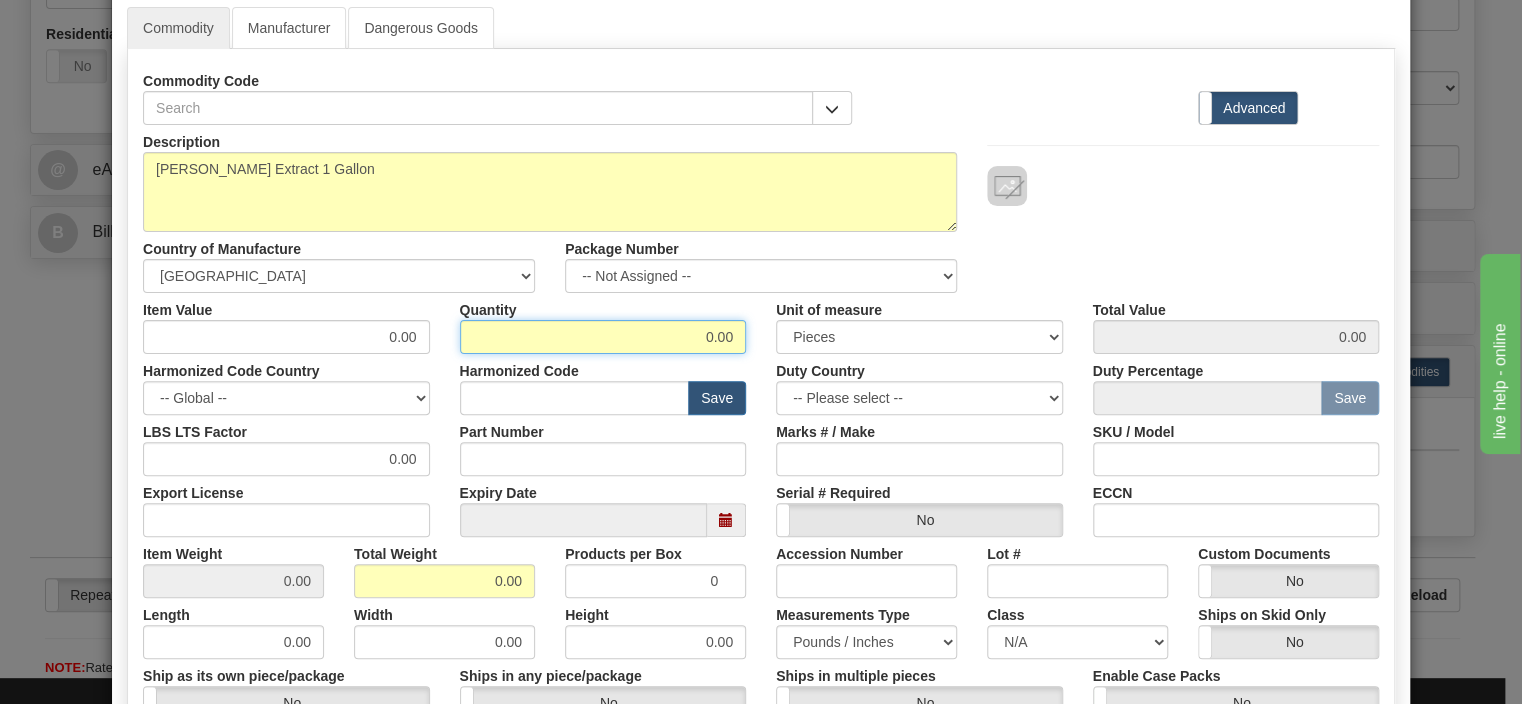 click on "0.00" at bounding box center (603, 337) 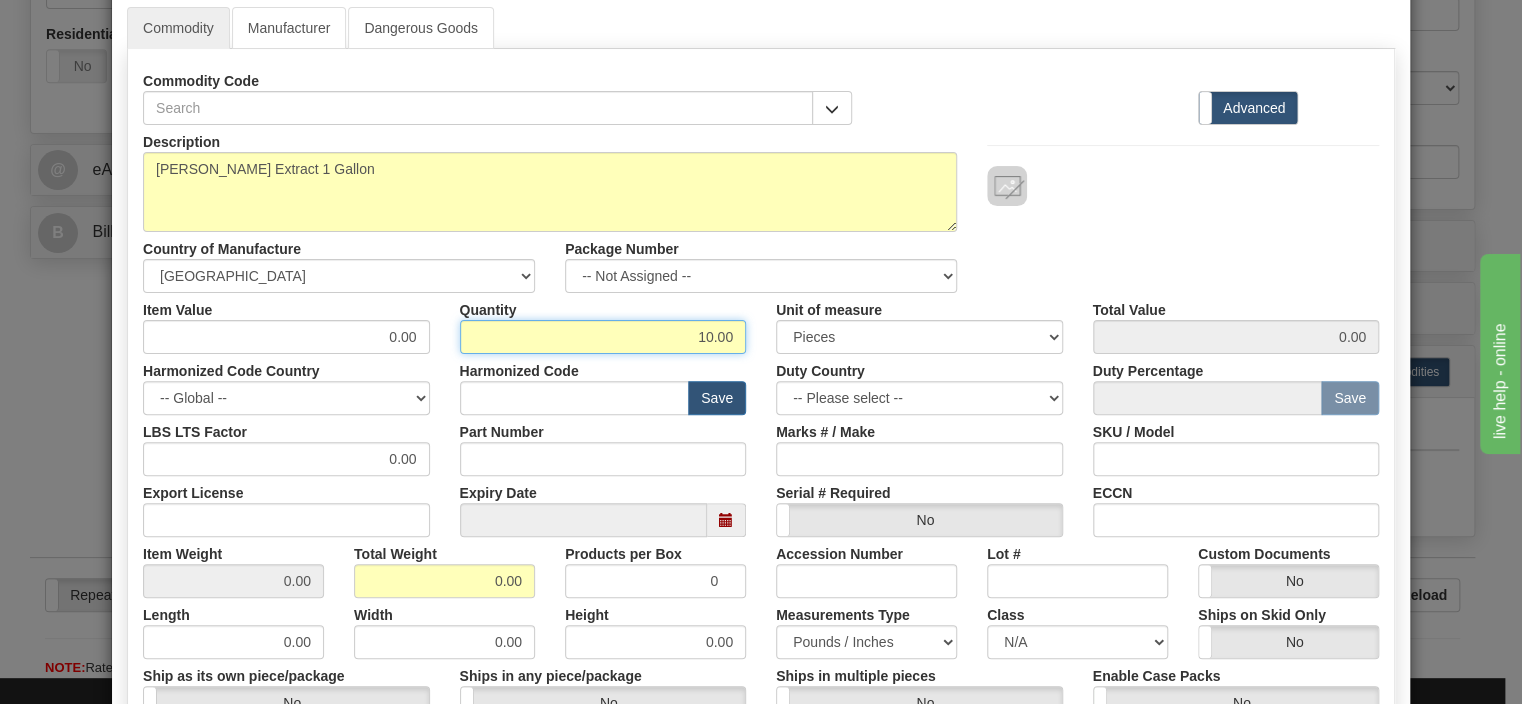 drag, startPoint x: 665, startPoint y: 342, endPoint x: 735, endPoint y: 341, distance: 70.00714 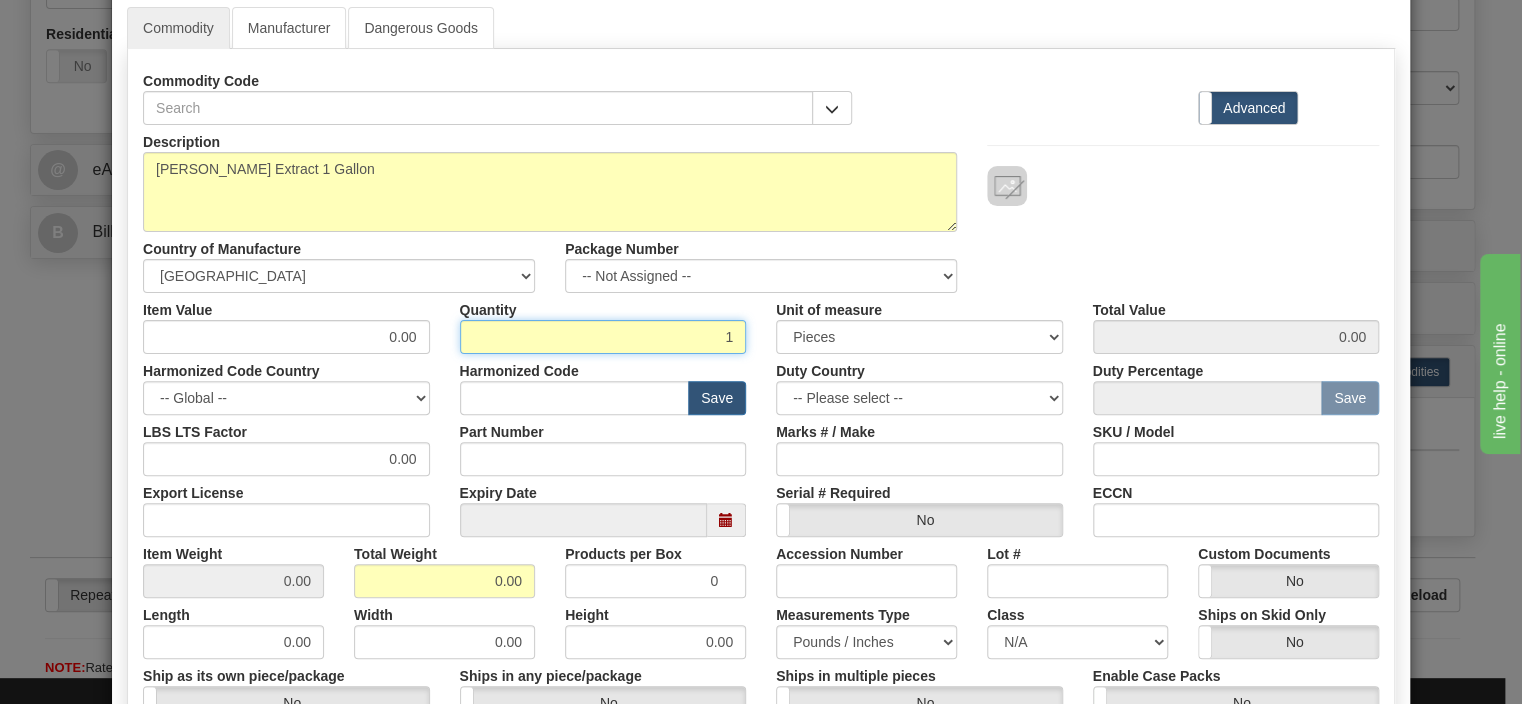 scroll, scrollTop: 192, scrollLeft: 0, axis: vertical 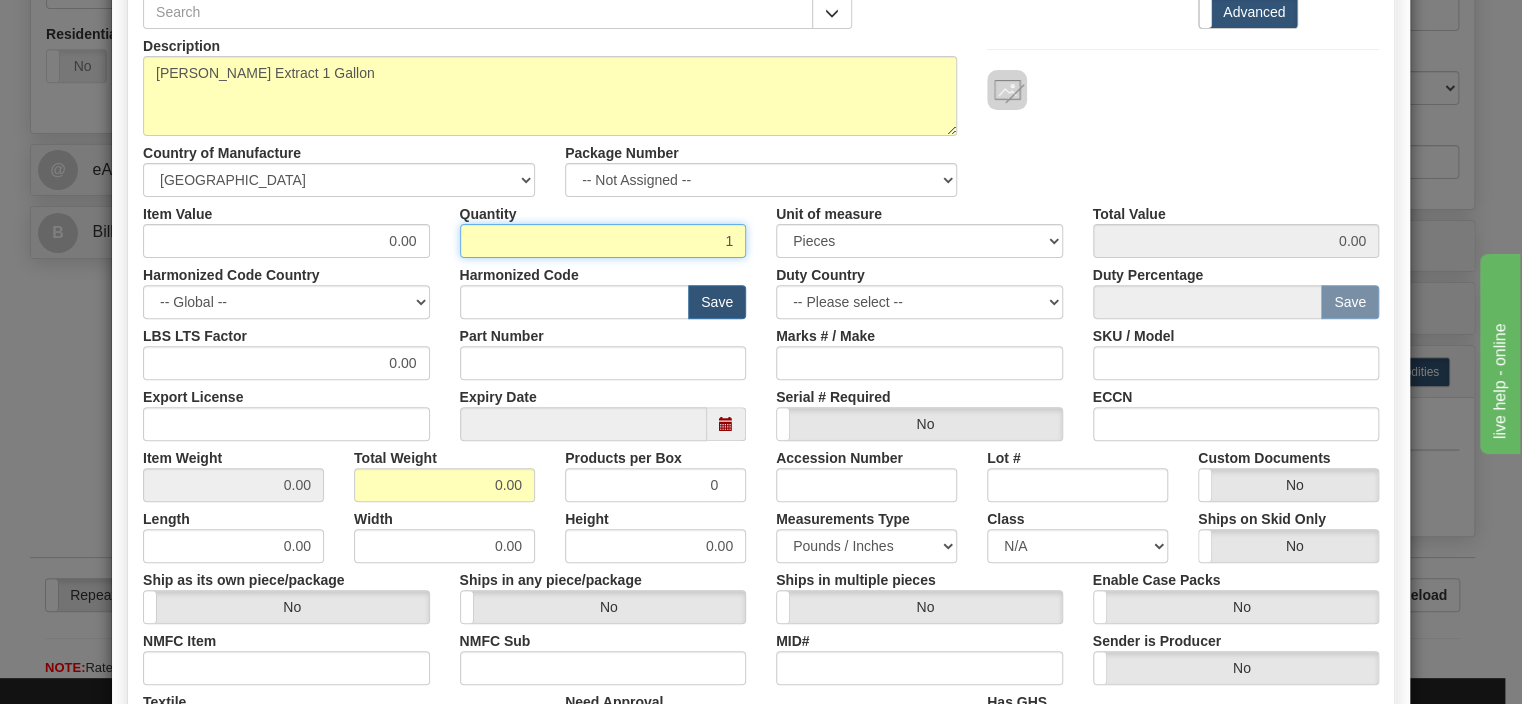 type on "1" 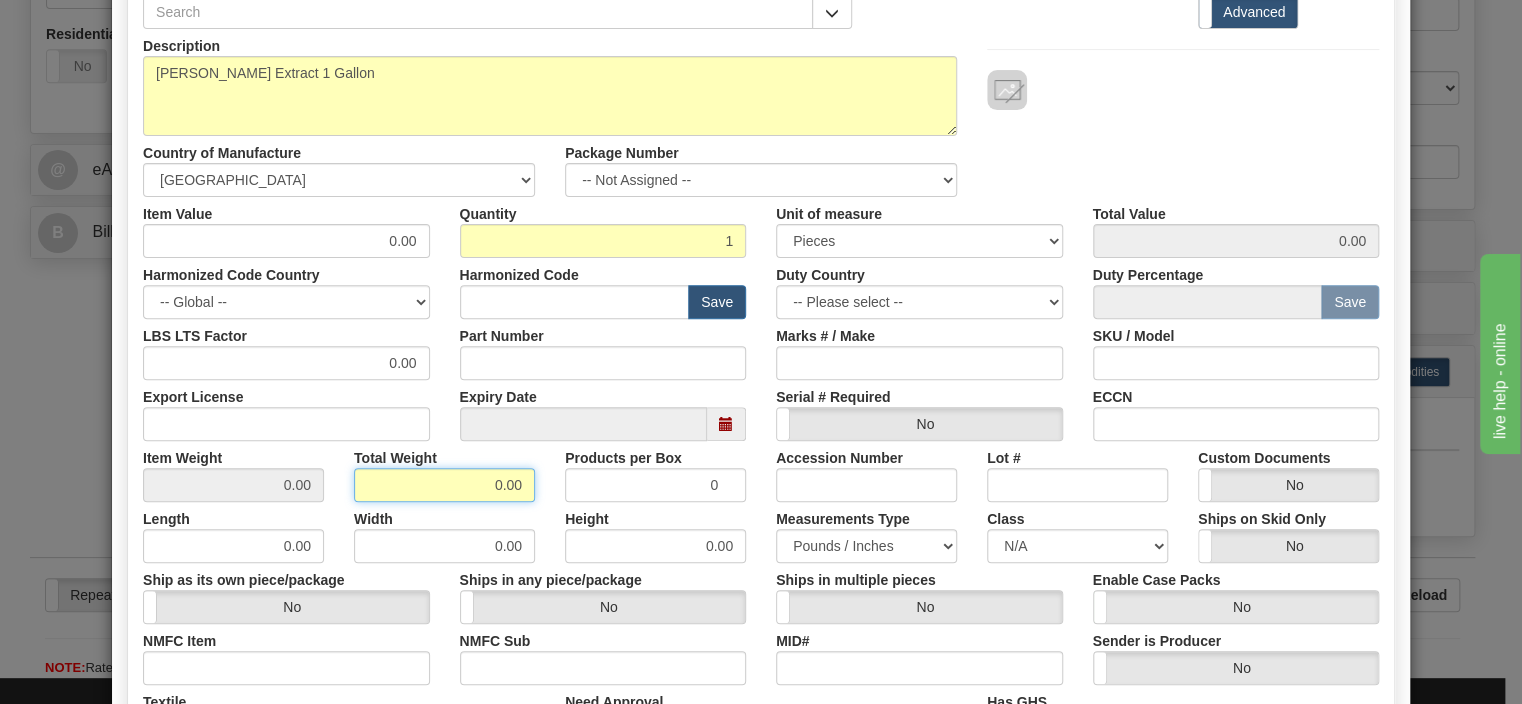 drag, startPoint x: 440, startPoint y: 484, endPoint x: 526, endPoint y: 486, distance: 86.023254 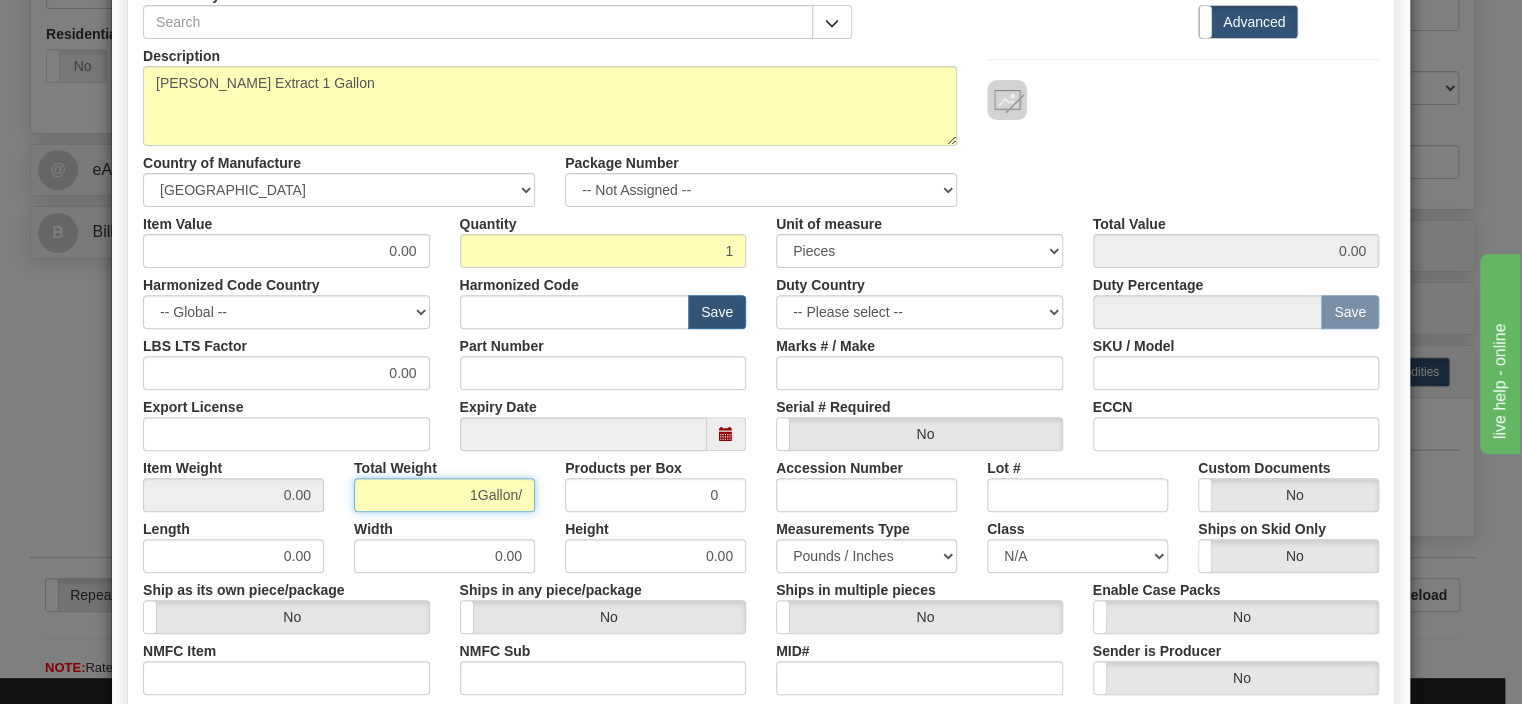 scroll, scrollTop: 51, scrollLeft: 0, axis: vertical 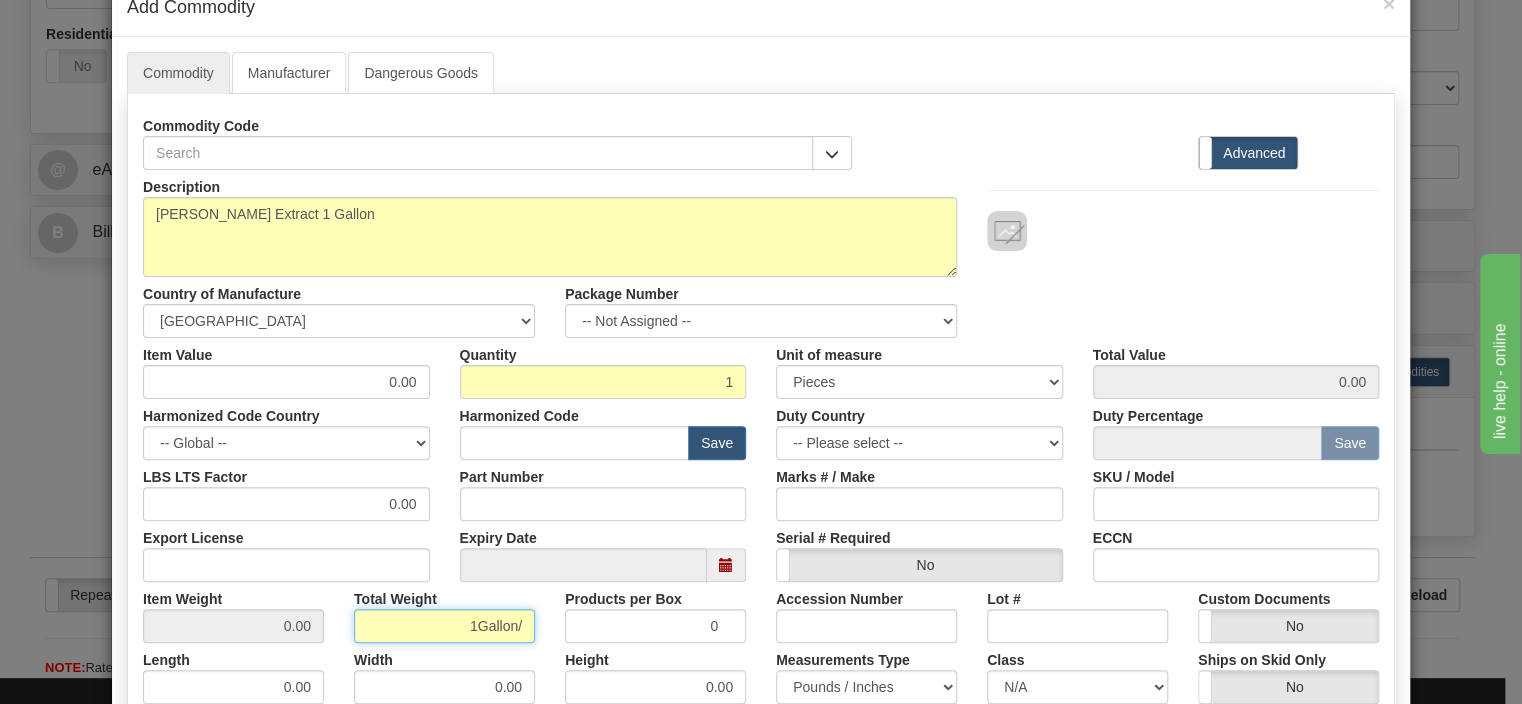 type on "1Gallon/" 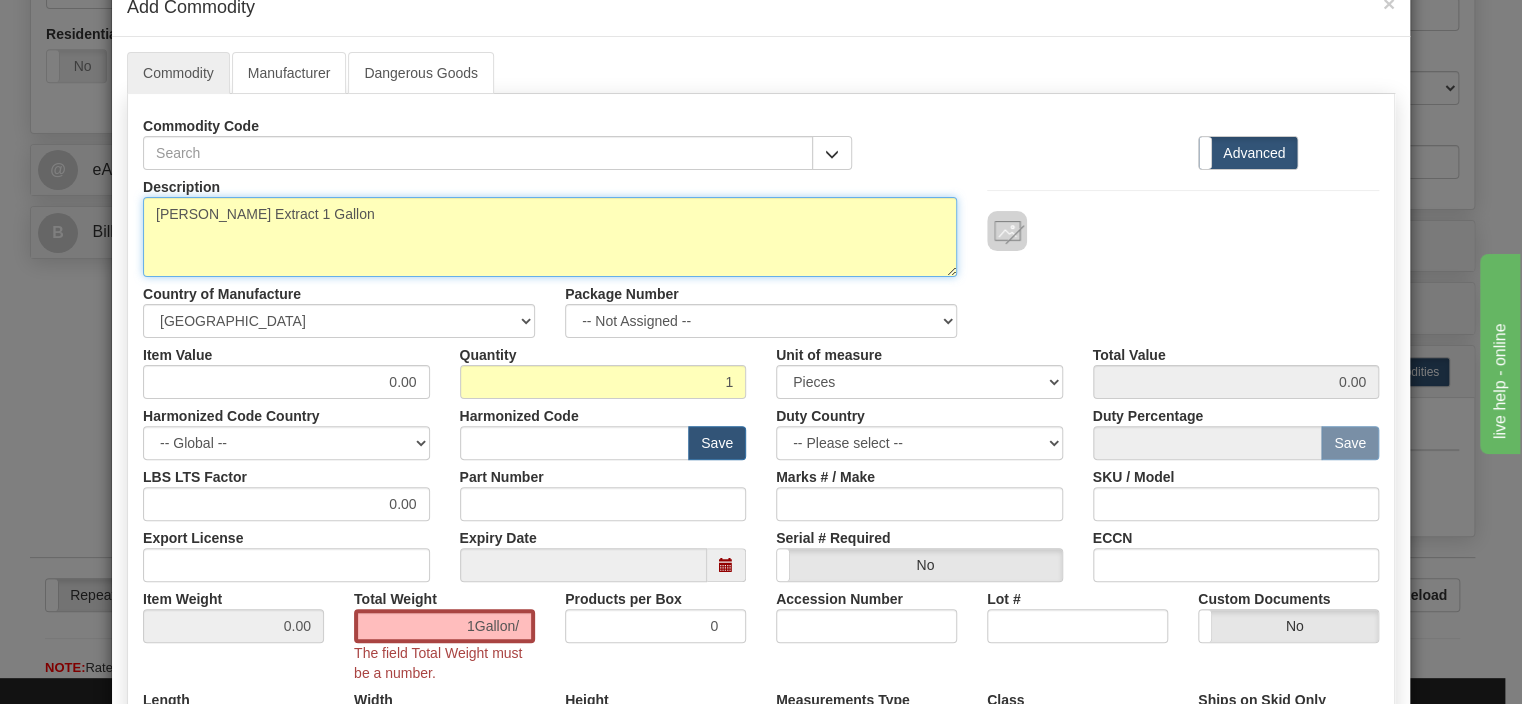 click on "[PERSON_NAME] Extract 1 Gallon" at bounding box center (550, 237) 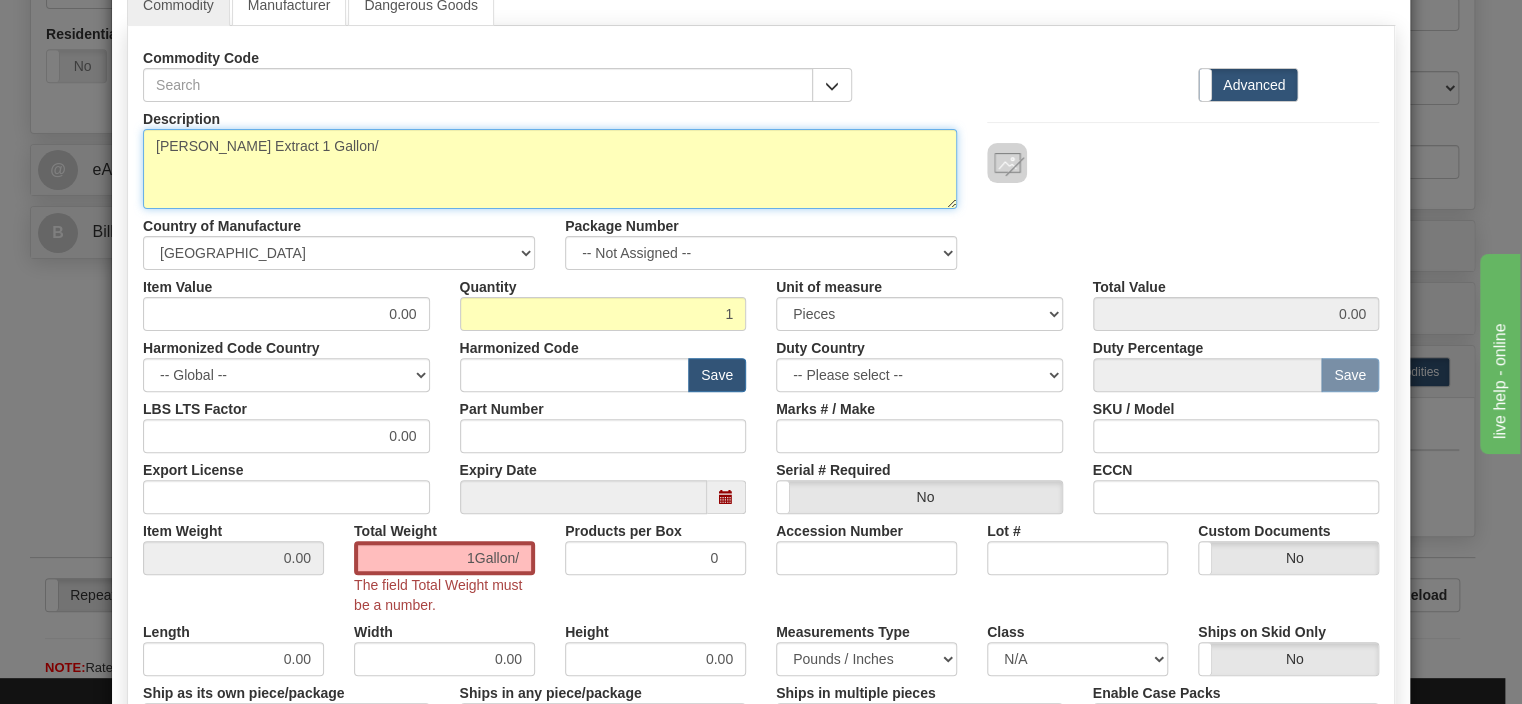 scroll, scrollTop: 147, scrollLeft: 0, axis: vertical 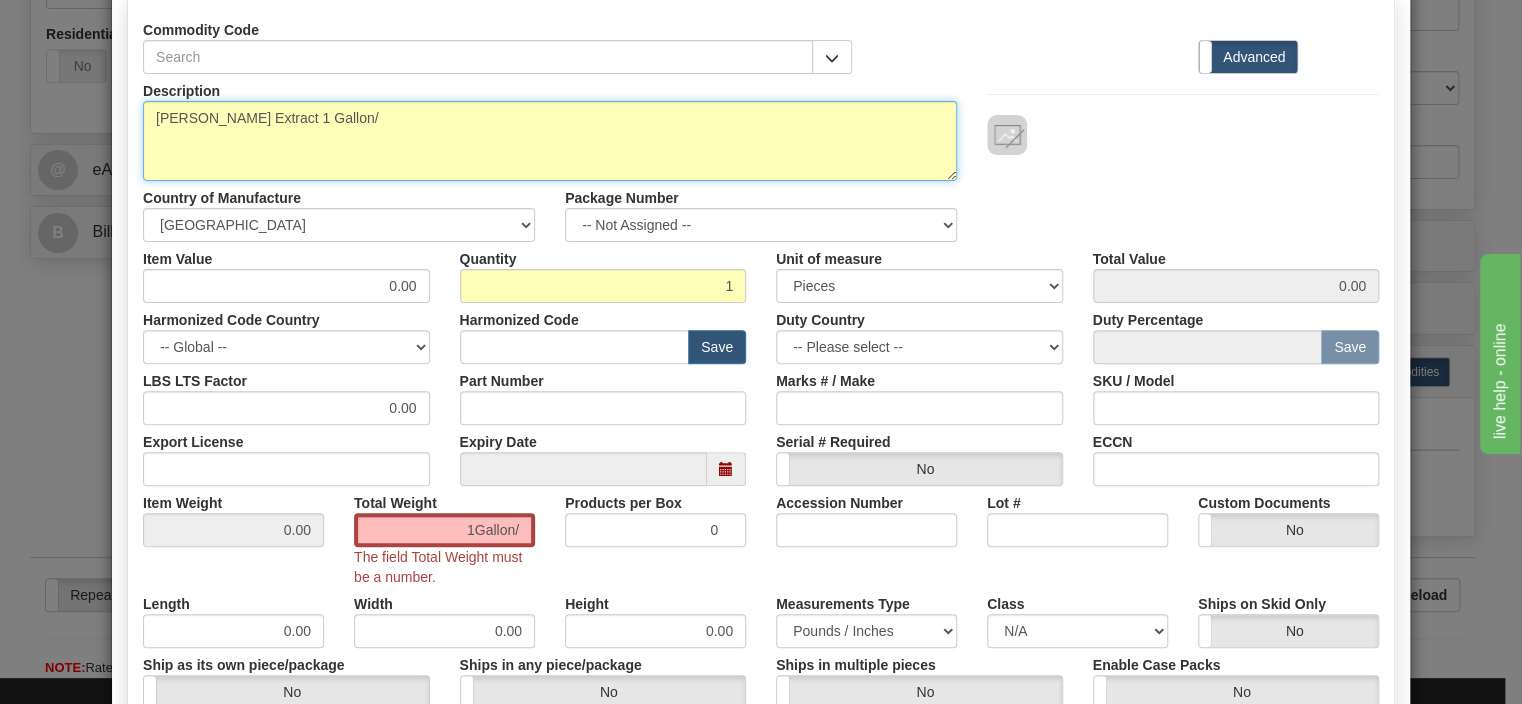 type on "[PERSON_NAME] Extract 1 Gallon/" 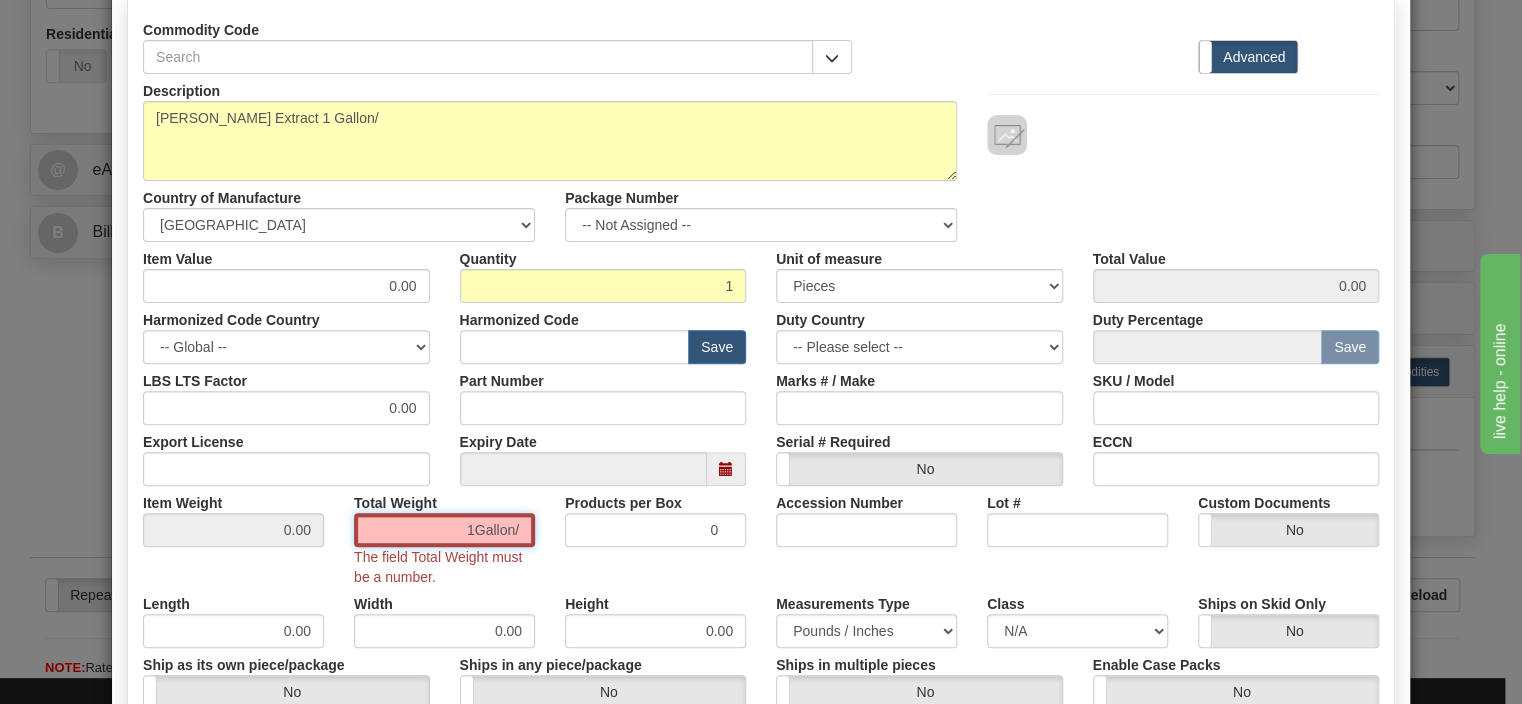drag, startPoint x: 455, startPoint y: 526, endPoint x: 534, endPoint y: 550, distance: 82.565125 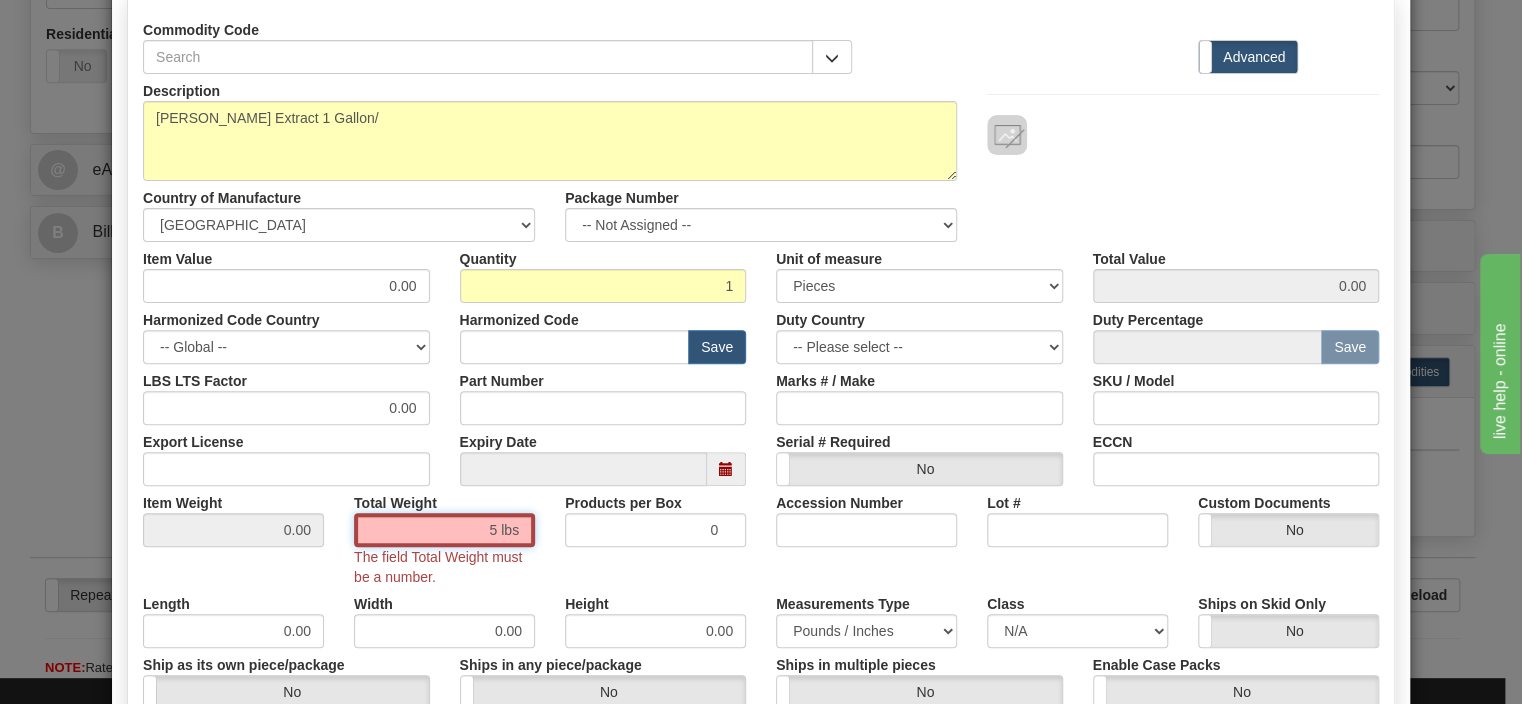 click on "5 lbs" at bounding box center (444, 530) 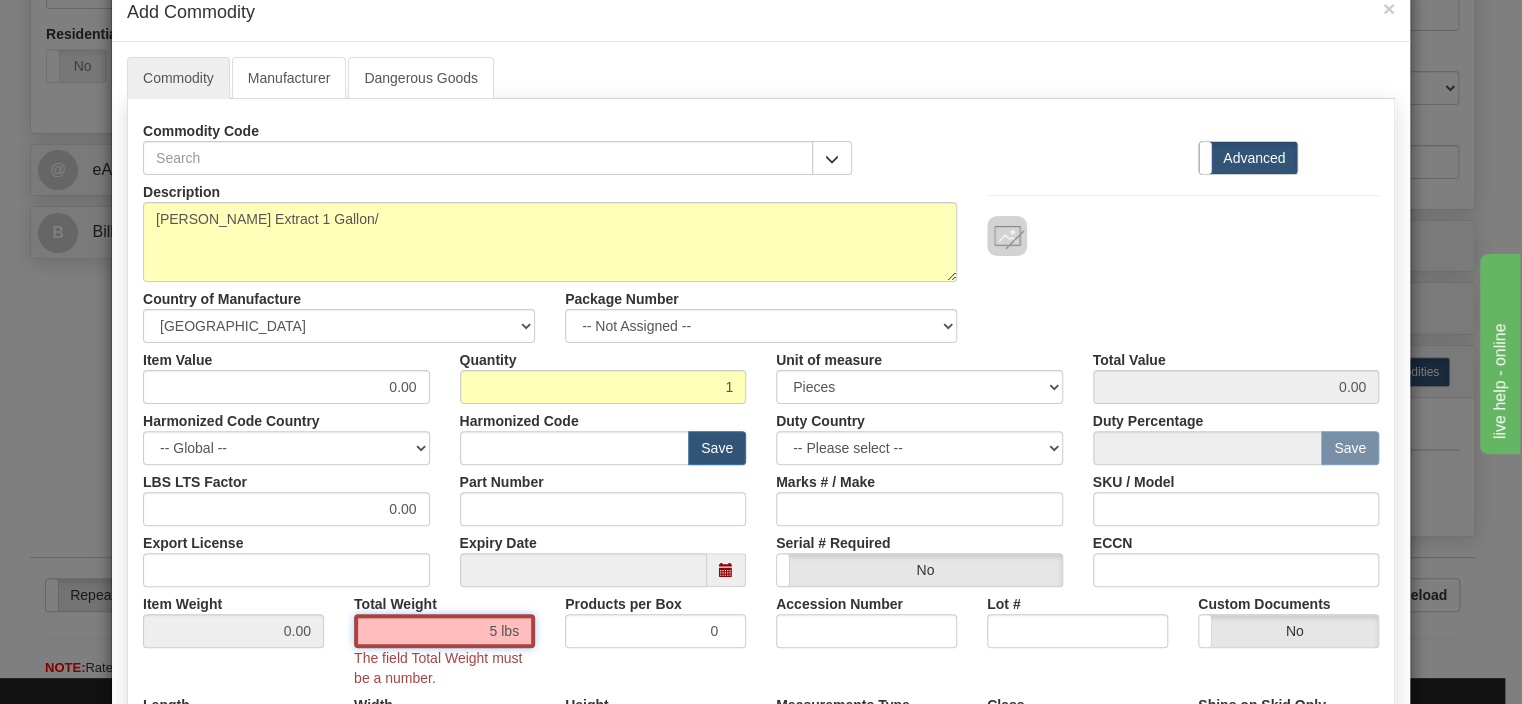 scroll, scrollTop: 0, scrollLeft: 0, axis: both 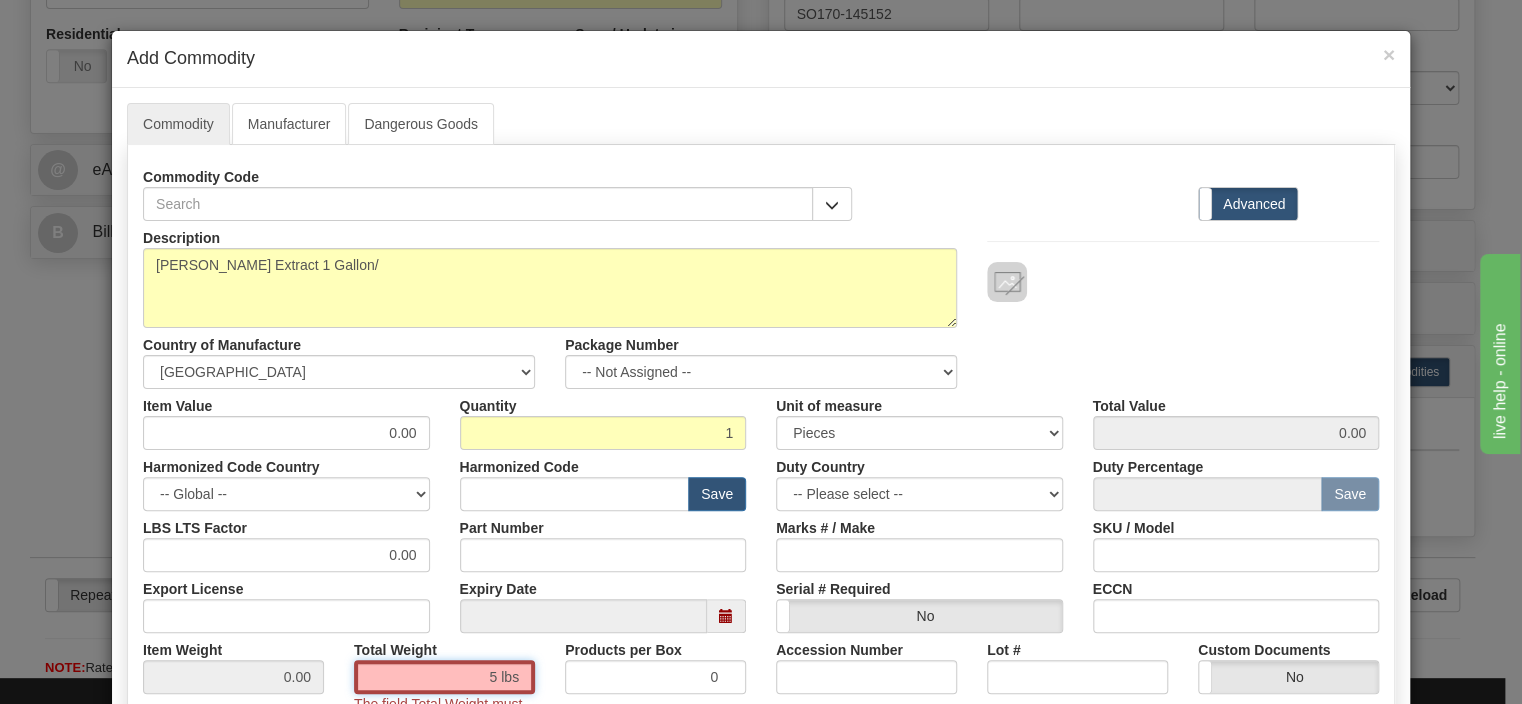 type on "5 lbs" 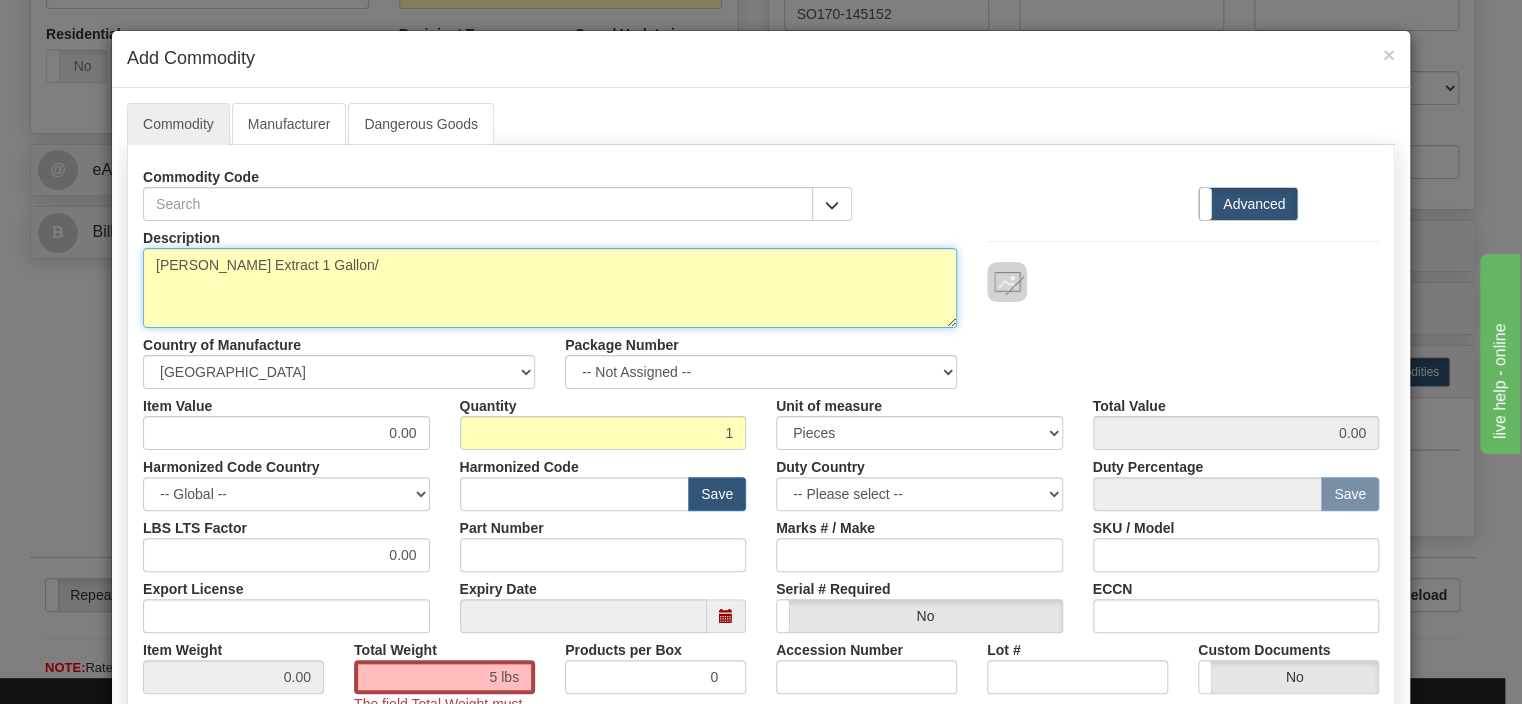 click on "[PERSON_NAME] Extract 1 Gallon/" at bounding box center (550, 288) 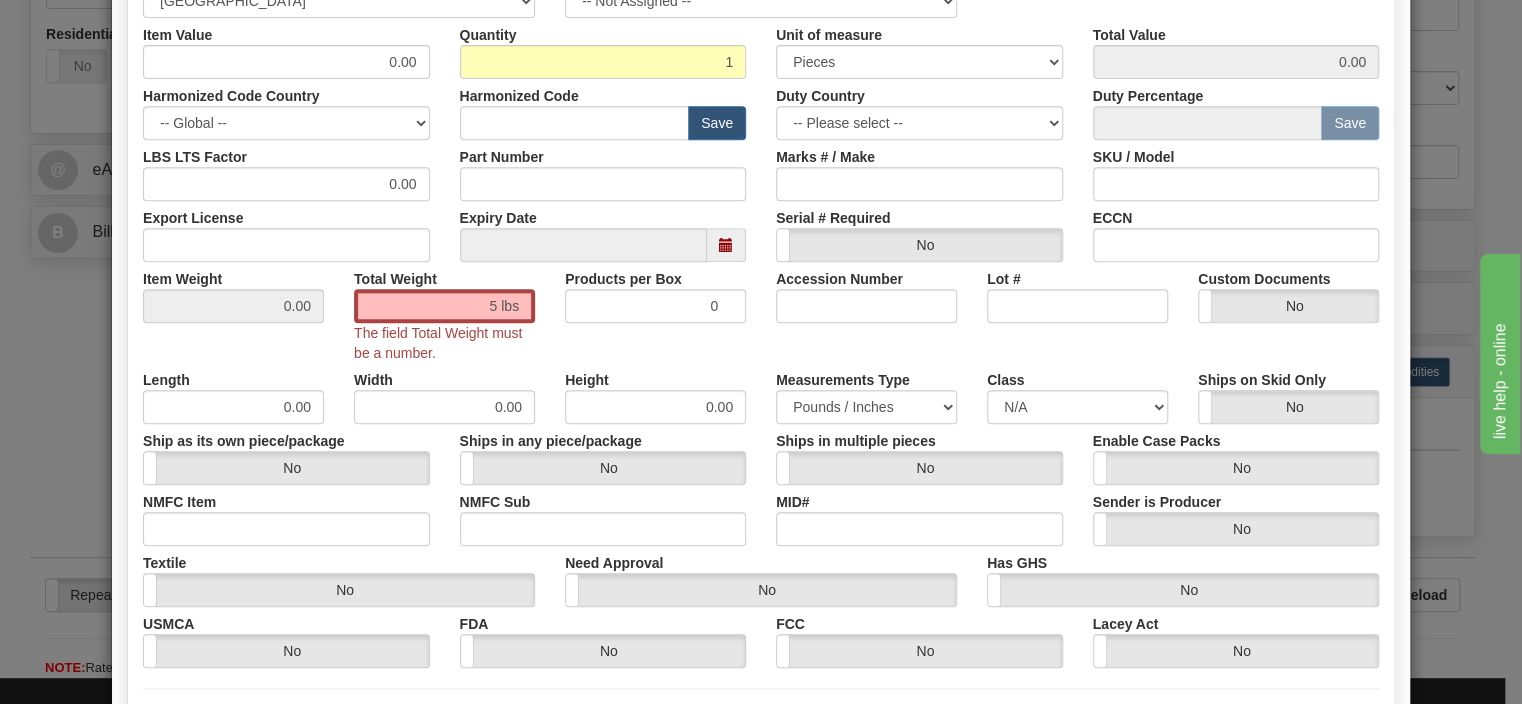 scroll, scrollTop: 283, scrollLeft: 0, axis: vertical 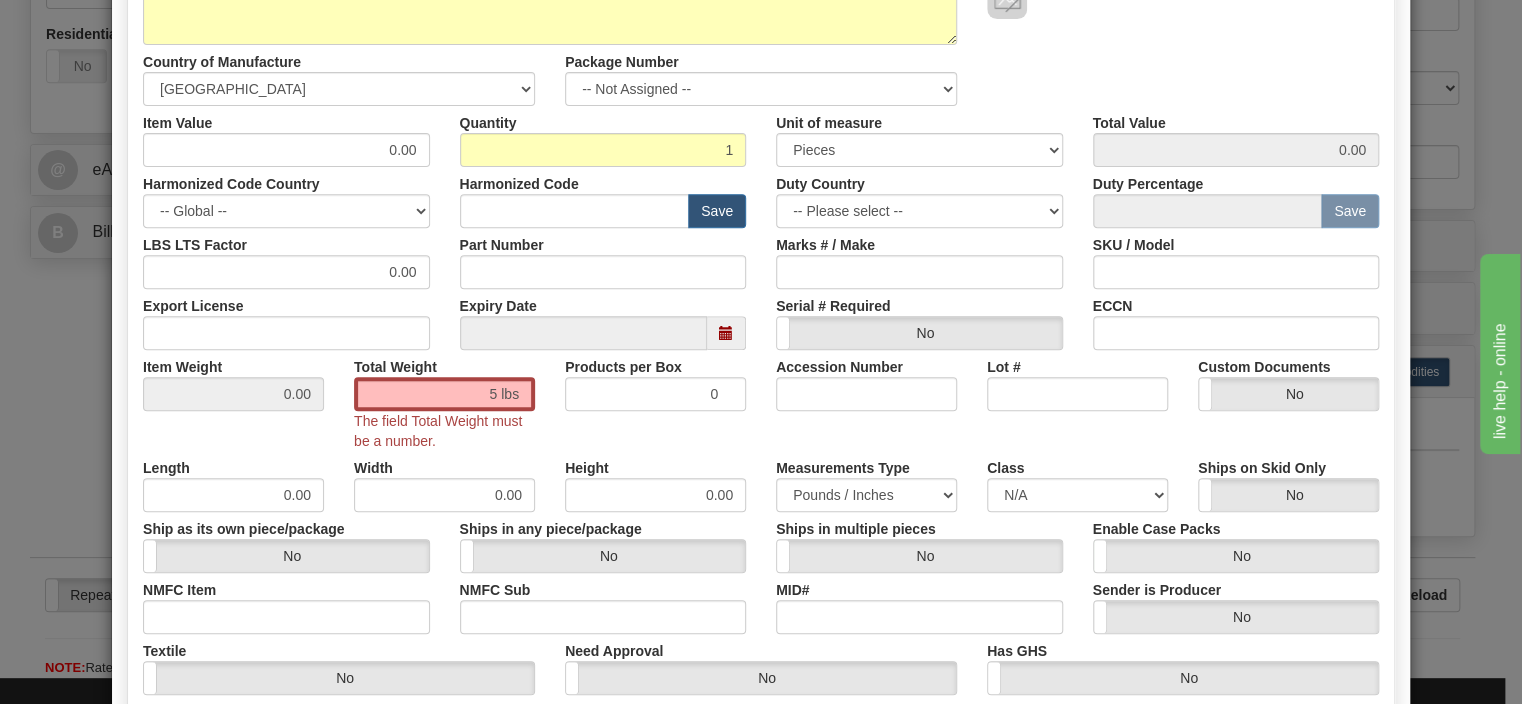 click on "5 lbs
The field Total Weight must be a number." at bounding box center [444, 414] 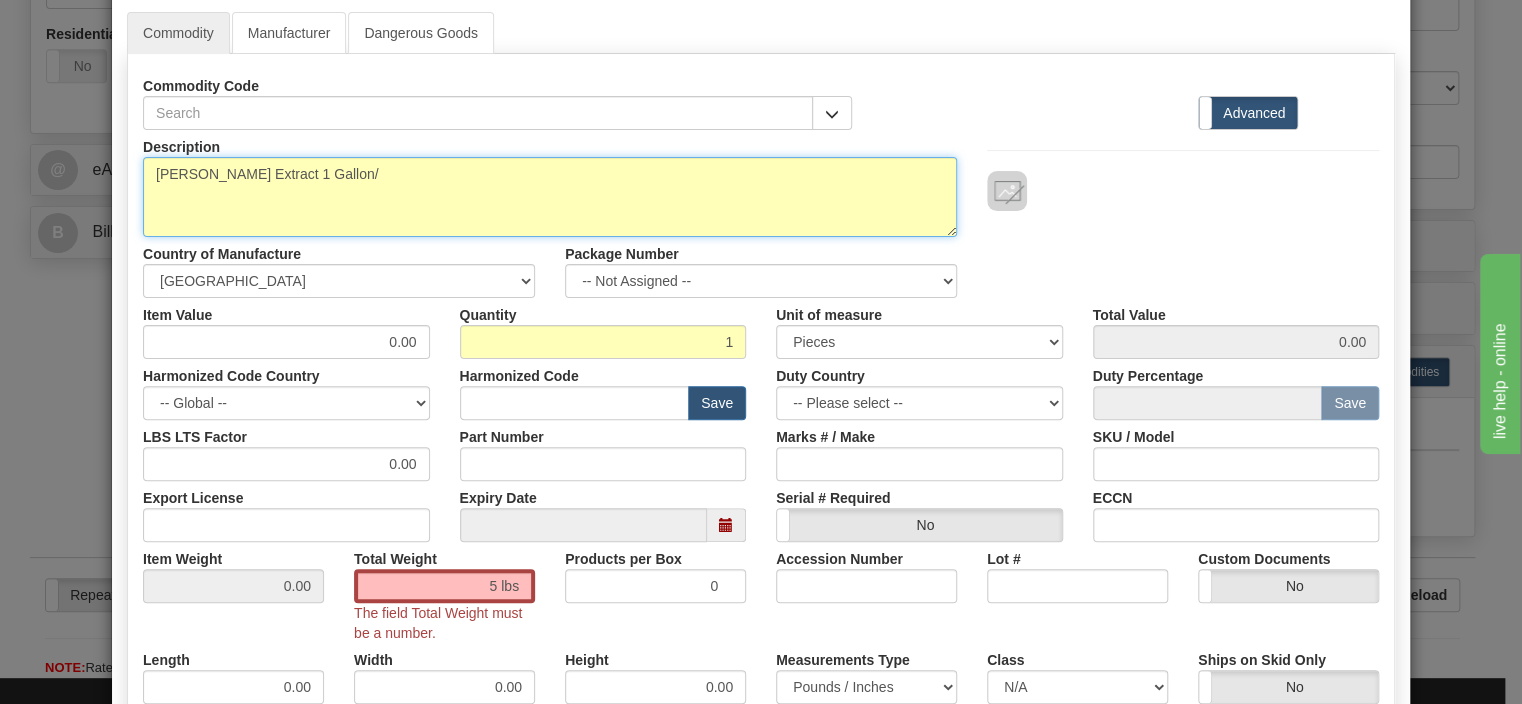 click on "[PERSON_NAME] Extract 1 Gallon/" at bounding box center (550, 197) 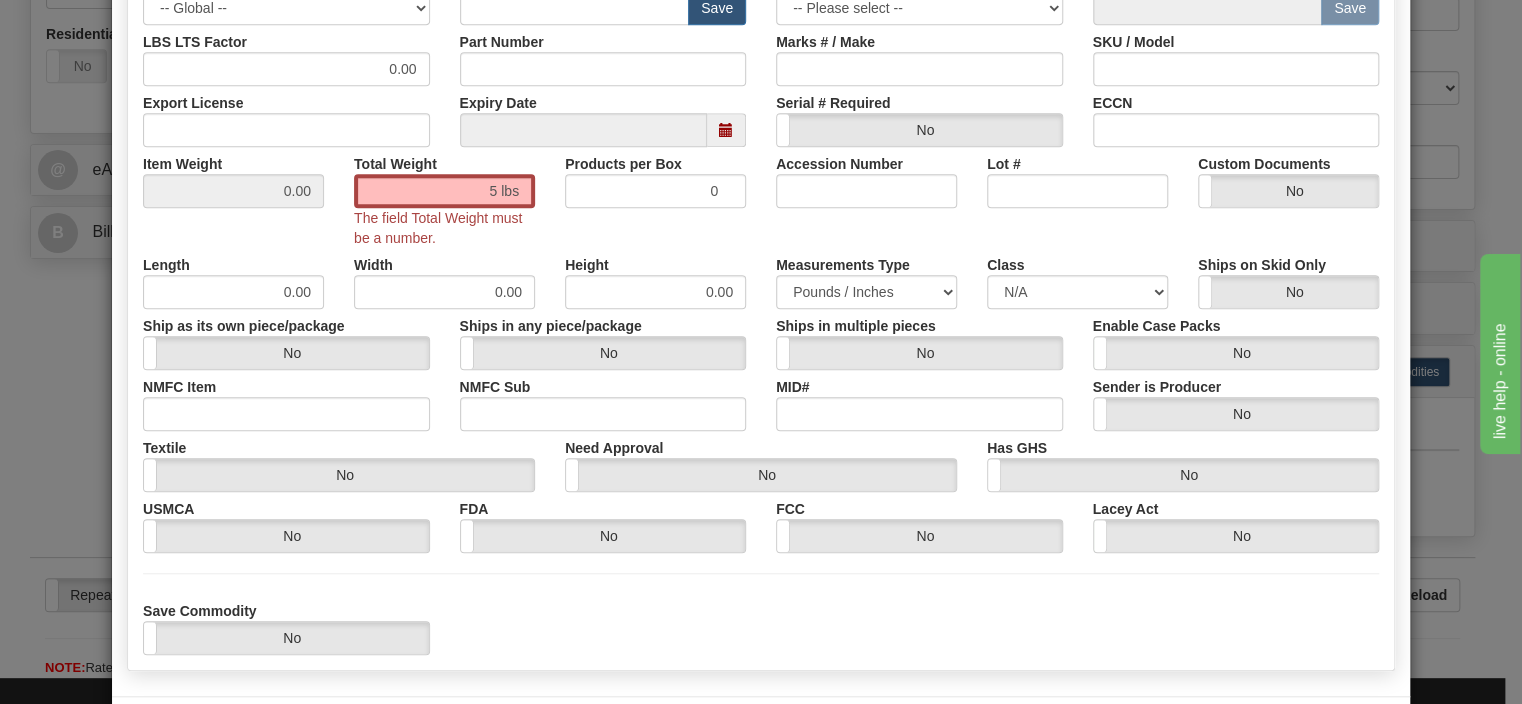 scroll, scrollTop: 571, scrollLeft: 0, axis: vertical 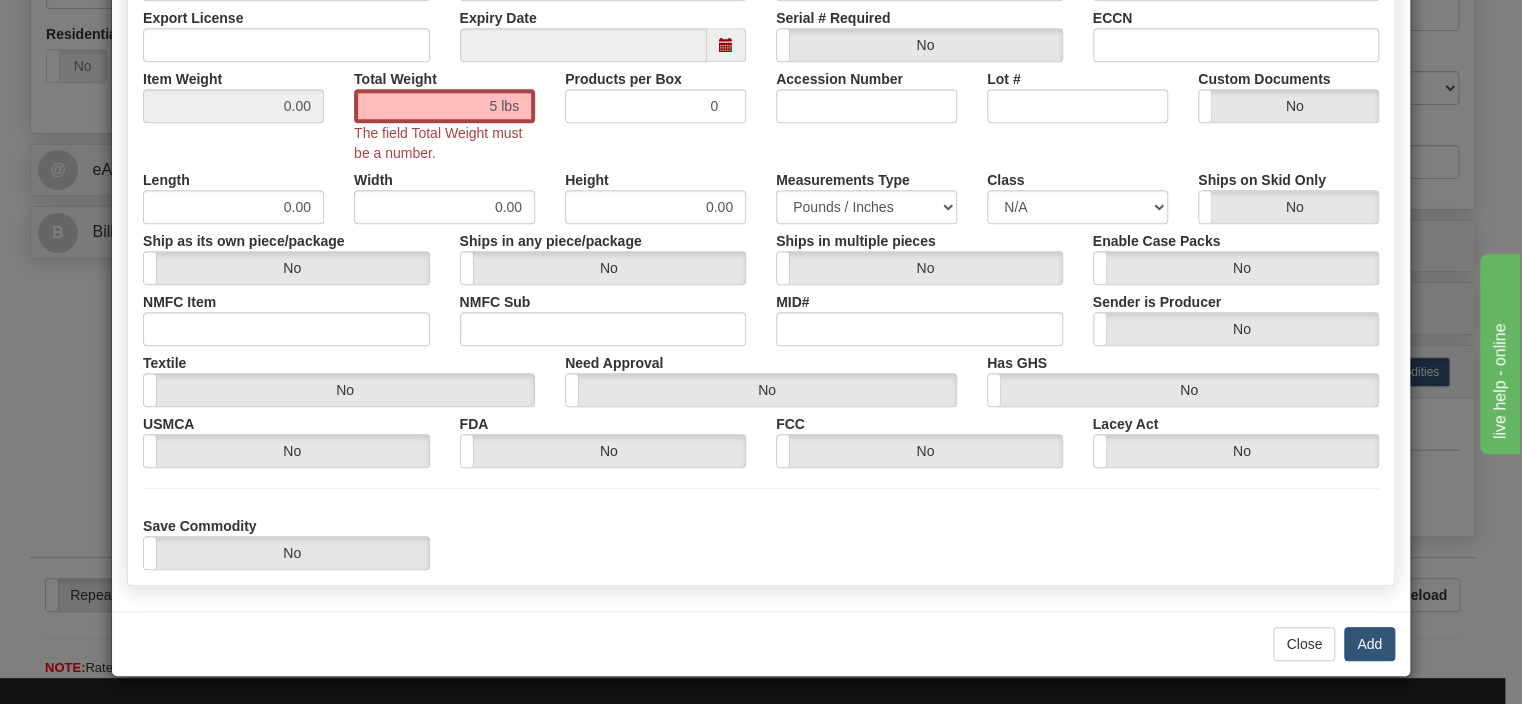 type on "[PERSON_NAME] Extract 1 Gallon/Ethanol Solution" 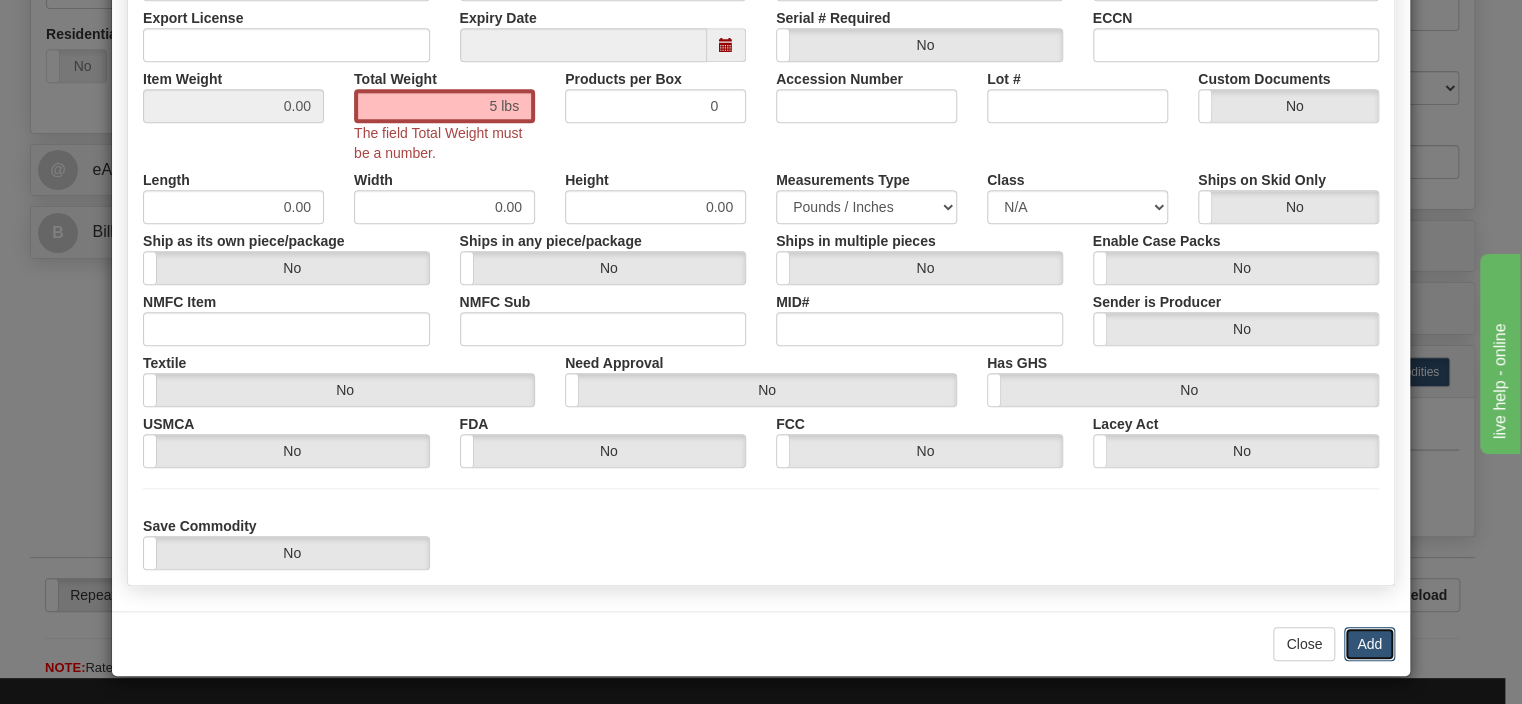 click on "Add" at bounding box center (1369, 644) 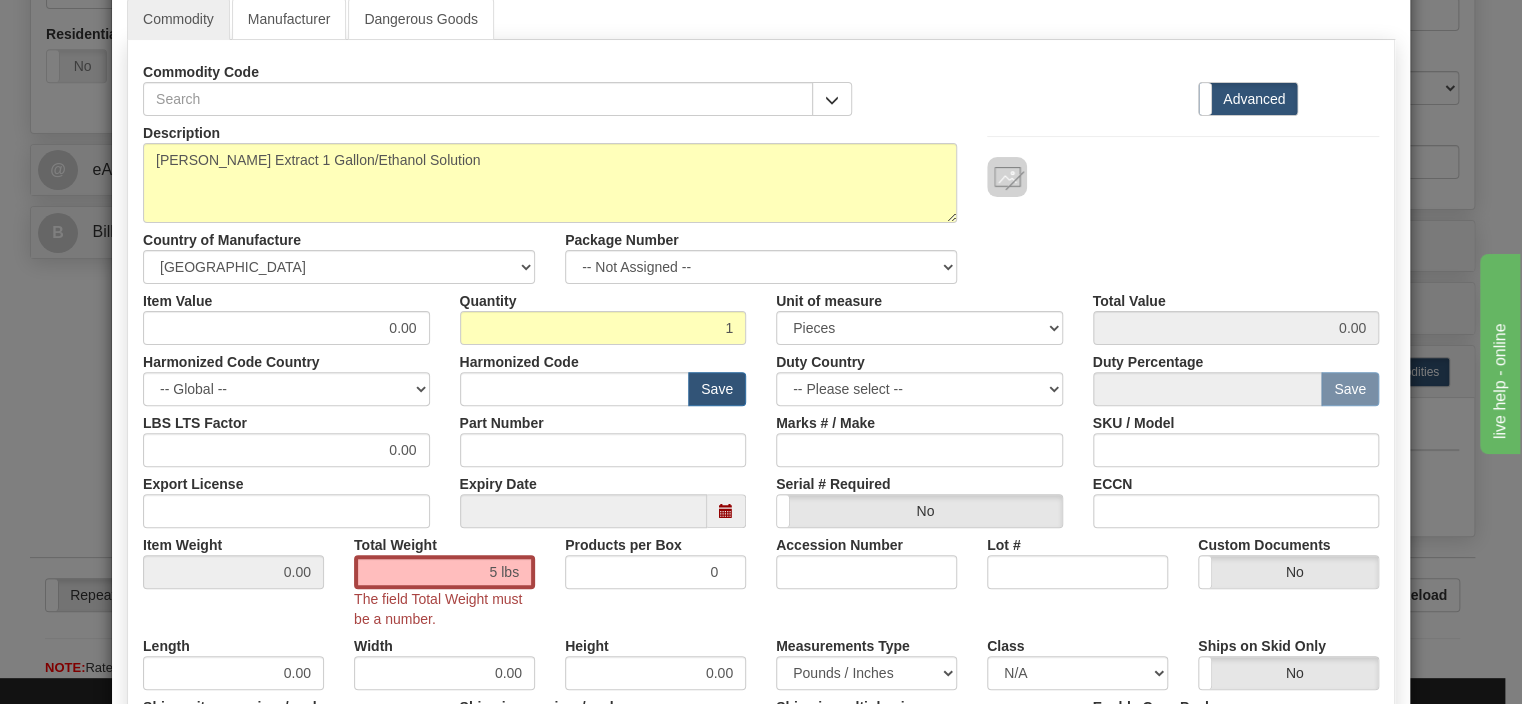 scroll, scrollTop: 91, scrollLeft: 0, axis: vertical 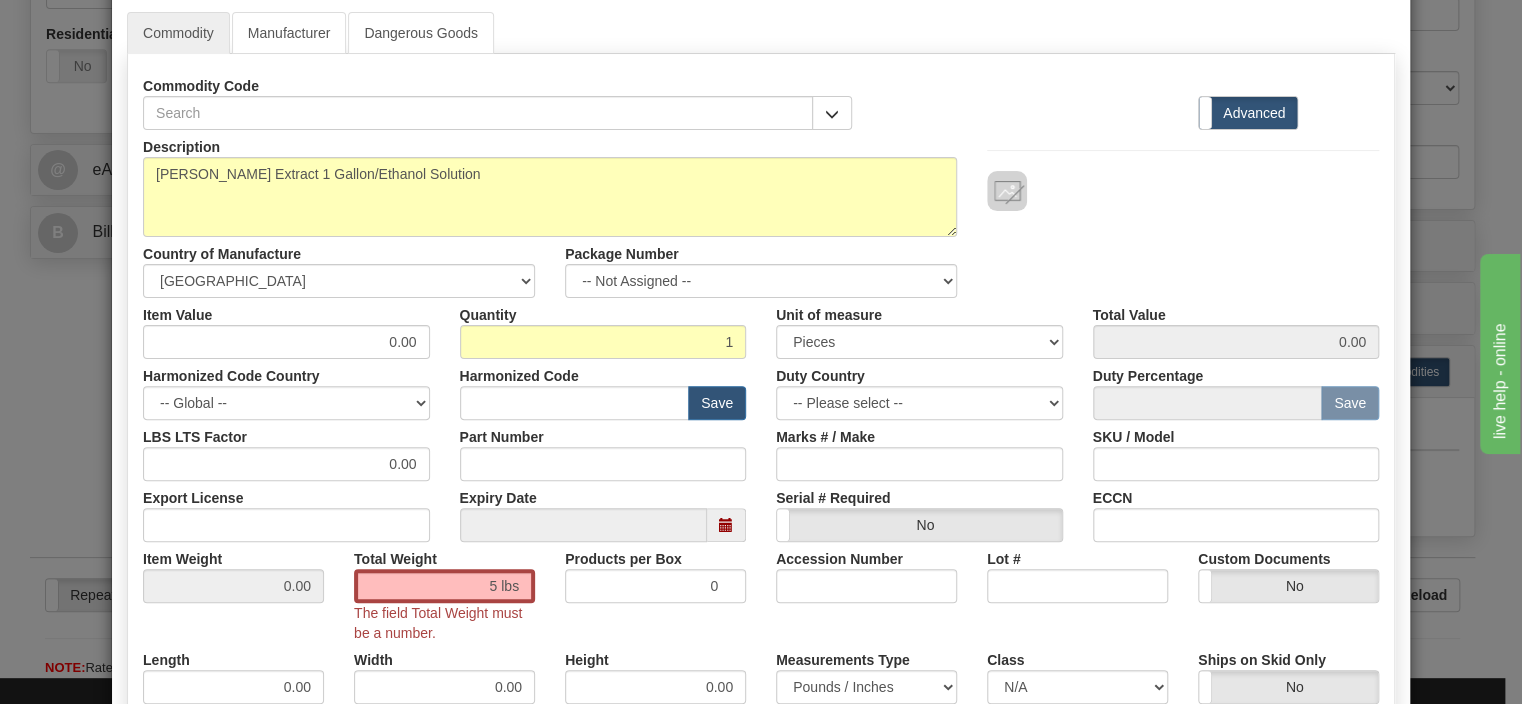 type 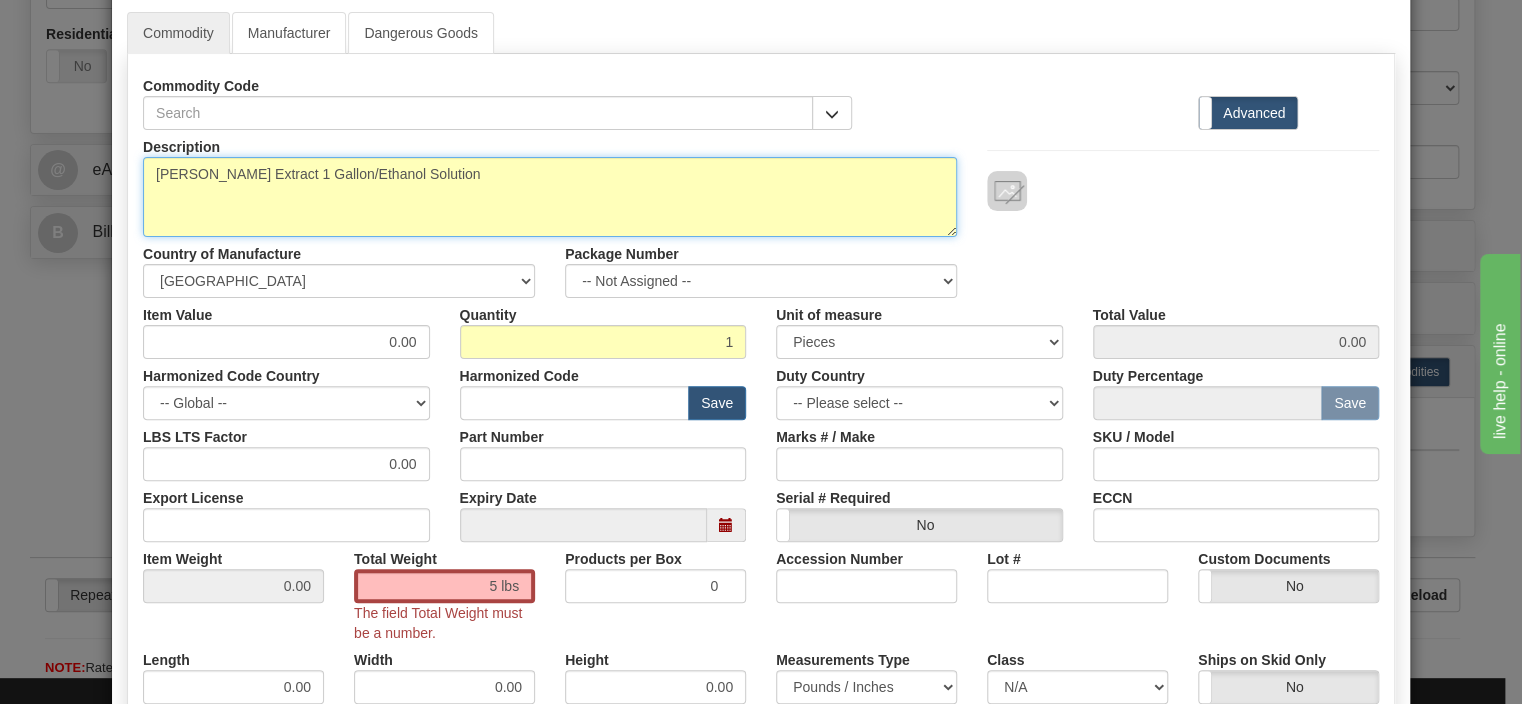 click on "[PERSON_NAME] Extract 1 Gallon/Ethanol Solution" at bounding box center [550, 197] 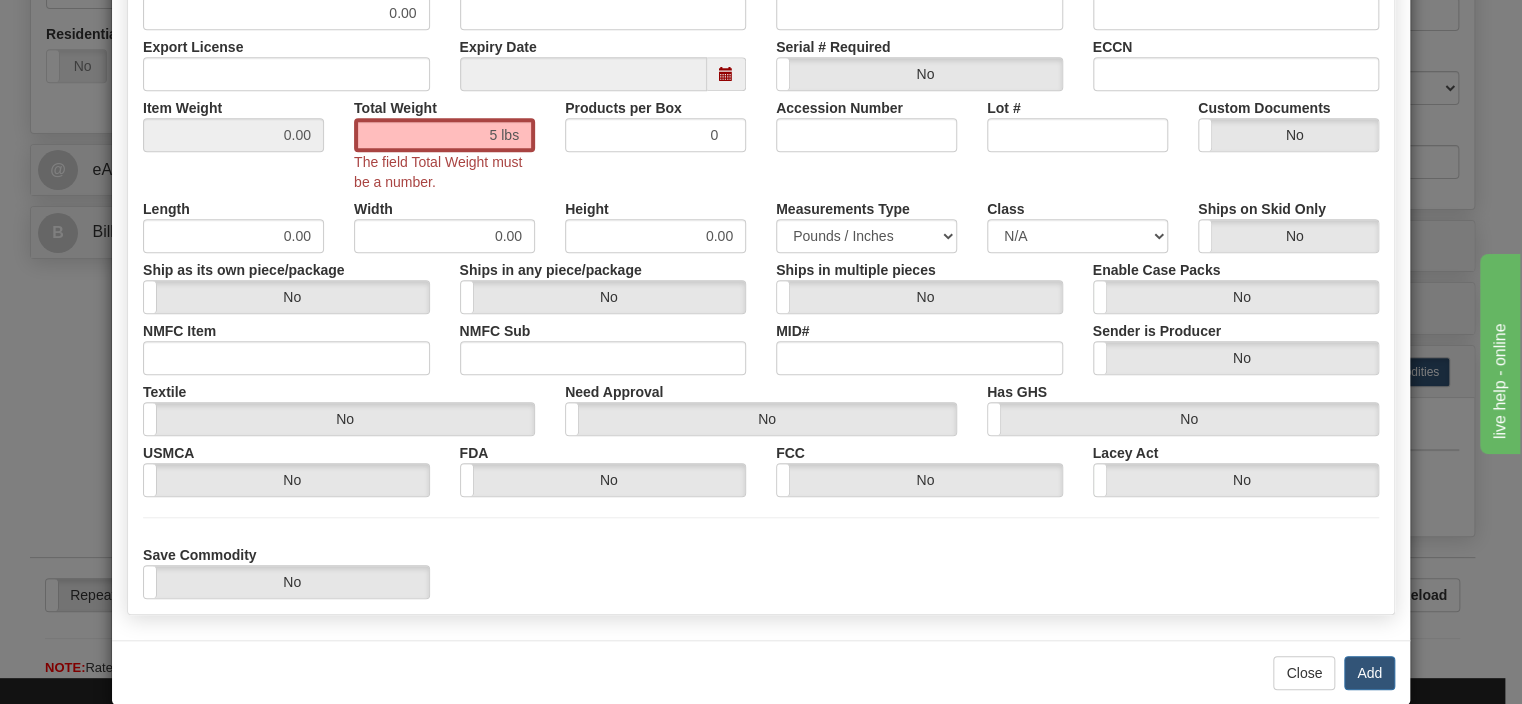 scroll, scrollTop: 571, scrollLeft: 0, axis: vertical 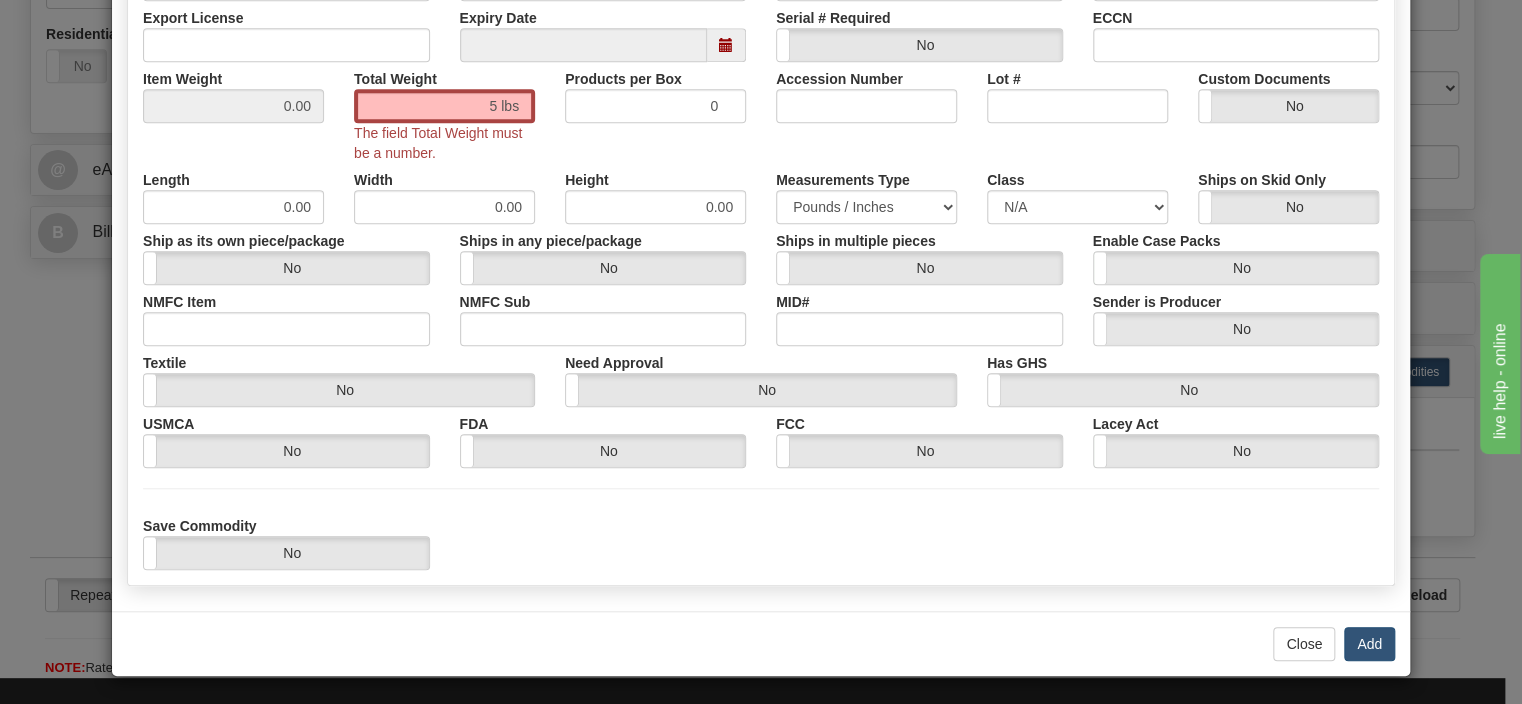 type on "[PERSON_NAME] Extract 1 Gallon/Ethanol Solution 3 PG 111" 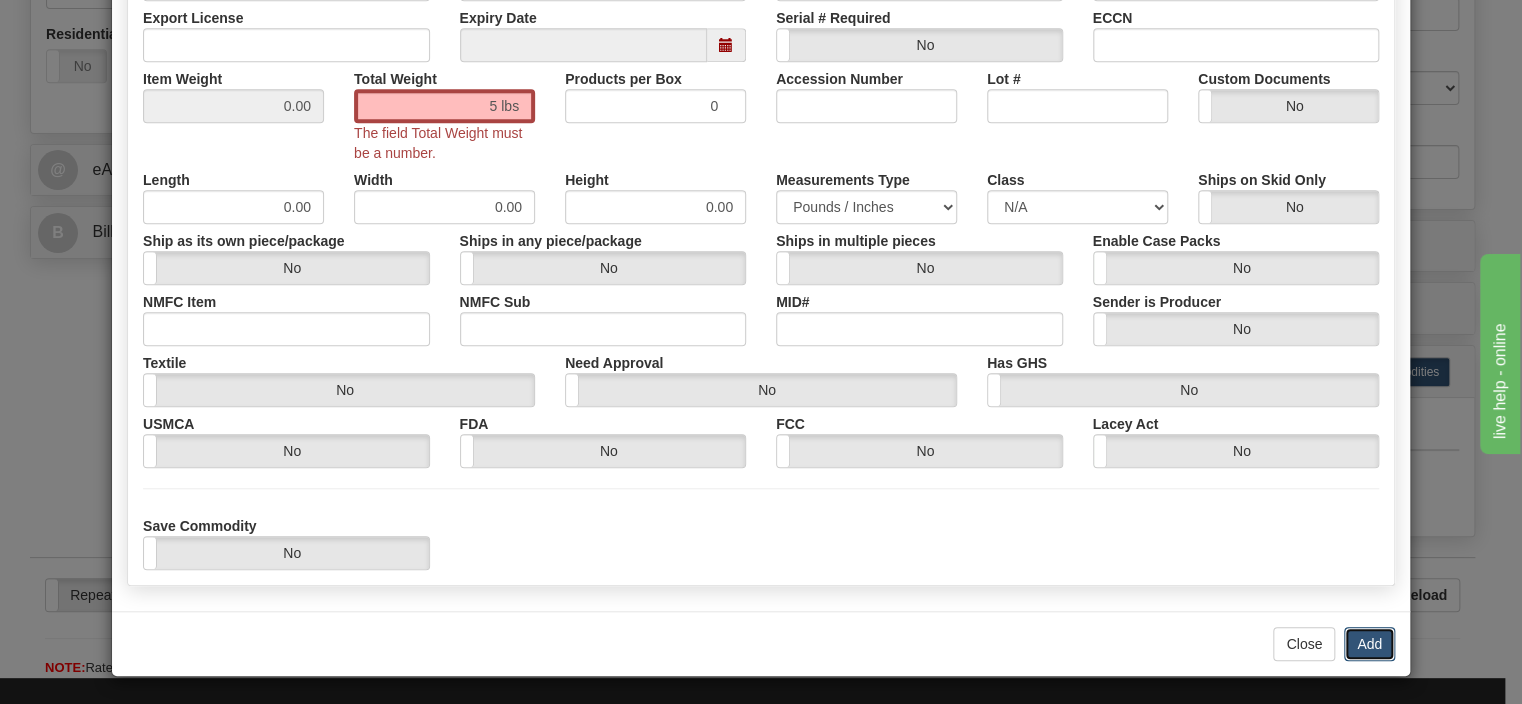 click on "Add" at bounding box center [1369, 644] 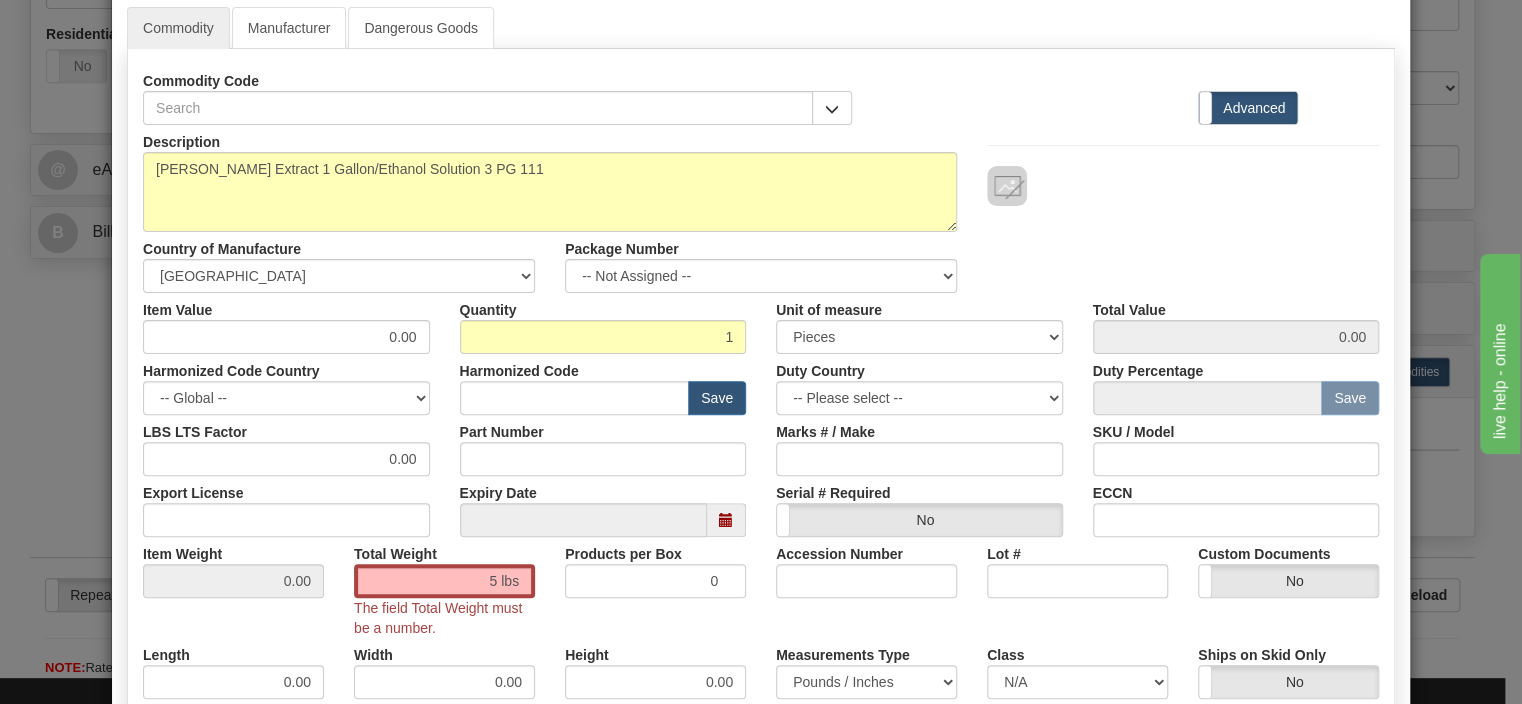 scroll, scrollTop: 192, scrollLeft: 0, axis: vertical 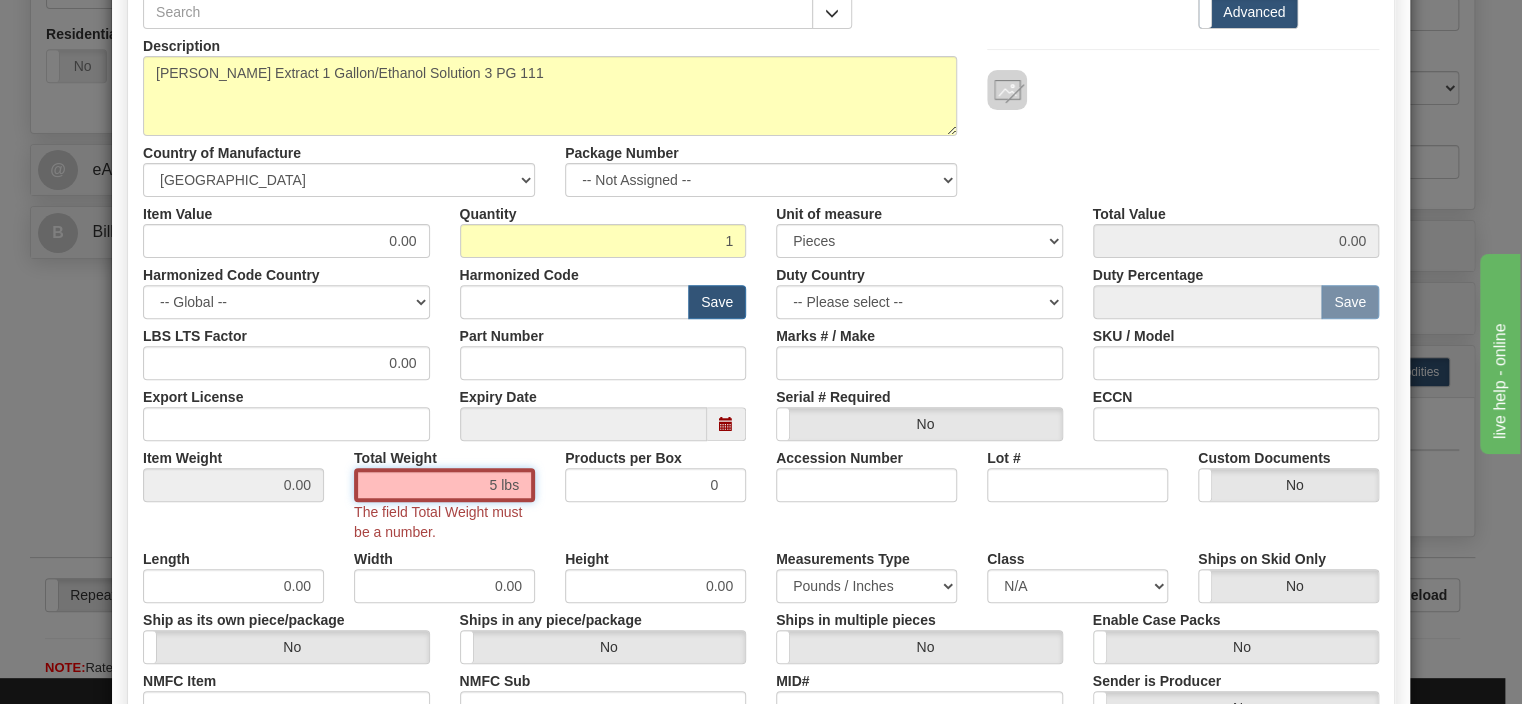 click on "5 lbs" at bounding box center [444, 485] 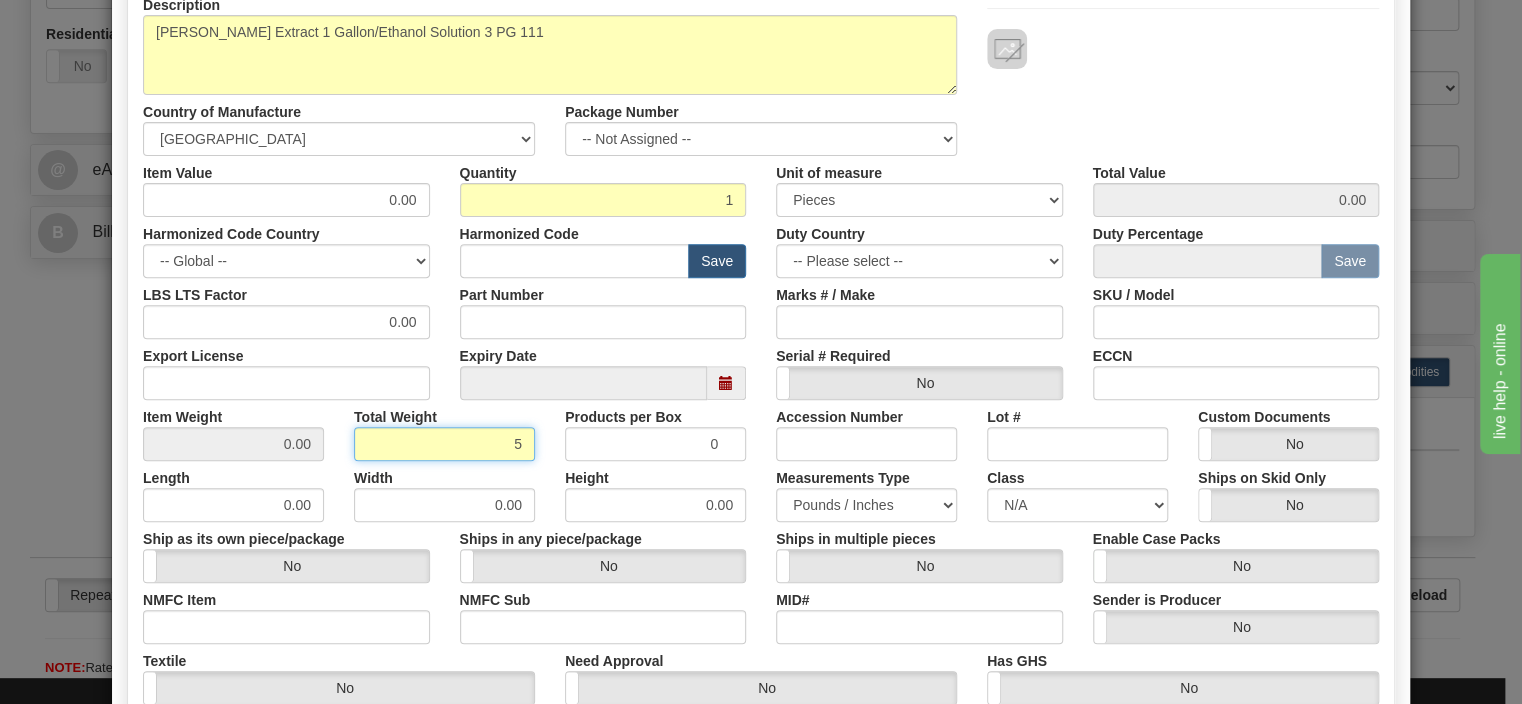 scroll, scrollTop: 192, scrollLeft: 0, axis: vertical 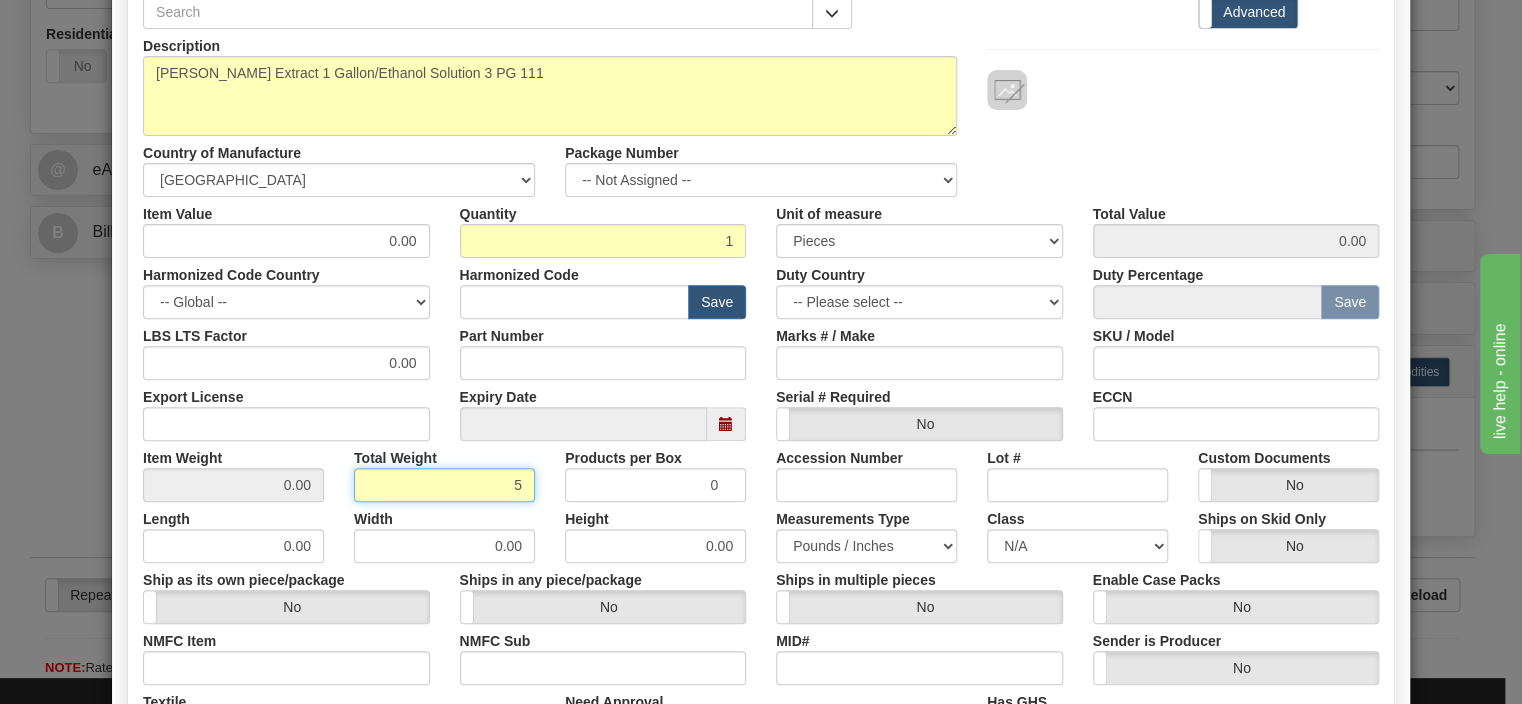type on "5" 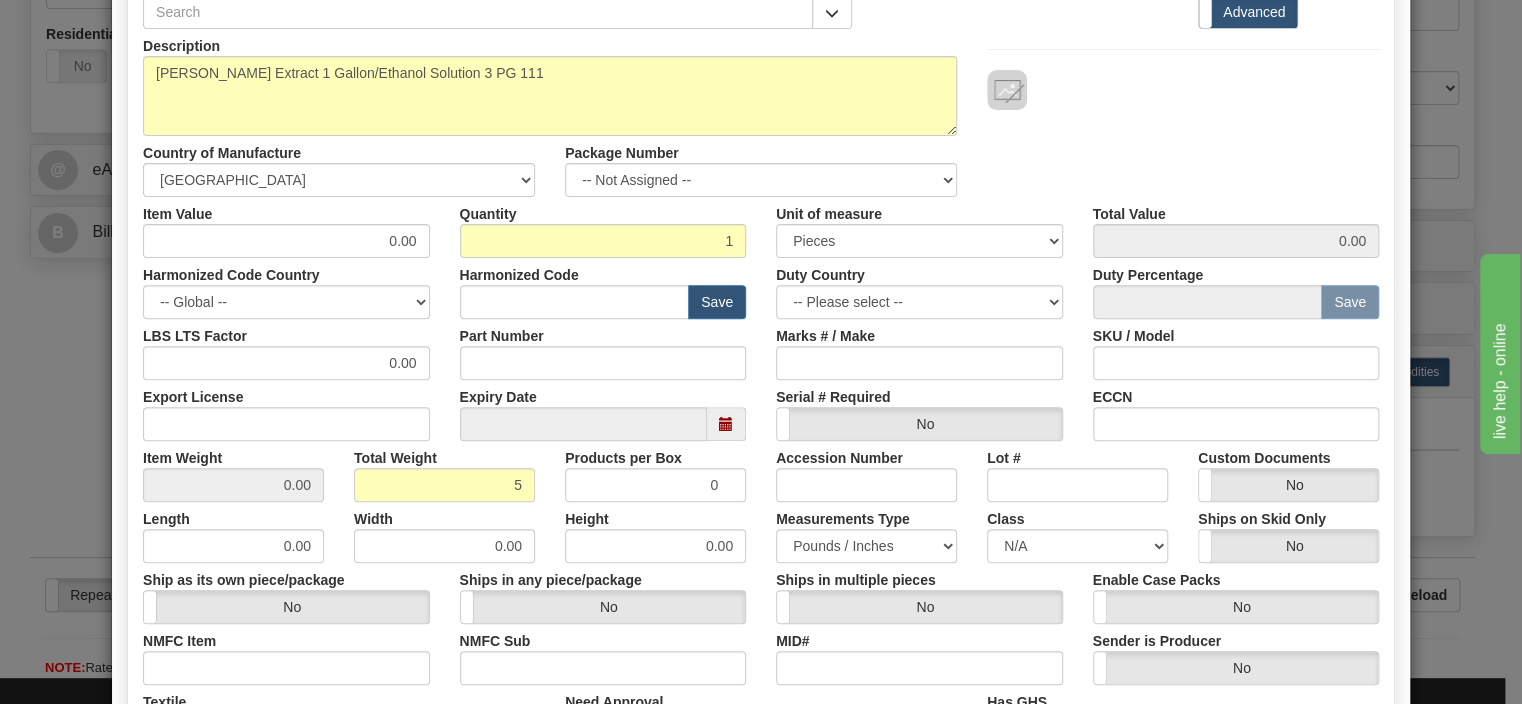 type on "5.0000" 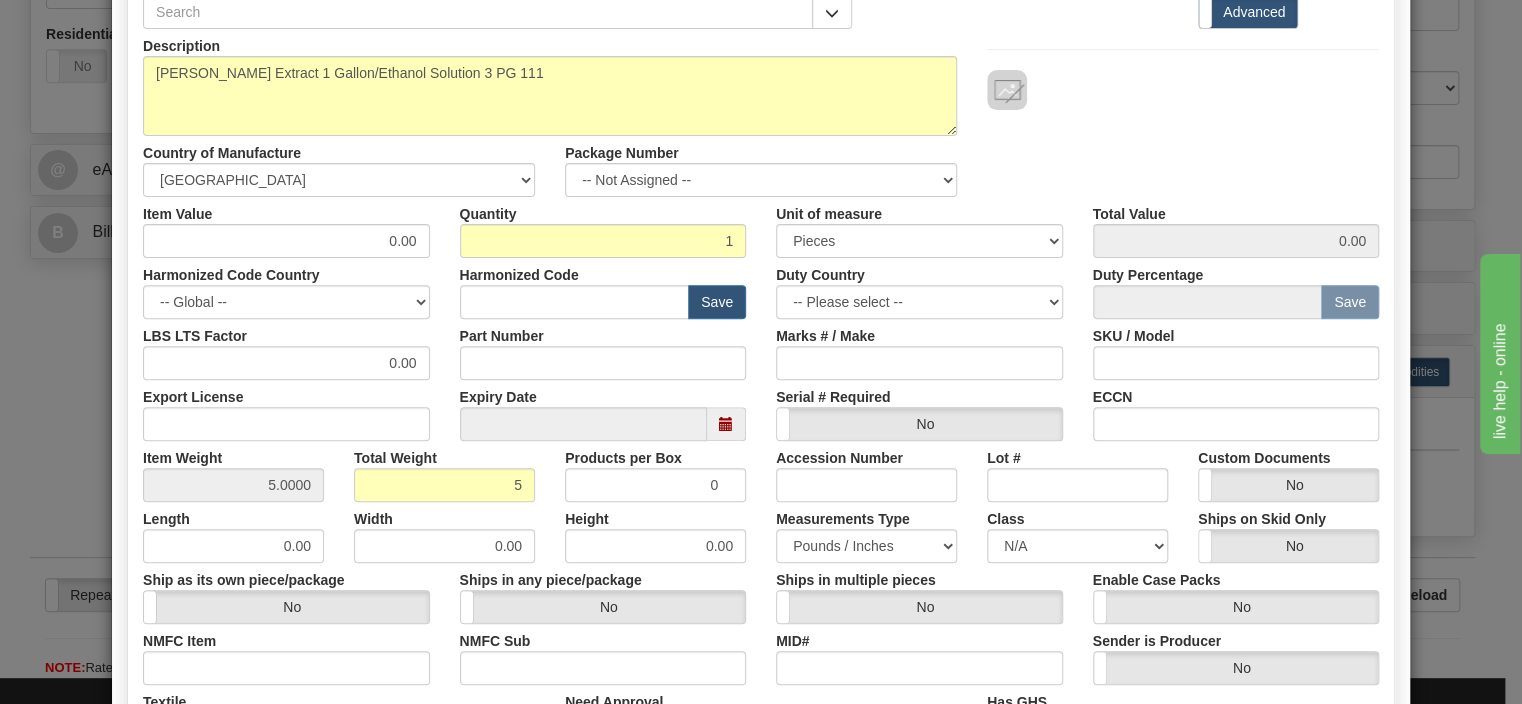 click on "Description
[PERSON_NAME] Extract 1 Gallon/Ethanol Solution 3 PG 111
Country of Manufacture
-- Unknown --
[GEOGRAPHIC_DATA]
[GEOGRAPHIC_DATA]
[GEOGRAPHIC_DATA]
[GEOGRAPHIC_DATA]
[US_STATE]
[GEOGRAPHIC_DATA]
[GEOGRAPHIC_DATA]
[GEOGRAPHIC_DATA]
[GEOGRAPHIC_DATA]
[GEOGRAPHIC_DATA]
[GEOGRAPHIC_DATA]
[GEOGRAPHIC_DATA]
[GEOGRAPHIC_DATA]
[GEOGRAPHIC_DATA]
[GEOGRAPHIC_DATA]
[GEOGRAPHIC_DATA]
[GEOGRAPHIC_DATA]
[GEOGRAPHIC_DATA]
[GEOGRAPHIC_DATA]
[GEOGRAPHIC_DATA]
[GEOGRAPHIC_DATA]
[GEOGRAPHIC_DATA]
[GEOGRAPHIC_DATA]
[GEOGRAPHIC_DATA]
[GEOGRAPHIC_DATA]
[GEOGRAPHIC_DATA]
[GEOGRAPHIC_DATA]
[GEOGRAPHIC_DATA], [GEOGRAPHIC_DATA] AND [GEOGRAPHIC_DATA]
[GEOGRAPHIC_DATA]
[GEOGRAPHIC_DATA]
[GEOGRAPHIC_DATA]
[GEOGRAPHIC_DATA]
[GEOGRAPHIC_DATA]
[GEOGRAPHIC_DATA]
[GEOGRAPHIC_DATA]
[GEOGRAPHIC_DATA]
[GEOGRAPHIC_DATA]
[GEOGRAPHIC_DATA]
[GEOGRAPHIC_DATA]
[GEOGRAPHIC_DATA]
[GEOGRAPHIC_DATA]
[GEOGRAPHIC_DATA]
[GEOGRAPHIC_DATA]
[GEOGRAPHIC_DATA]
[GEOGRAPHIC_DATA]
[GEOGRAPHIC_DATA]
[GEOGRAPHIC_DATA]
[GEOGRAPHIC_DATA]
[GEOGRAPHIC_DATA]
COCOS ([GEOGRAPHIC_DATA]) ISLANDS
[GEOGRAPHIC_DATA]
[GEOGRAPHIC_DATA]" at bounding box center [761, 113] 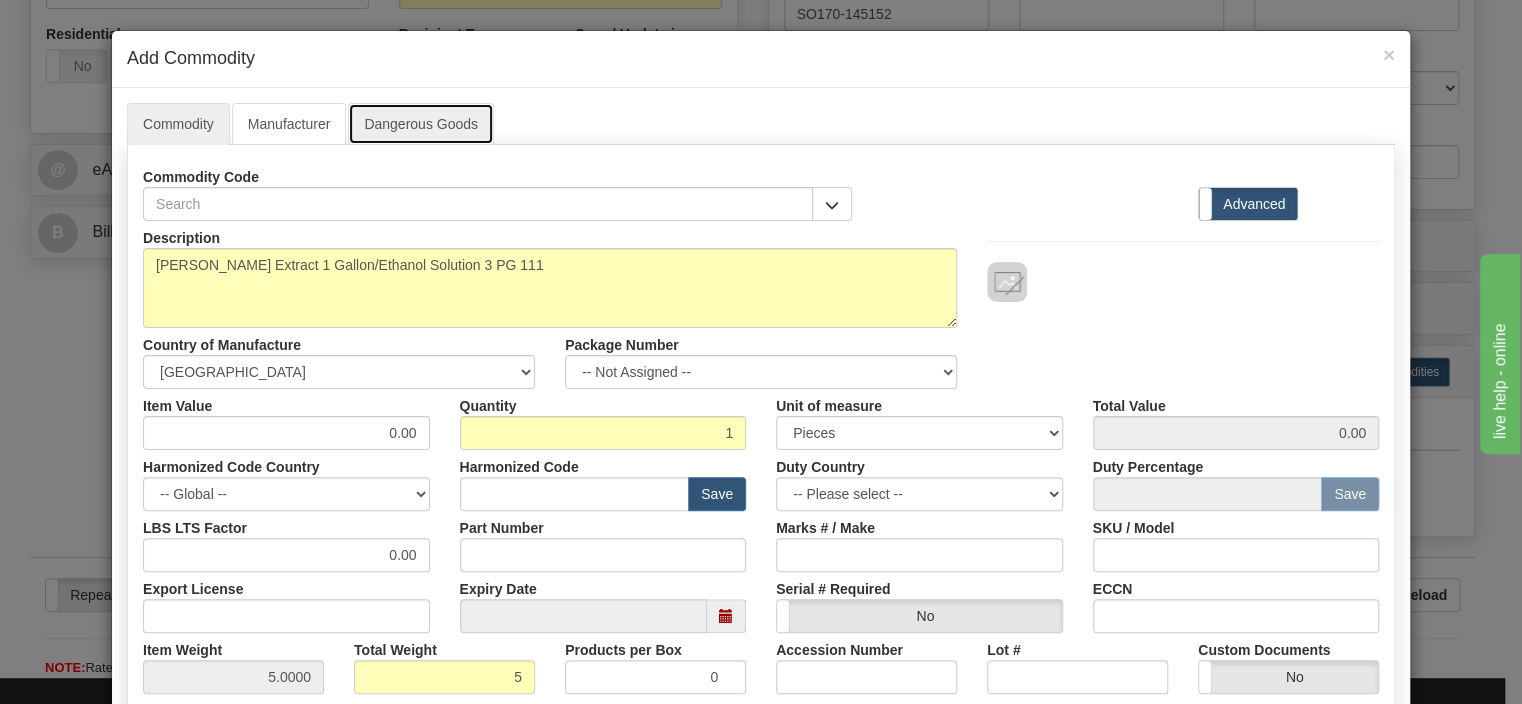 click on "Dangerous Goods" at bounding box center [421, 124] 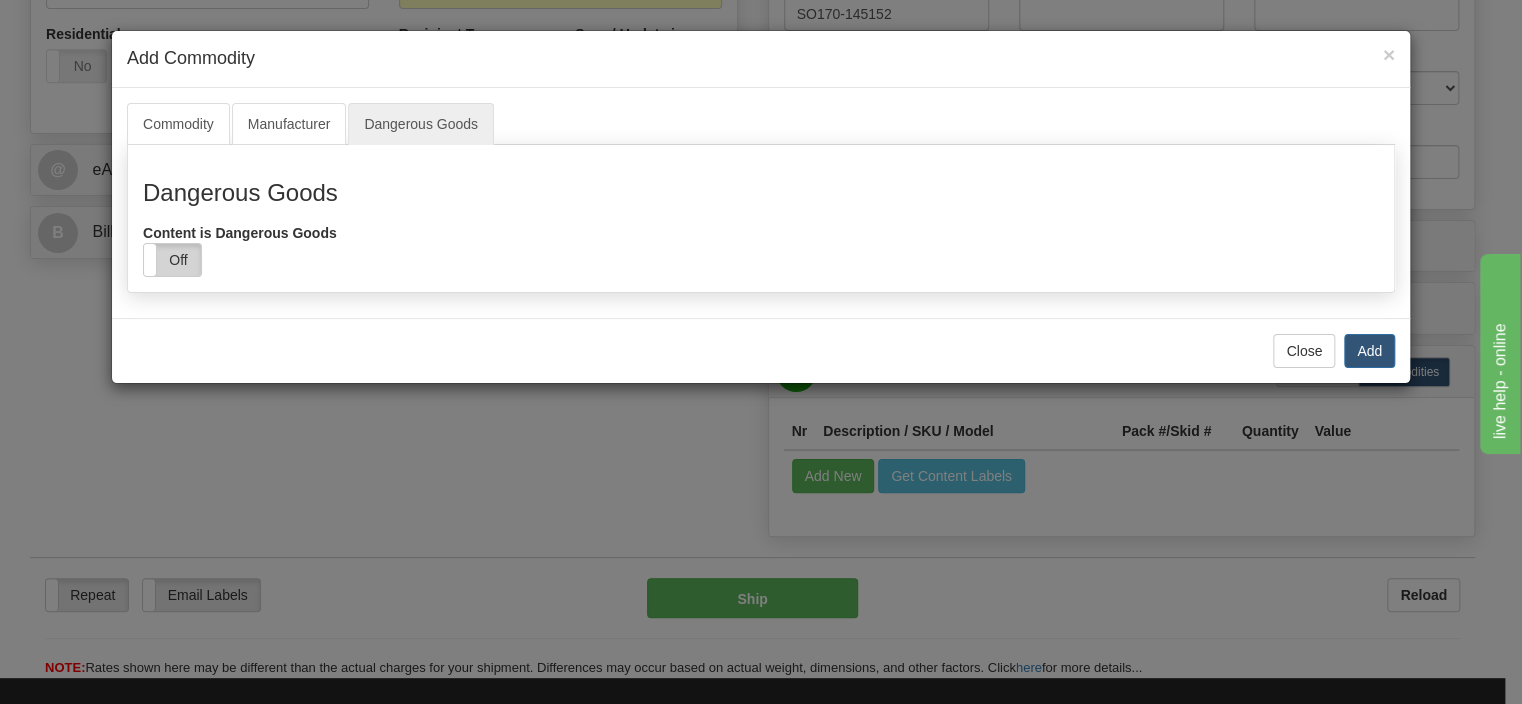 click on "Off" at bounding box center [172, 260] 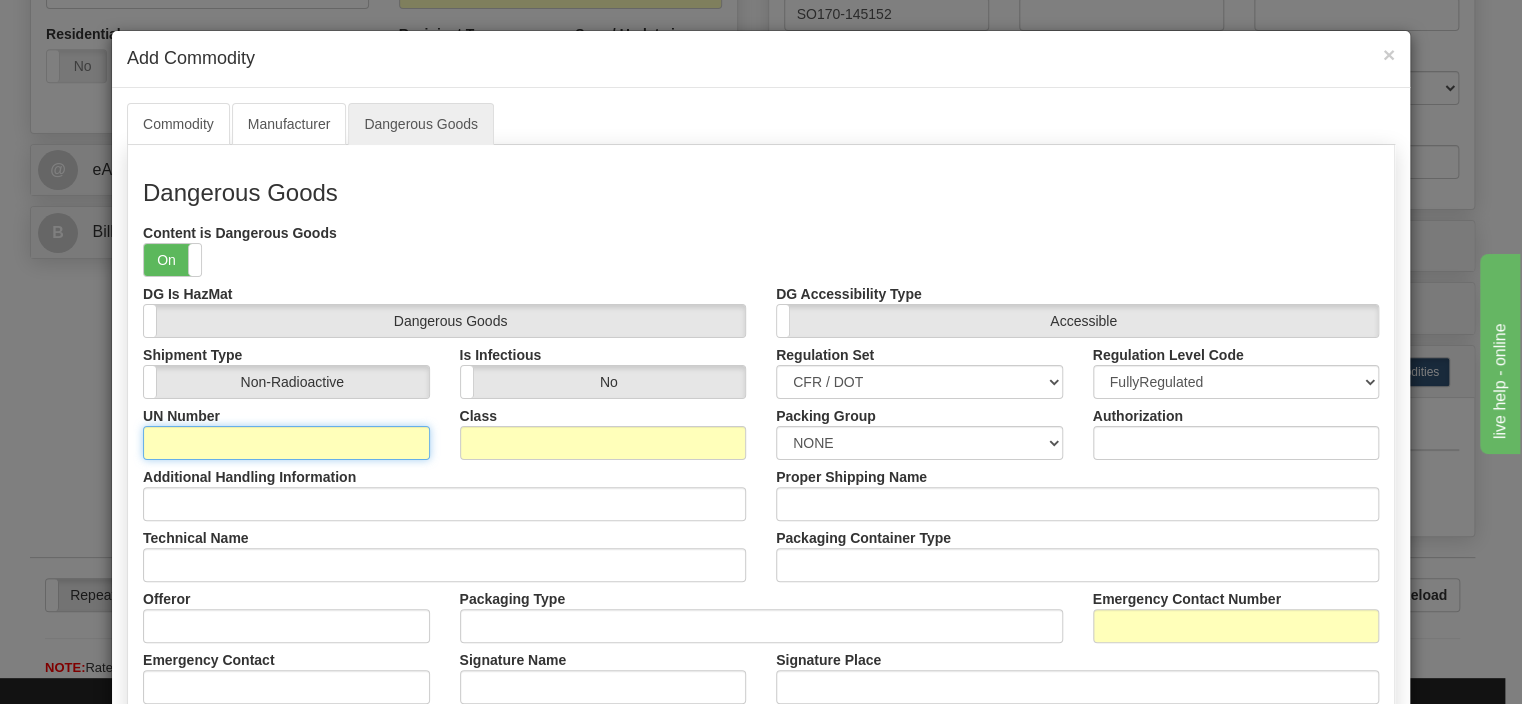 click on "UN Number" at bounding box center [286, 443] 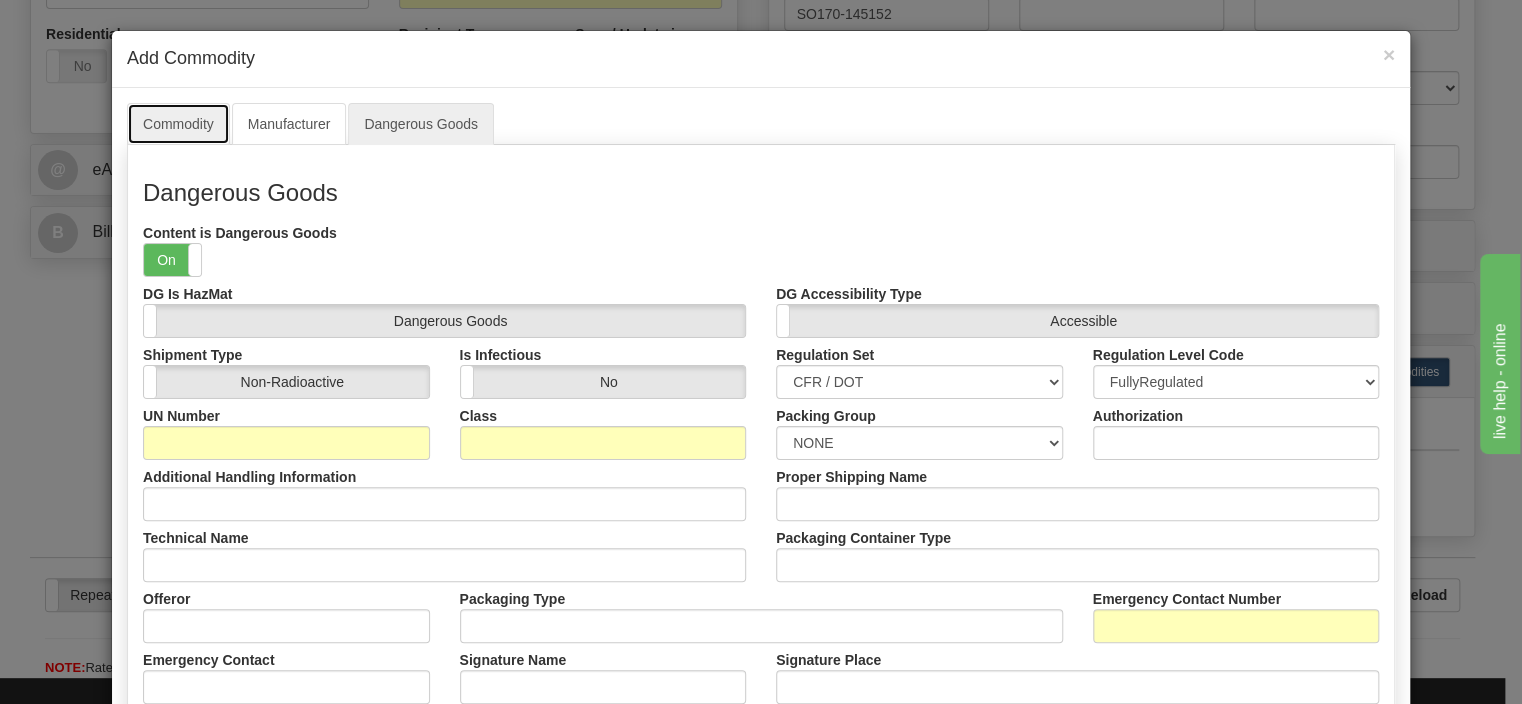 click on "Commodity" at bounding box center (178, 124) 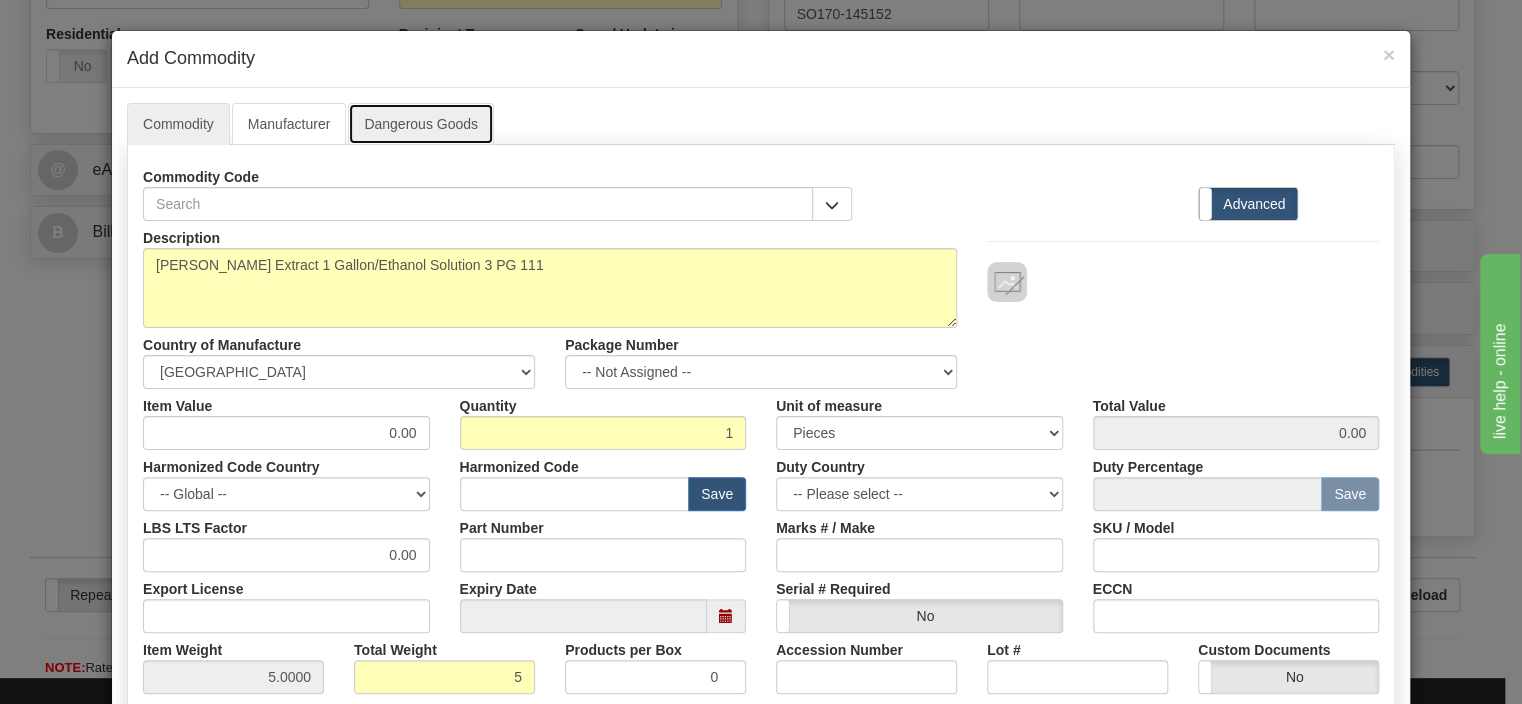 click on "Dangerous Goods" at bounding box center (421, 124) 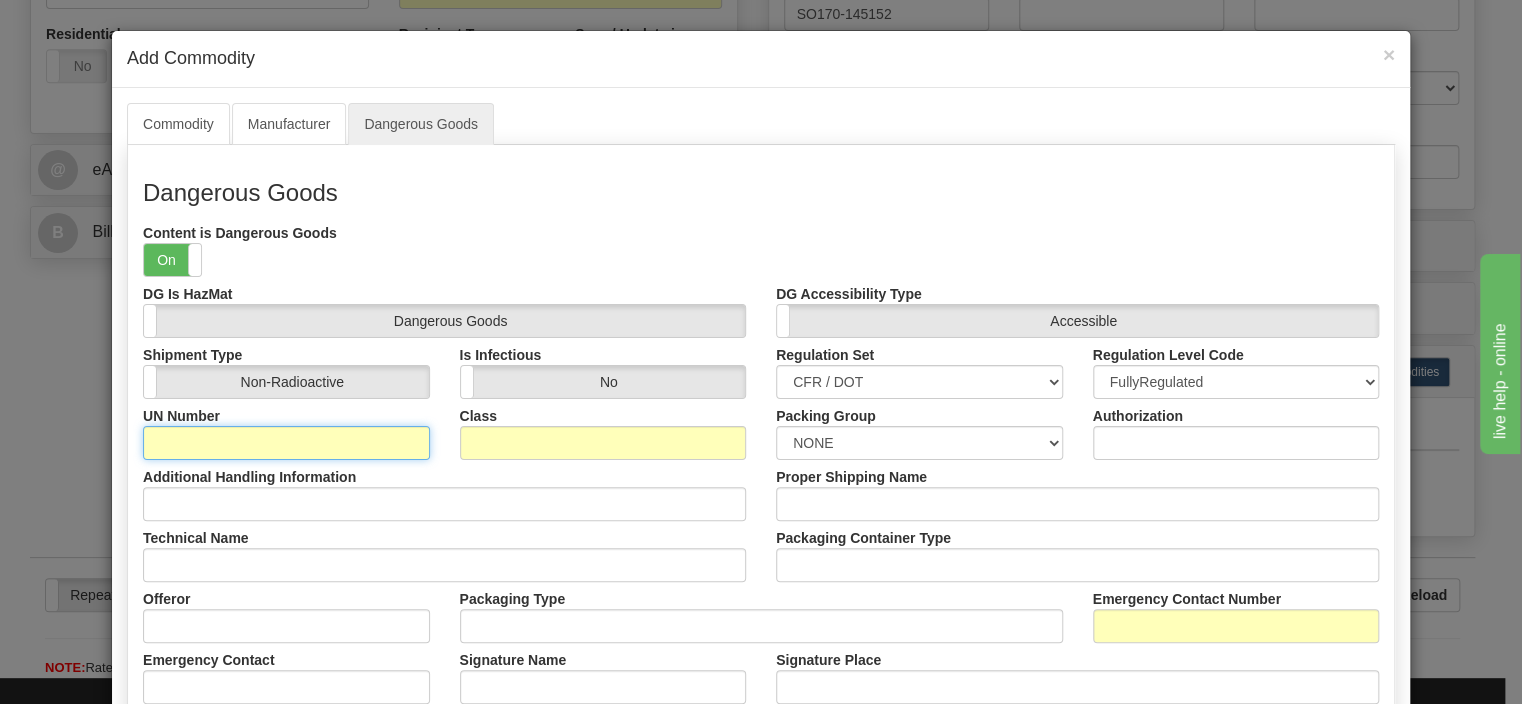 click on "UN Number" at bounding box center (286, 443) 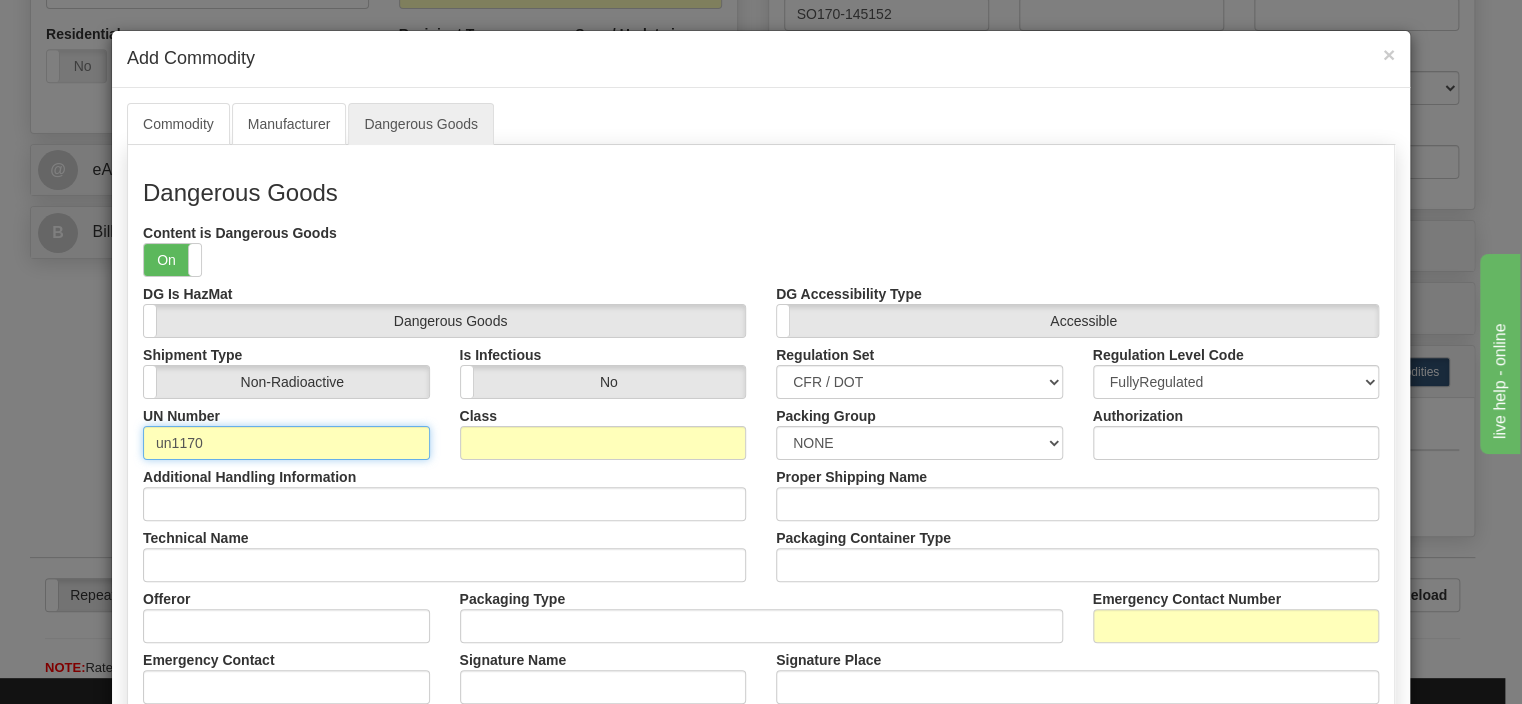 type on "un1170" 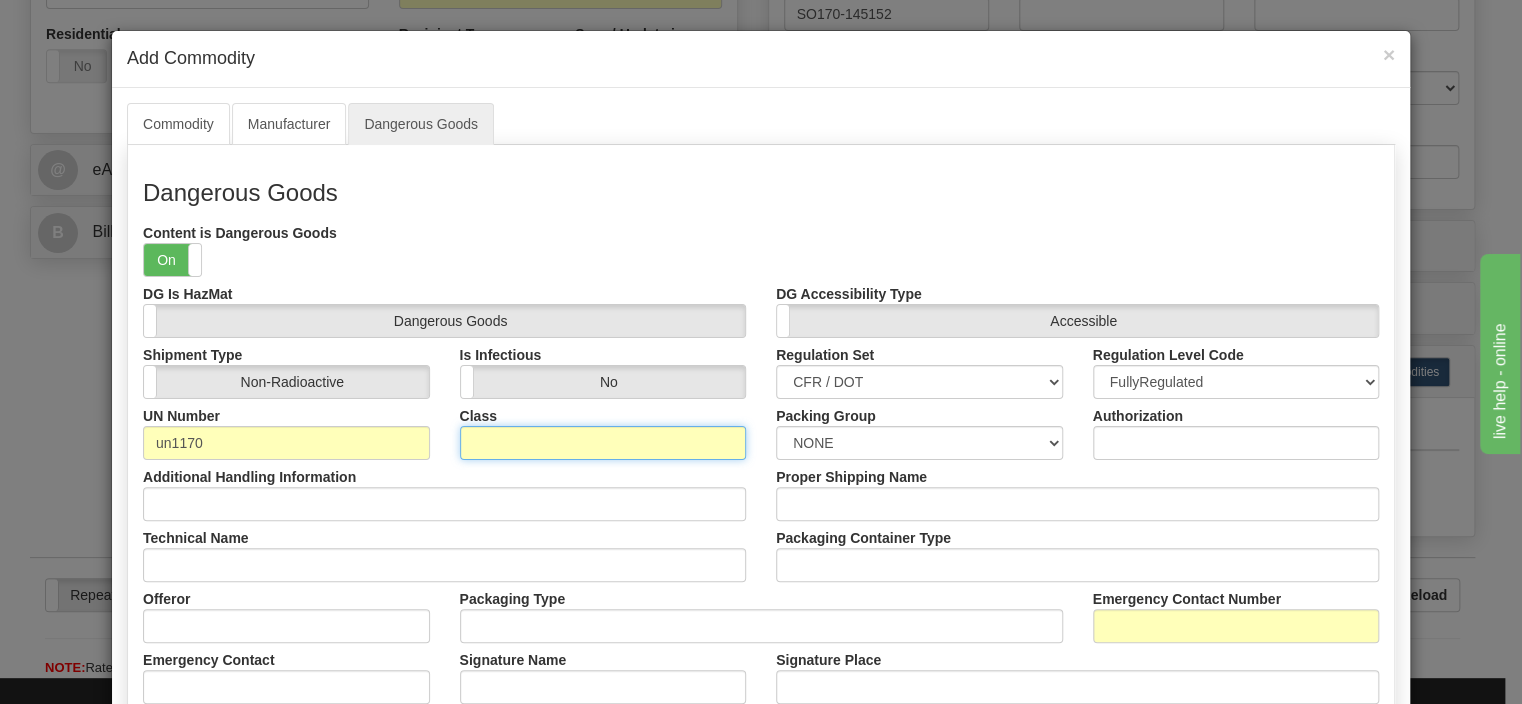 click on "Class" at bounding box center (603, 443) 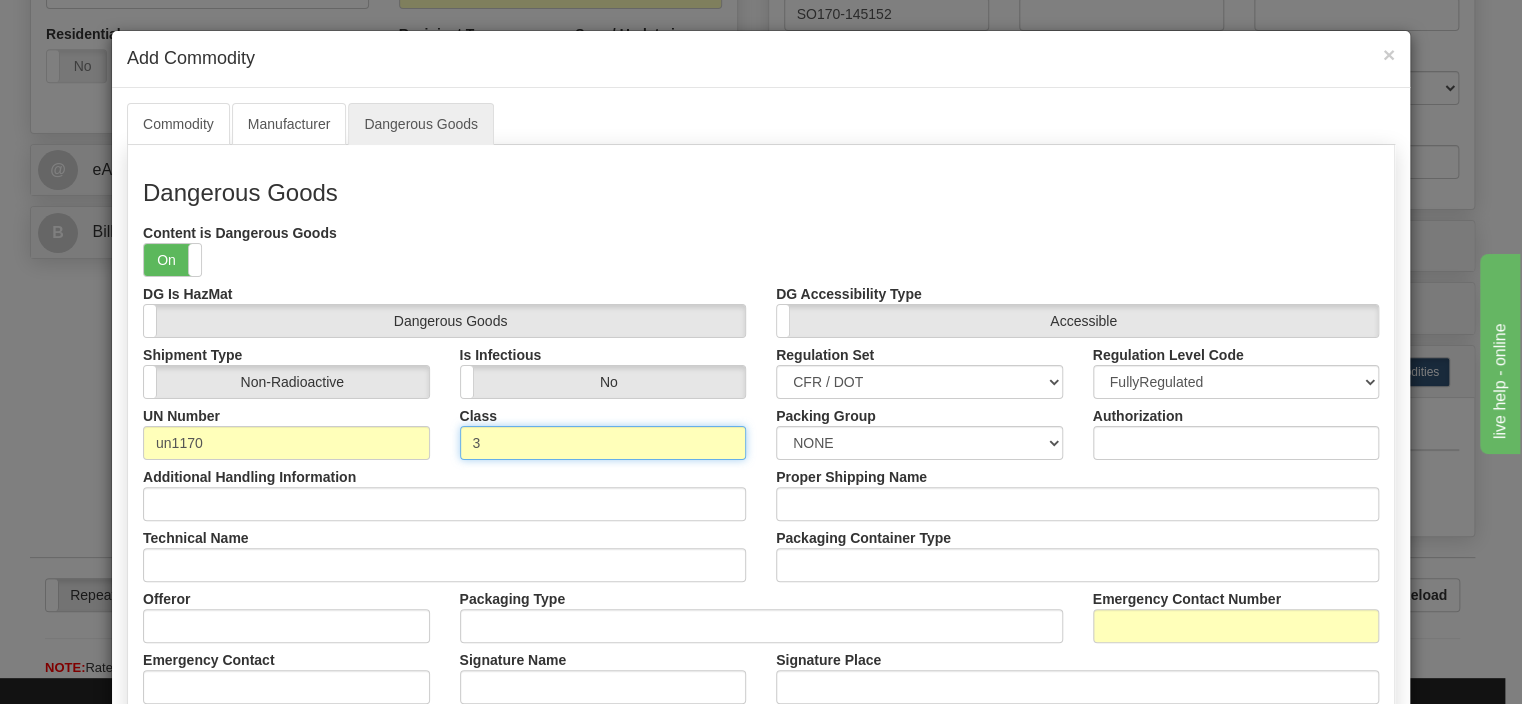 type on "3" 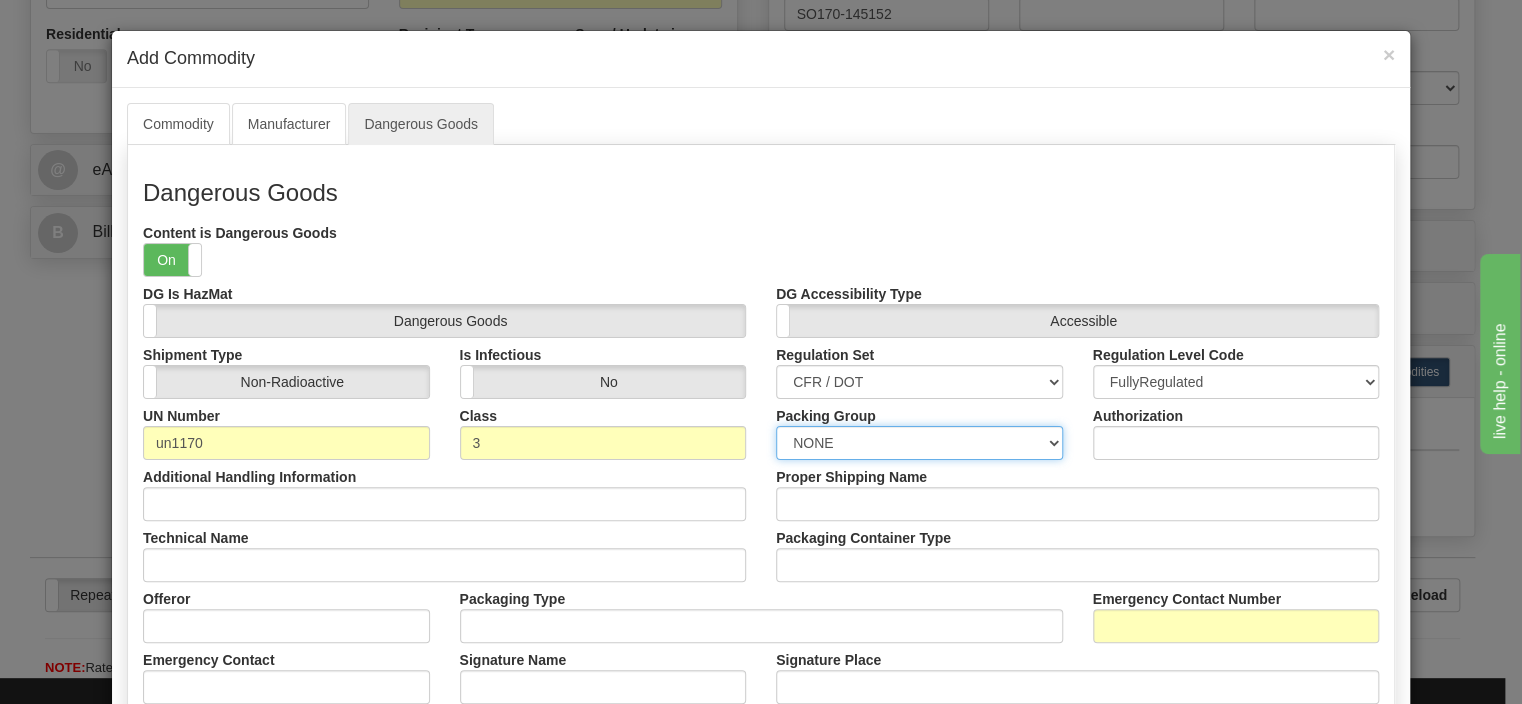 click on "NONE
I
II
III" at bounding box center (919, 443) 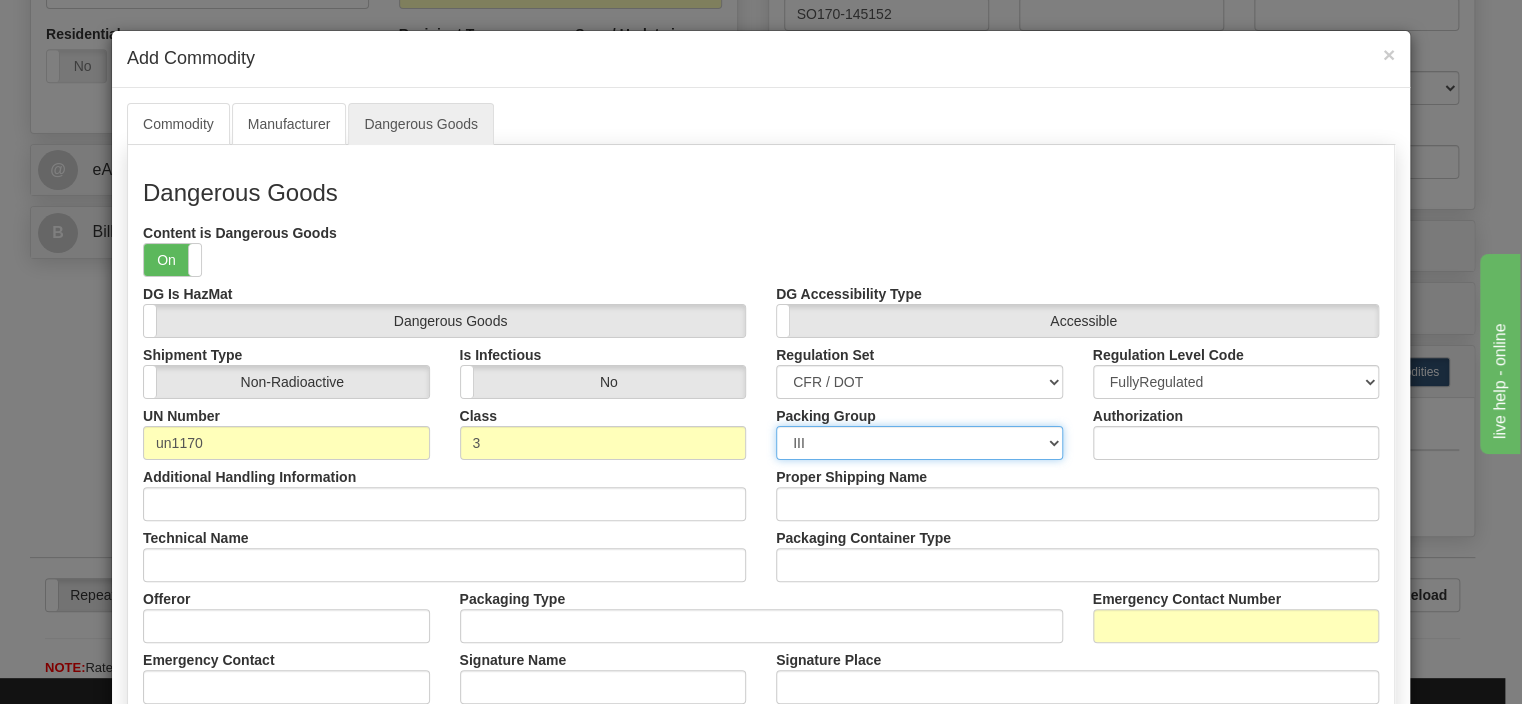 click on "III" at bounding box center [0, 0] 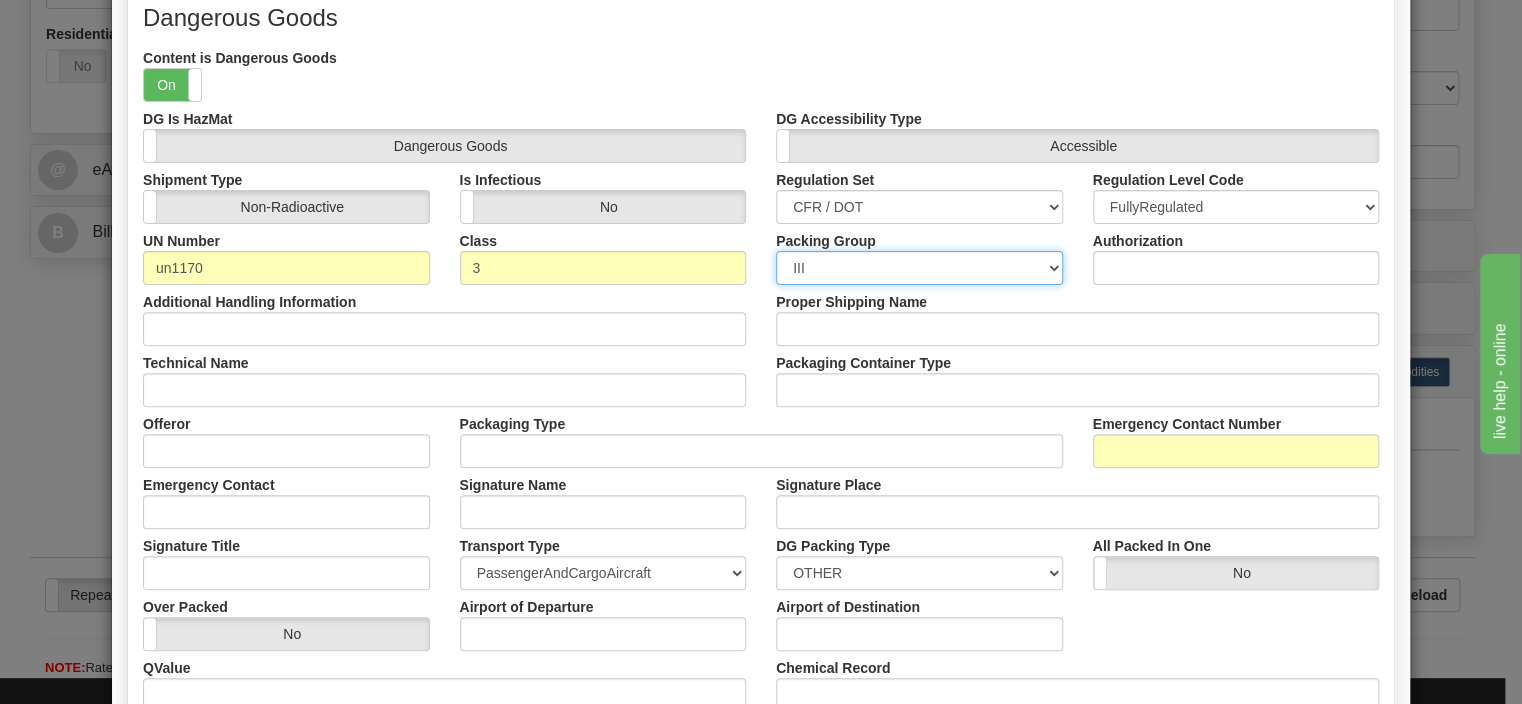 scroll, scrollTop: 192, scrollLeft: 0, axis: vertical 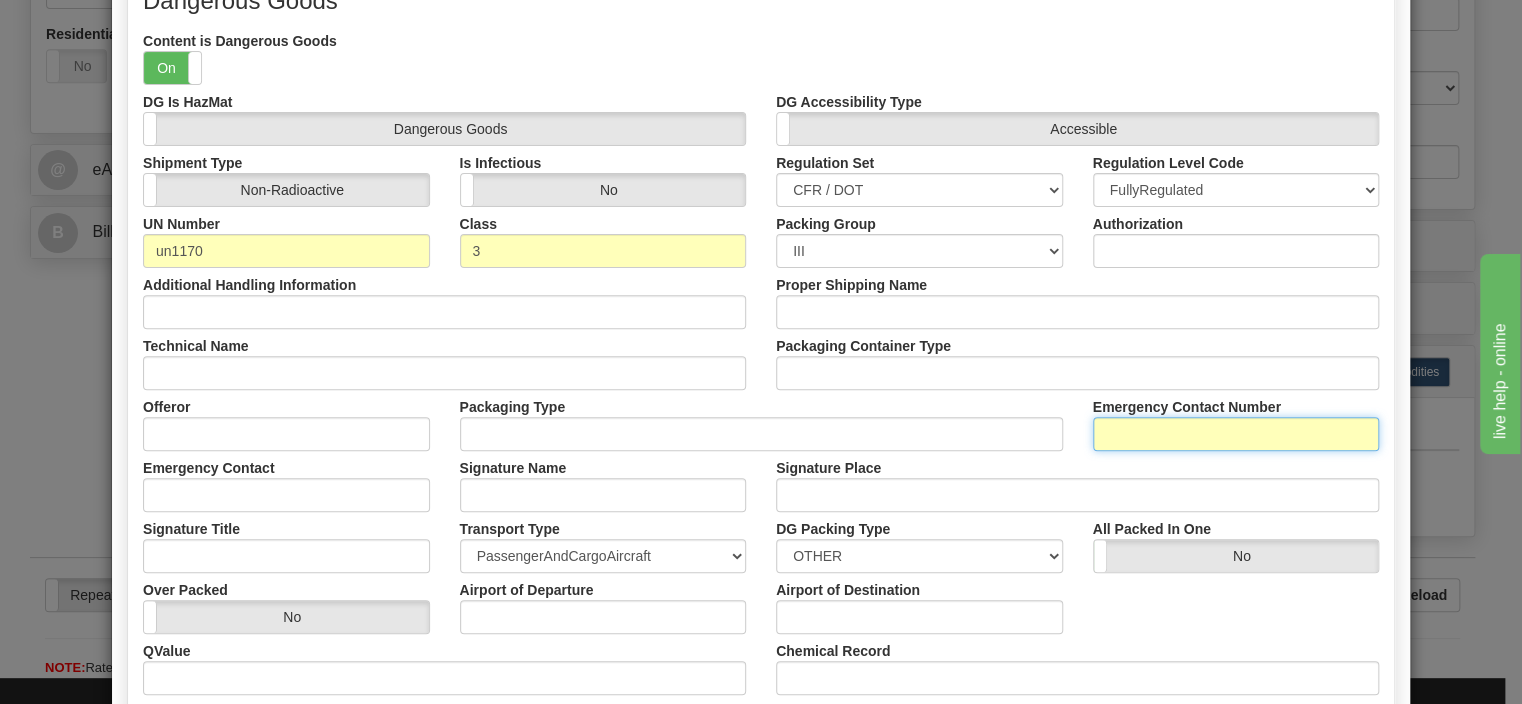 click on "Emergency Contact Number" at bounding box center [1236, 434] 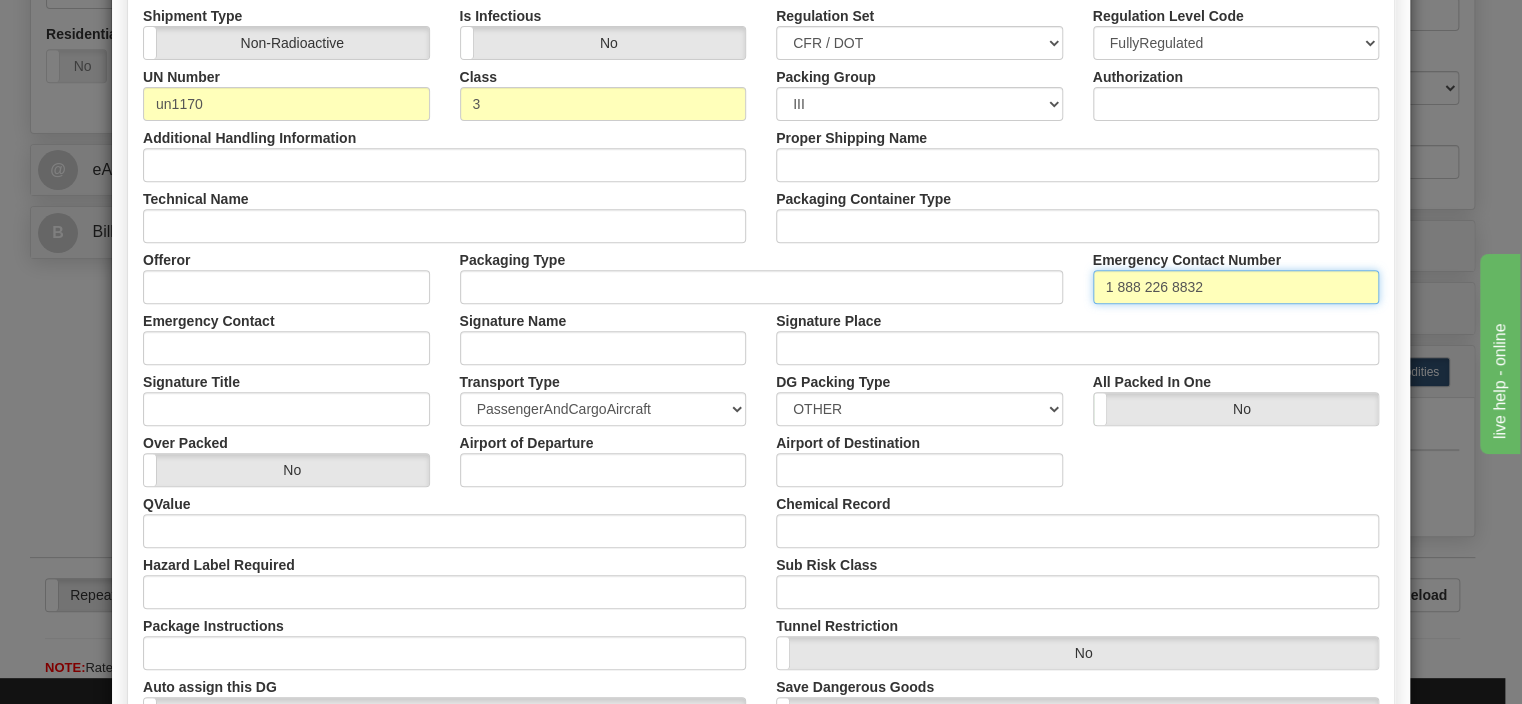 scroll, scrollTop: 384, scrollLeft: 0, axis: vertical 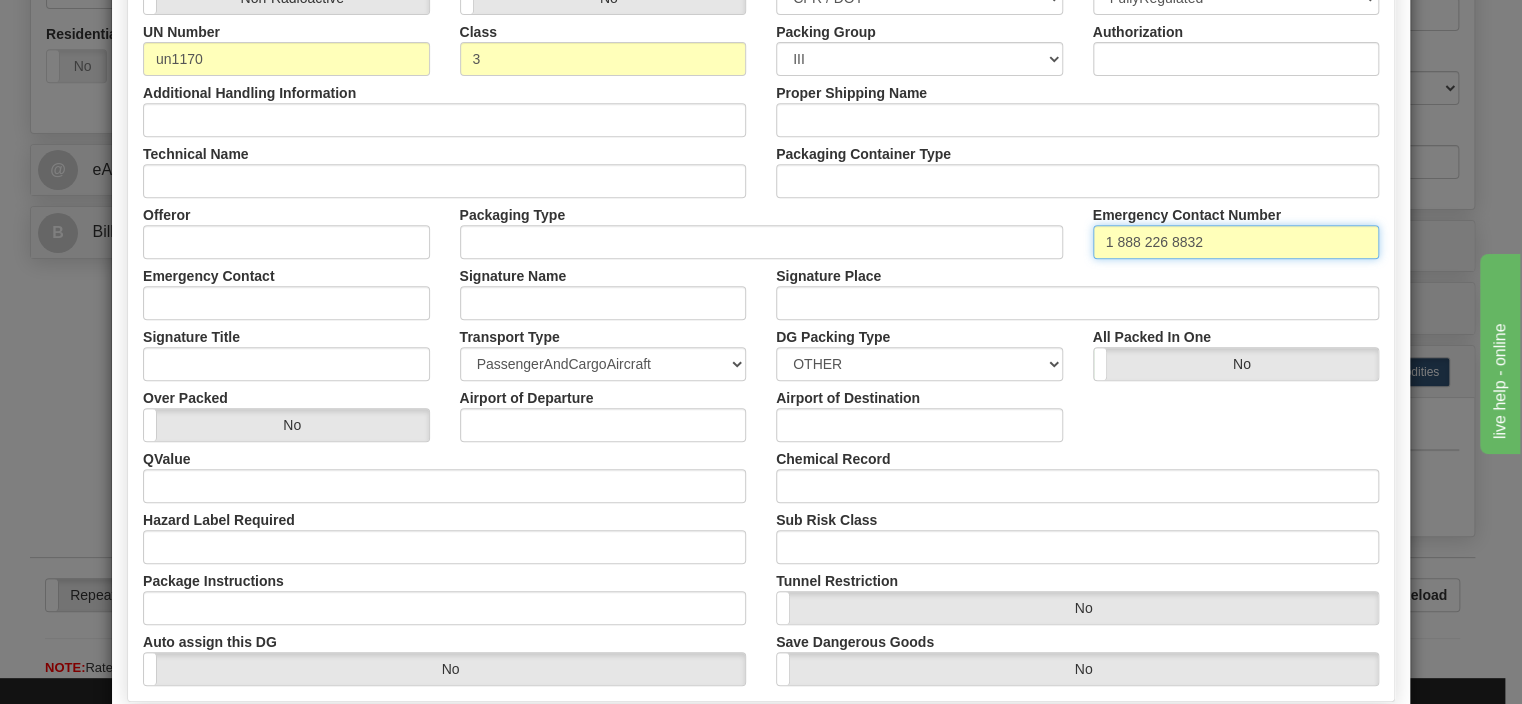 type on "1 888 226 8832" 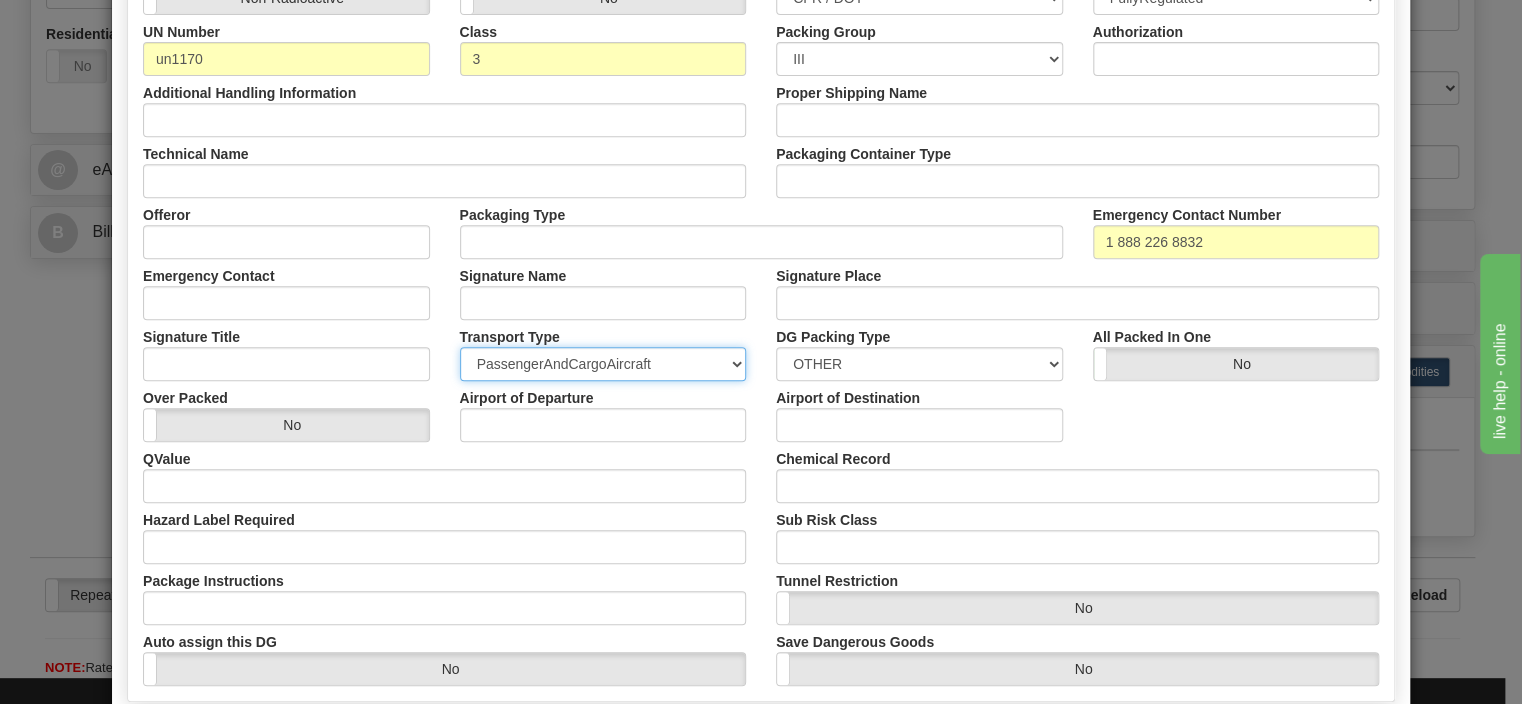click on "PassengerAndCargoAircraft
CargoAircraftOnly
Ground
Highway" at bounding box center (603, 364) 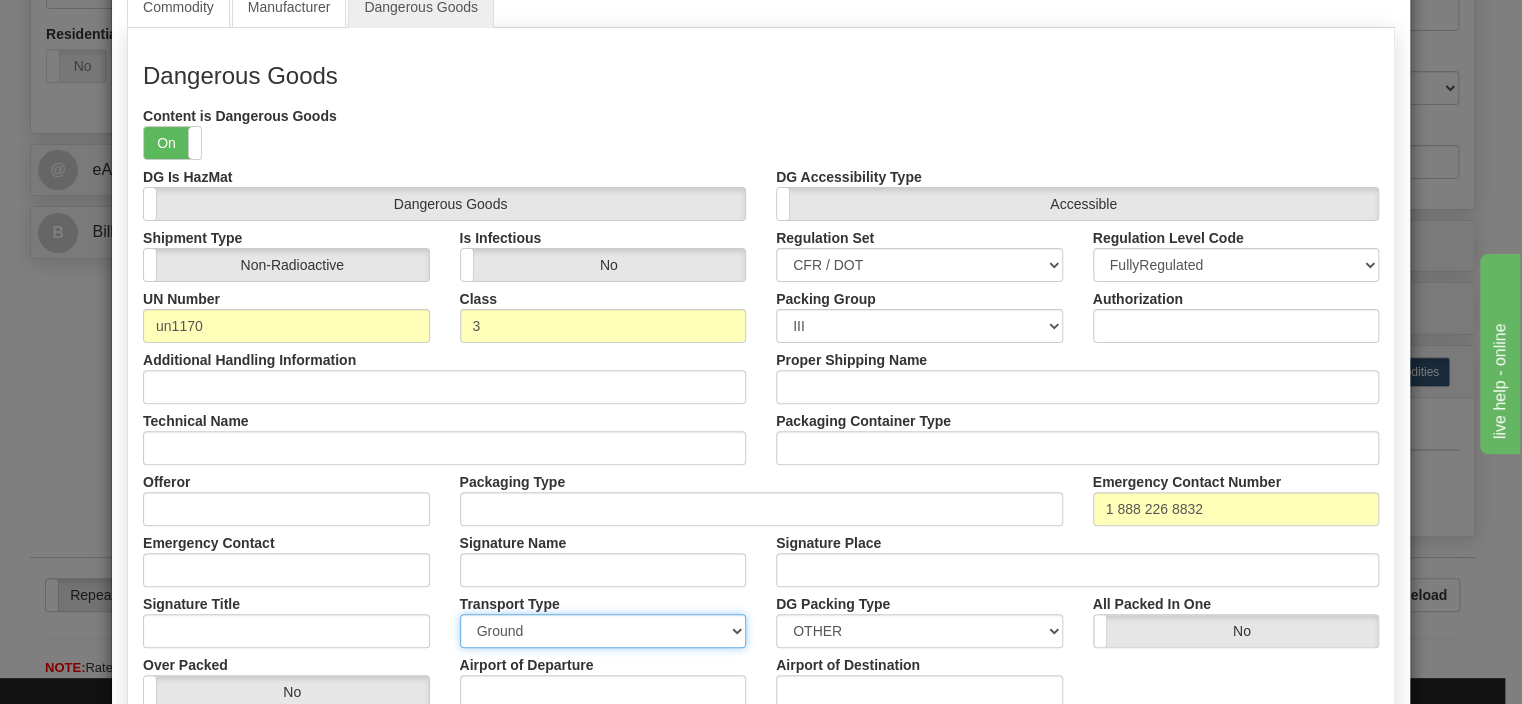 scroll, scrollTop: 0, scrollLeft: 0, axis: both 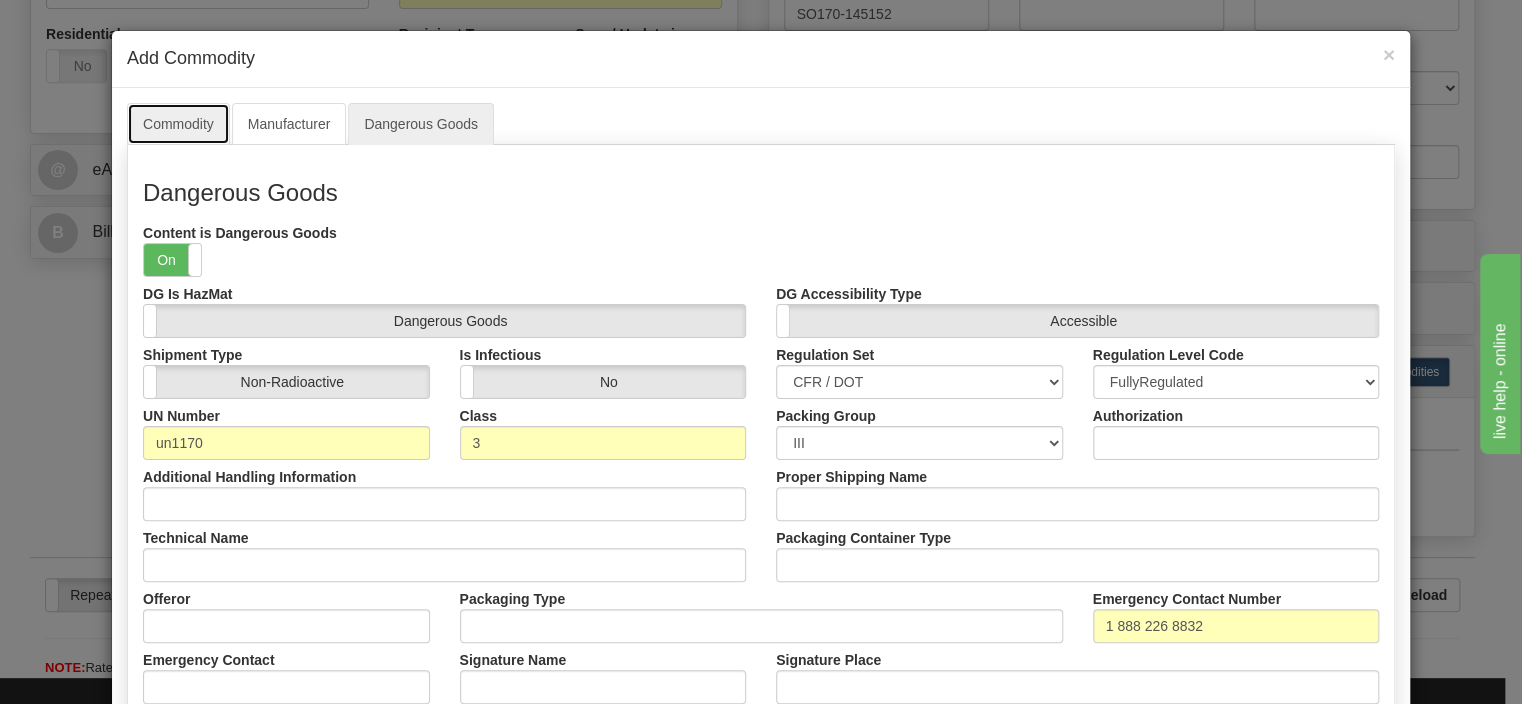 click on "Commodity" at bounding box center [178, 124] 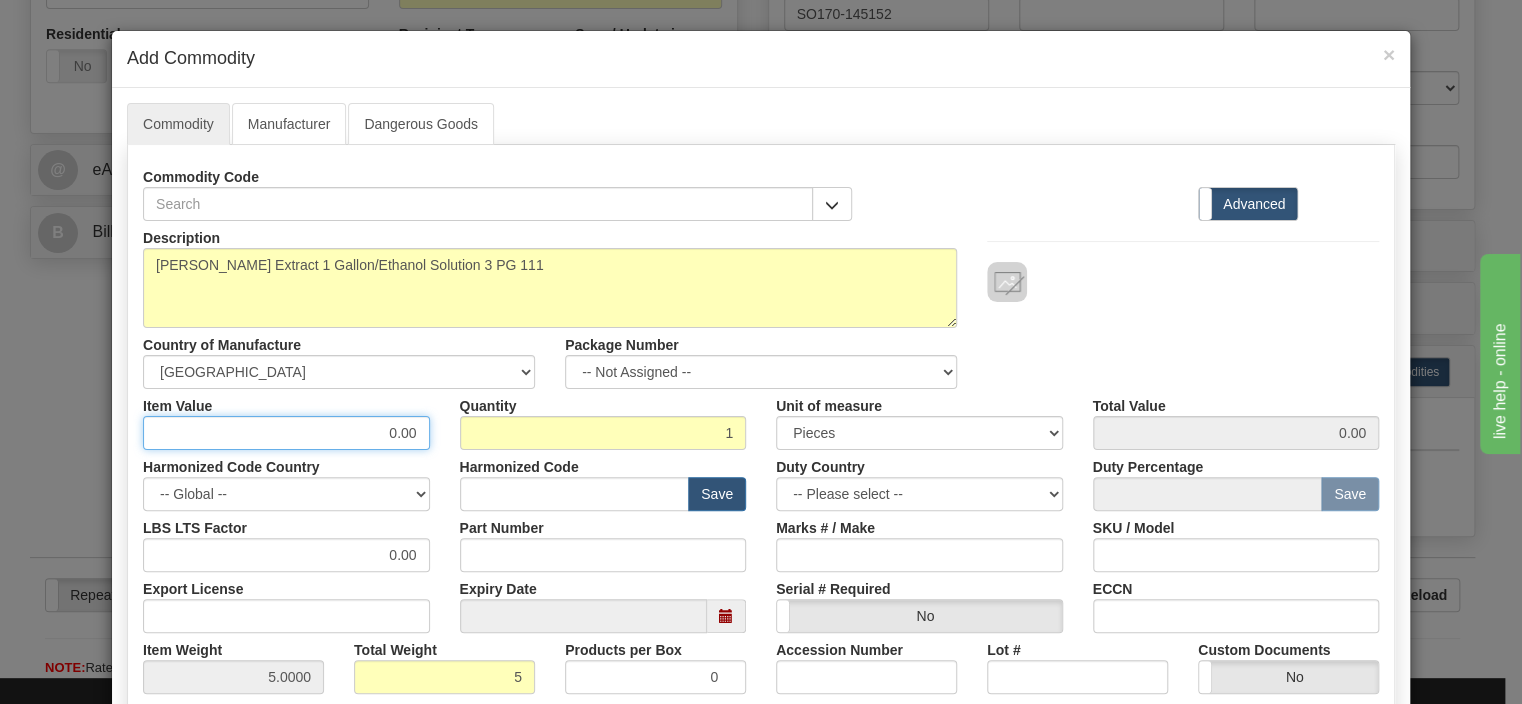 click on "0.00" at bounding box center [286, 433] 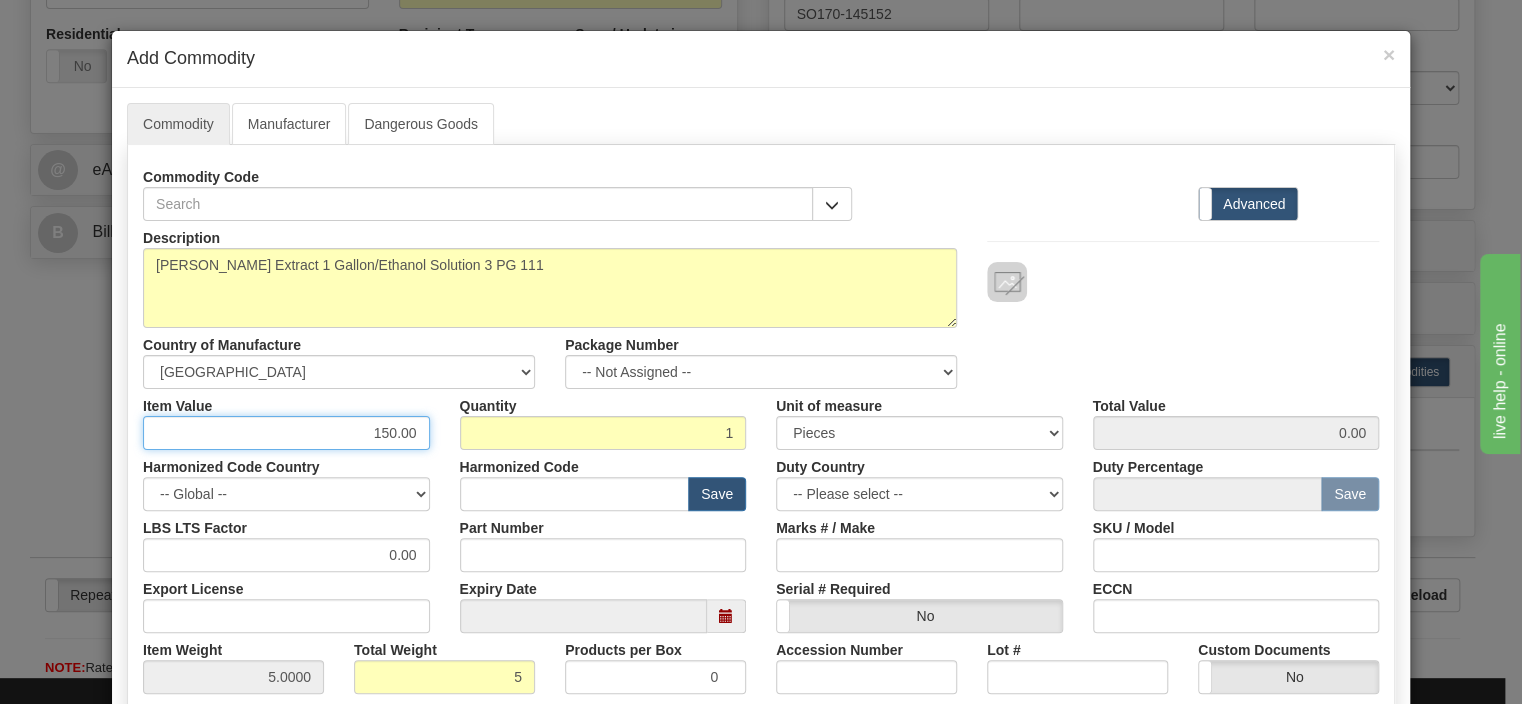 type on "150.00" 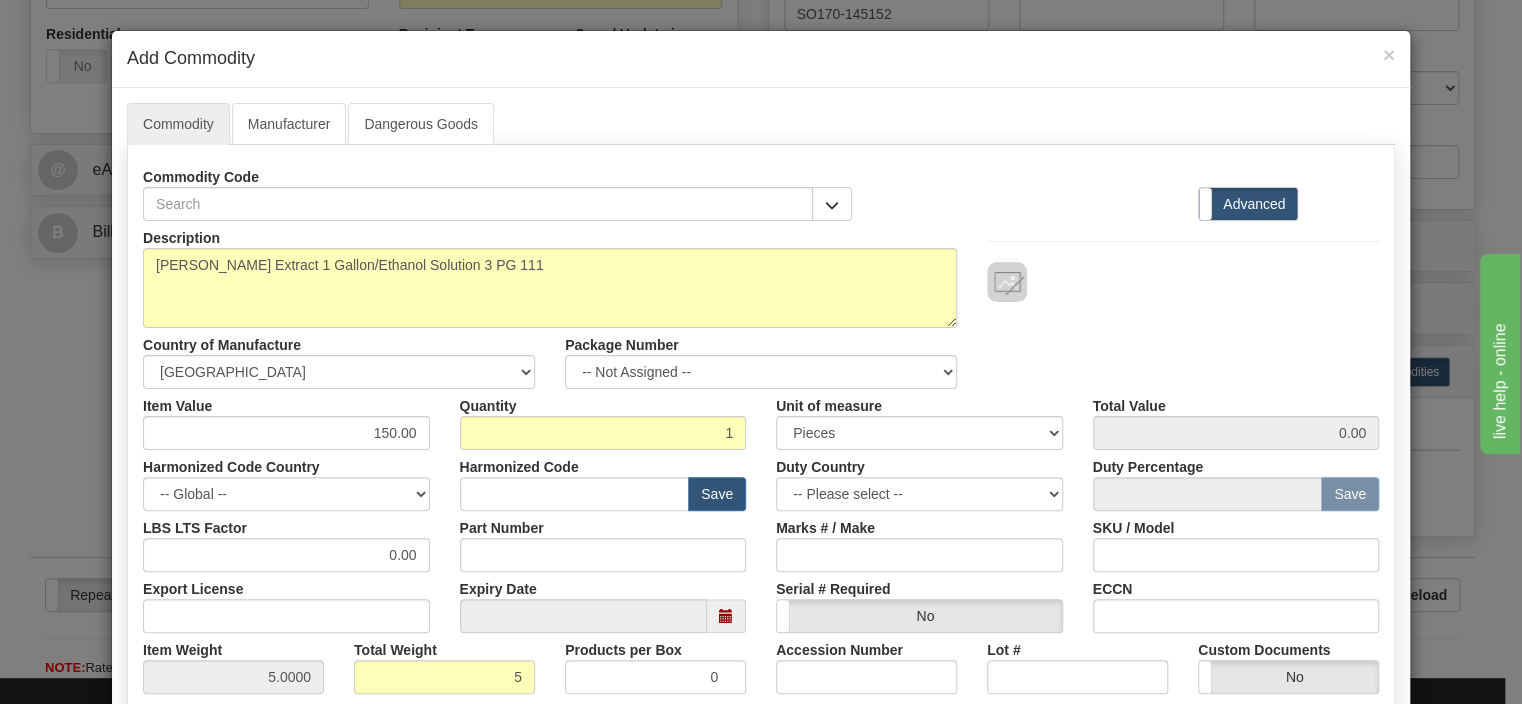 type on "150.00" 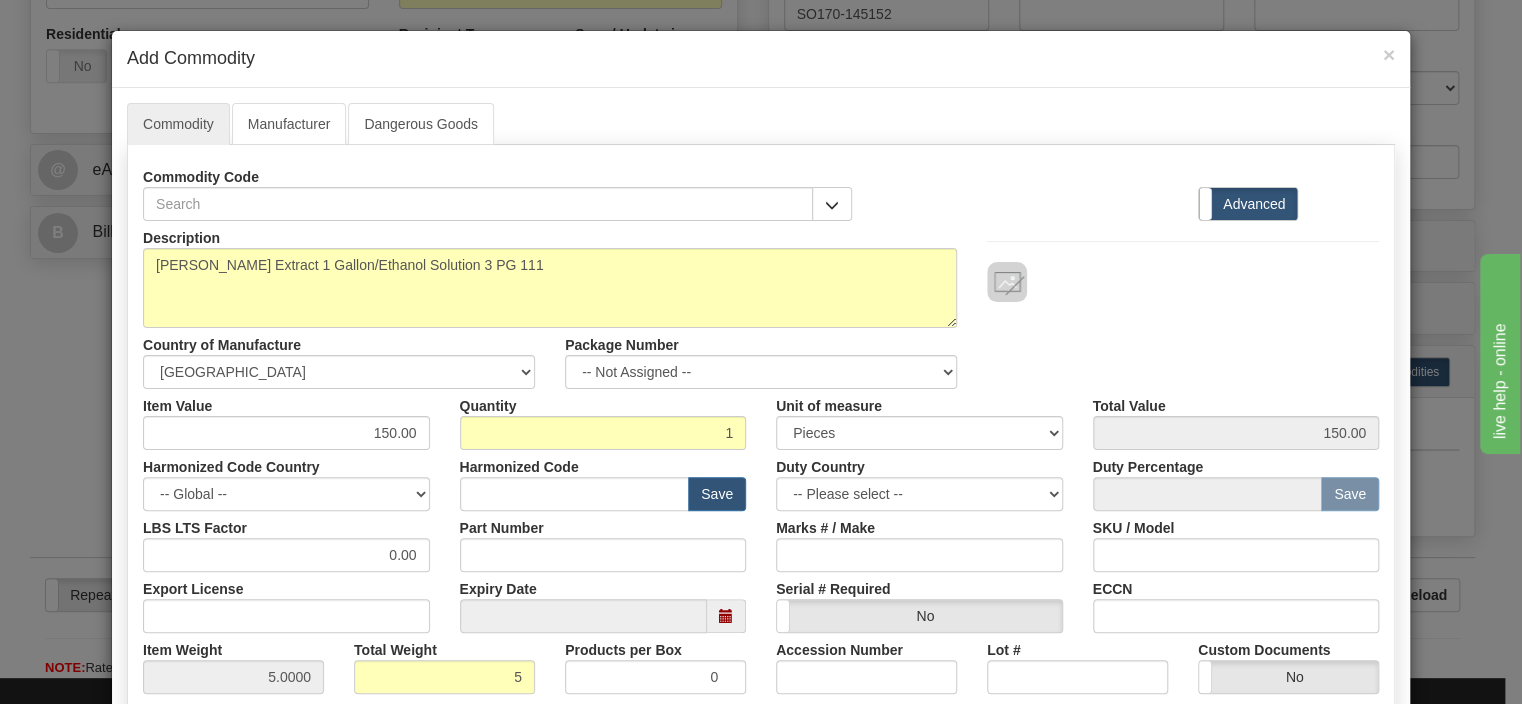 click at bounding box center (1183, 282) 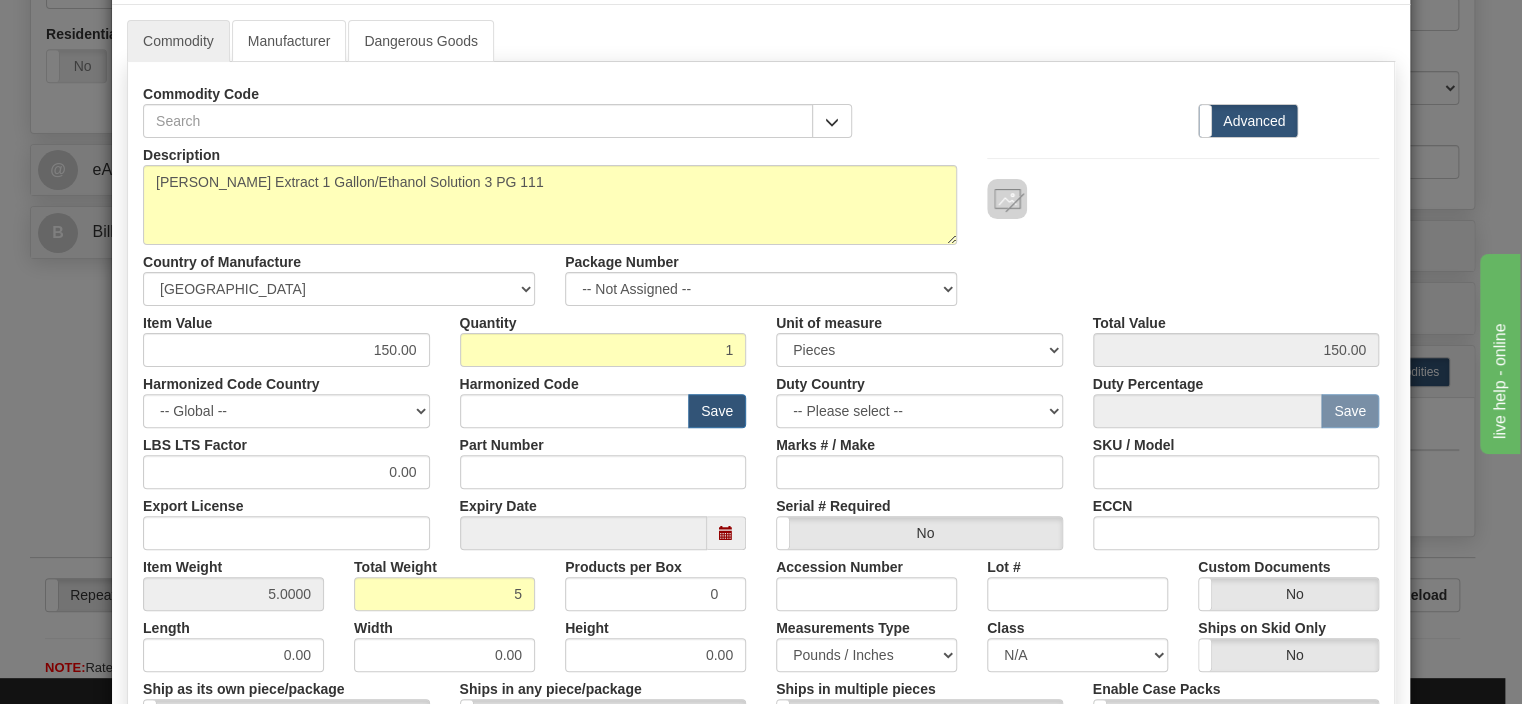 scroll, scrollTop: 0, scrollLeft: 0, axis: both 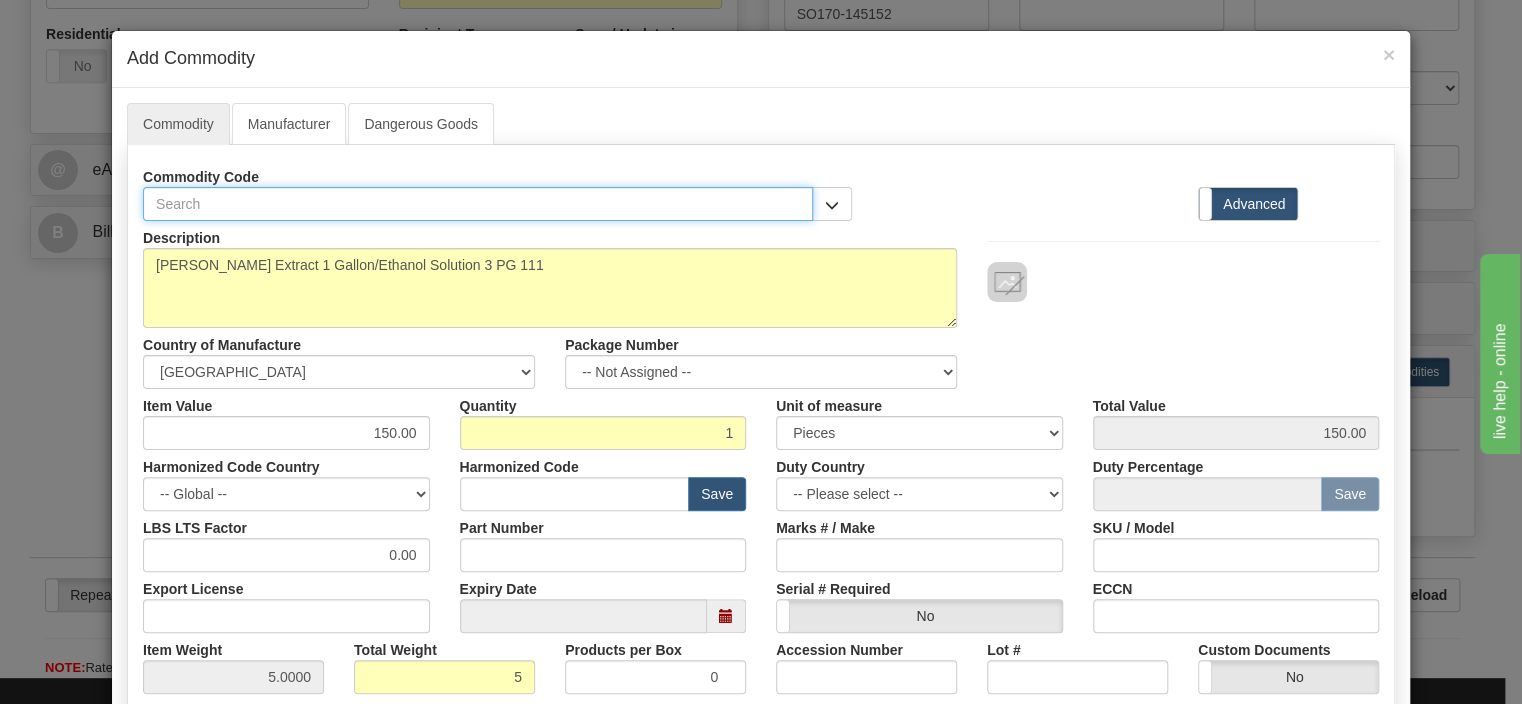 click at bounding box center (478, 204) 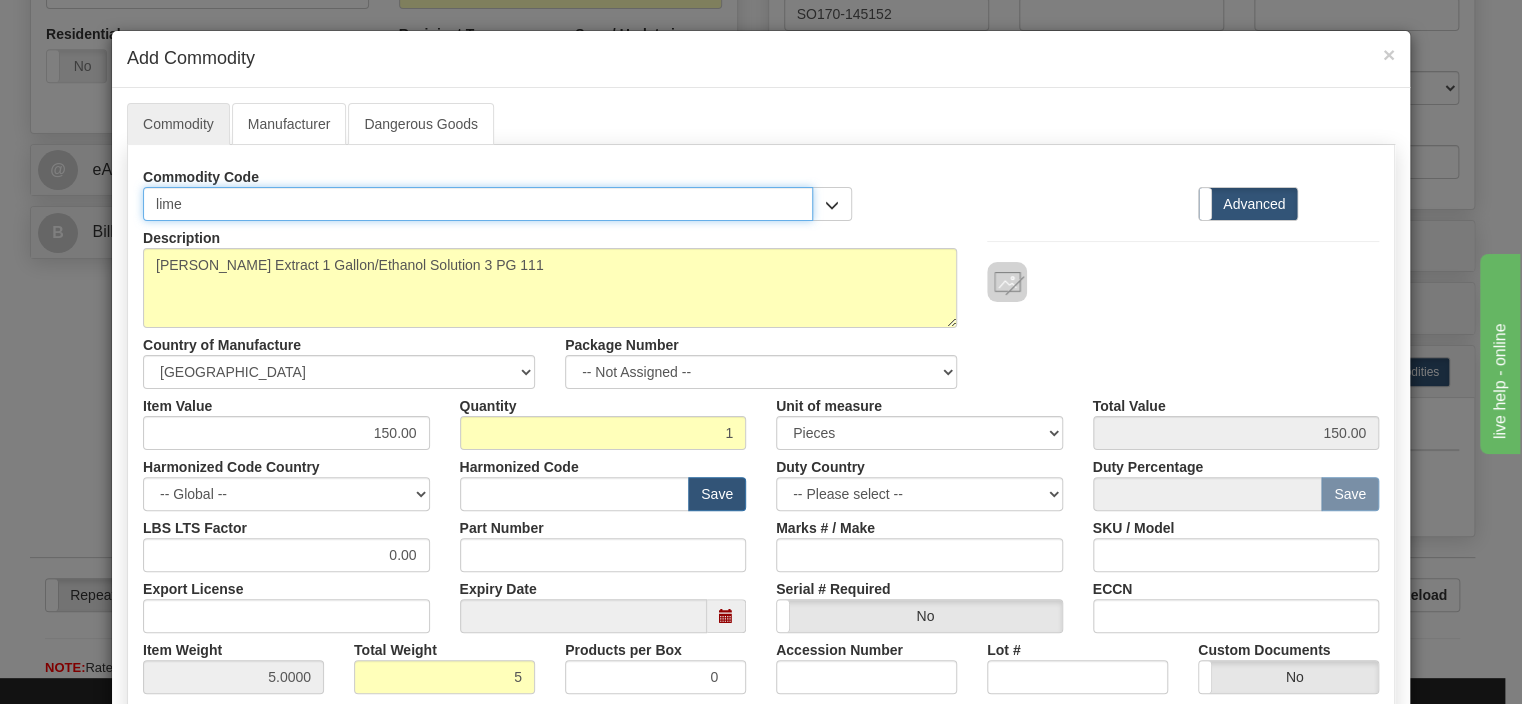 type on "lime e" 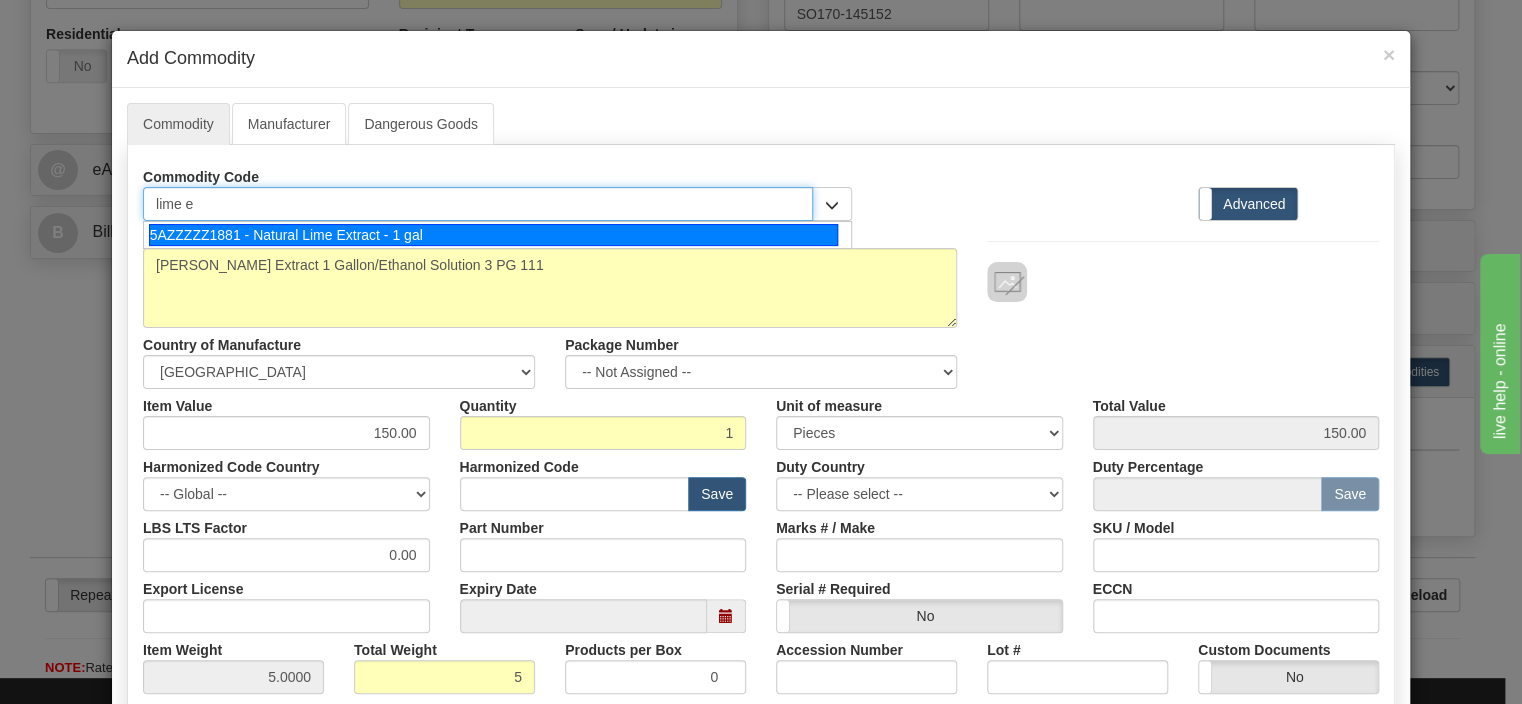 click on "5AZZZZZ1881 - Natural Lime Extract - 1 gal" at bounding box center (493, 235) 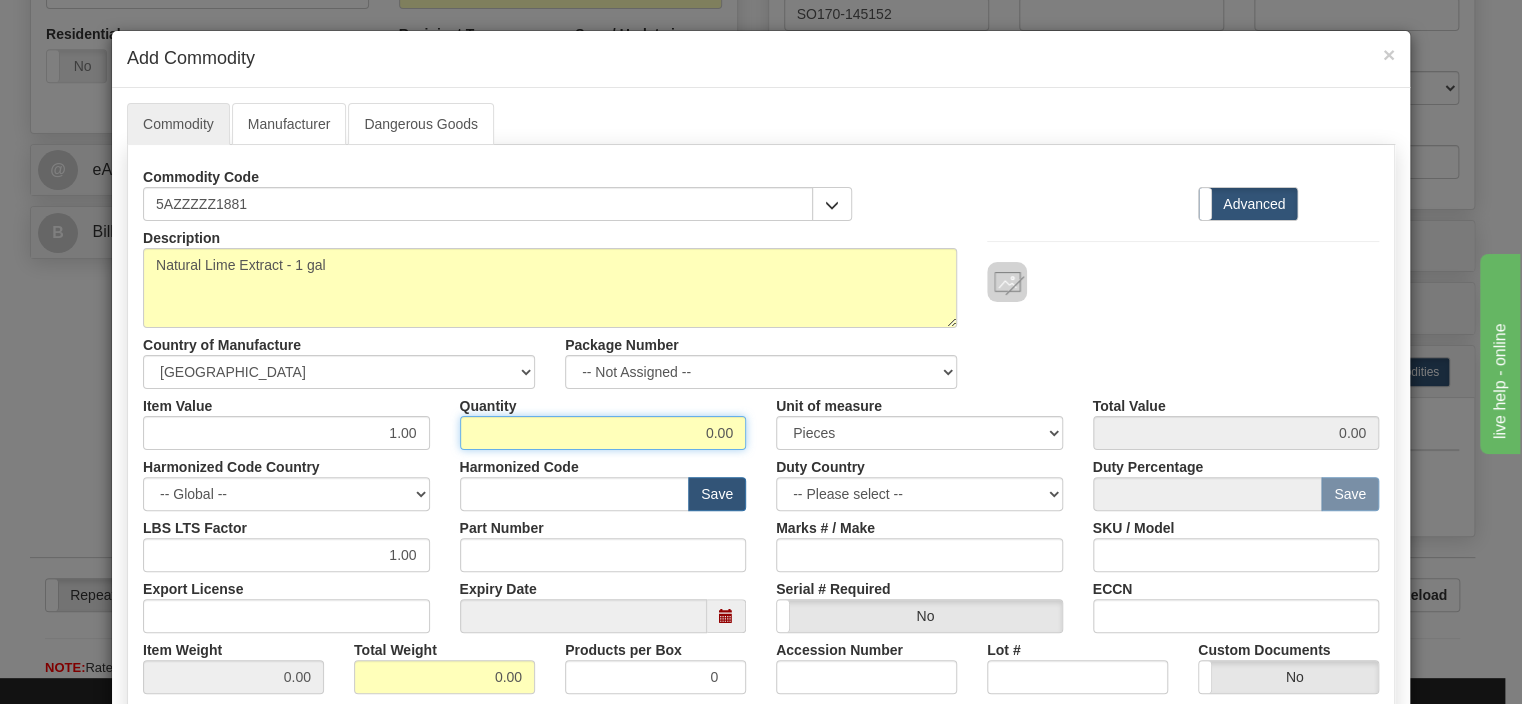 click on "0.00" at bounding box center [603, 433] 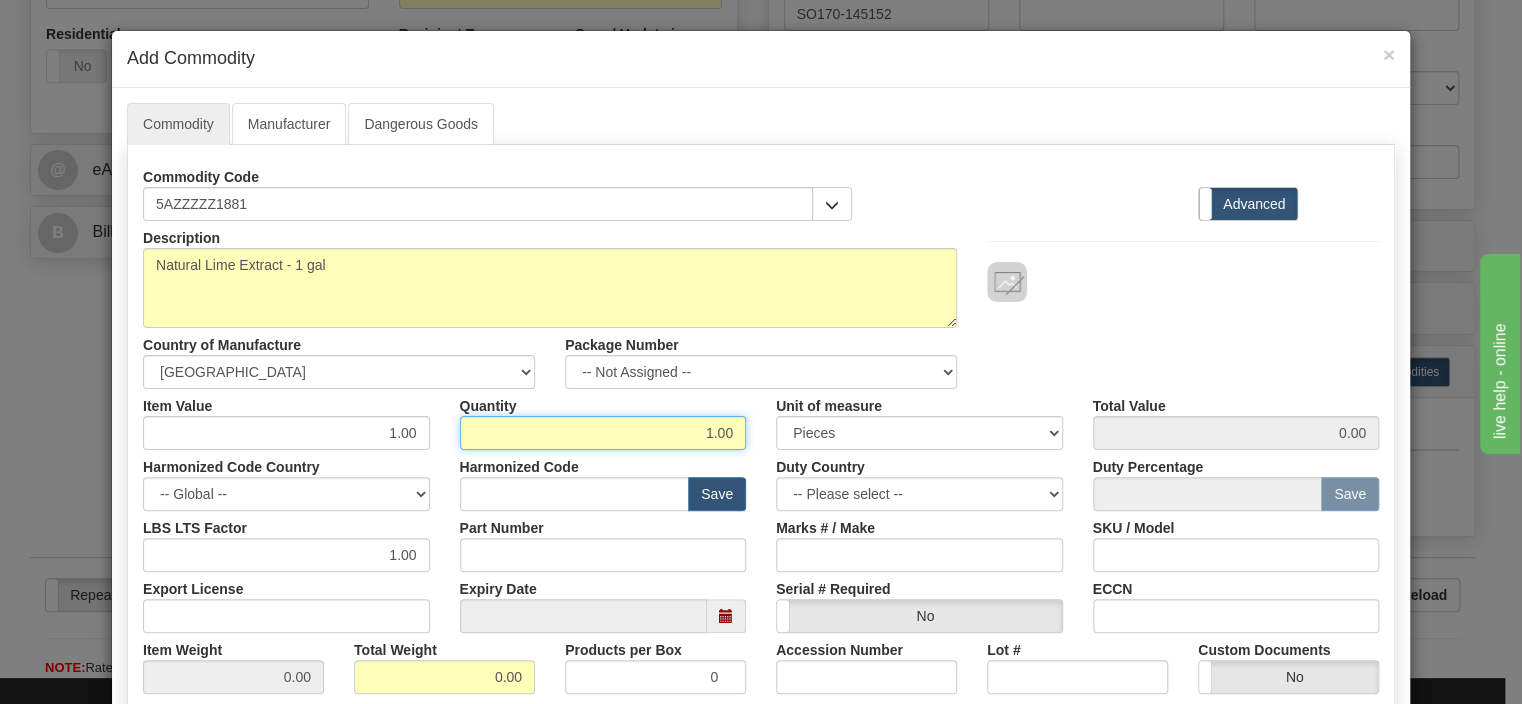 type on "1.00" 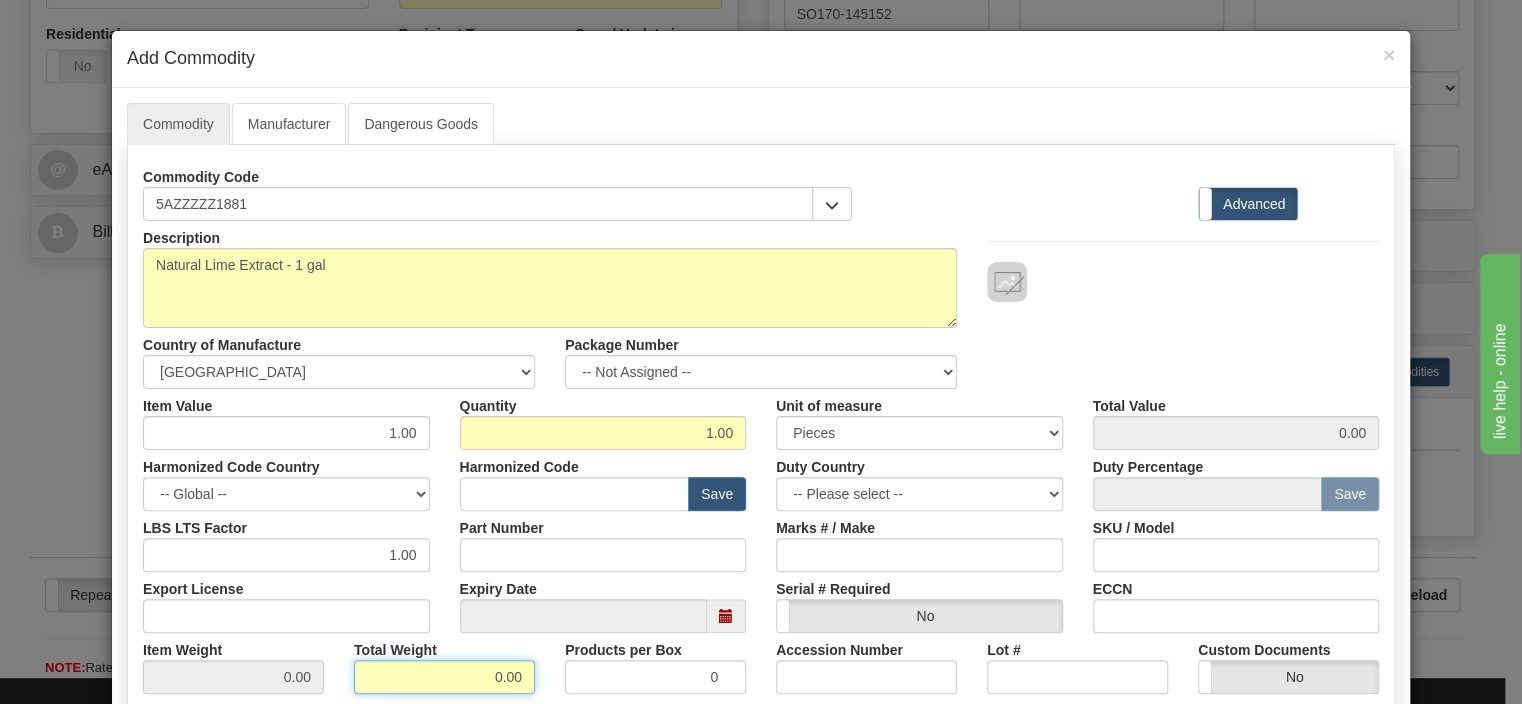 type on "1.00" 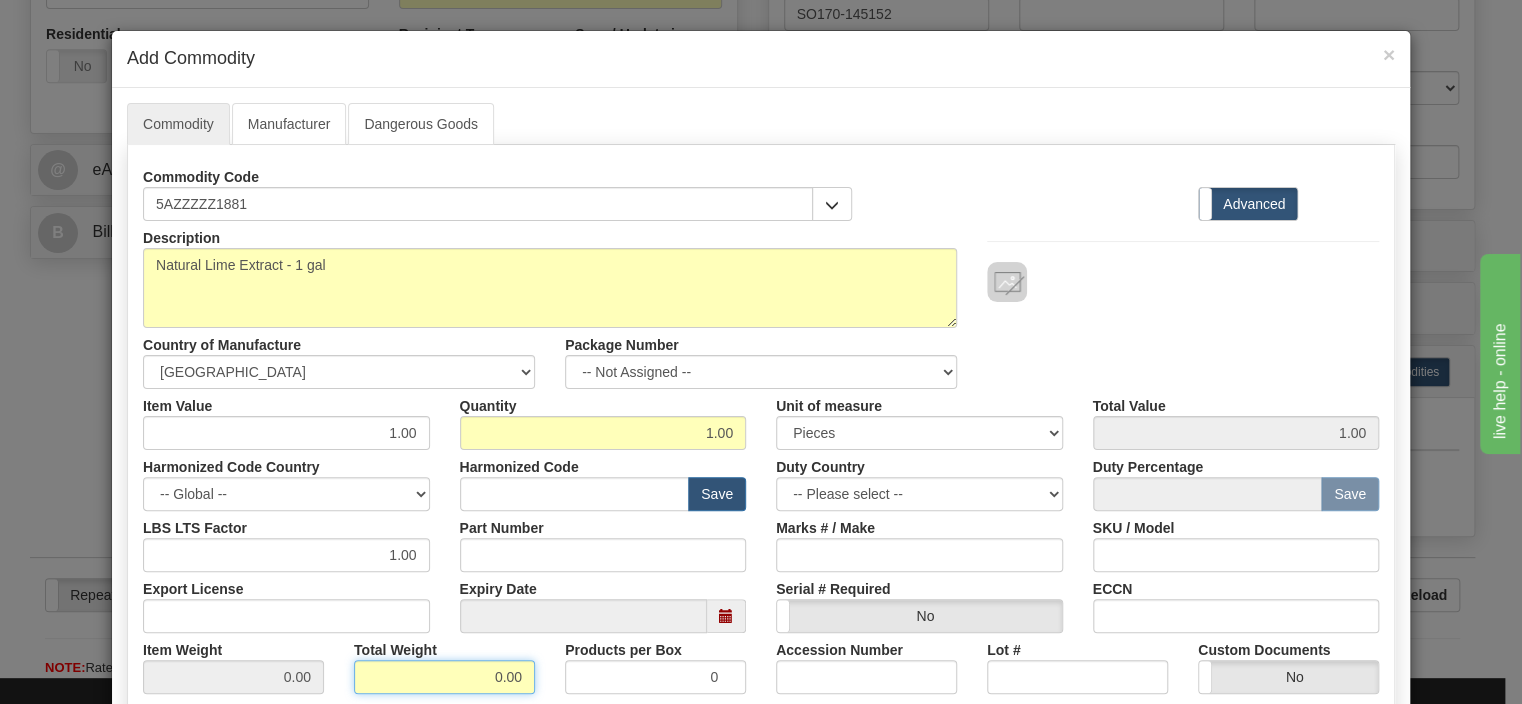 click on "0.00" at bounding box center (444, 677) 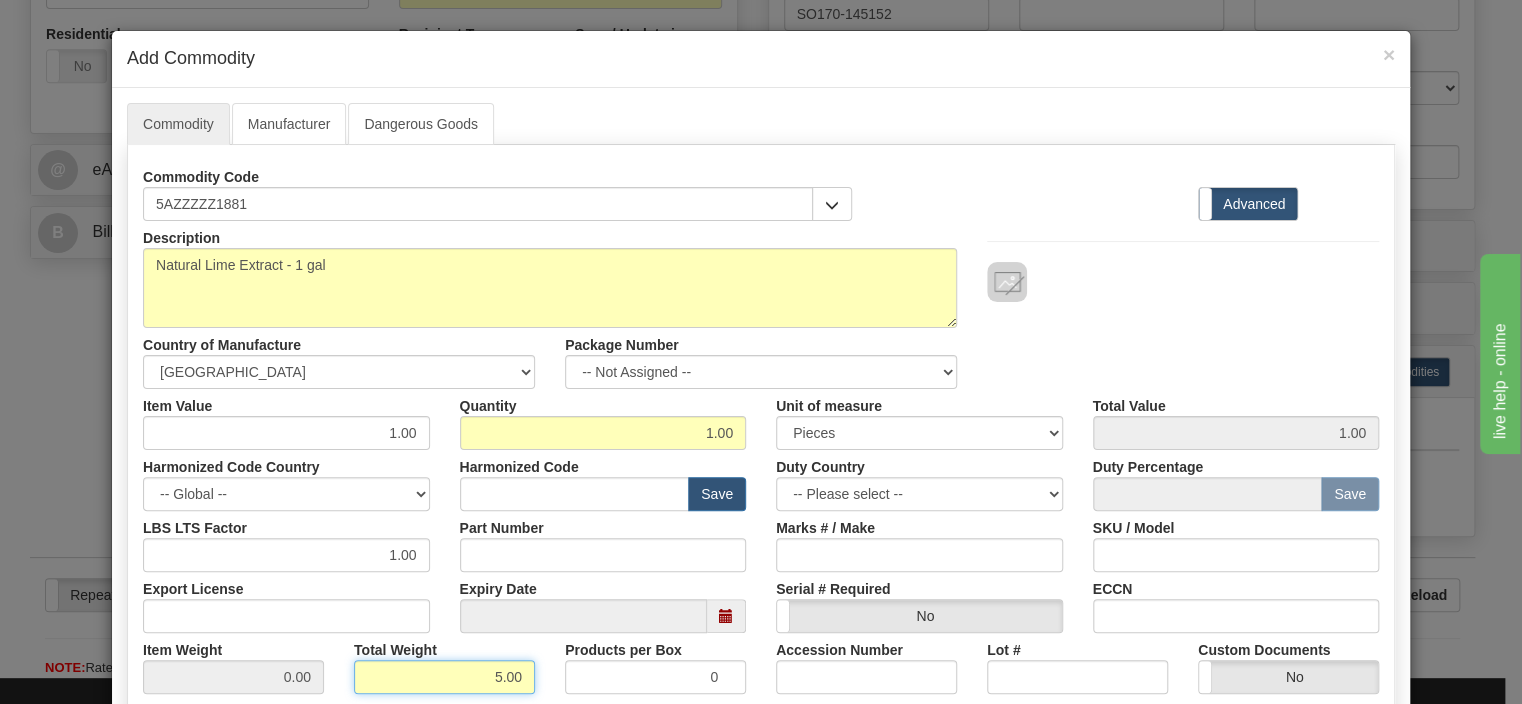 type on "5.00" 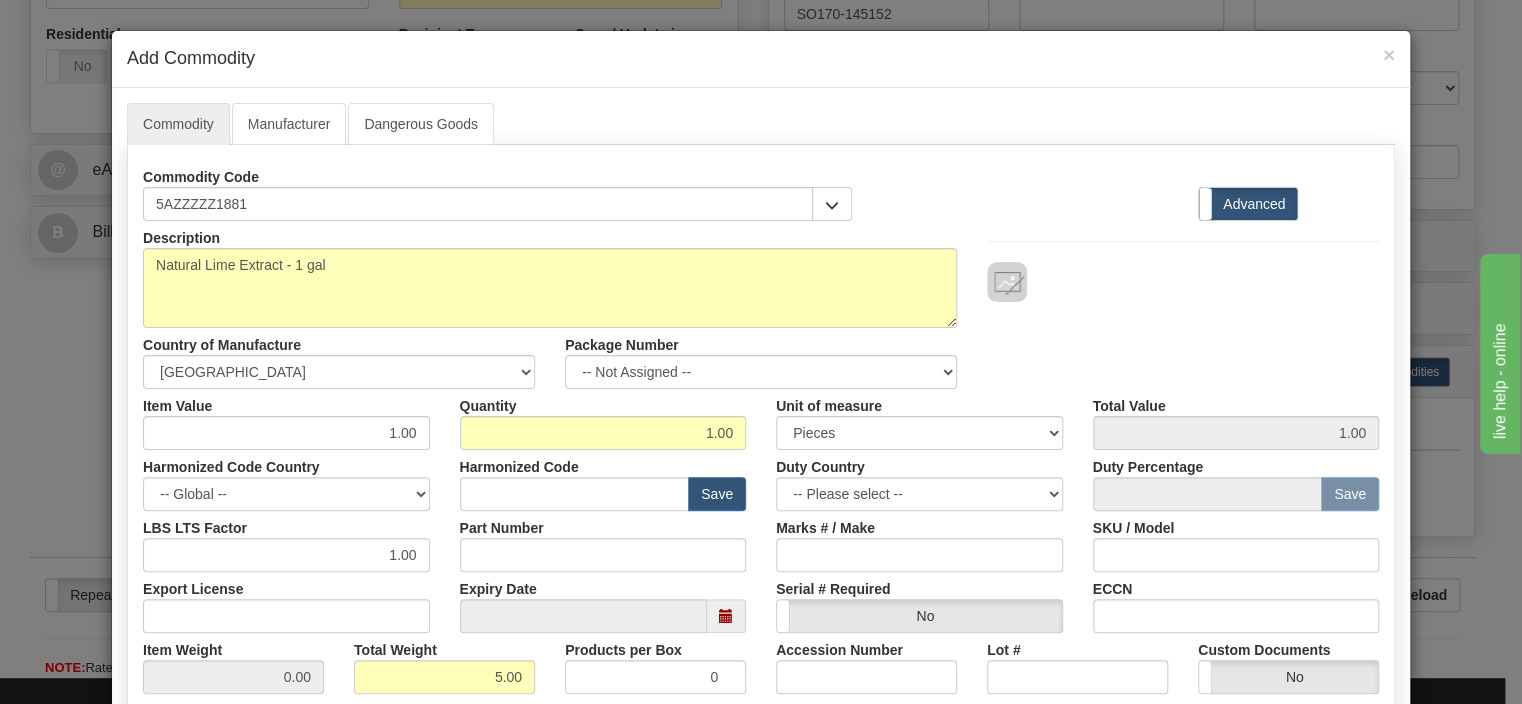 type on "5.0000" 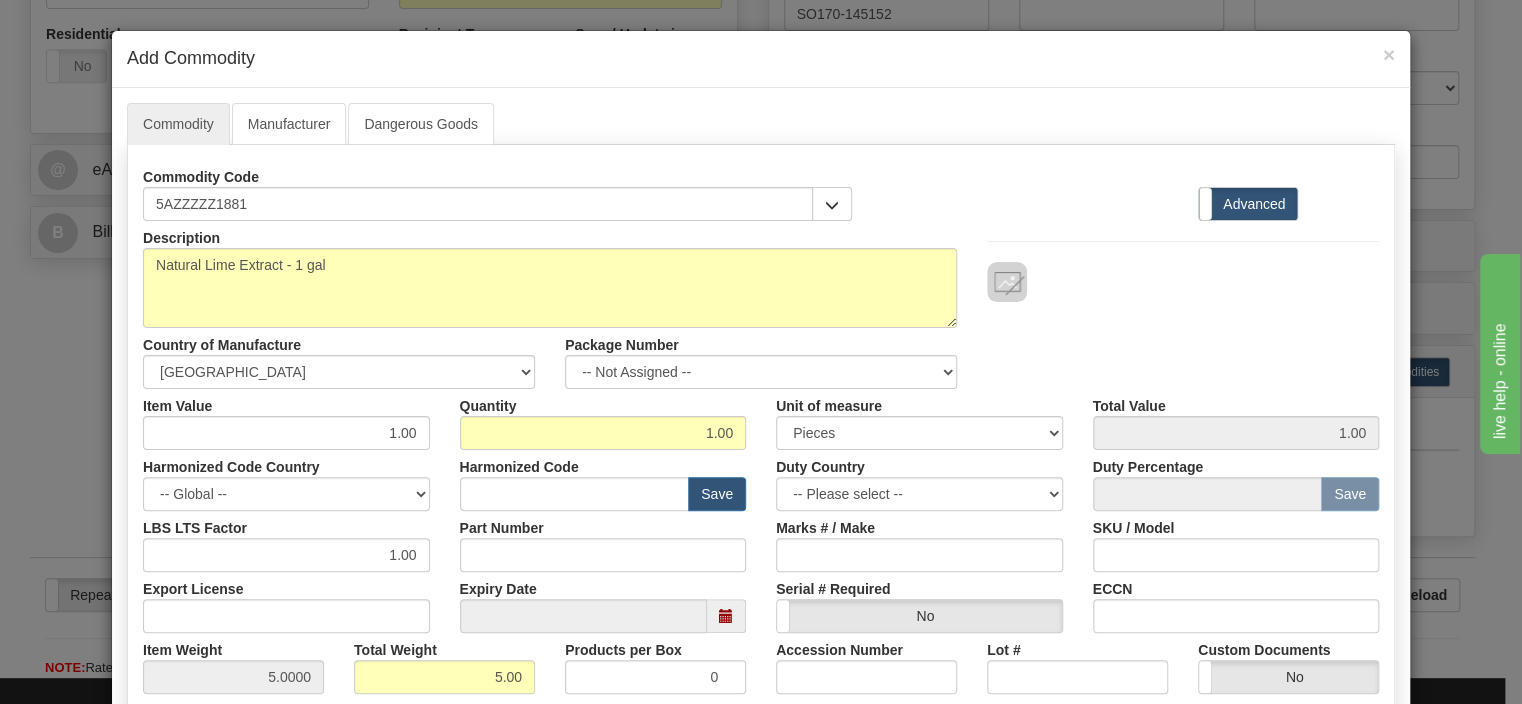 click on "Commodity
Manufacturer
Dangerous Goods
Commodity Code
5AZZZZZ1881
Standard Advanced" at bounding box center [761, 564] 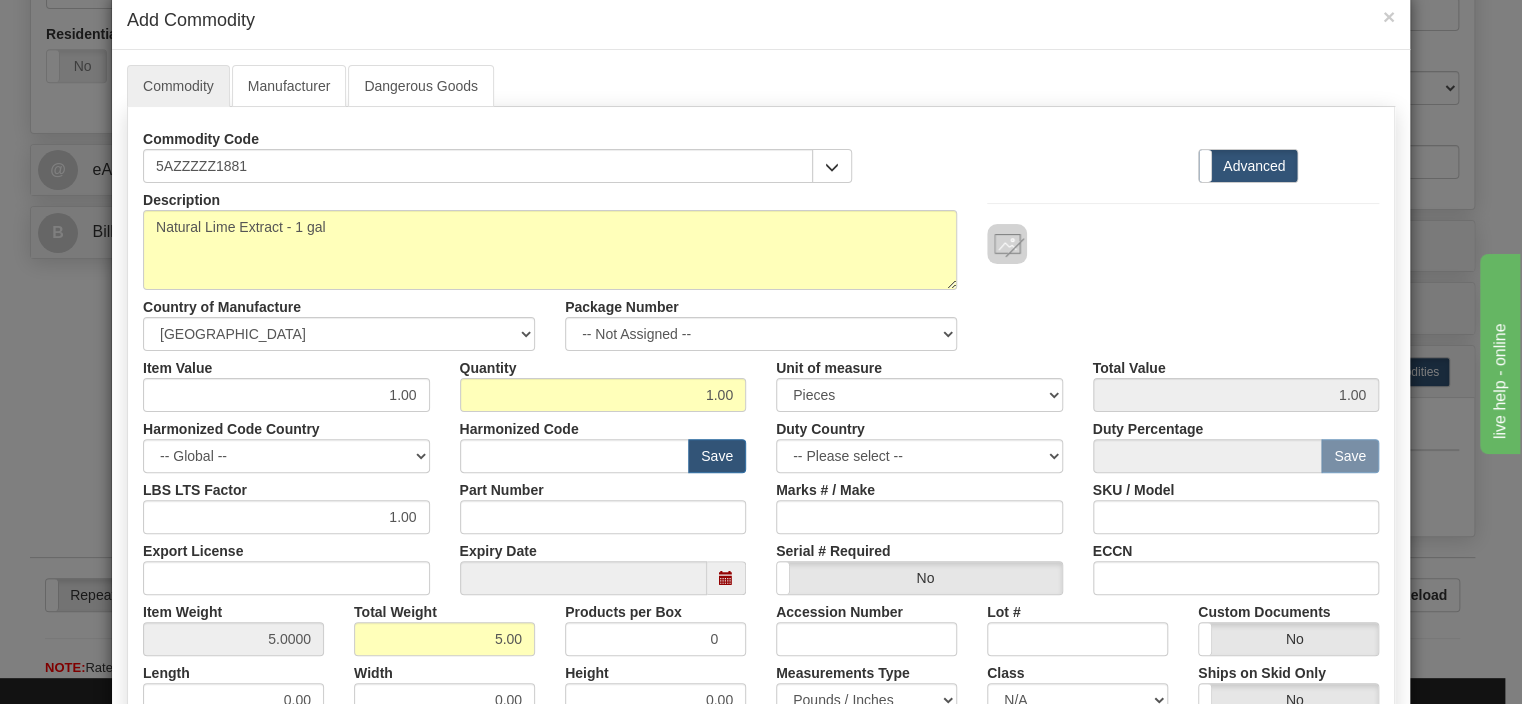 scroll, scrollTop: 0, scrollLeft: 0, axis: both 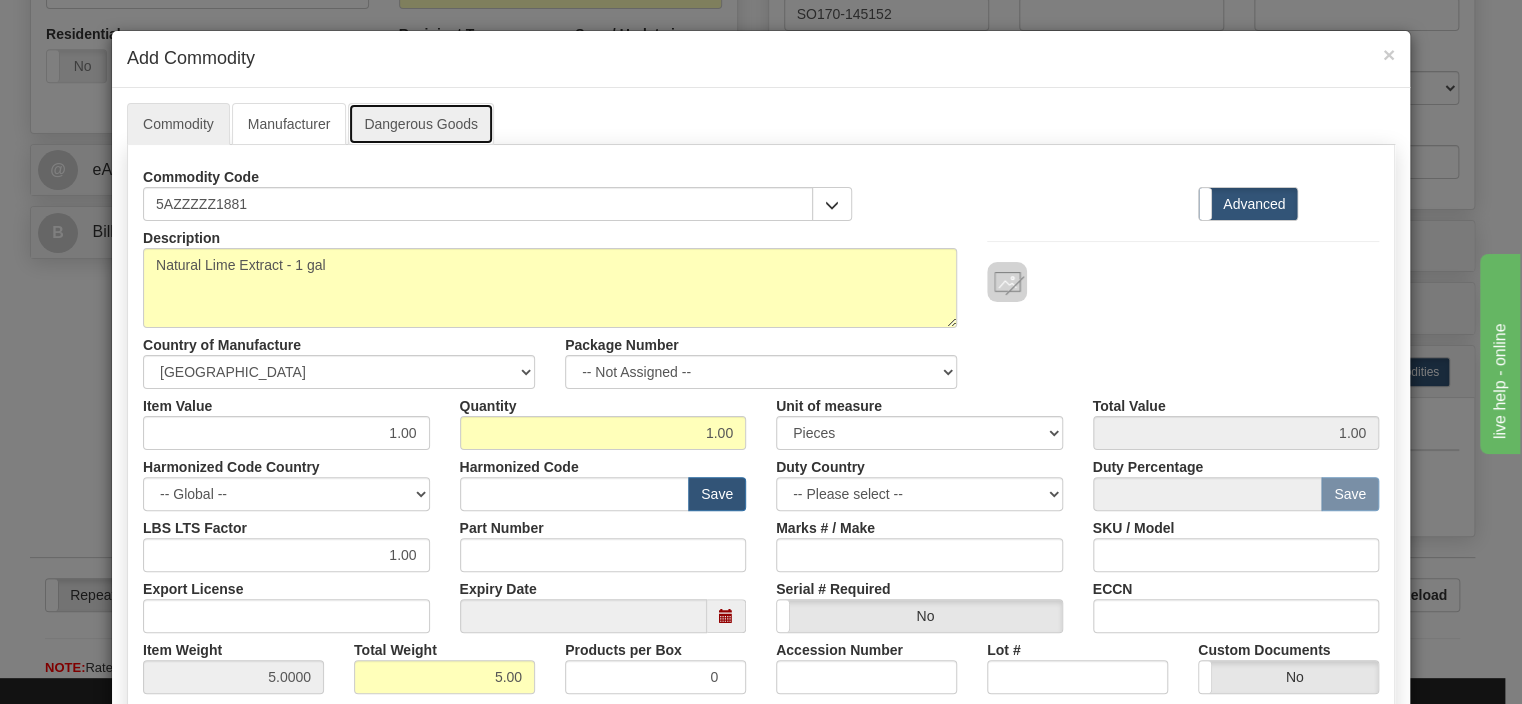 click on "Dangerous Goods" at bounding box center (421, 124) 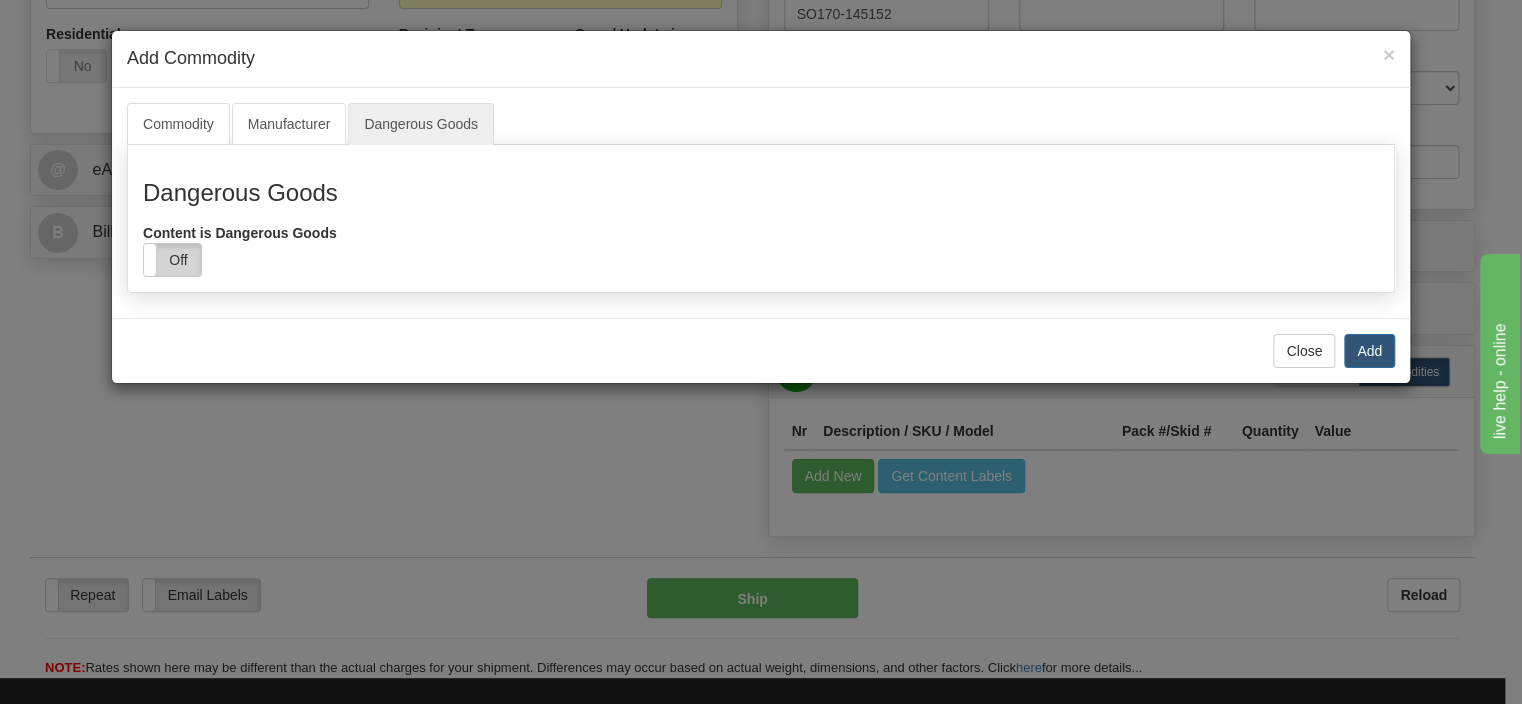 click on "Off" at bounding box center [172, 260] 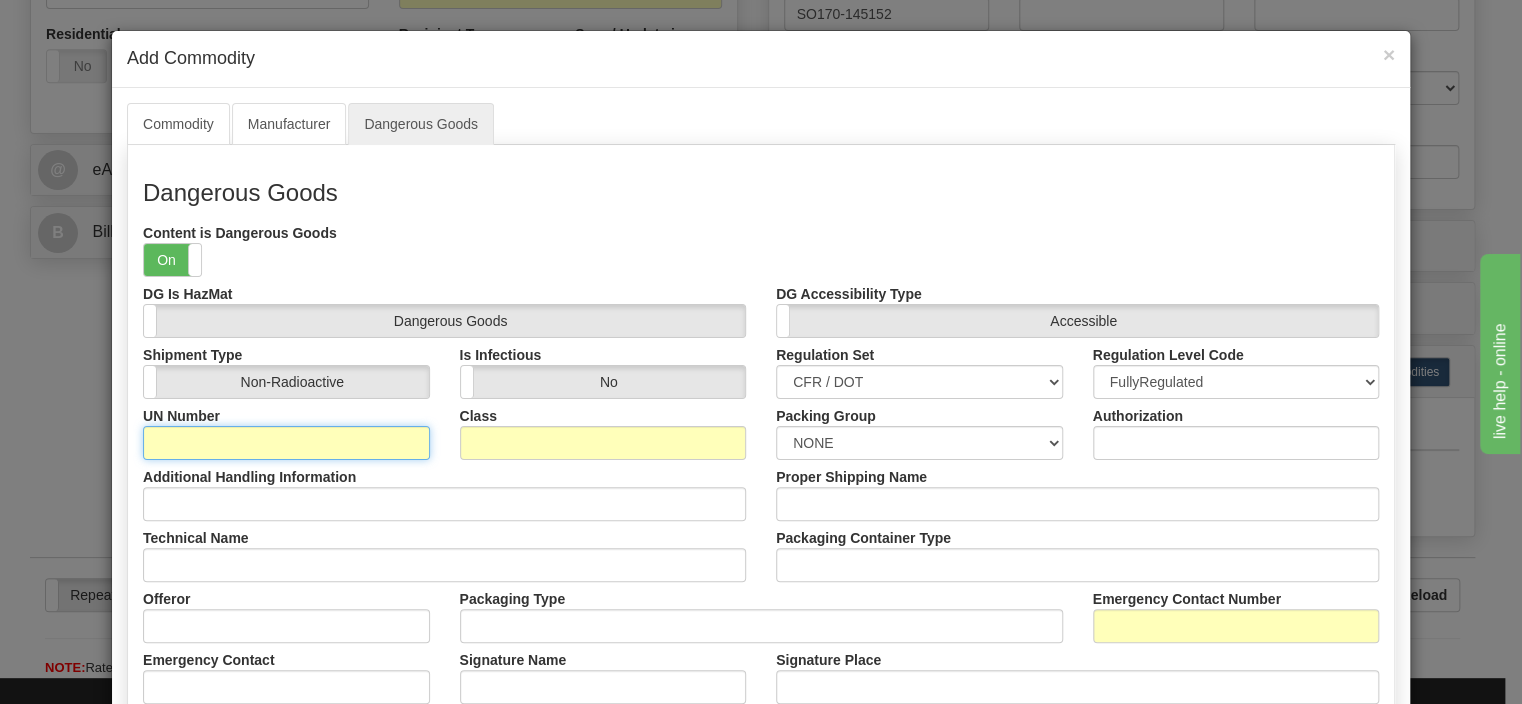 click on "UN Number" at bounding box center (286, 443) 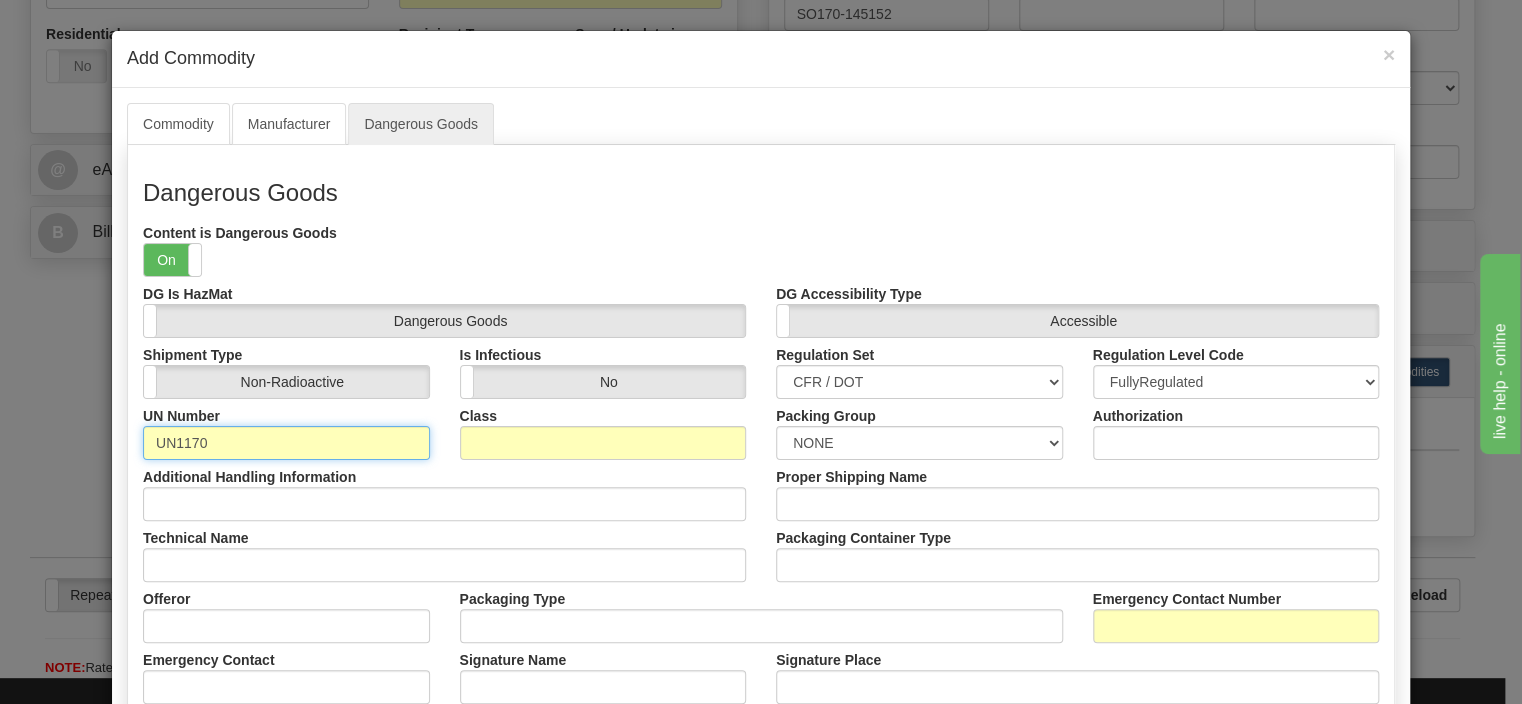 type on "UN1170" 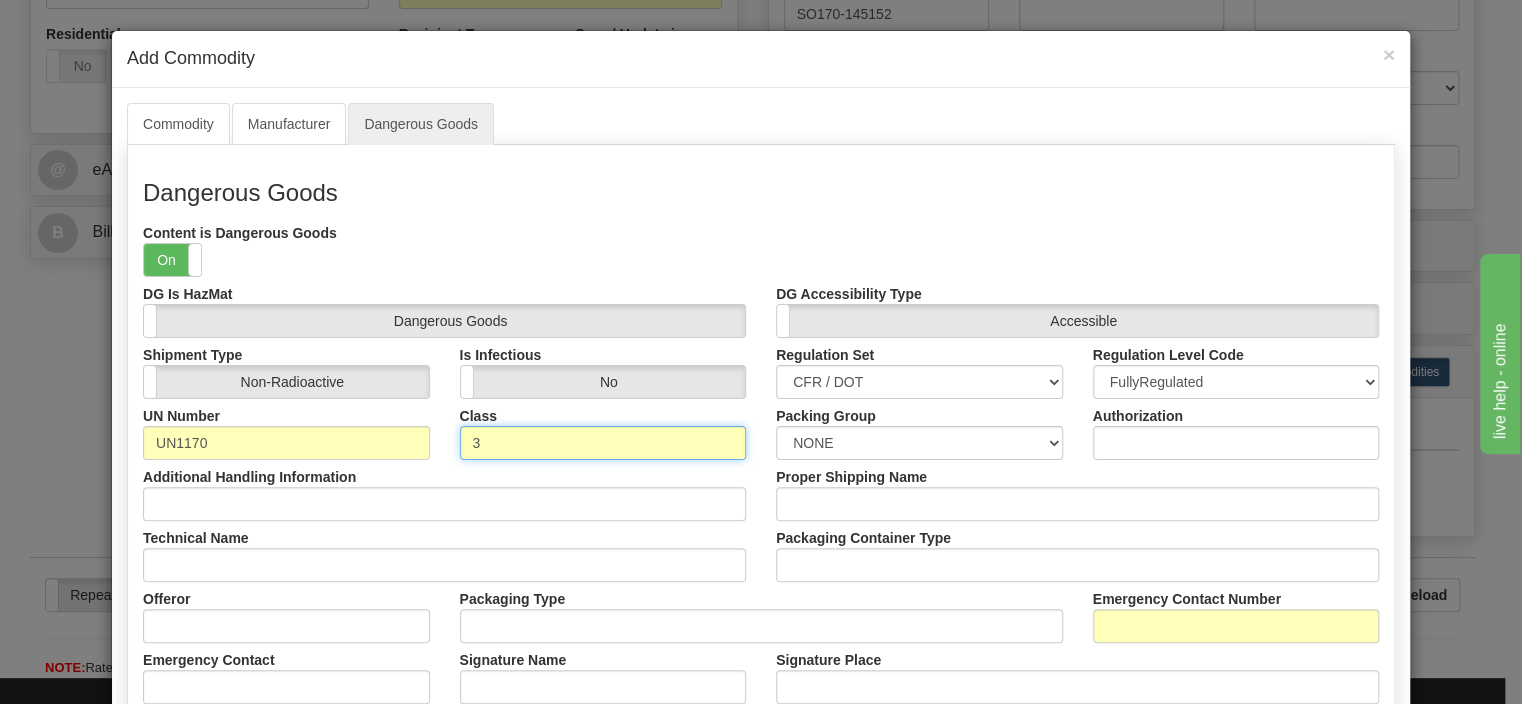 type on "3" 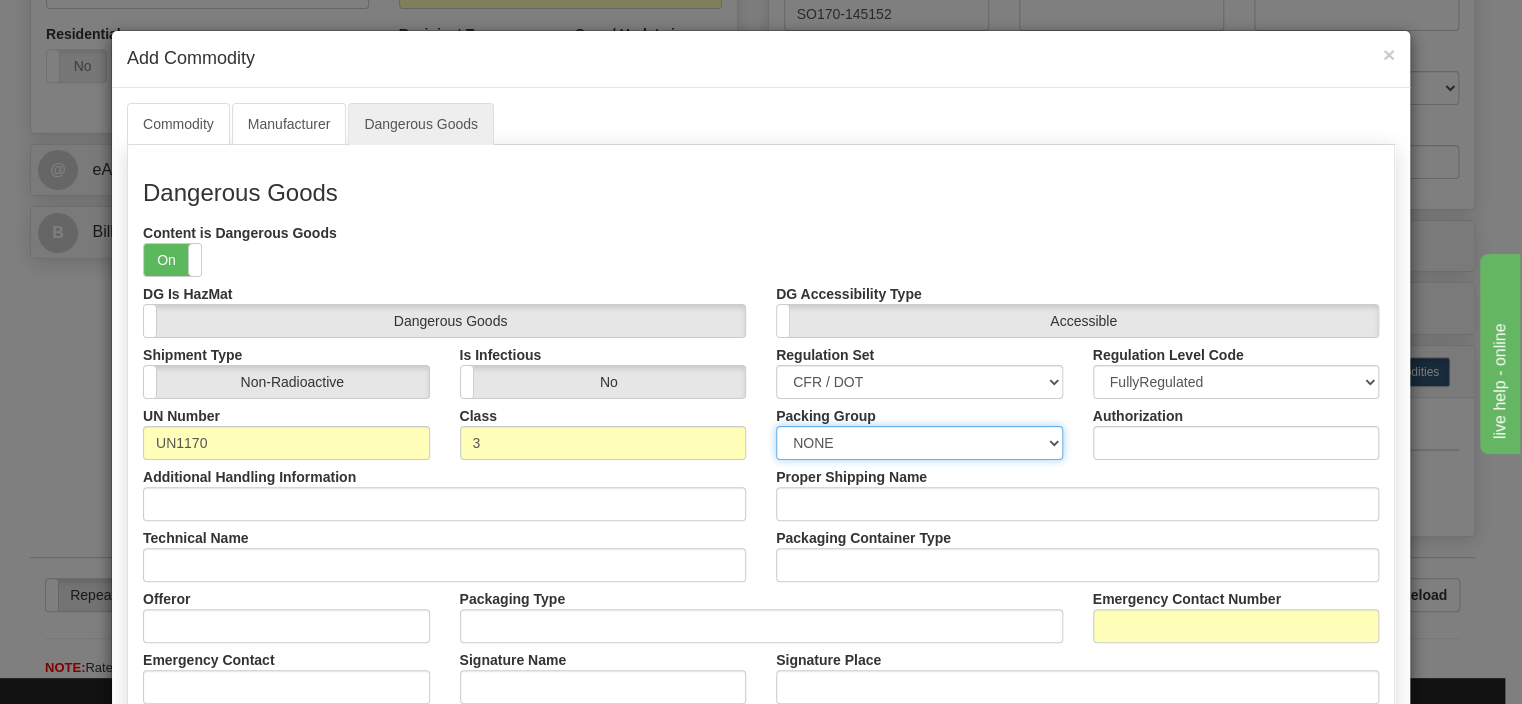 click on "NONE
I
II
III" at bounding box center [919, 443] 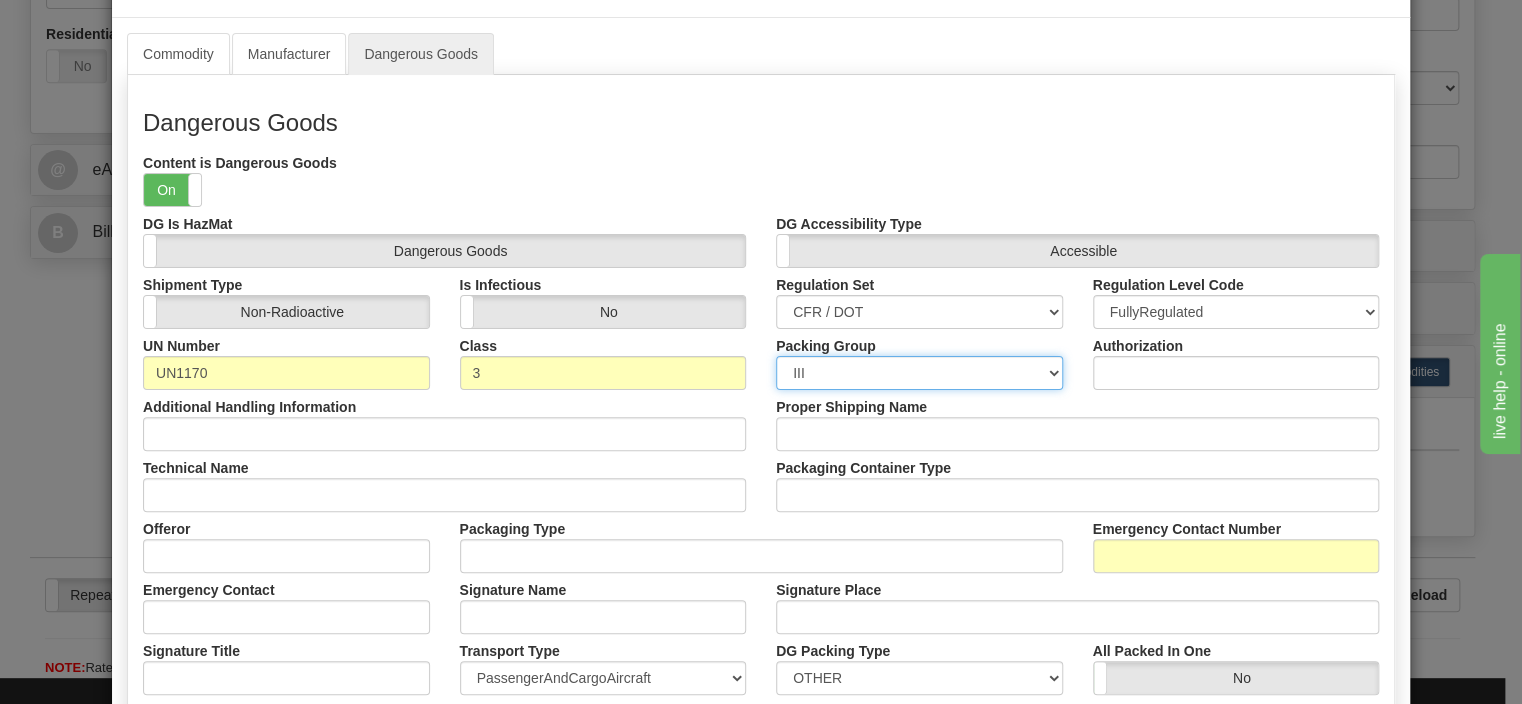 scroll, scrollTop: 96, scrollLeft: 0, axis: vertical 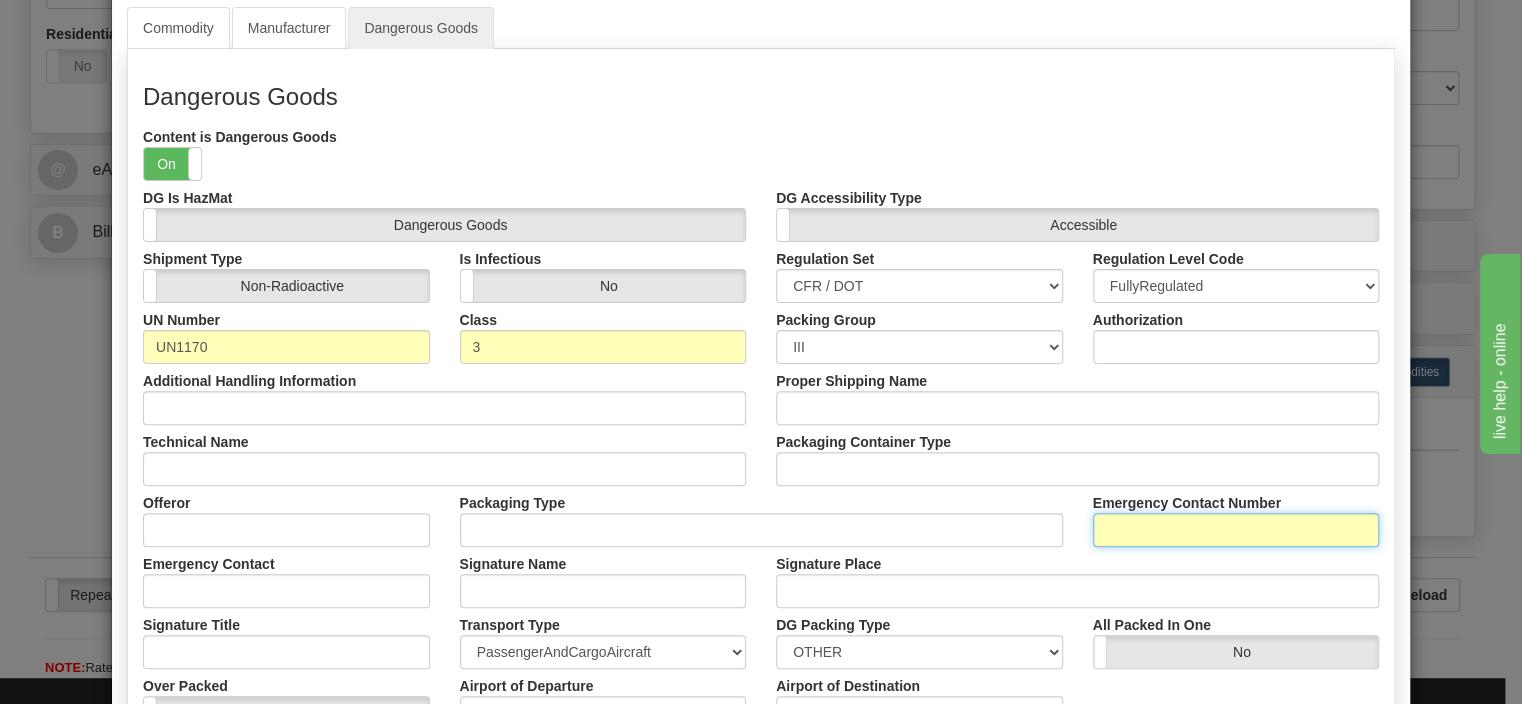 click on "Emergency Contact Number" at bounding box center (1236, 530) 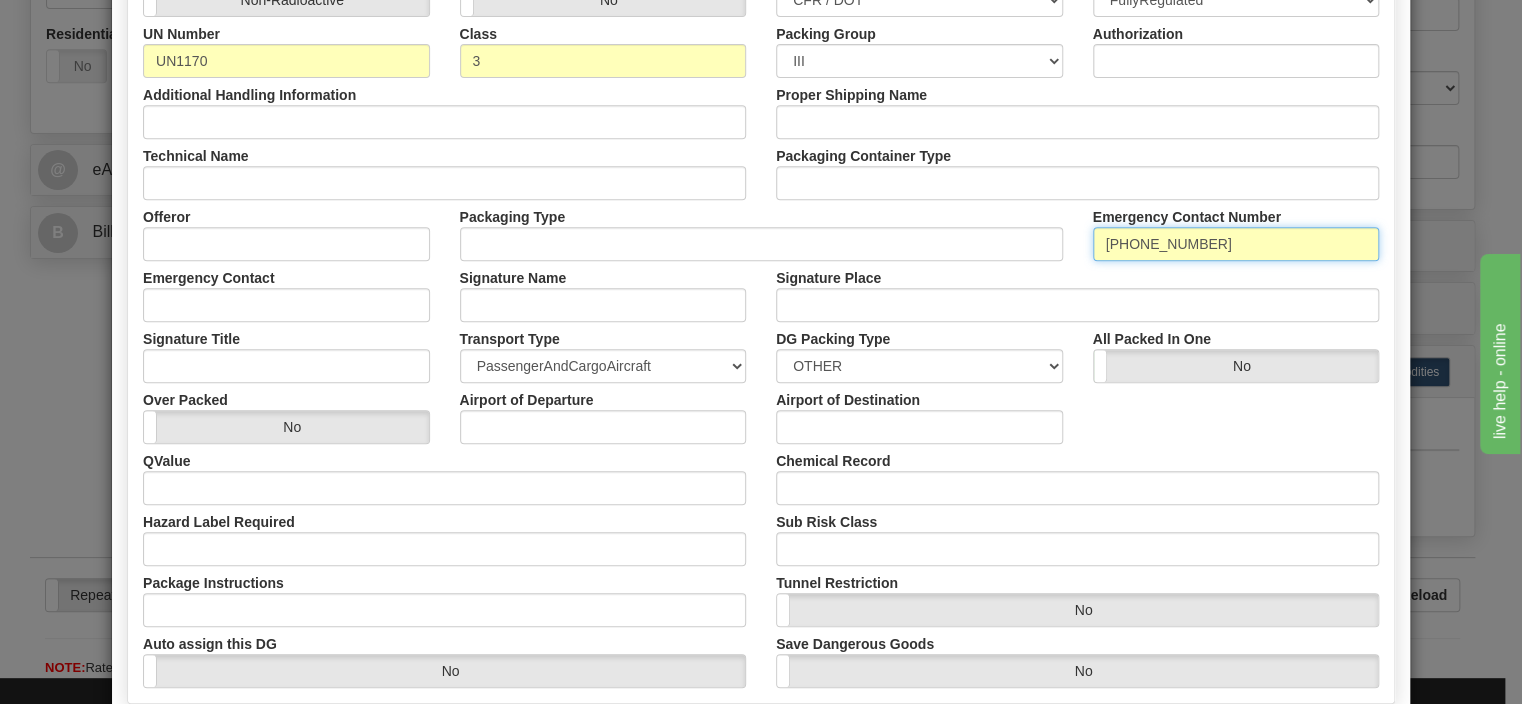 scroll, scrollTop: 384, scrollLeft: 0, axis: vertical 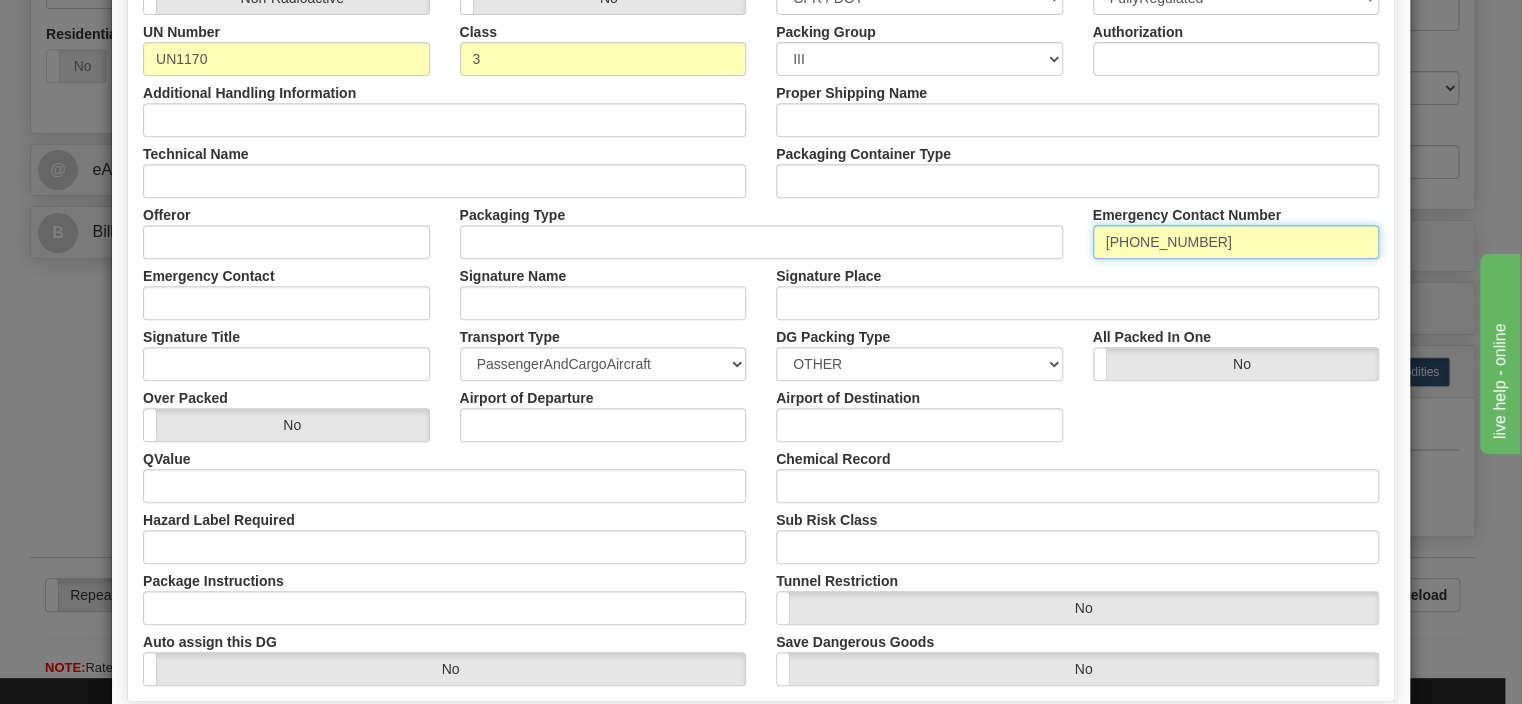 type on "[PHONE_NUMBER]" 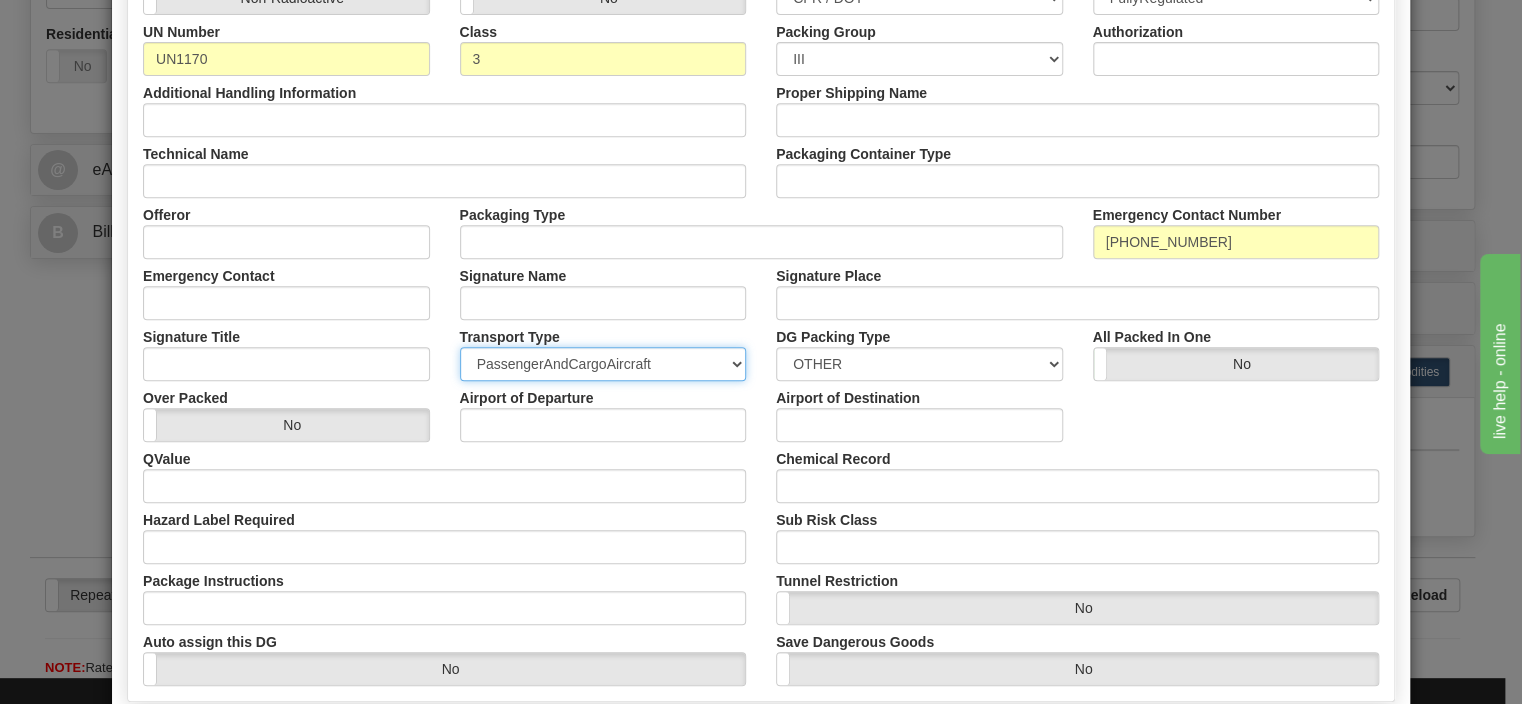 click on "PassengerAndCargoAircraft
CargoAircraftOnly
Ground
Highway" at bounding box center [603, 364] 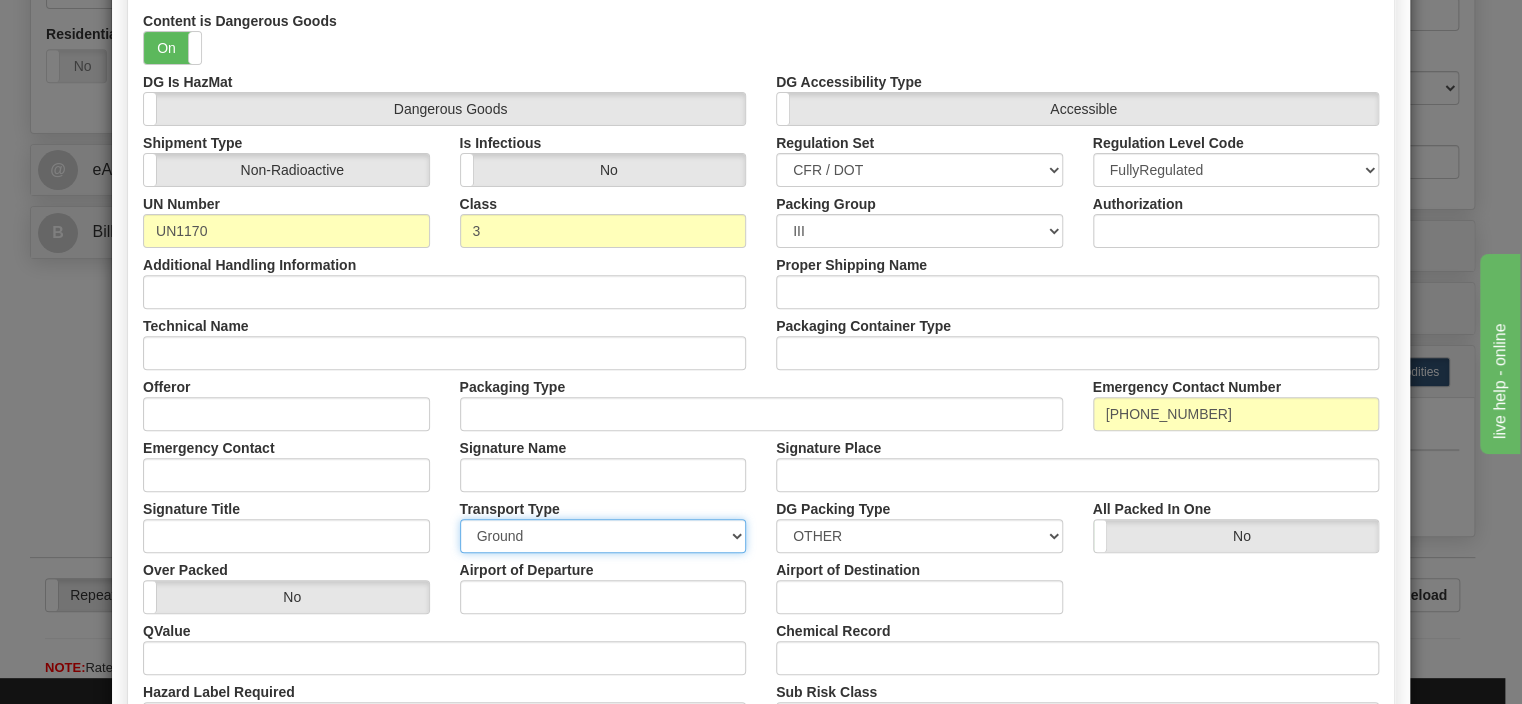 scroll, scrollTop: 96, scrollLeft: 0, axis: vertical 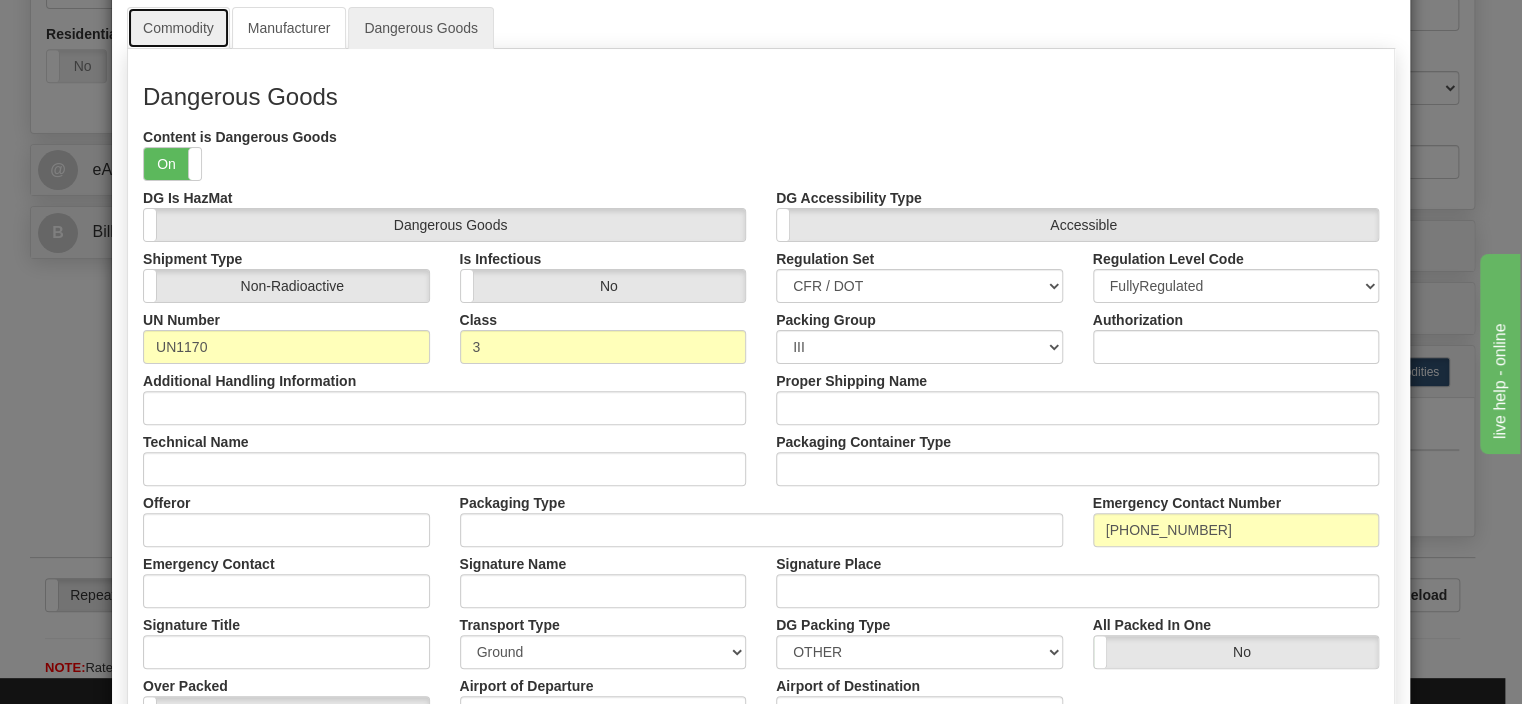 click on "Commodity" at bounding box center (178, 28) 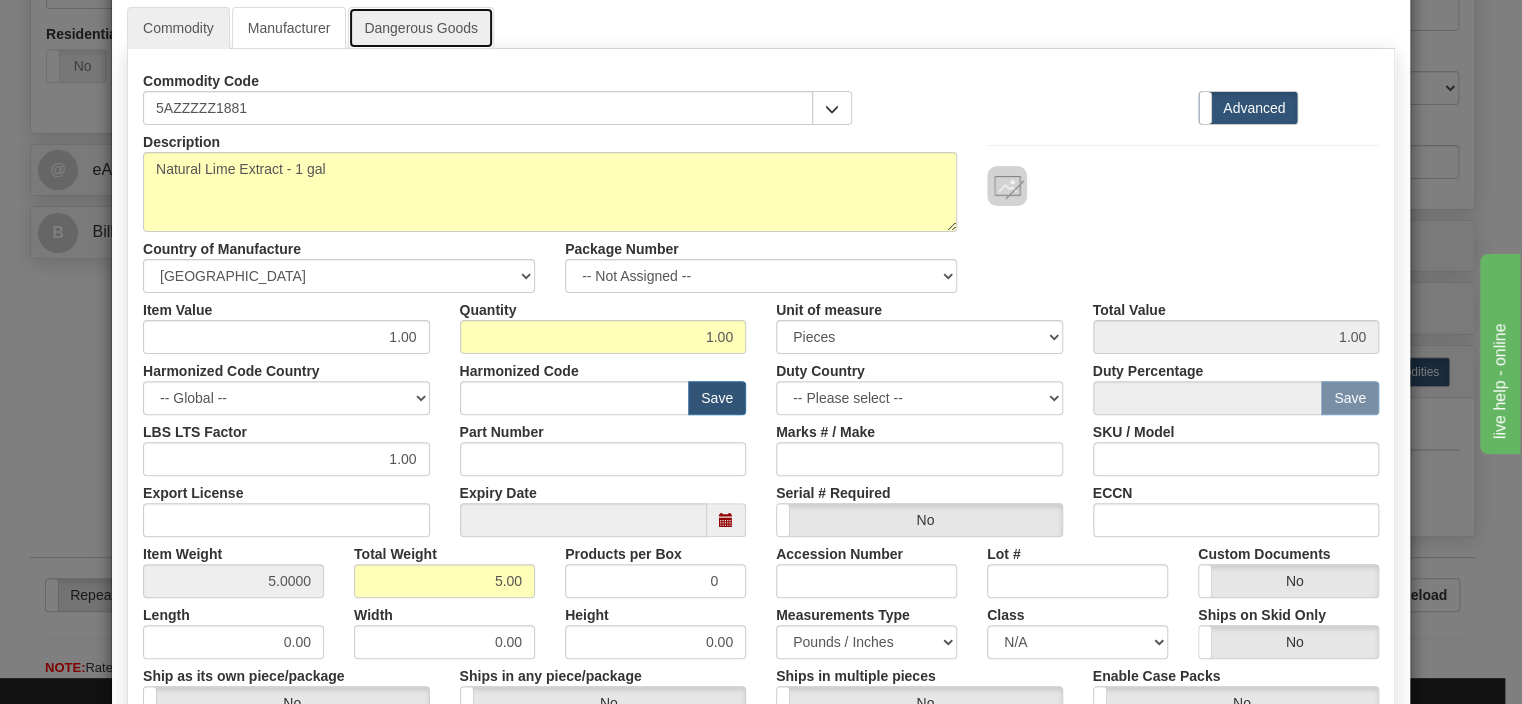 click on "Dangerous Goods" at bounding box center [421, 28] 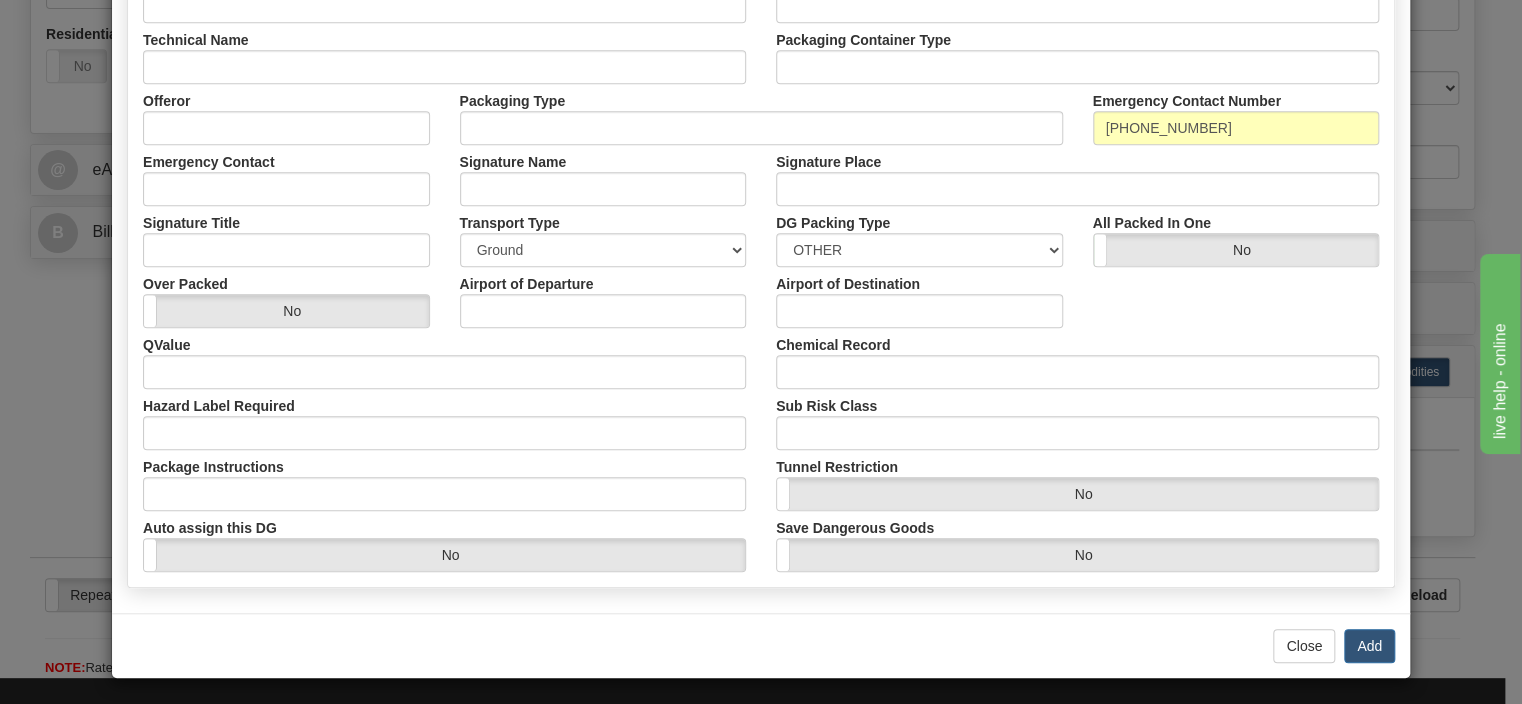 scroll, scrollTop: 501, scrollLeft: 0, axis: vertical 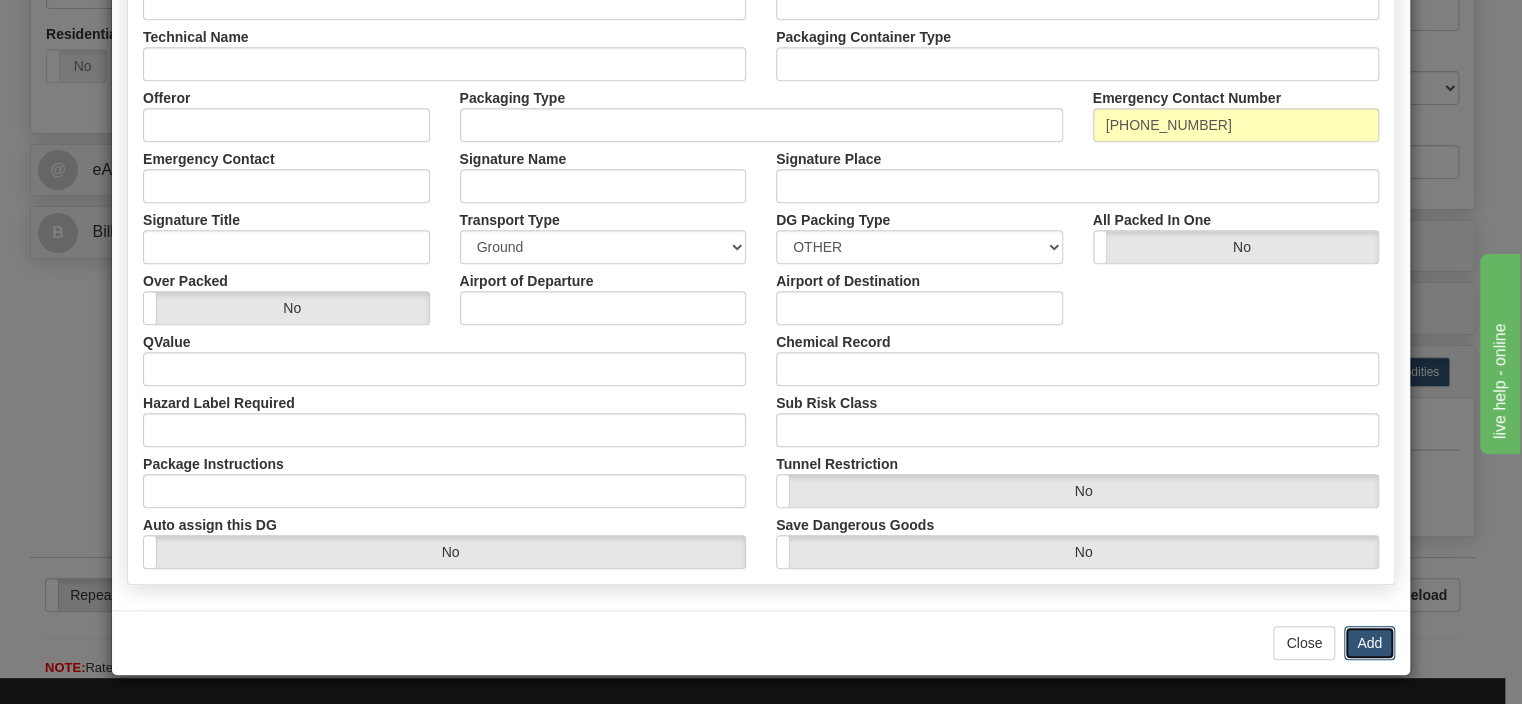 click on "Add" at bounding box center (1369, 643) 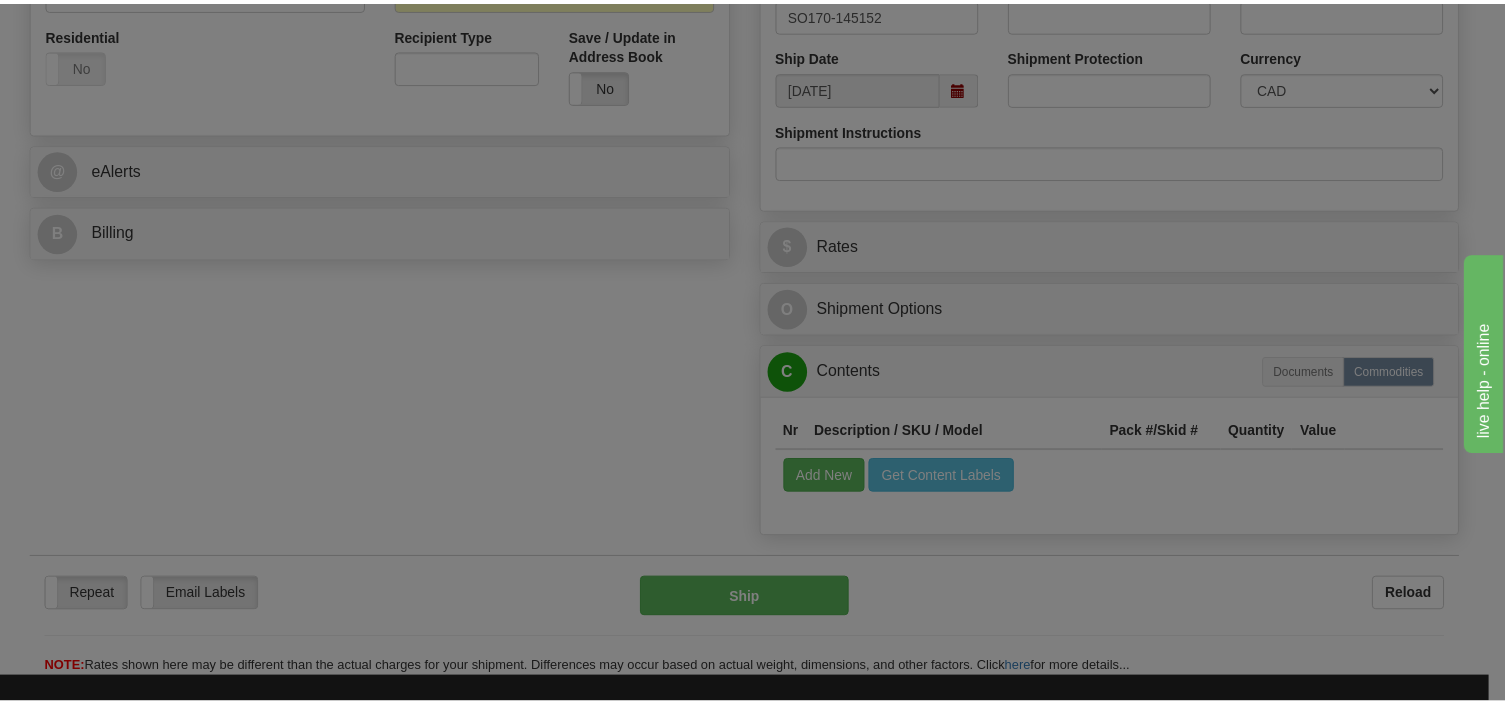 scroll, scrollTop: 0, scrollLeft: 0, axis: both 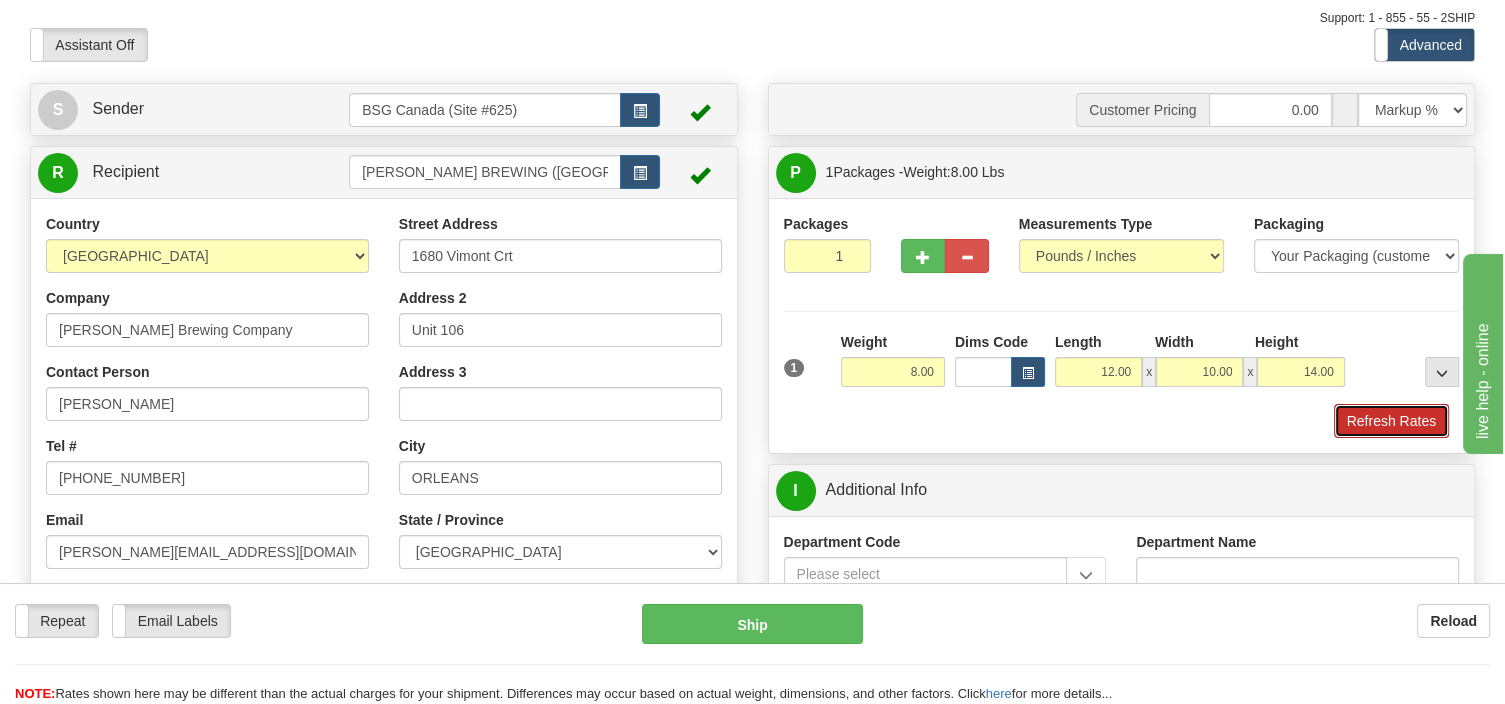 click on "Refresh Rates" at bounding box center [1391, 421] 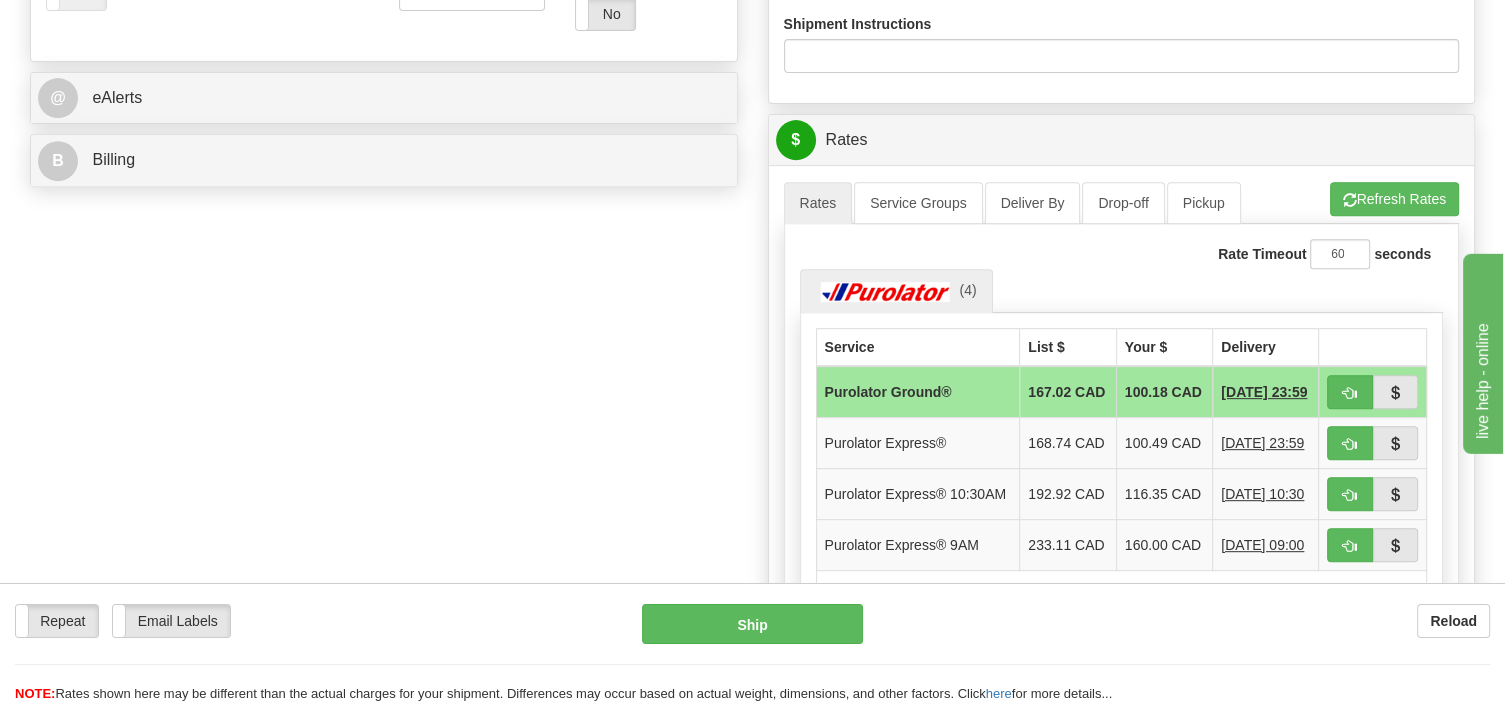 scroll, scrollTop: 844, scrollLeft: 0, axis: vertical 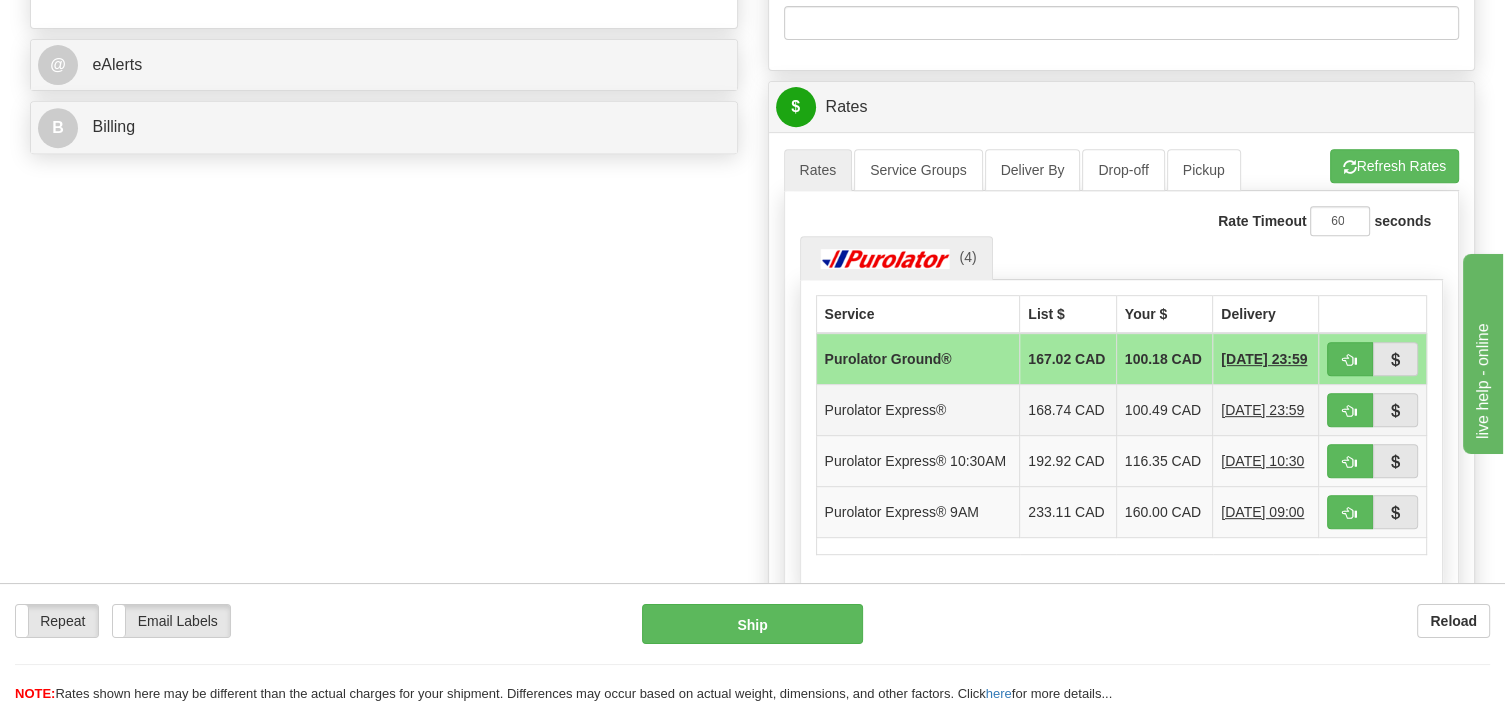 click on "Purolator Express®" at bounding box center [918, 409] 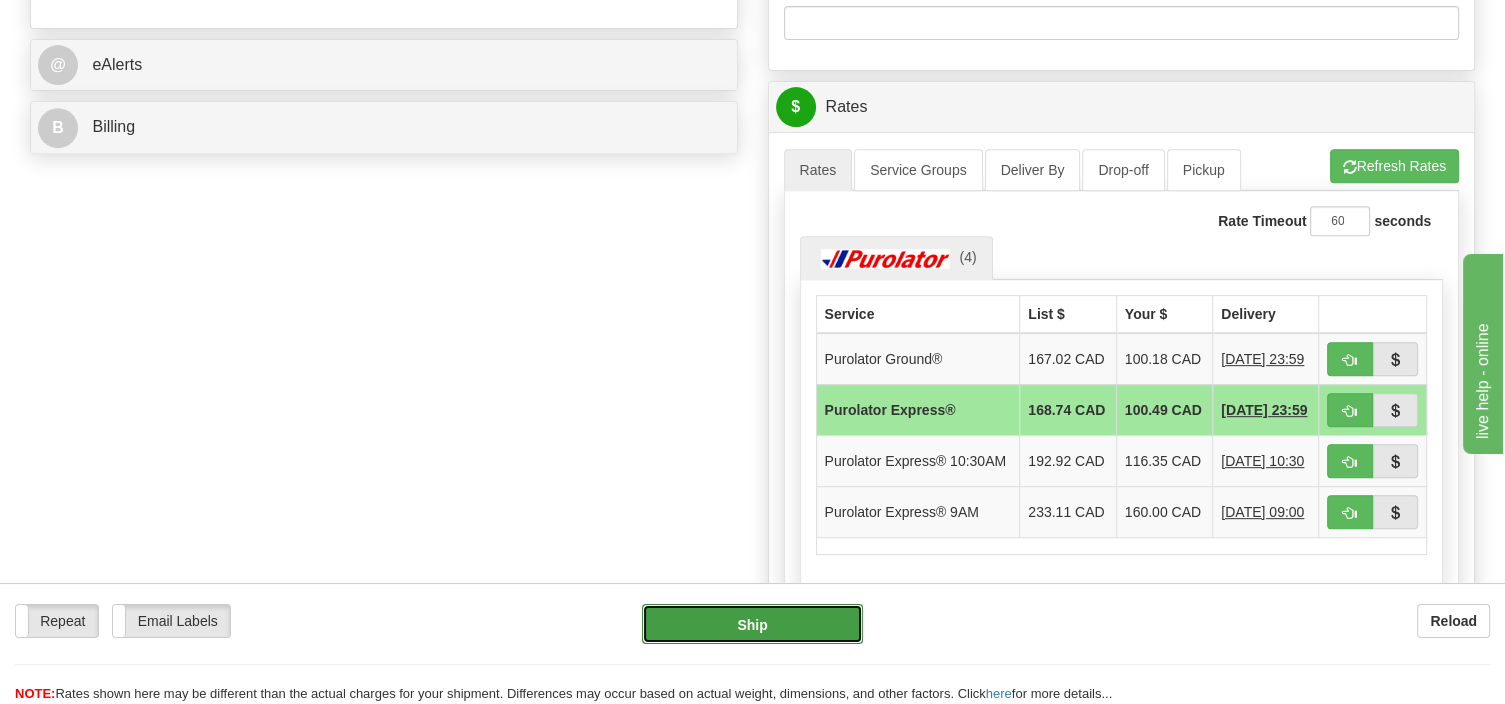 click on "Ship" at bounding box center (752, 624) 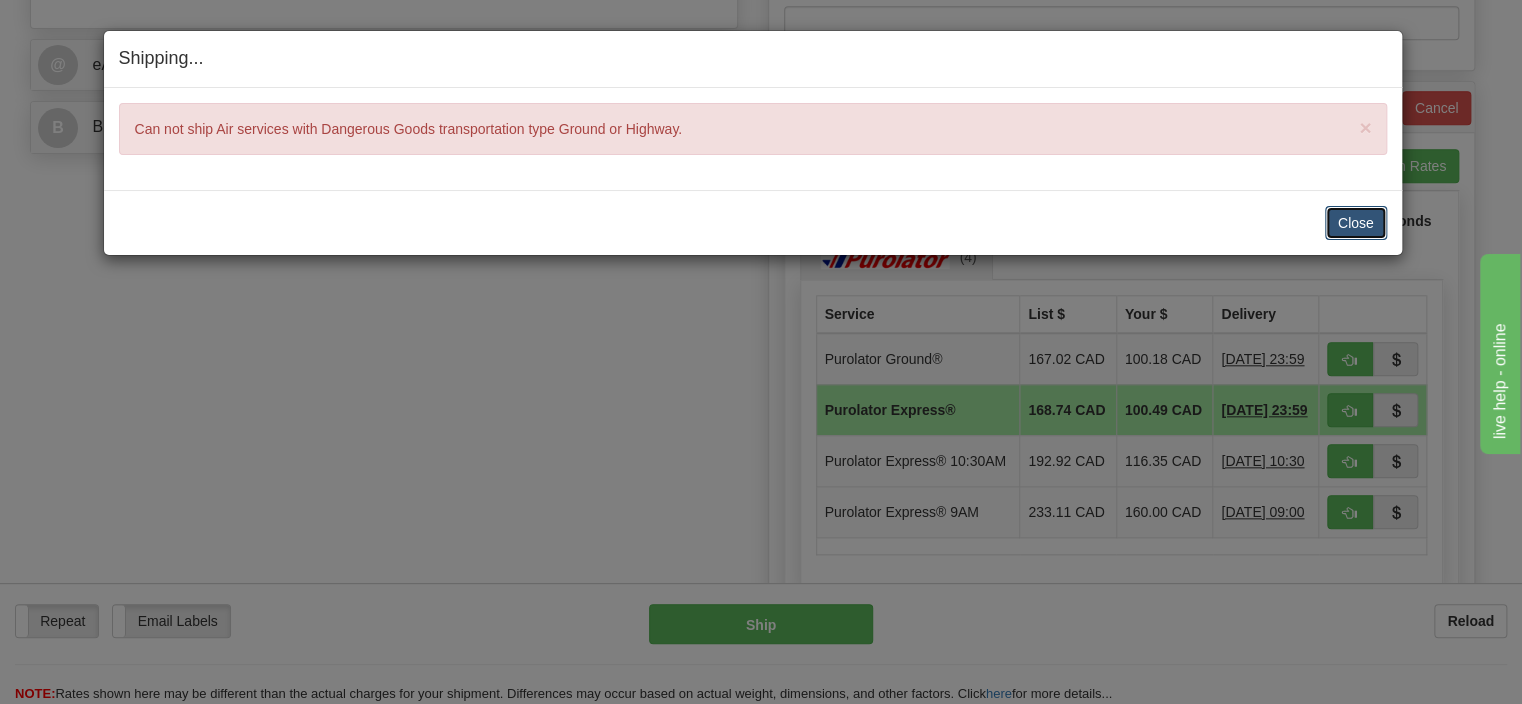 click on "Close" at bounding box center (1356, 223) 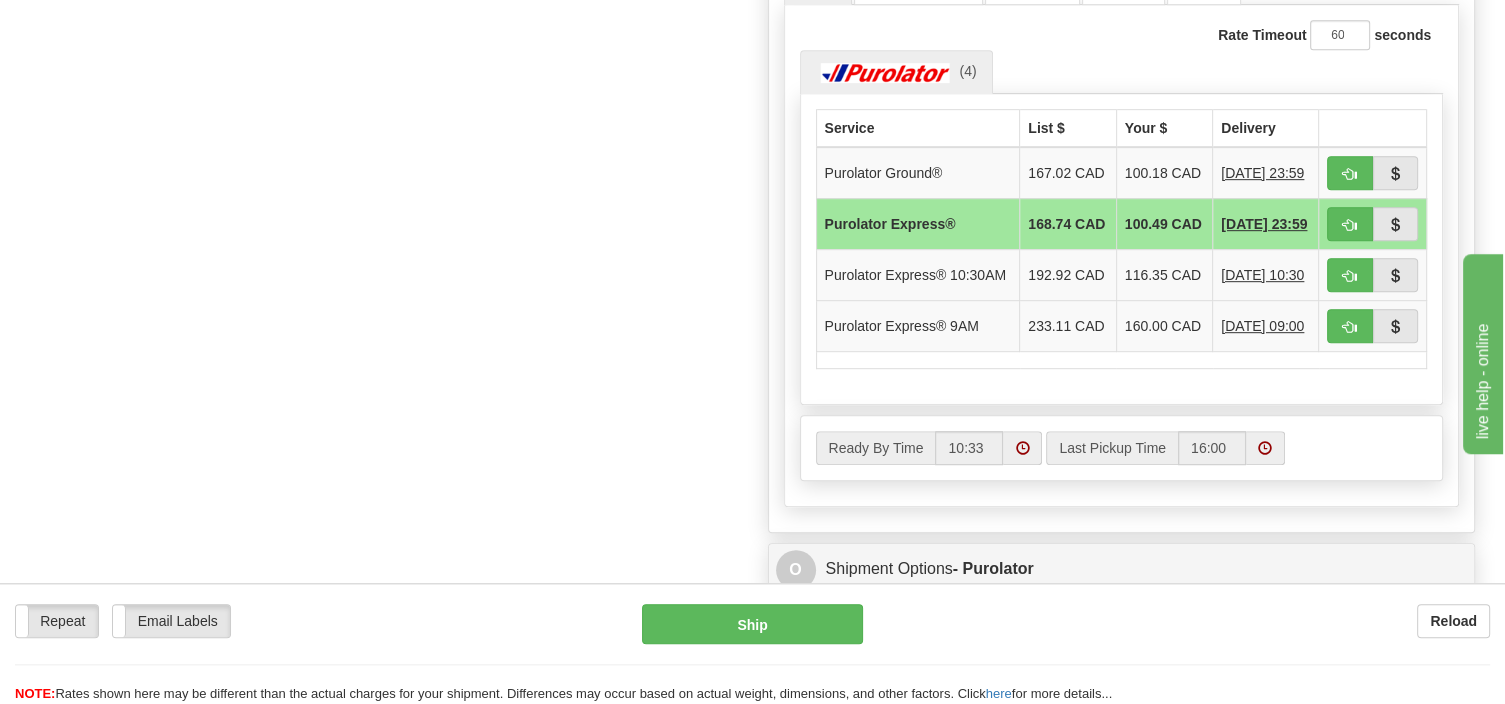 scroll, scrollTop: 950, scrollLeft: 0, axis: vertical 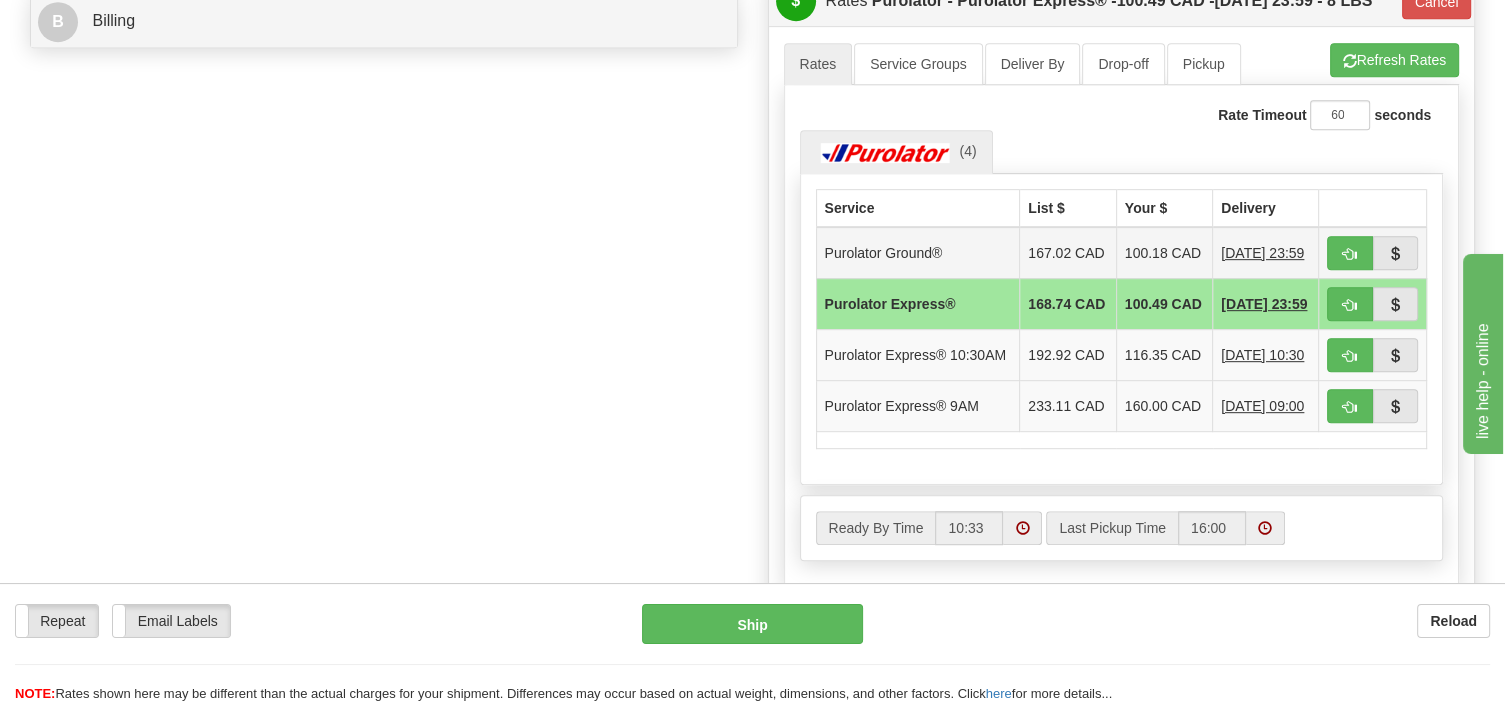 click on "167.02 CAD" at bounding box center (1068, 253) 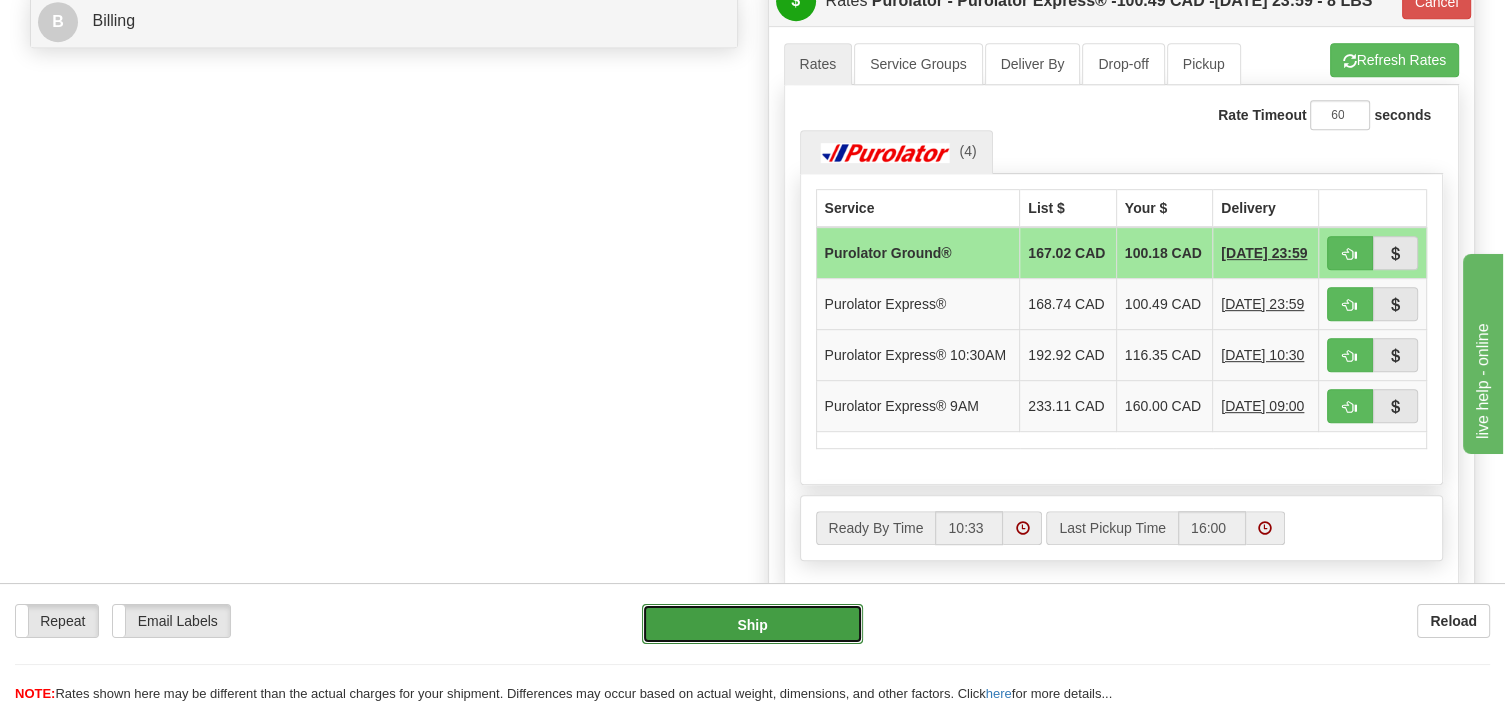 click on "Ship" at bounding box center [752, 624] 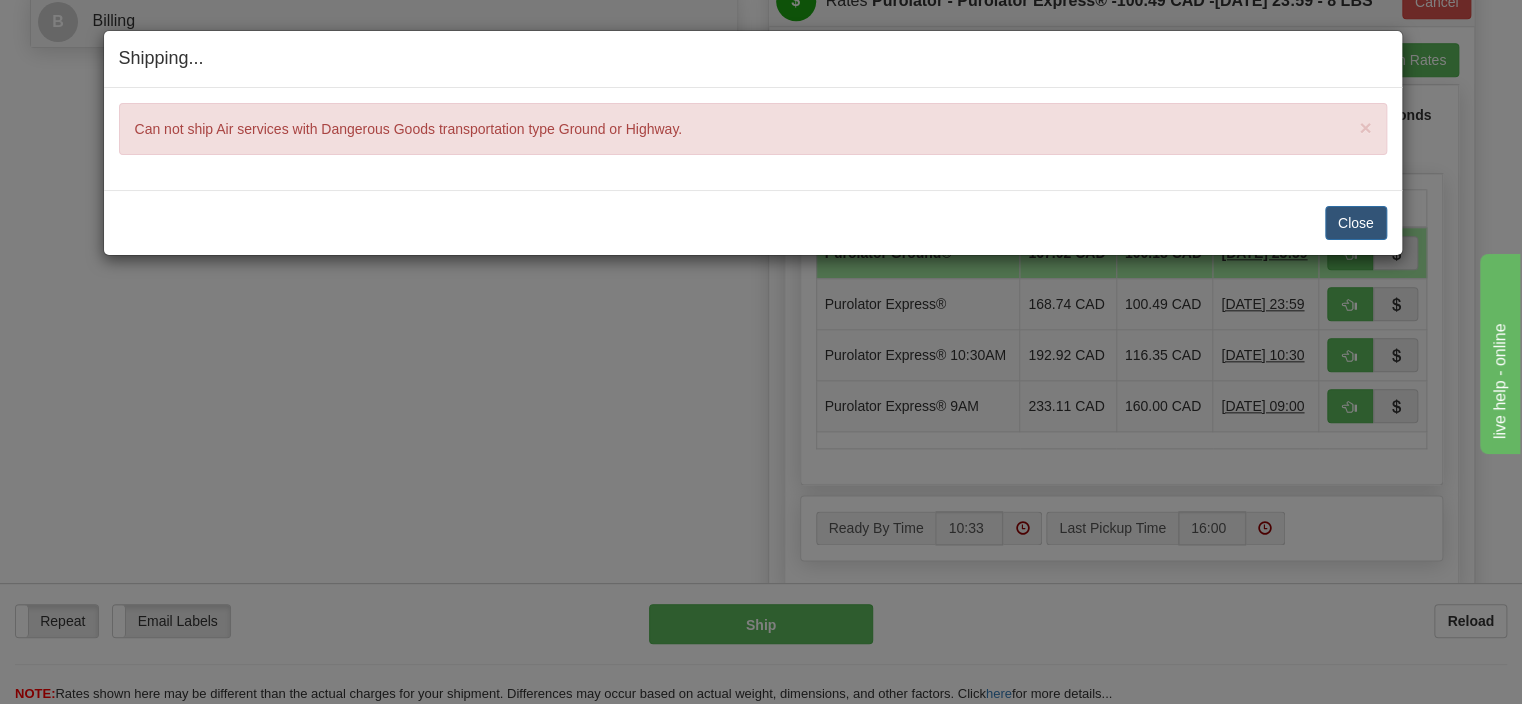 click on "Close
Cancel" at bounding box center (753, 223) 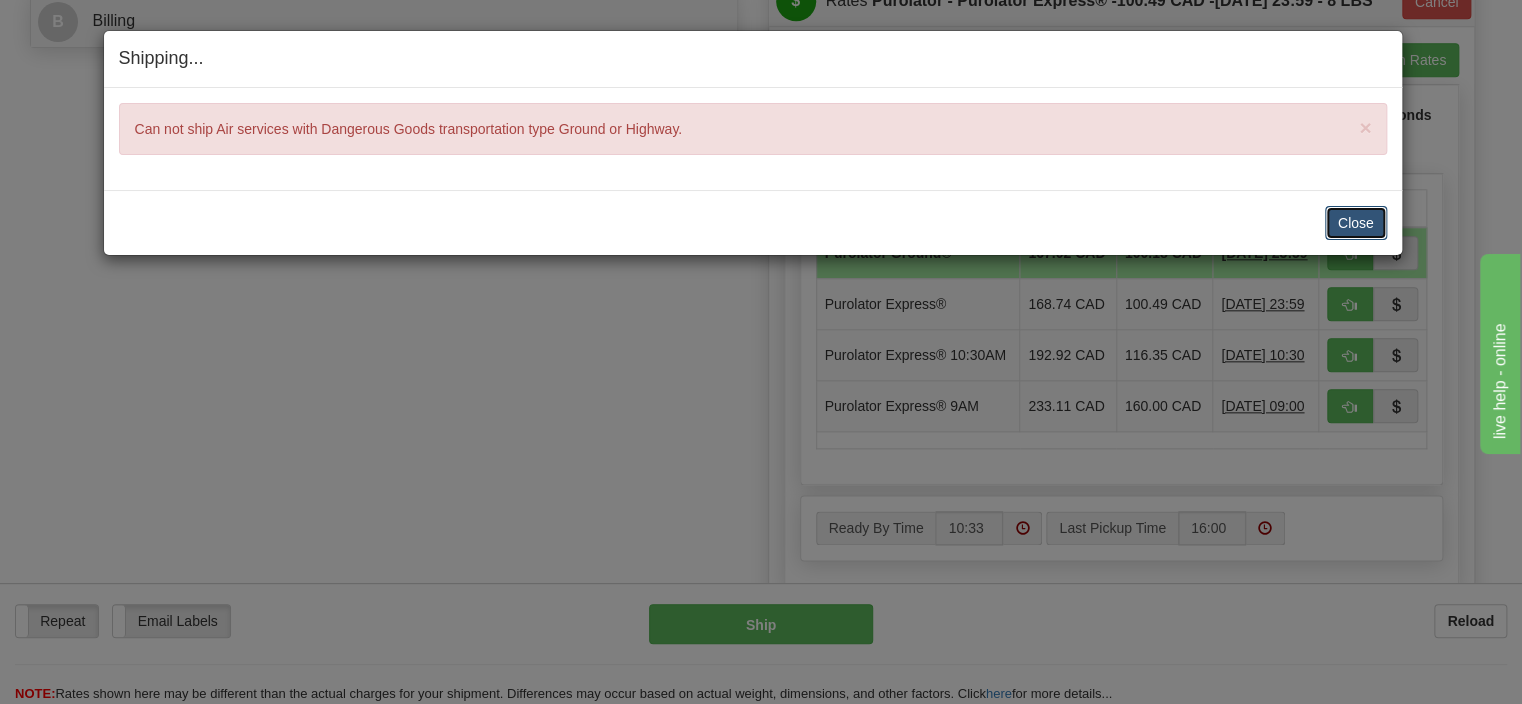click on "Close" at bounding box center (1356, 223) 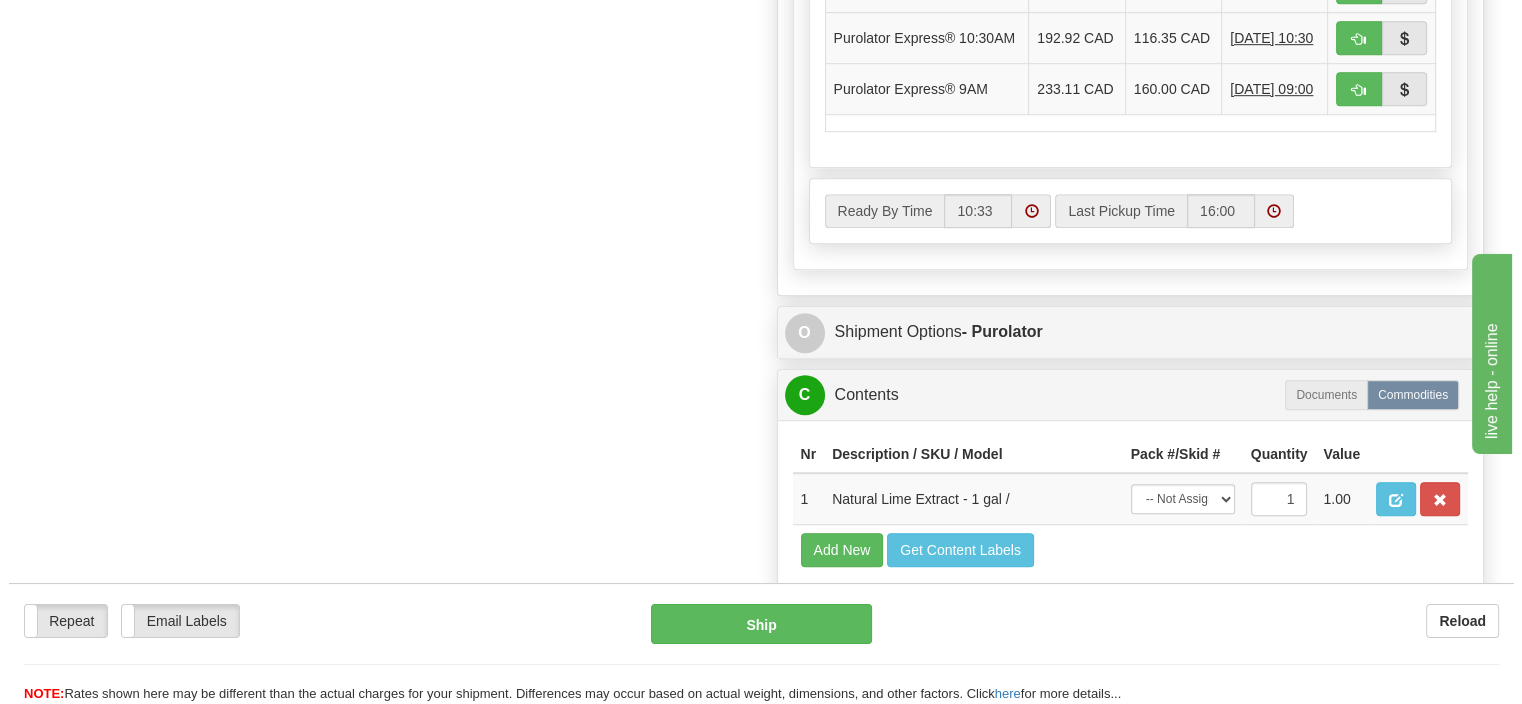 scroll, scrollTop: 1478, scrollLeft: 0, axis: vertical 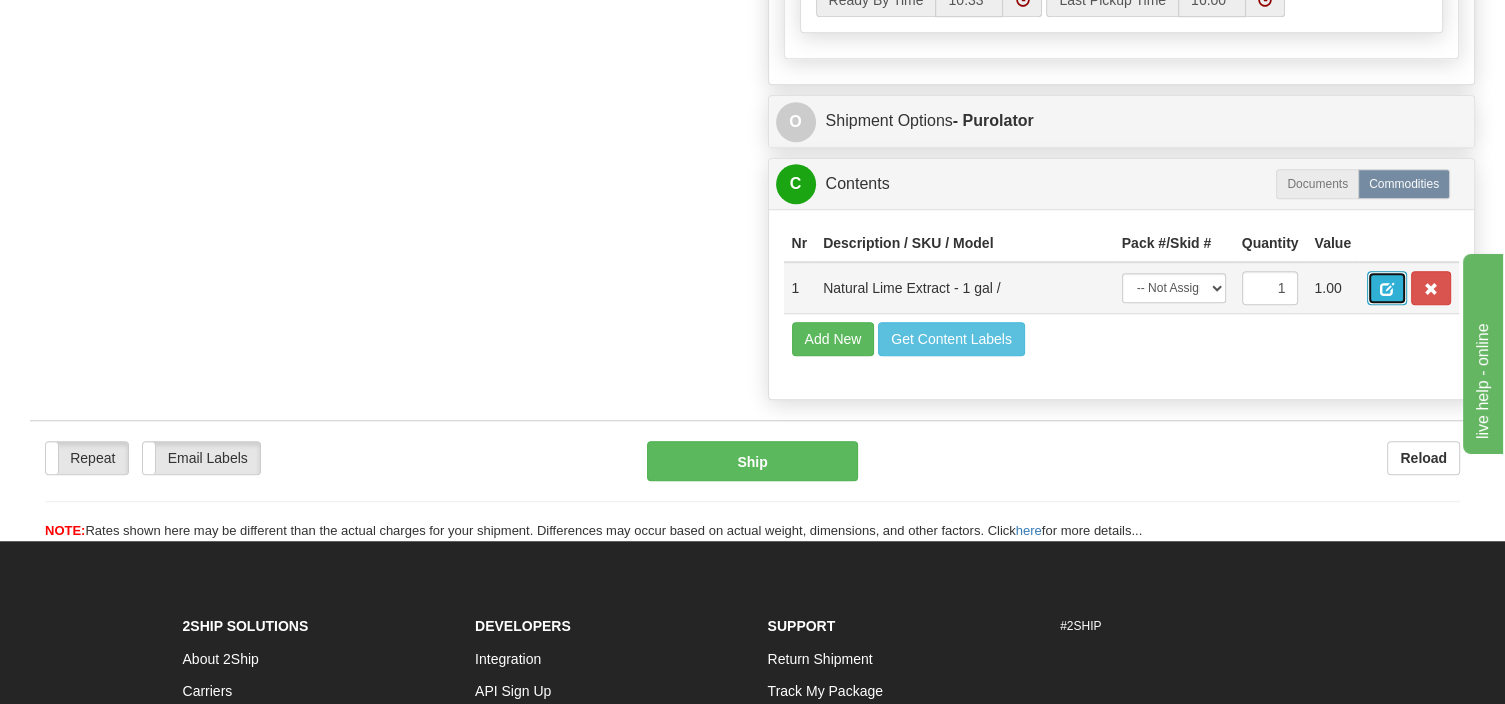 click at bounding box center [1387, 289] 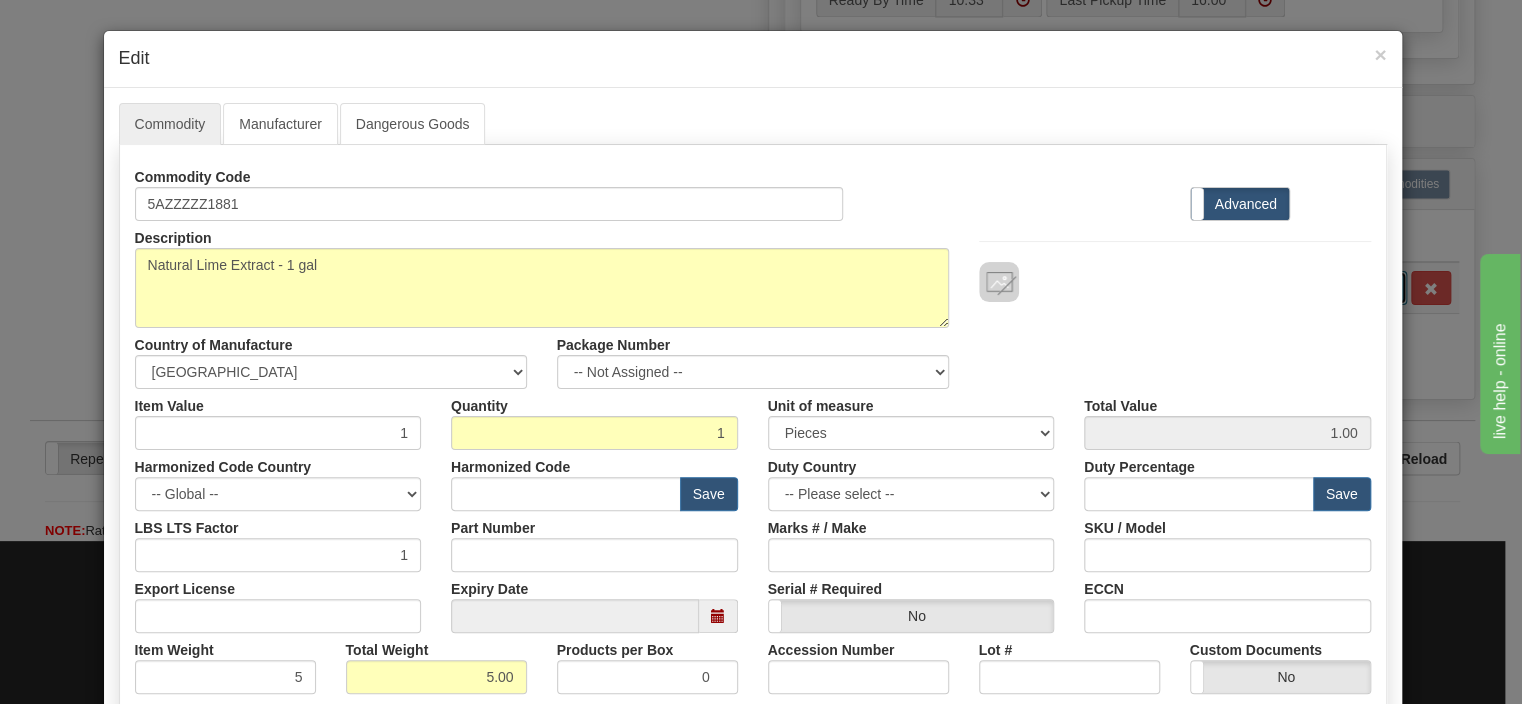 type on "0" 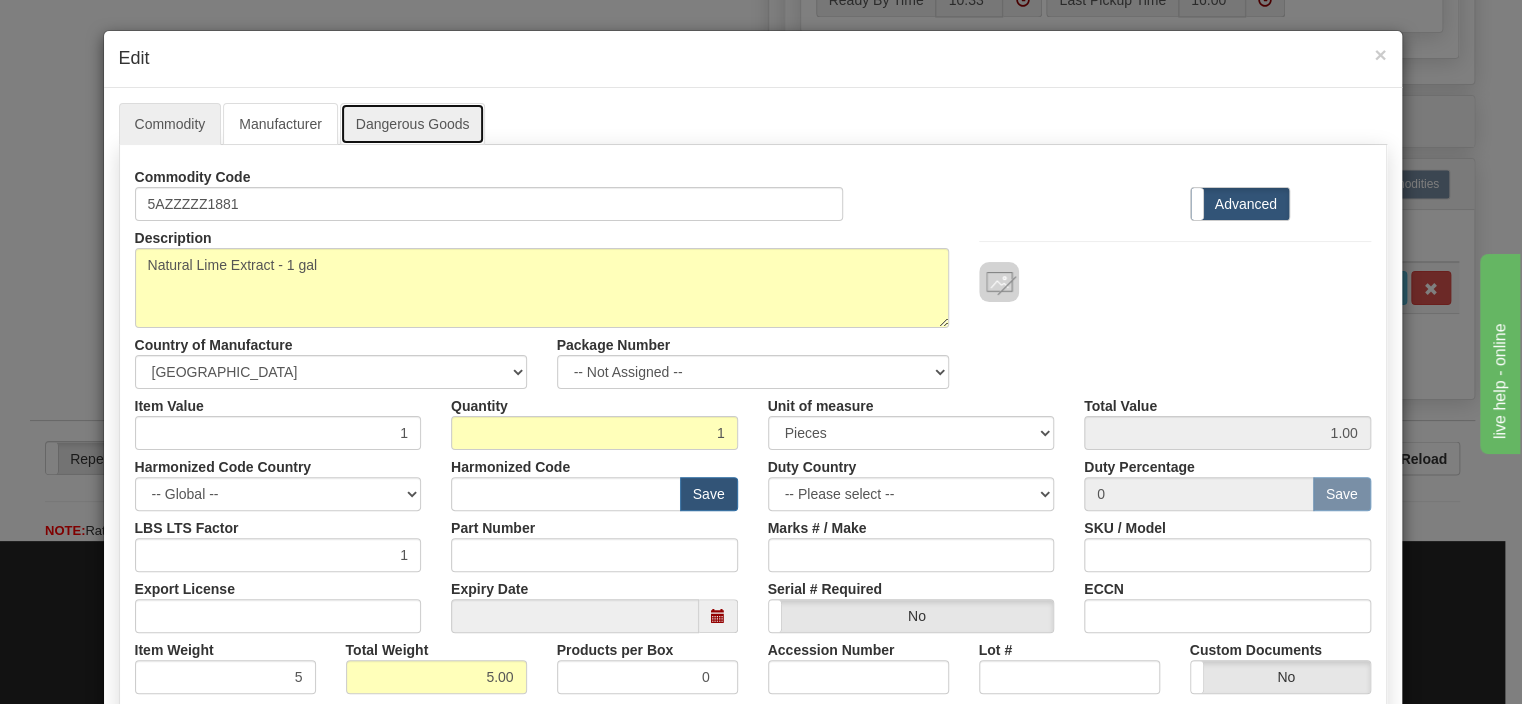 click on "Dangerous Goods" at bounding box center [413, 124] 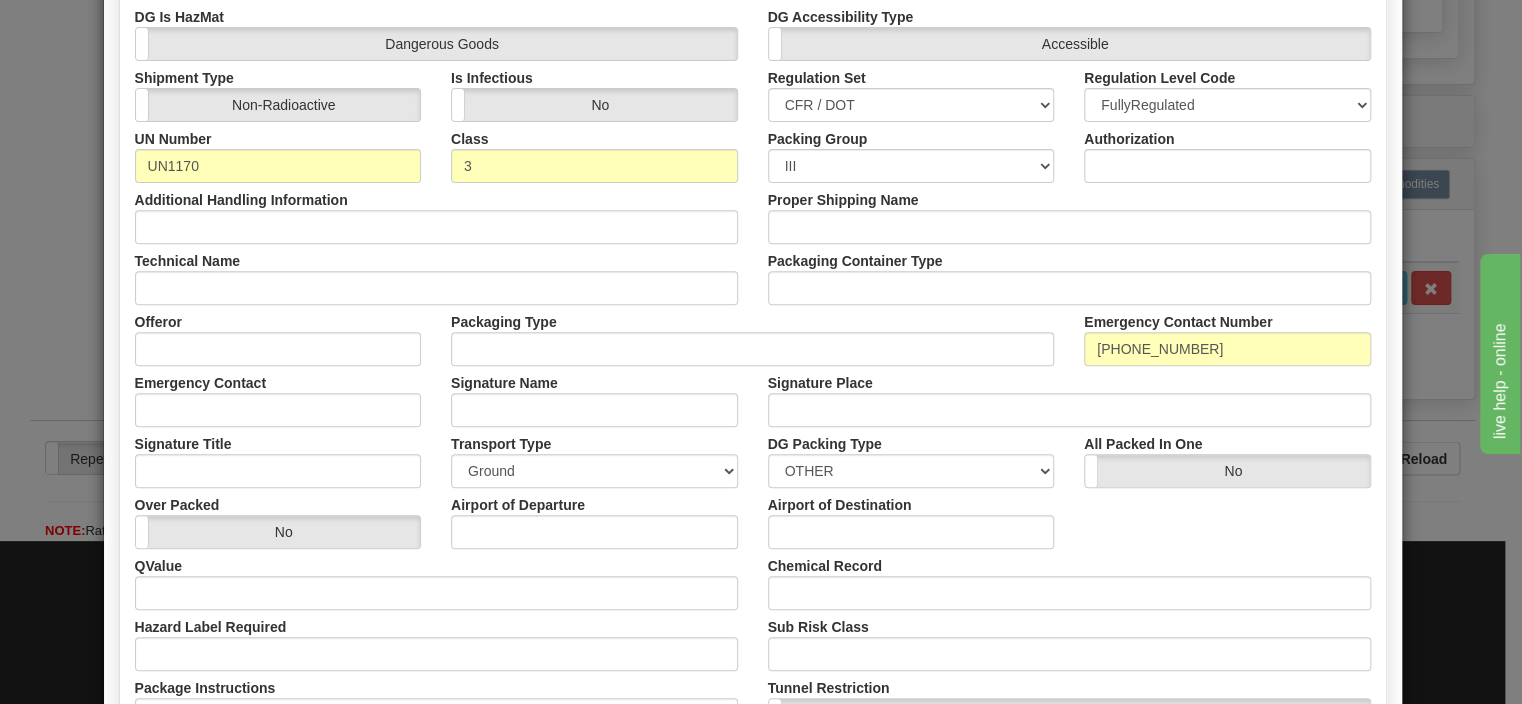 scroll, scrollTop: 288, scrollLeft: 0, axis: vertical 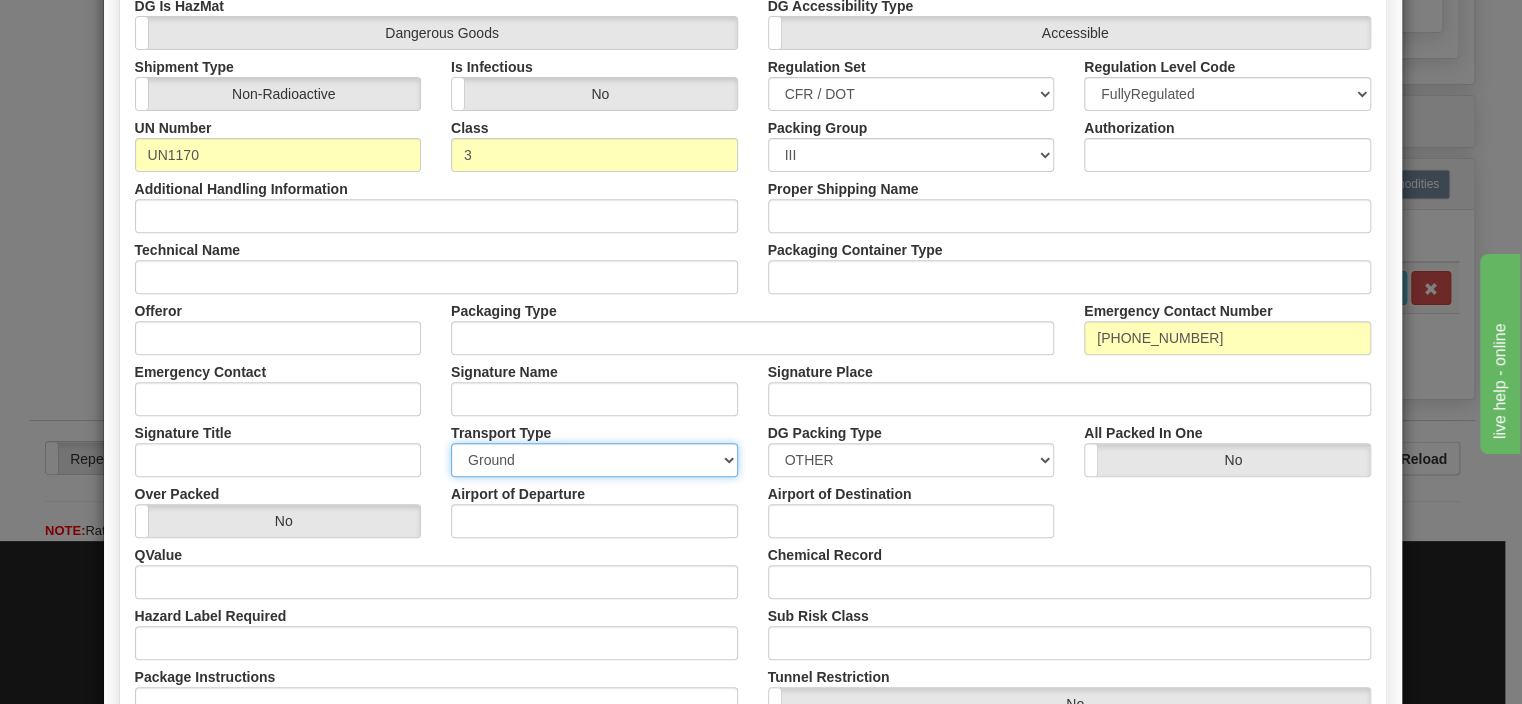 click on "PassengerAndCargoAircraft
CargoAircraftOnly
Ground
Highway" at bounding box center [594, 460] 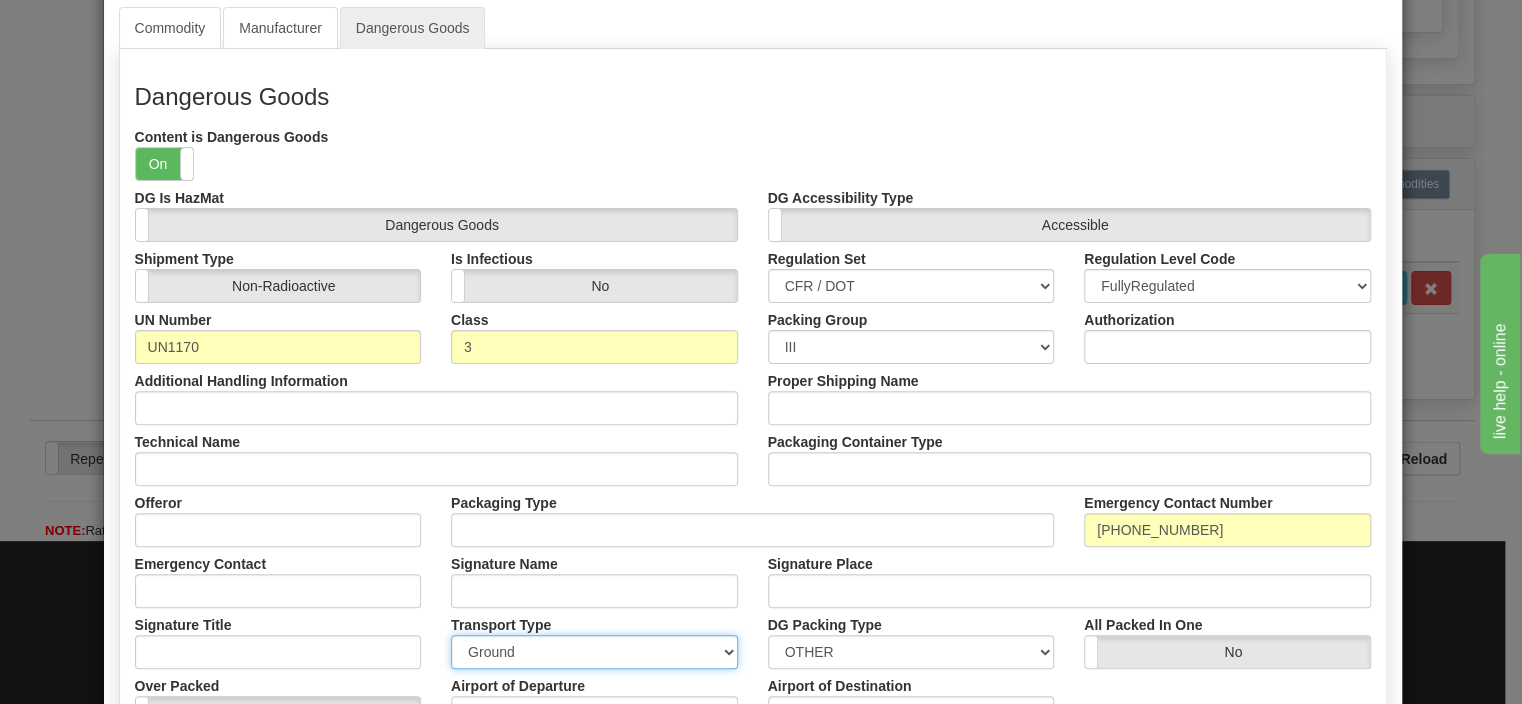 scroll, scrollTop: 0, scrollLeft: 0, axis: both 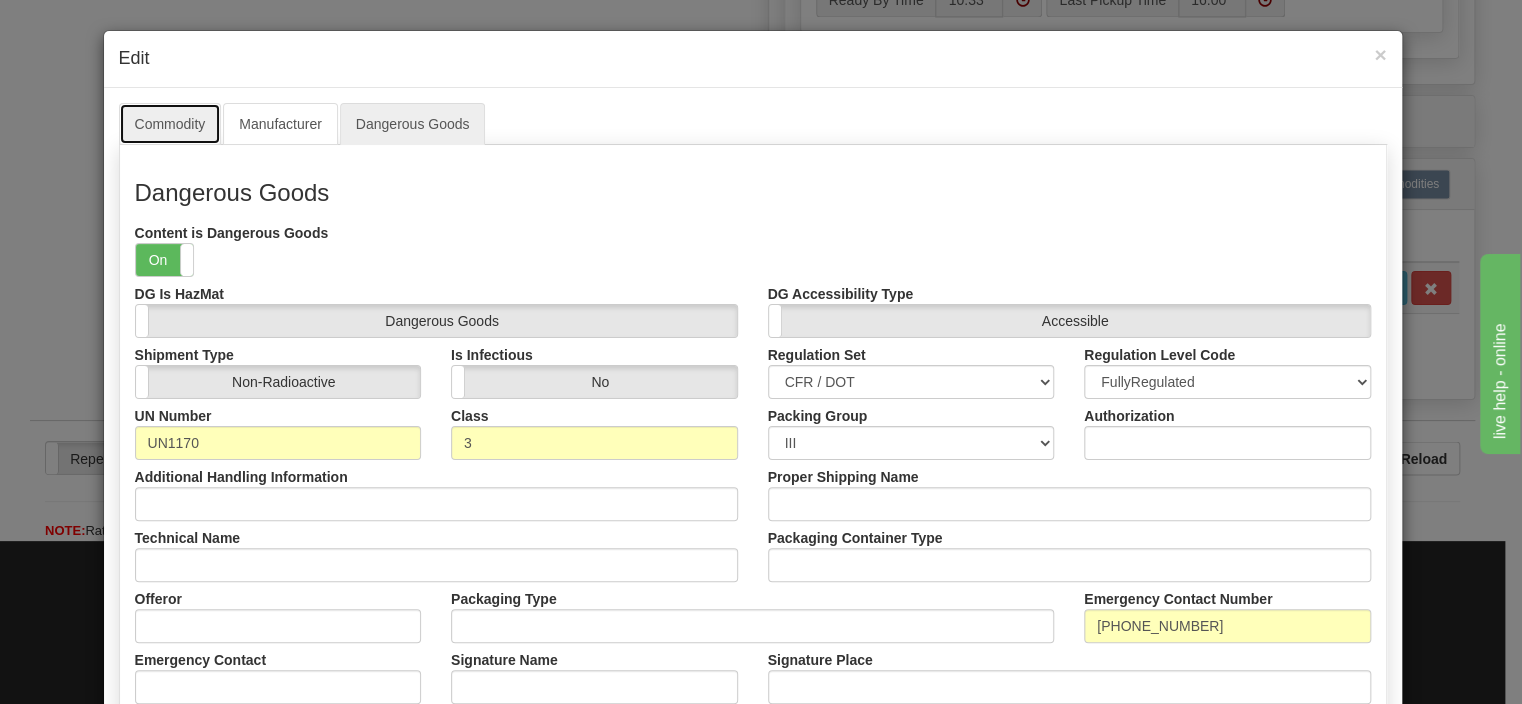 click on "Commodity" at bounding box center (170, 124) 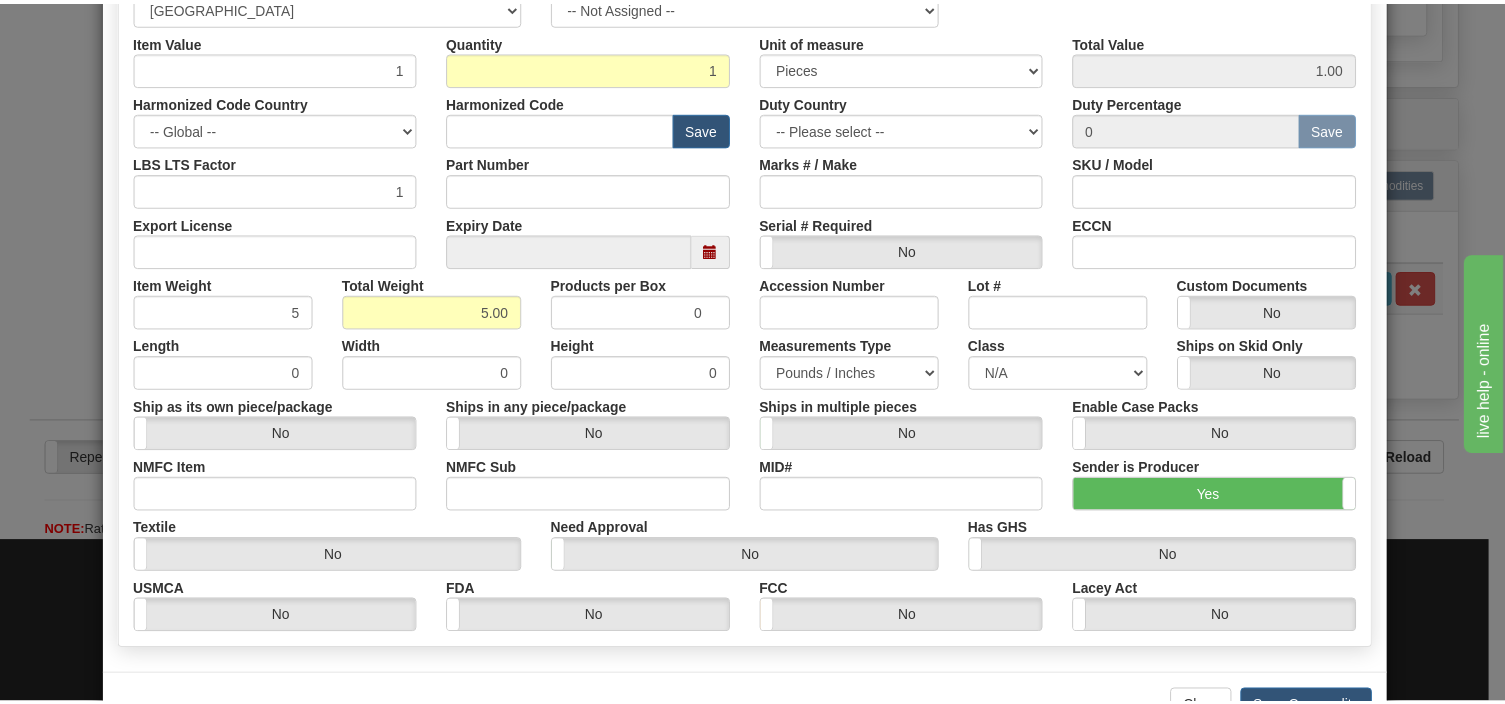 scroll, scrollTop: 430, scrollLeft: 0, axis: vertical 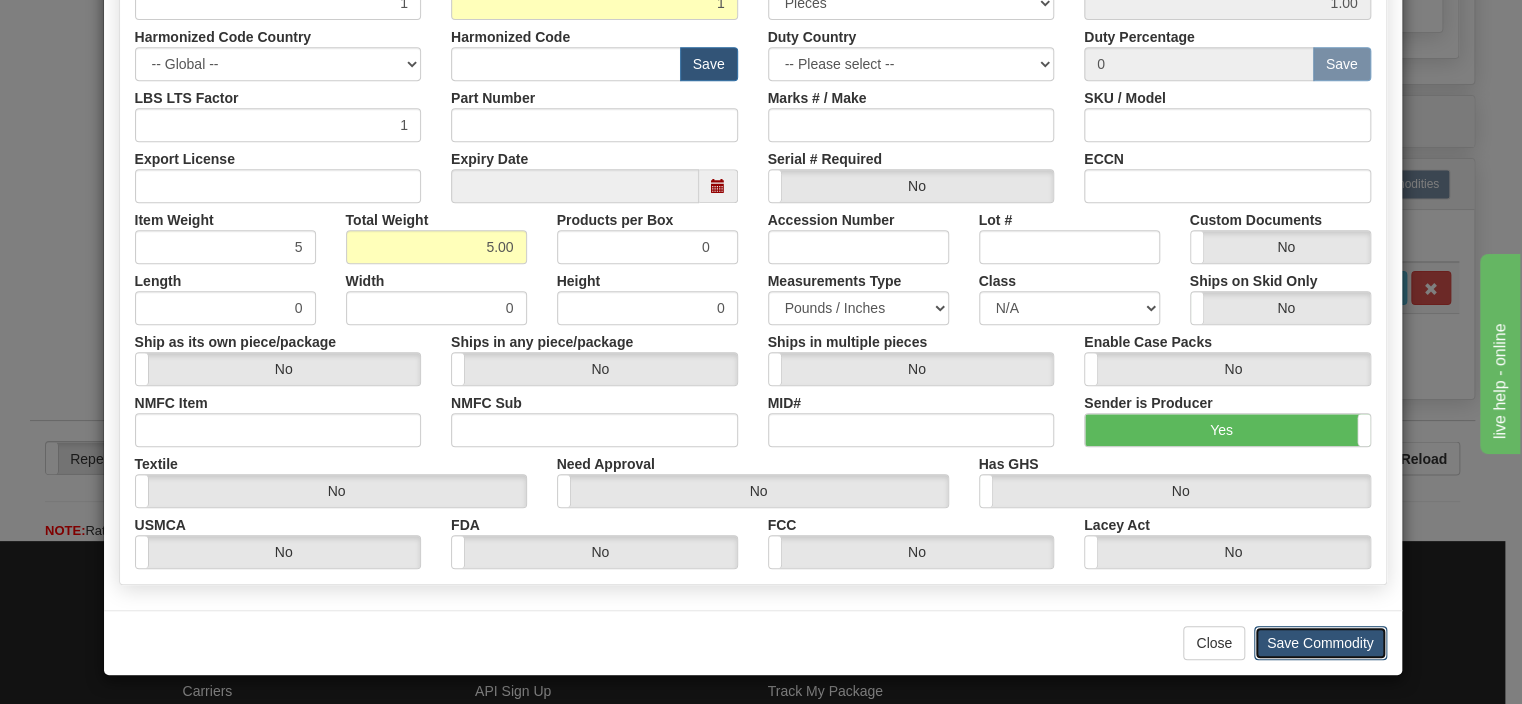 click on "Save Commodity" at bounding box center (1320, 643) 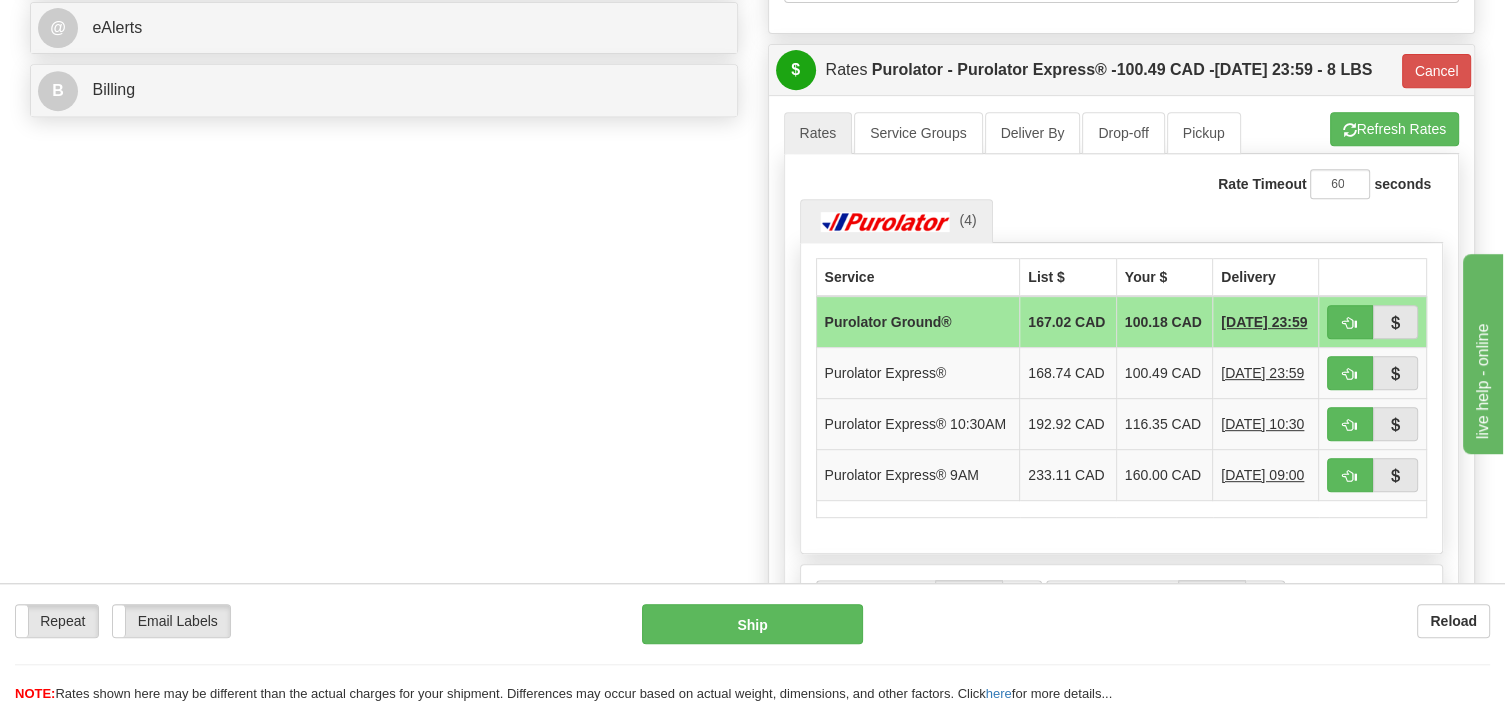 scroll, scrollTop: 844, scrollLeft: 0, axis: vertical 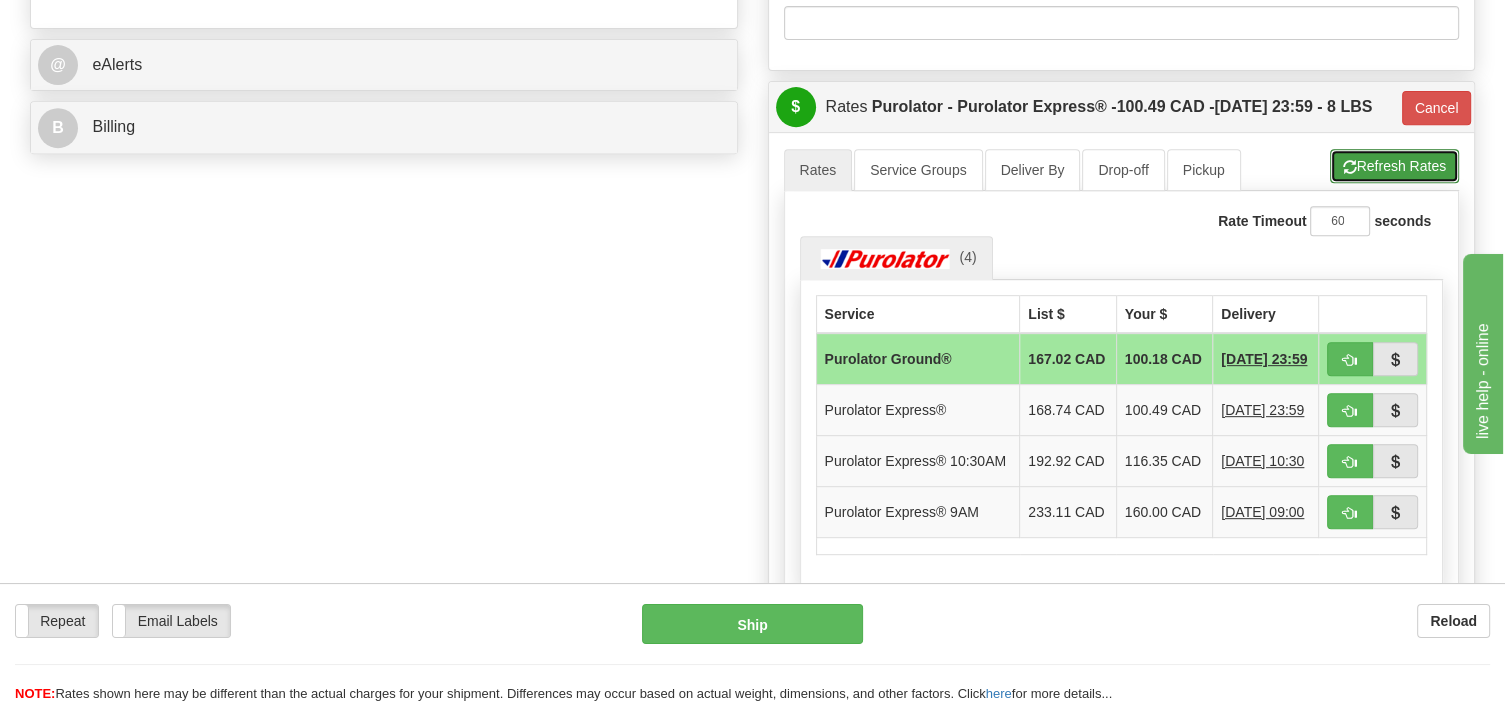 click at bounding box center [1350, 167] 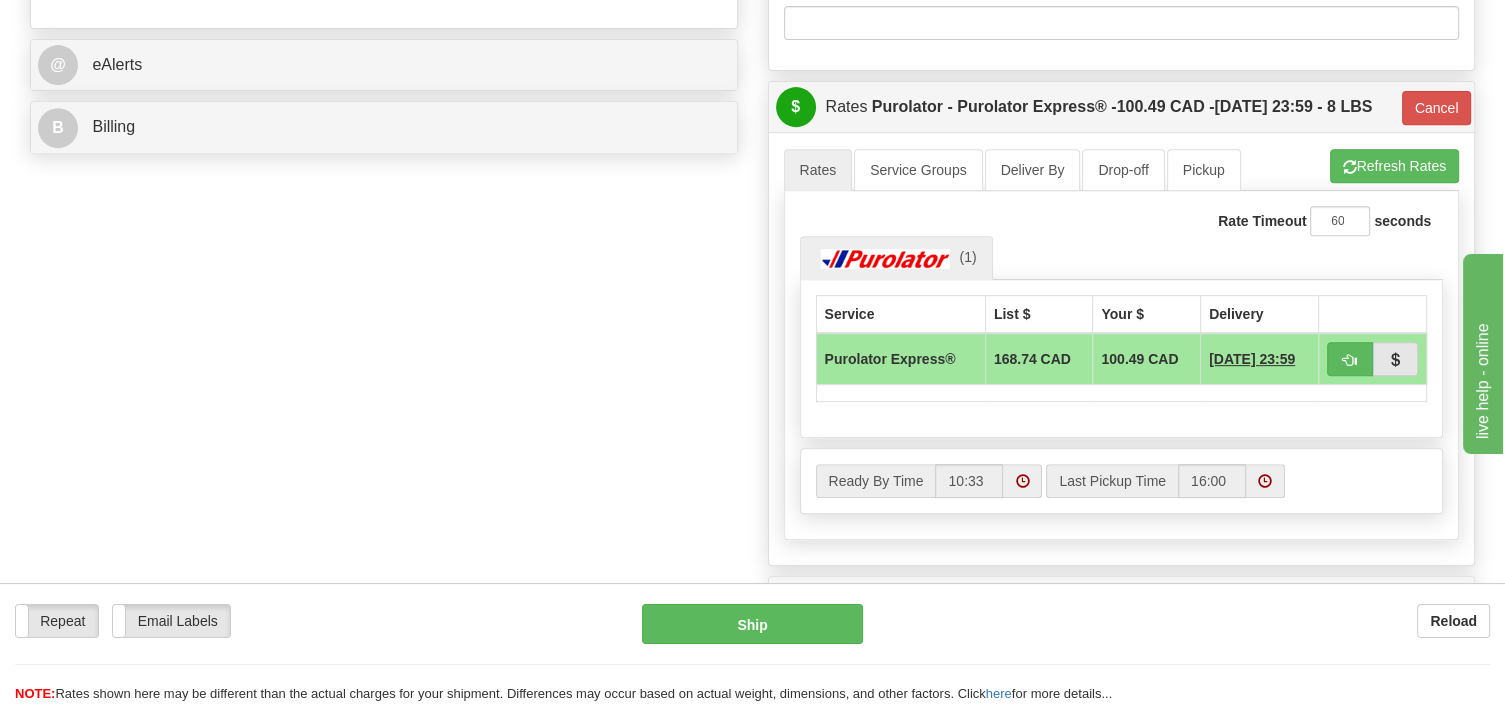 click on "168.74 CAD" at bounding box center [1039, 359] 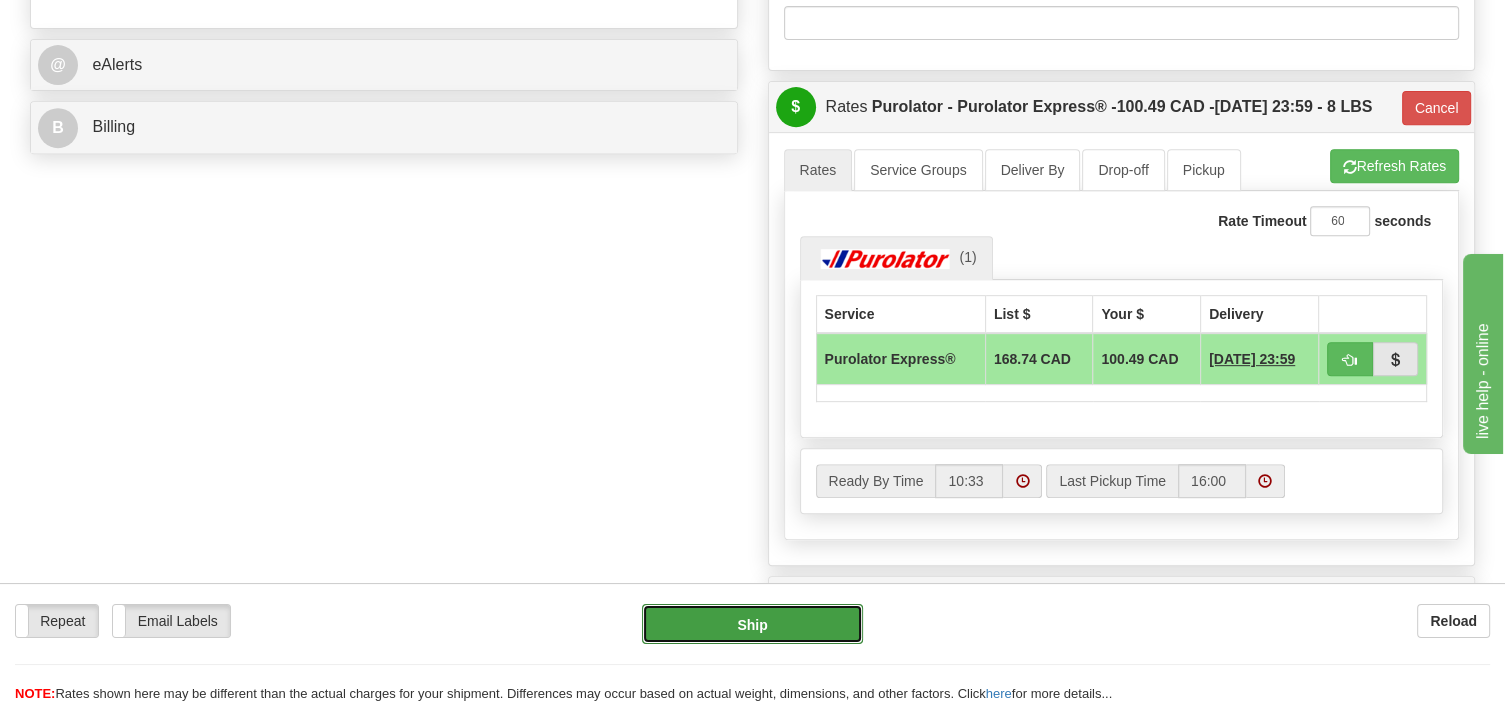 click on "Ship" at bounding box center (752, 624) 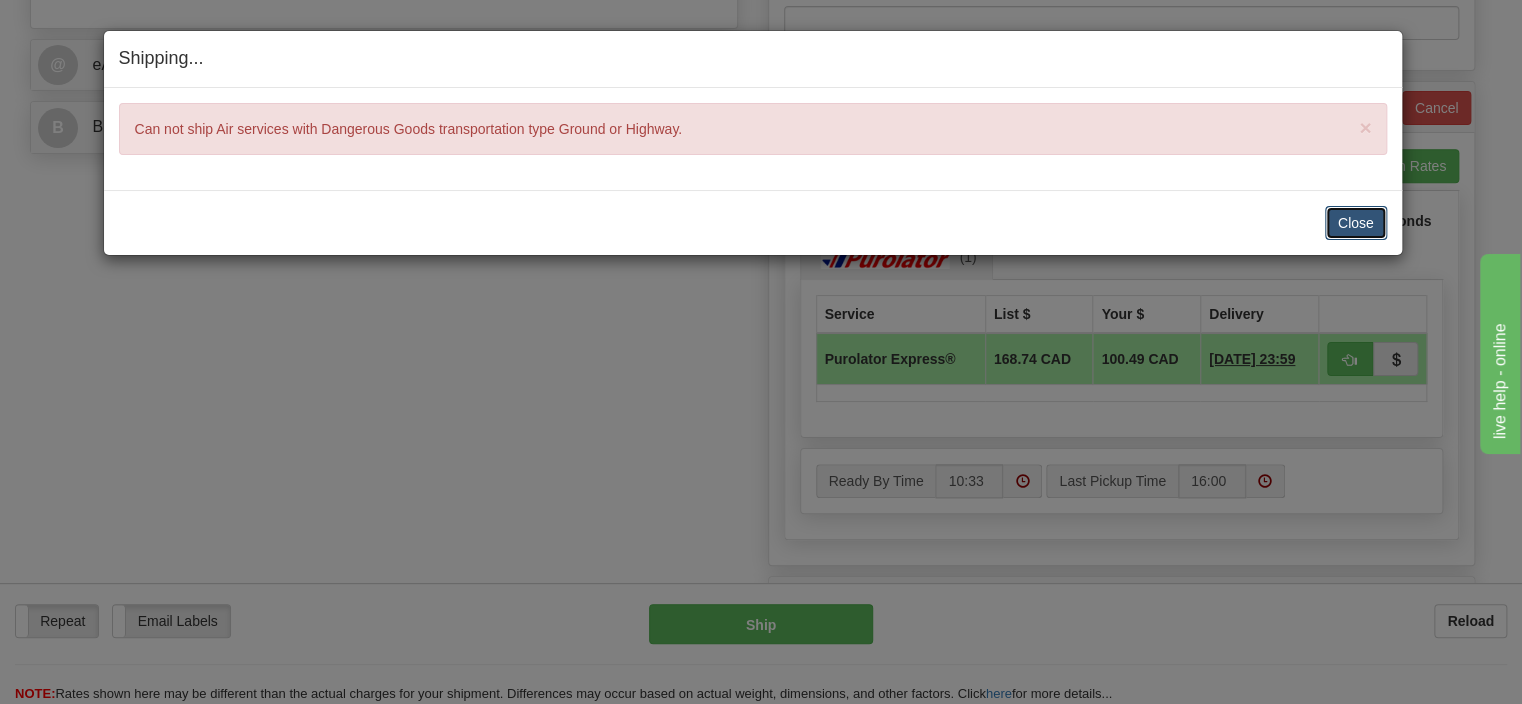 click on "Close" at bounding box center (1356, 223) 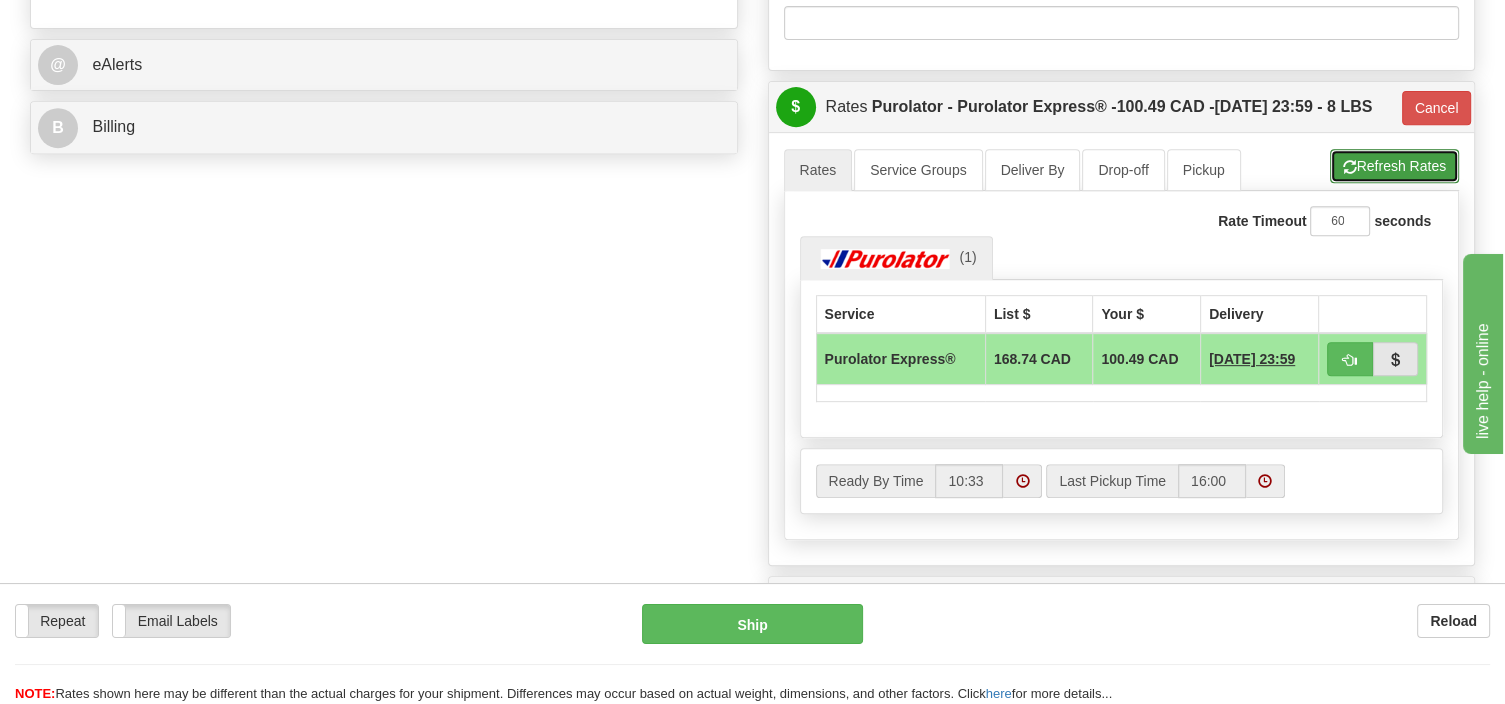 click on "Refresh Rates" at bounding box center (1394, 166) 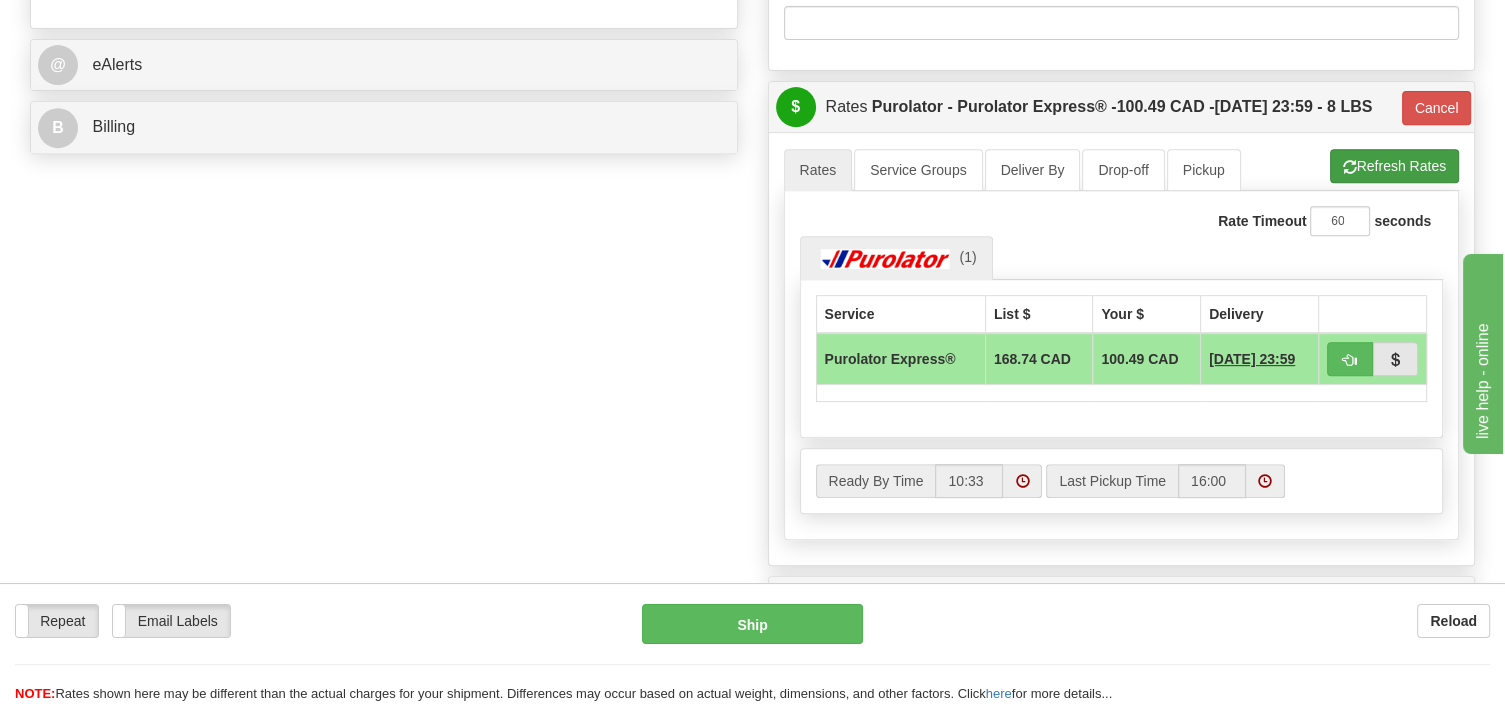 type on "202" 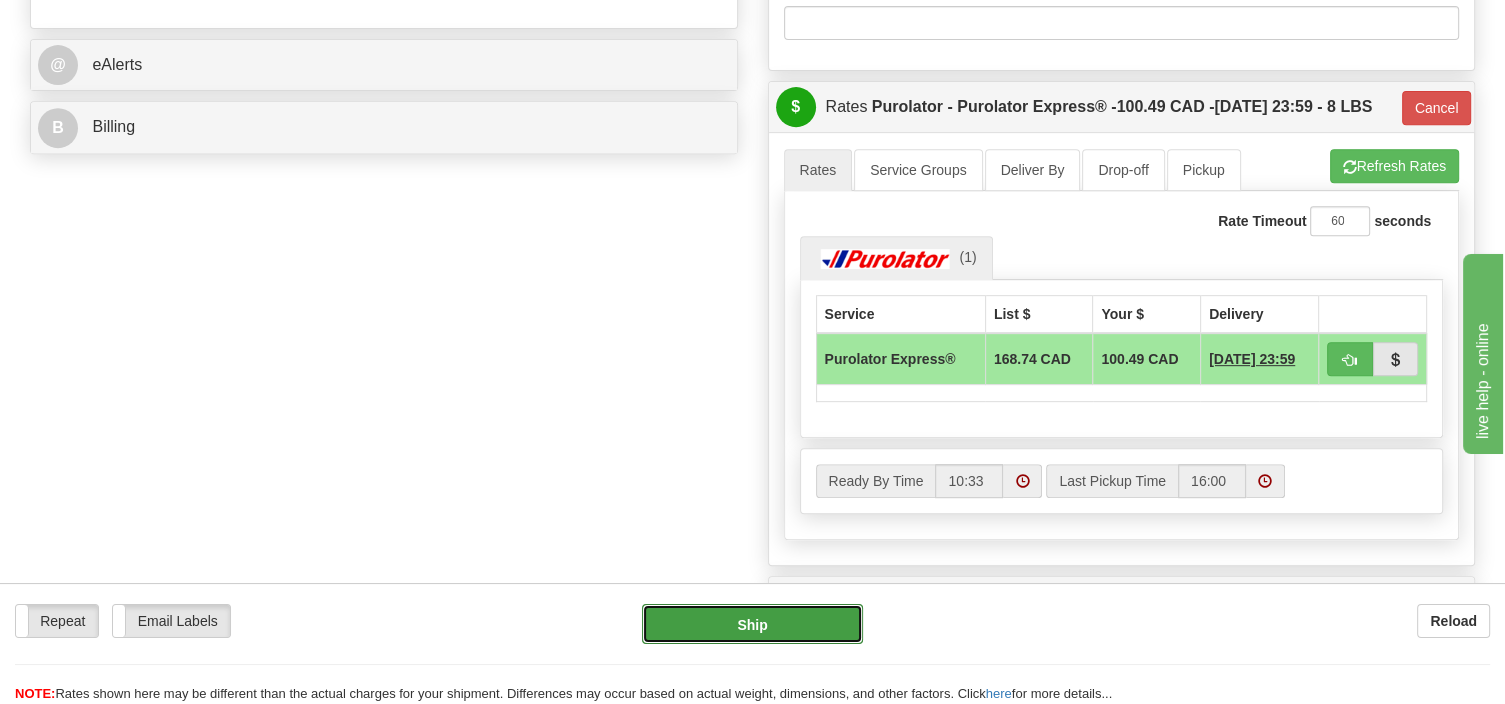 click on "Ship" at bounding box center [752, 624] 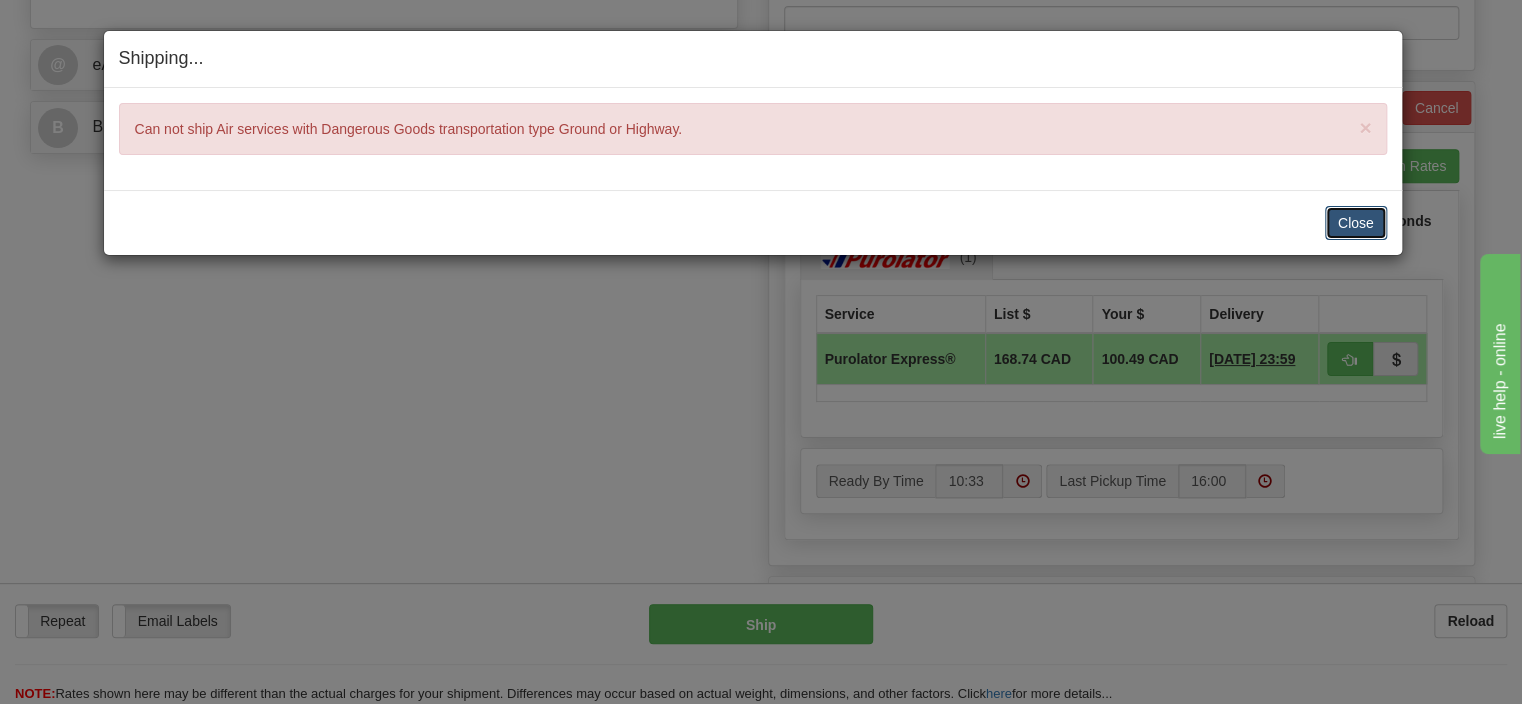click on "Close" at bounding box center [1356, 223] 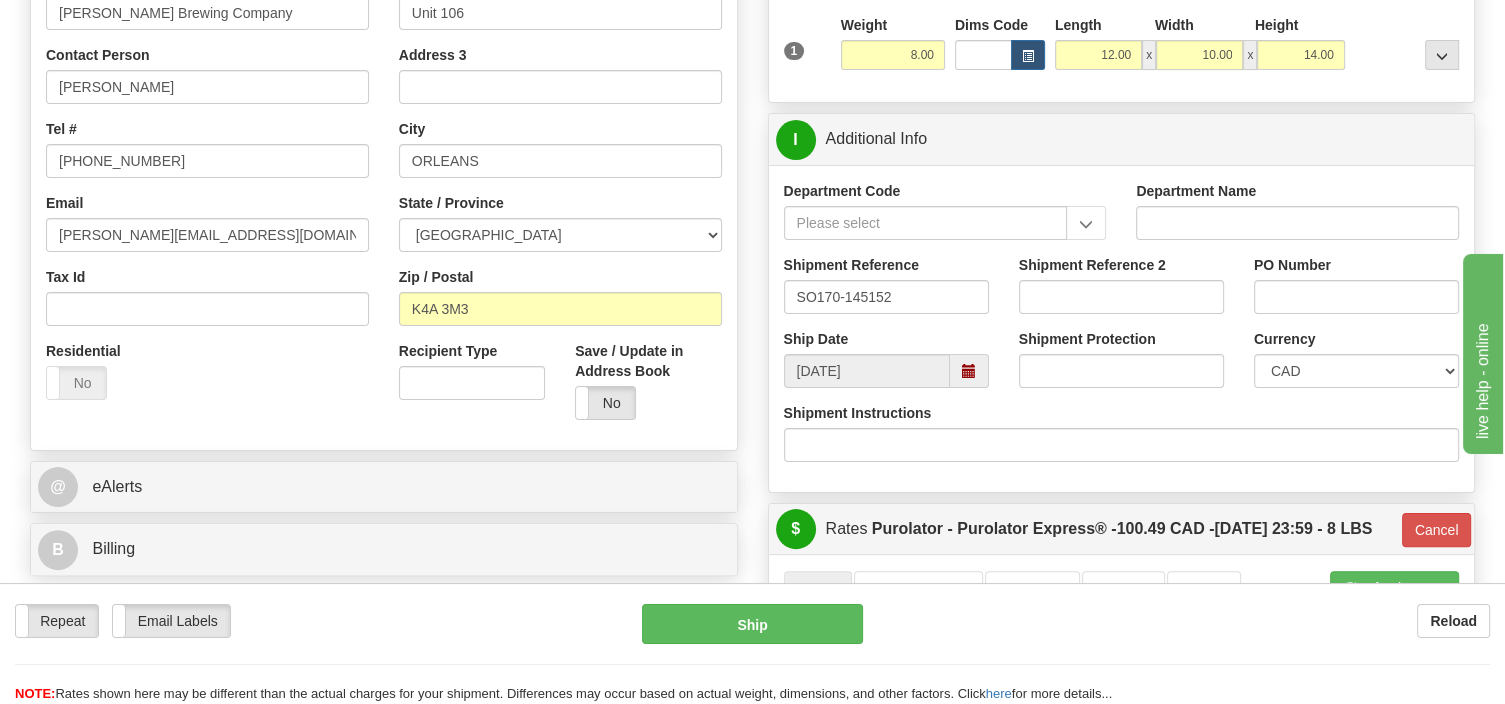 scroll, scrollTop: 0, scrollLeft: 0, axis: both 